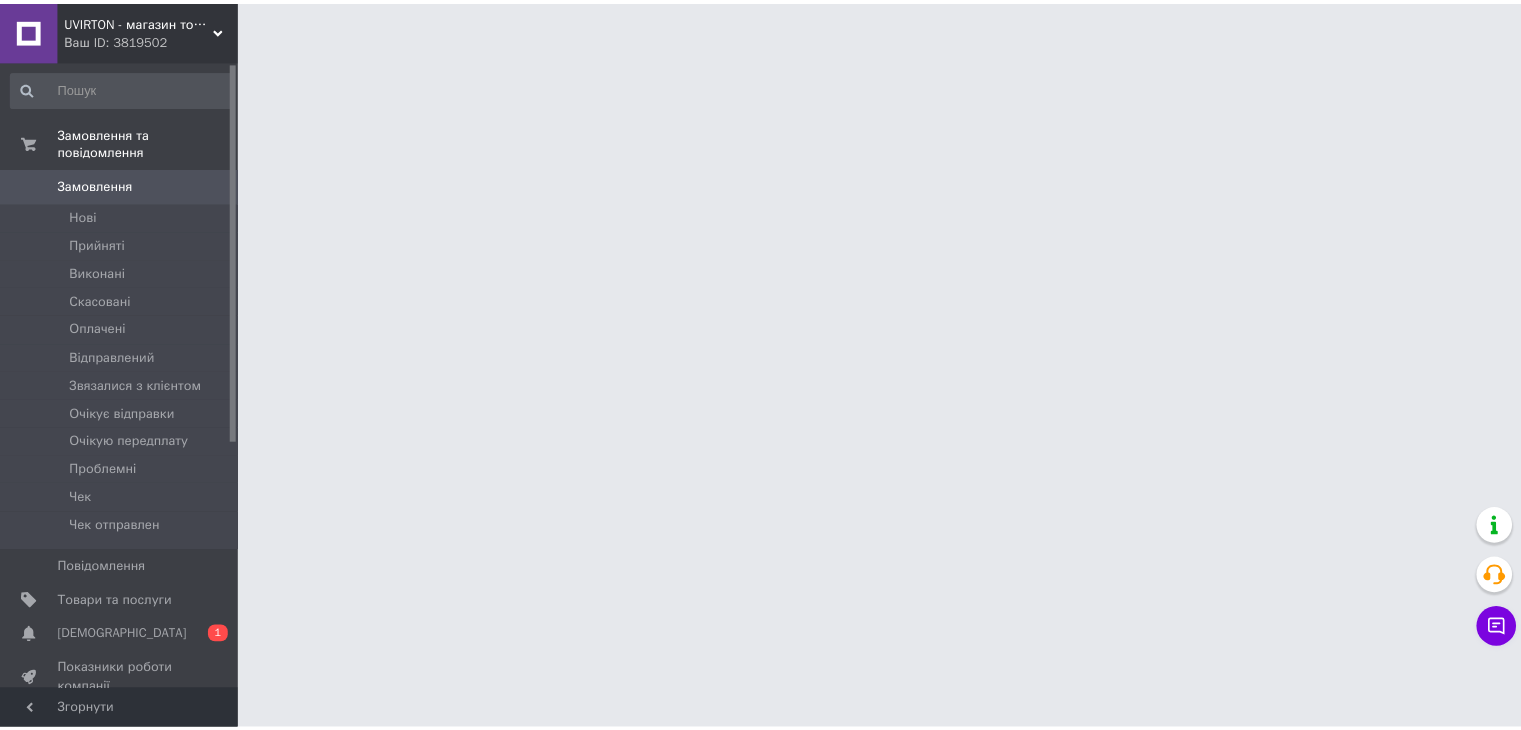 scroll, scrollTop: 0, scrollLeft: 0, axis: both 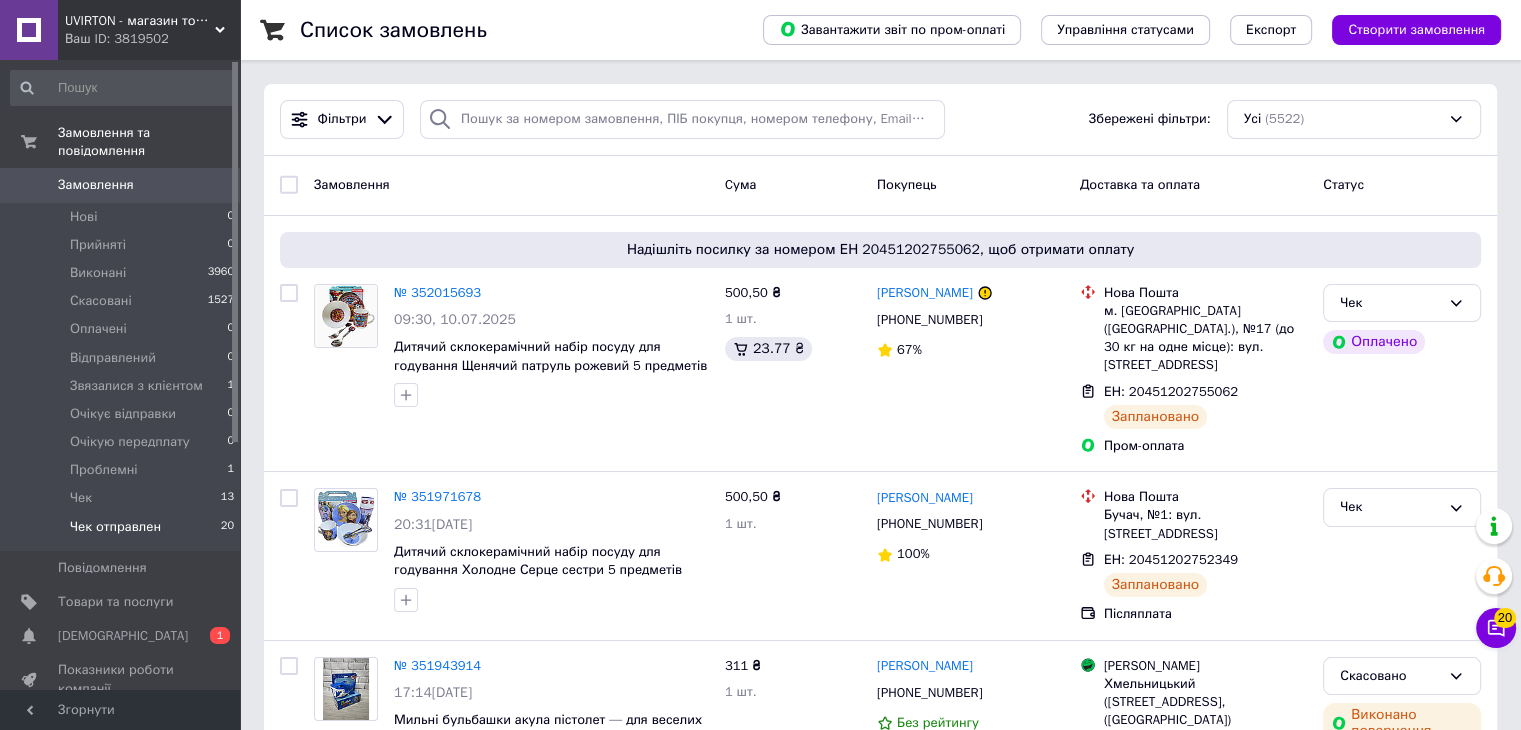 click on "Чек отправлен" at bounding box center (115, 527) 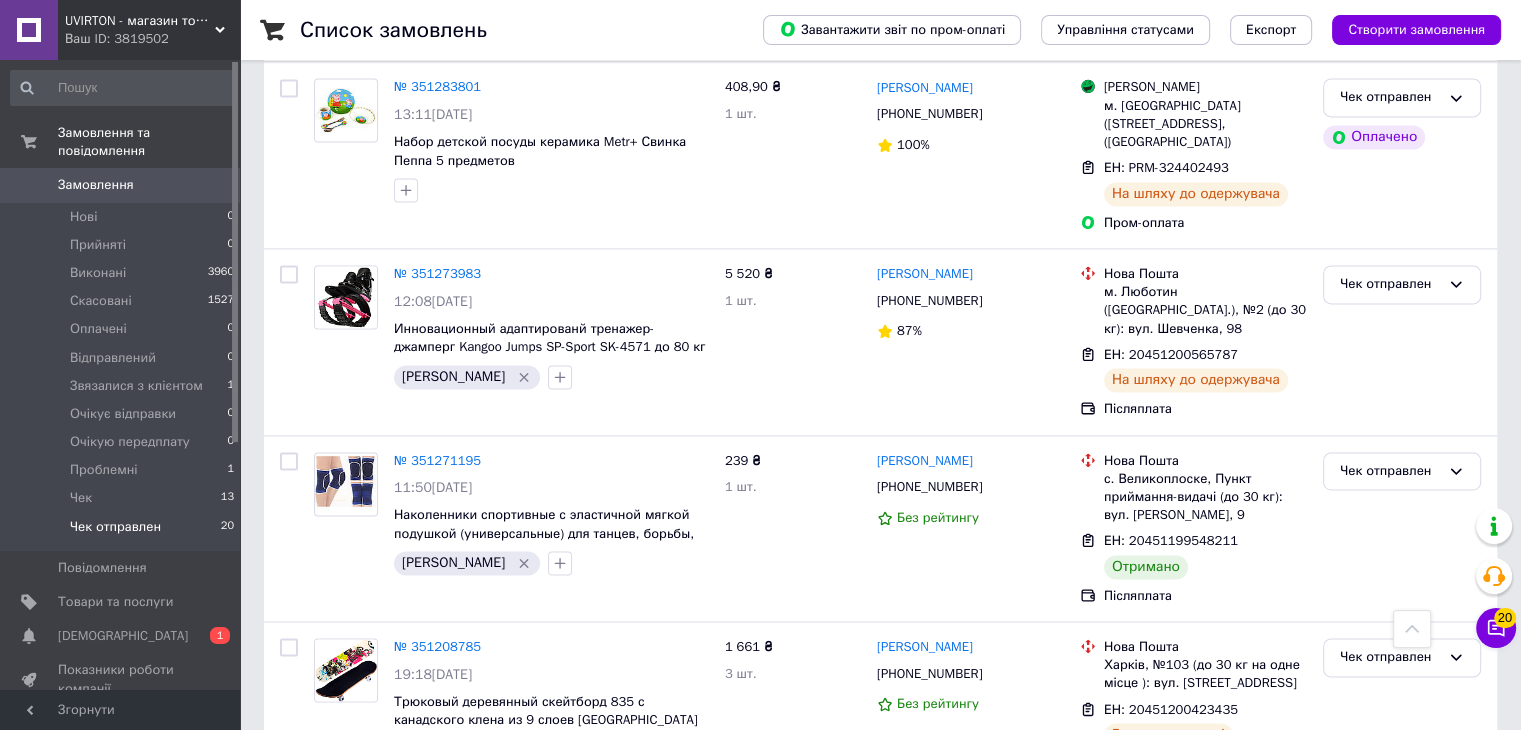 scroll, scrollTop: 3100, scrollLeft: 0, axis: vertical 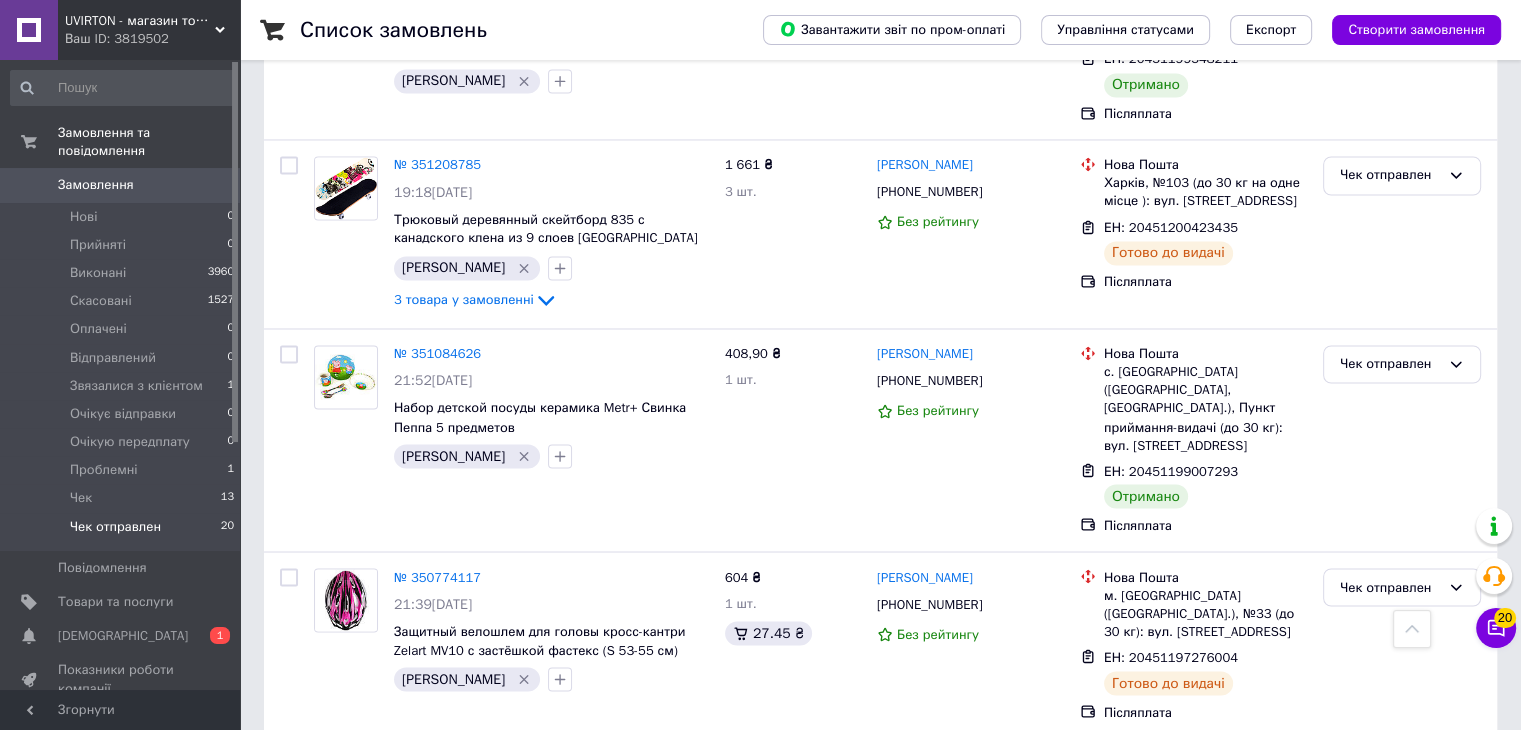 click 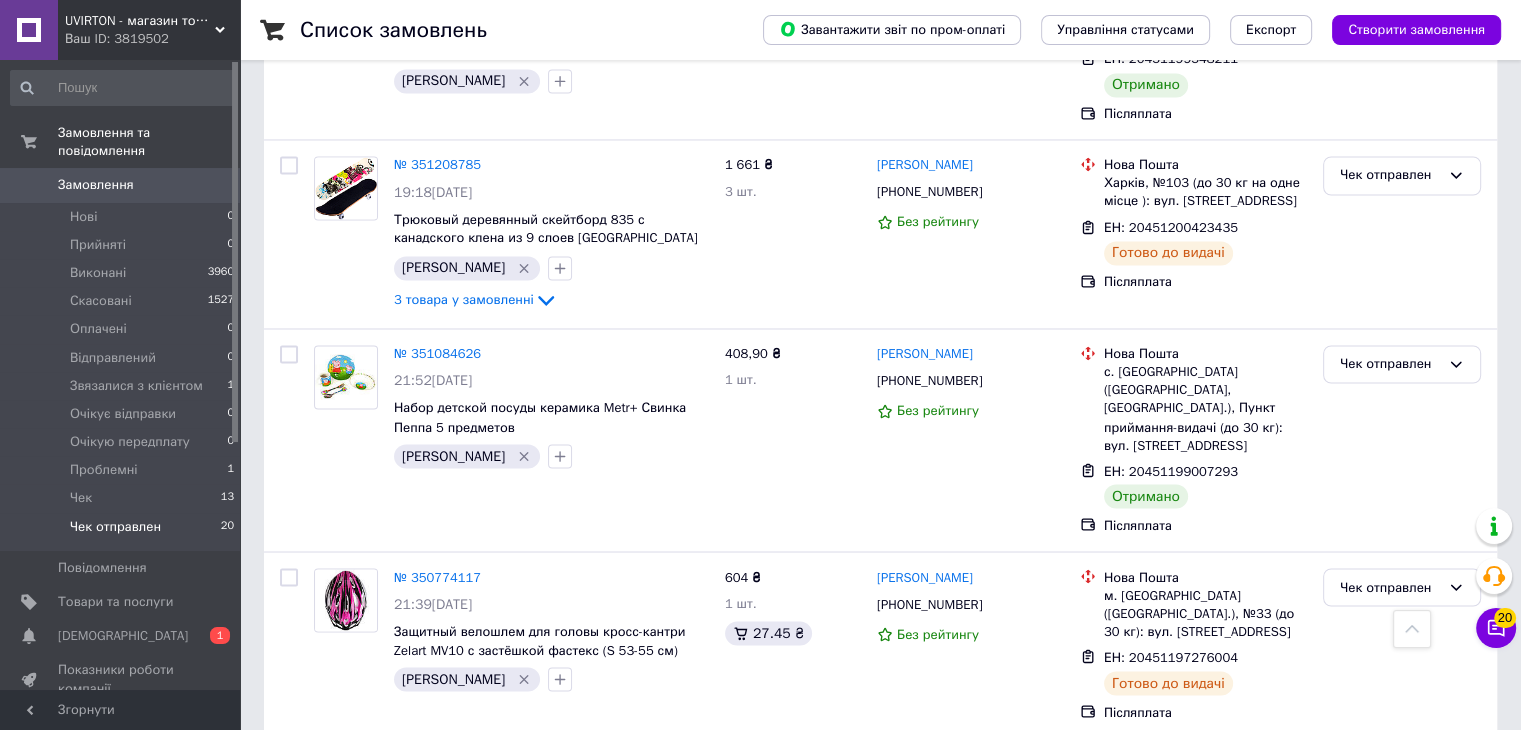 scroll, scrollTop: 2886, scrollLeft: 0, axis: vertical 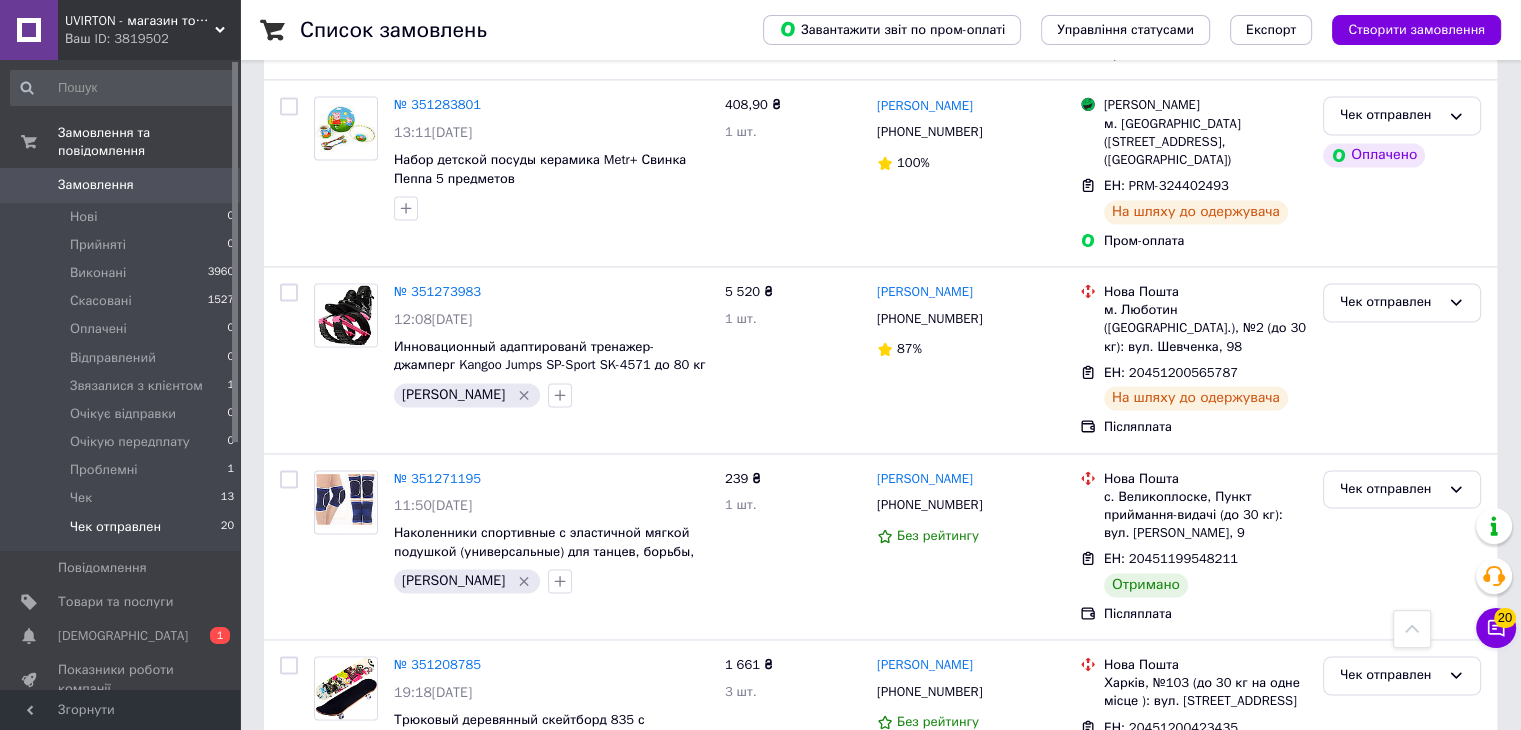 click on "Замовлення" at bounding box center [121, 185] 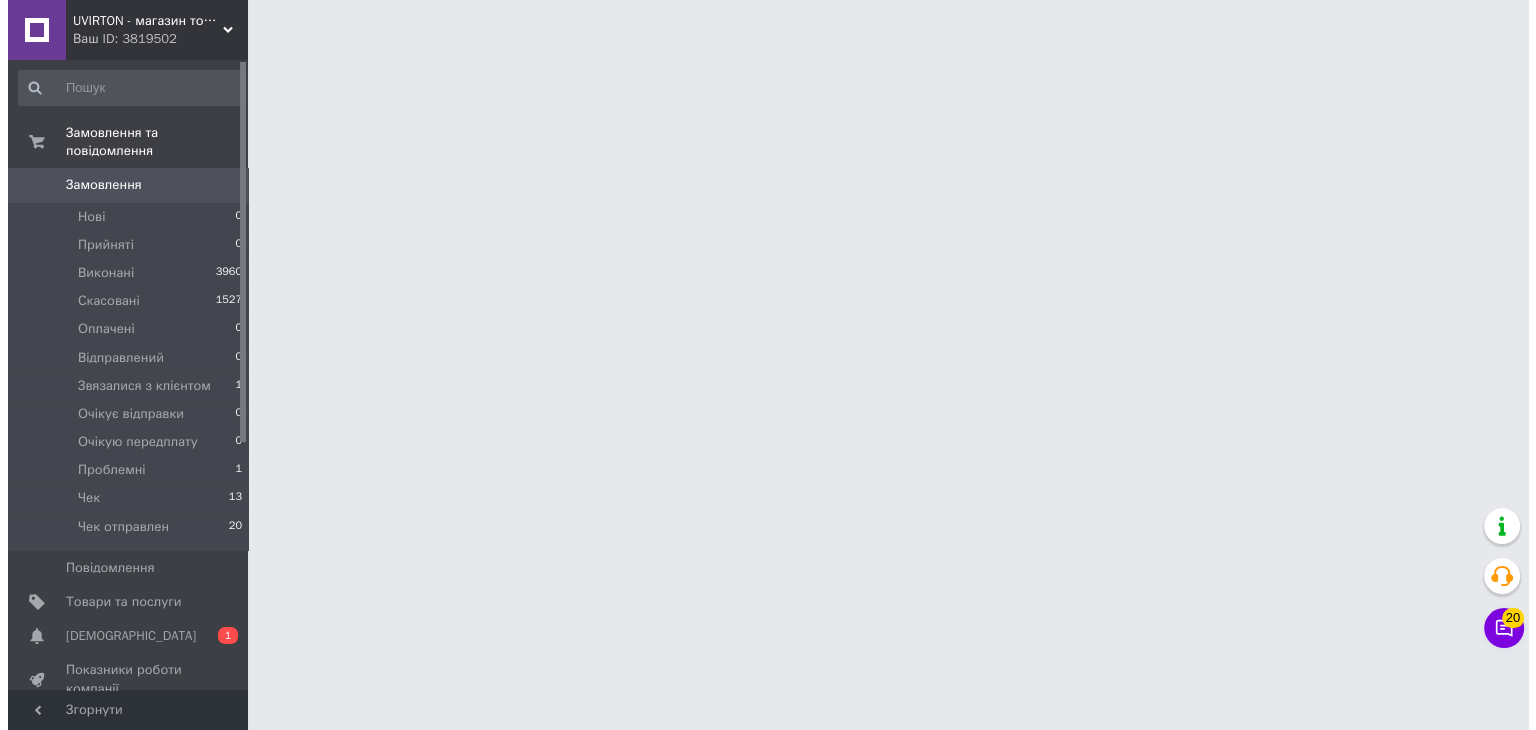 scroll, scrollTop: 0, scrollLeft: 0, axis: both 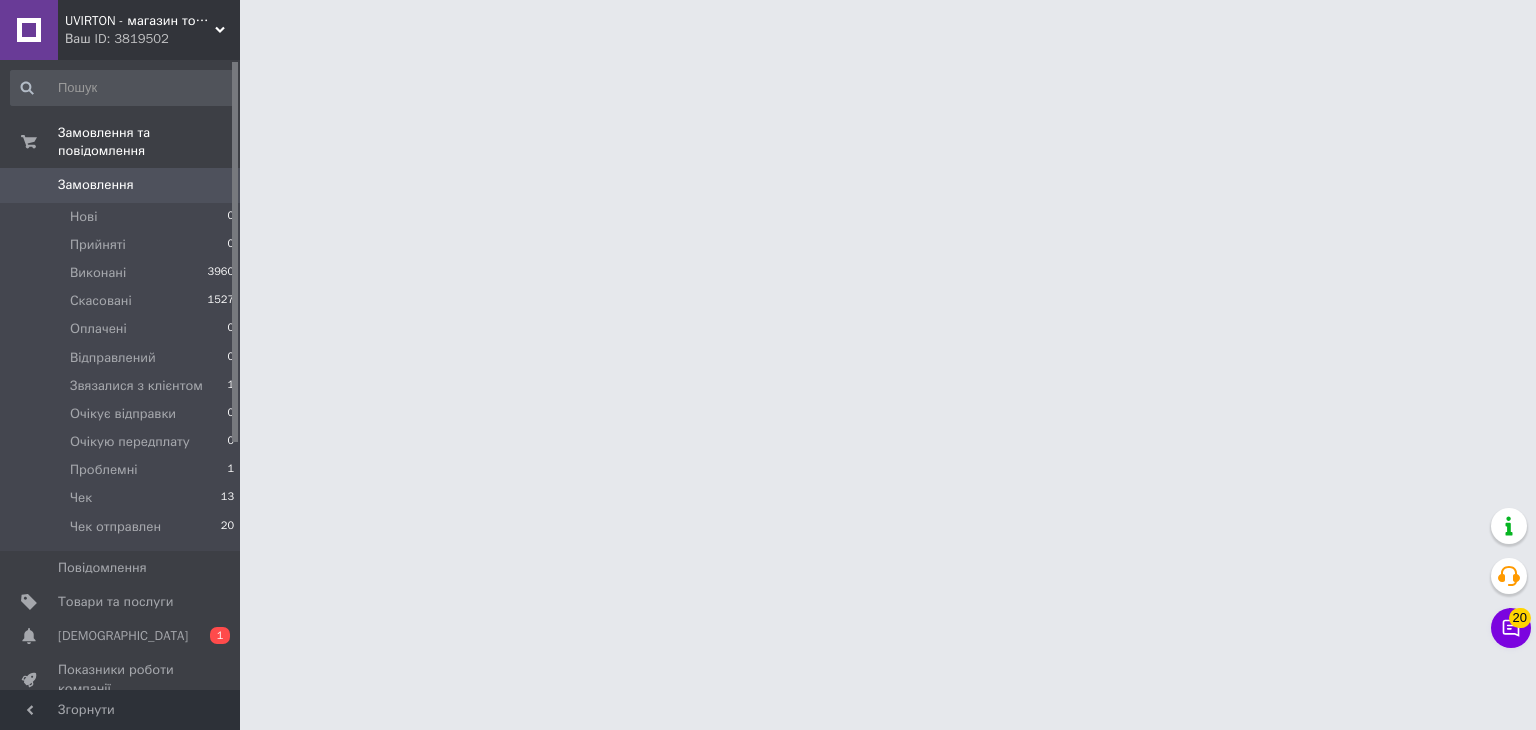 click on "UVIRTON - магазин товарів для будинку та активного відпочинку" at bounding box center [140, 21] 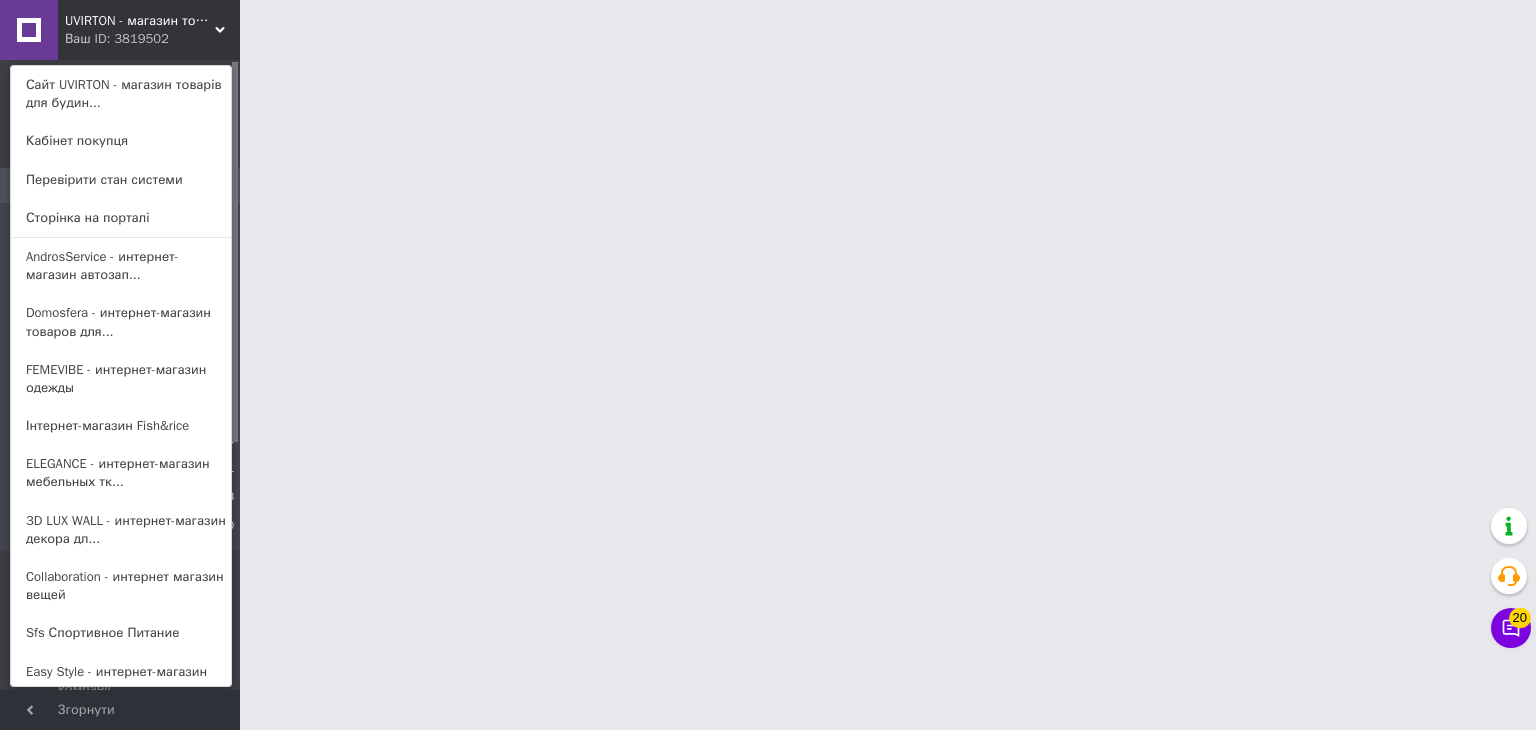 scroll, scrollTop: 348, scrollLeft: 0, axis: vertical 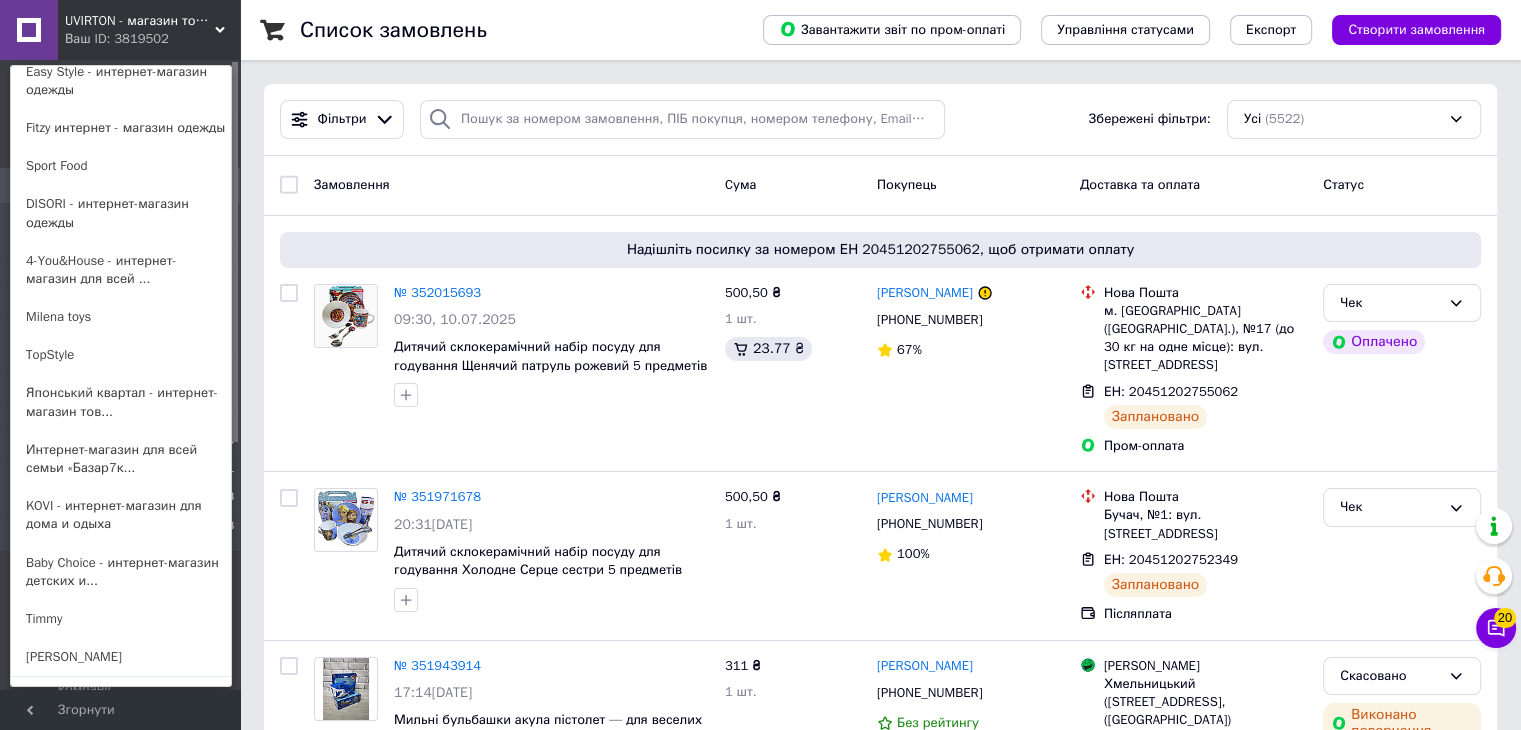 click on "Baby Choice - интернет-магазин детских и..." at bounding box center (121, 572) 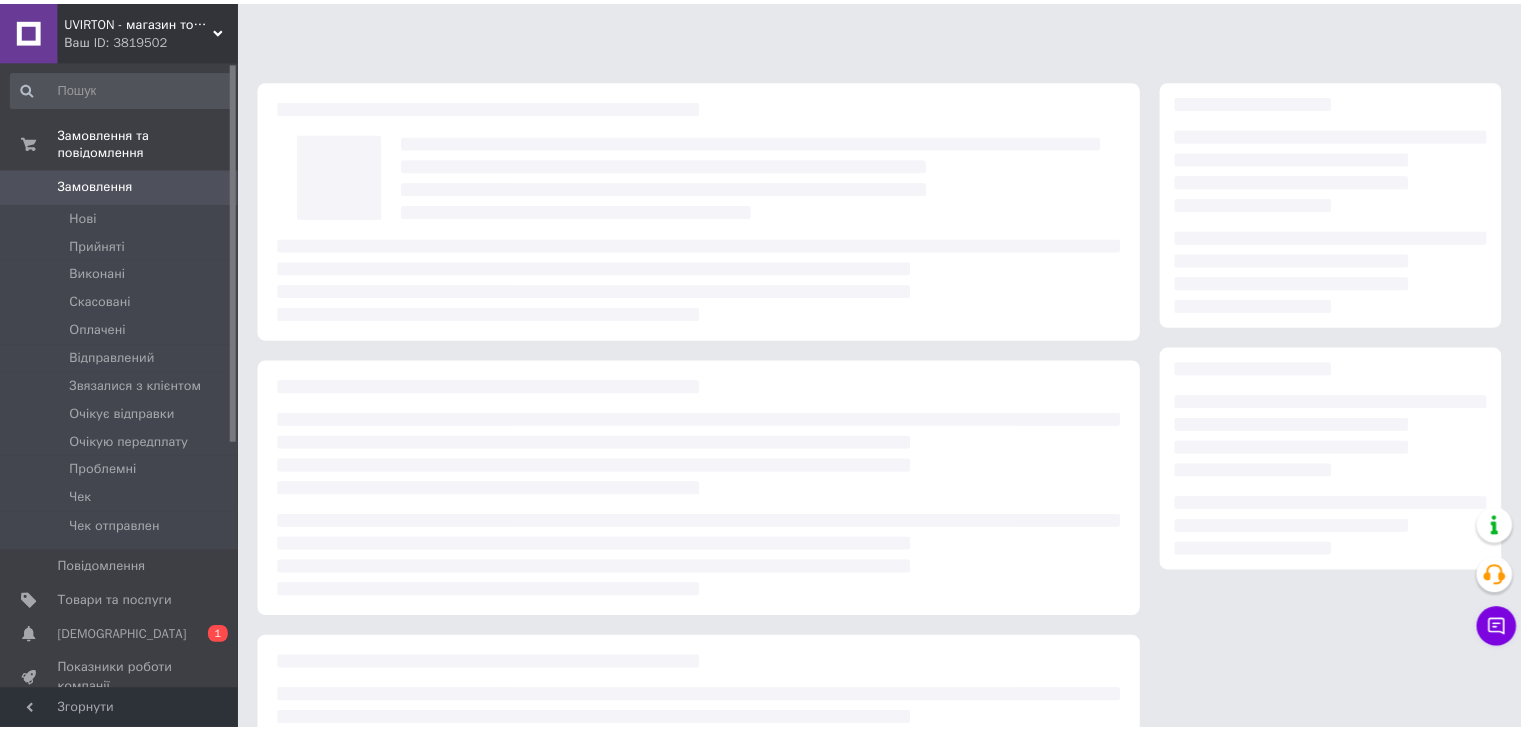 scroll, scrollTop: 0, scrollLeft: 0, axis: both 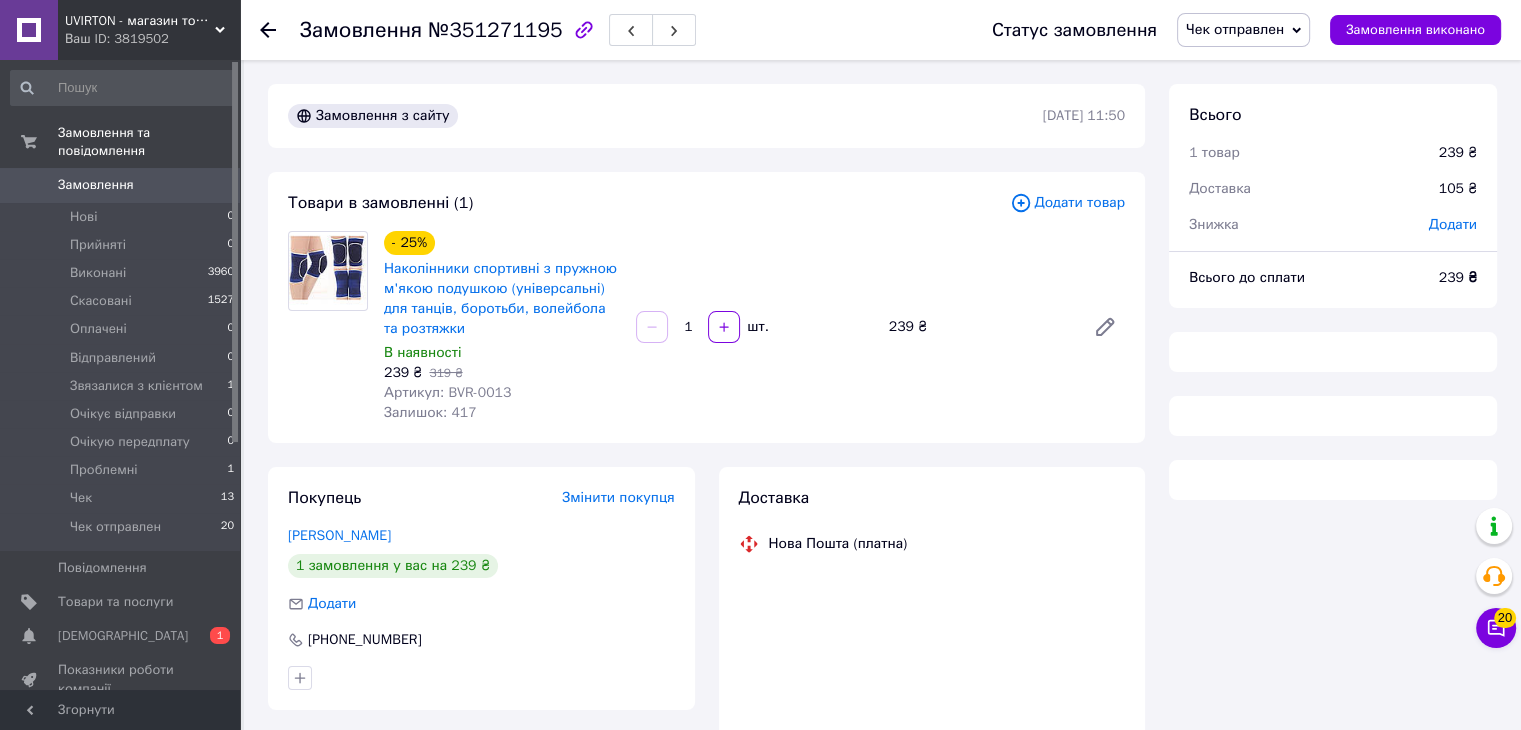 click on "Чек отправлен" at bounding box center [1235, 29] 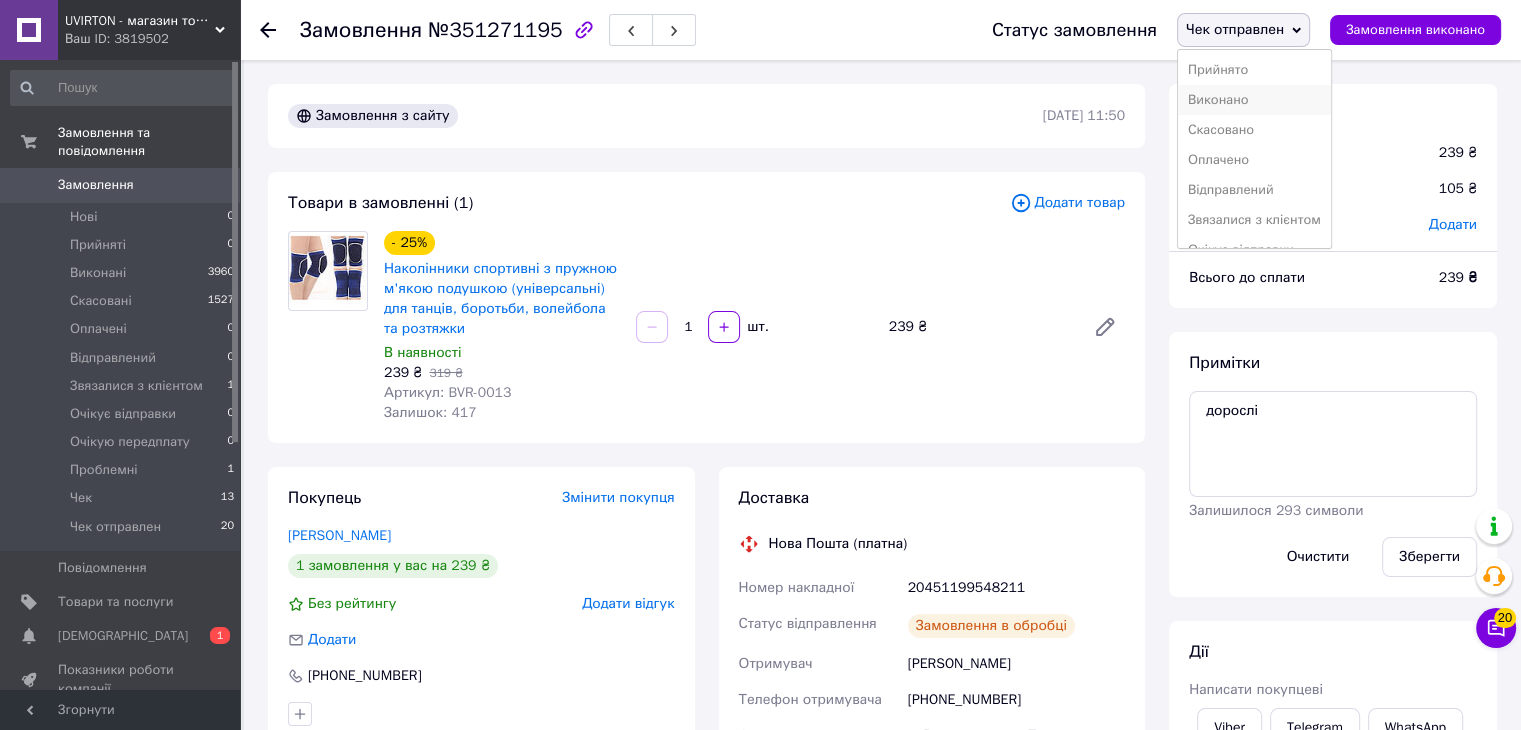 scroll, scrollTop: 208, scrollLeft: 0, axis: vertical 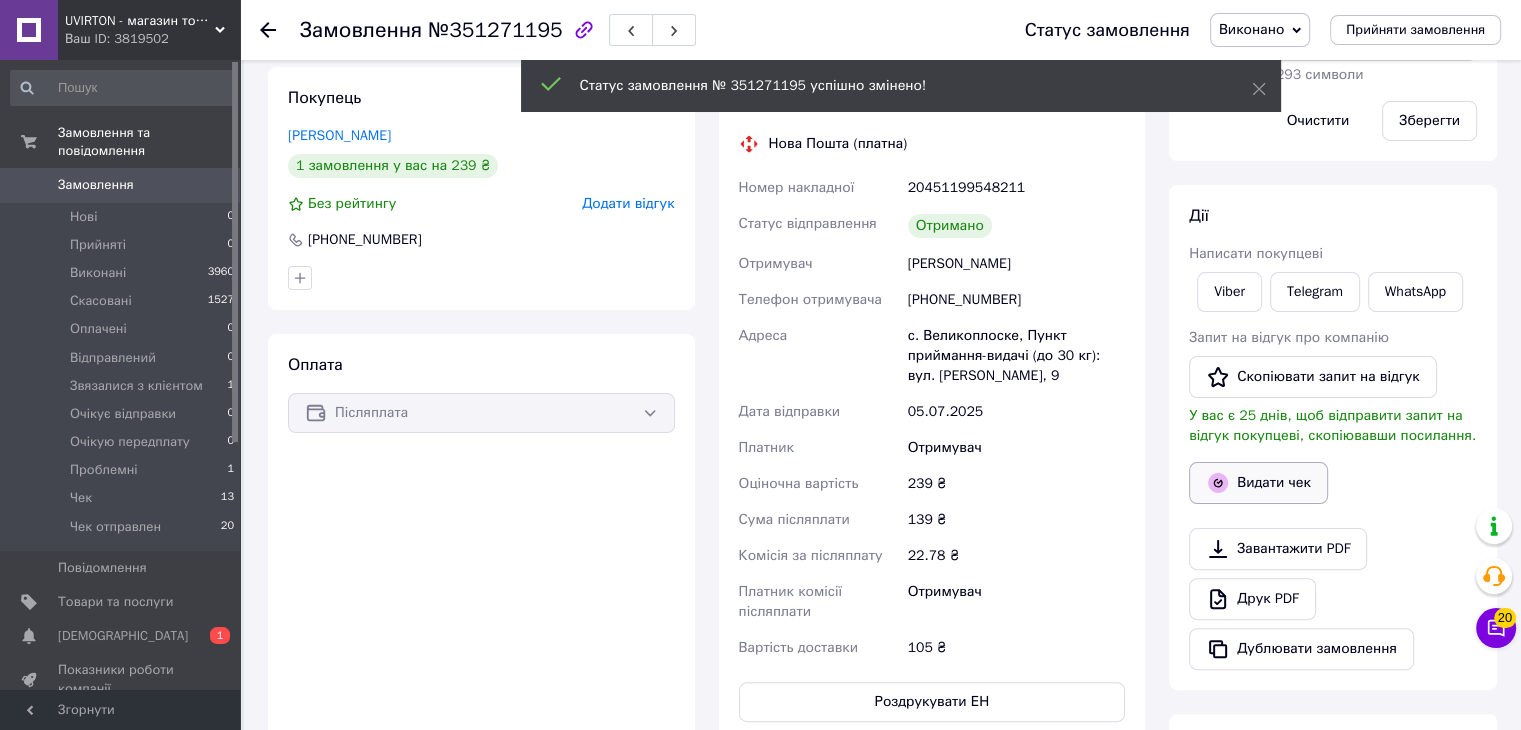 click on "Видати чек" at bounding box center (1258, 483) 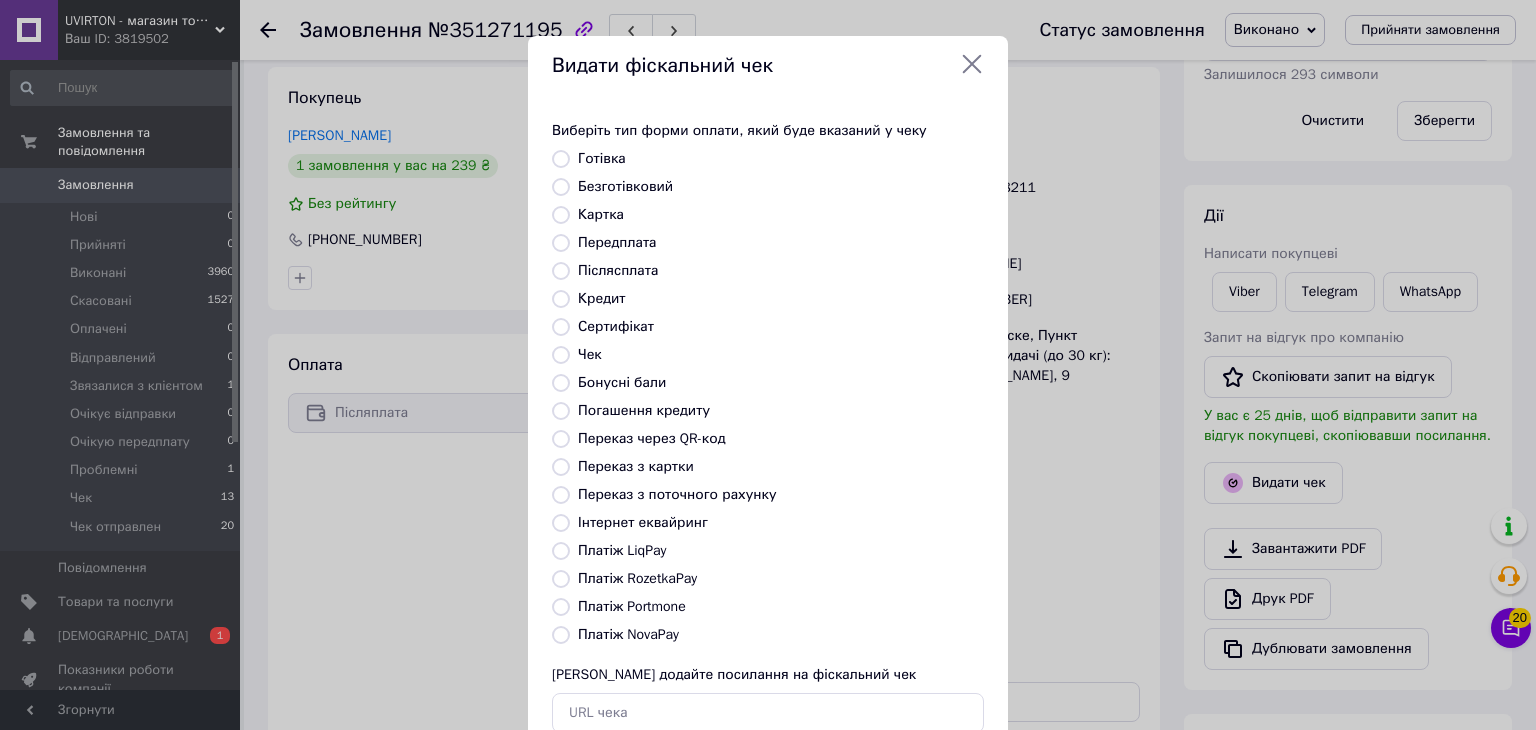 click on "Платіж NovaPay" at bounding box center (628, 634) 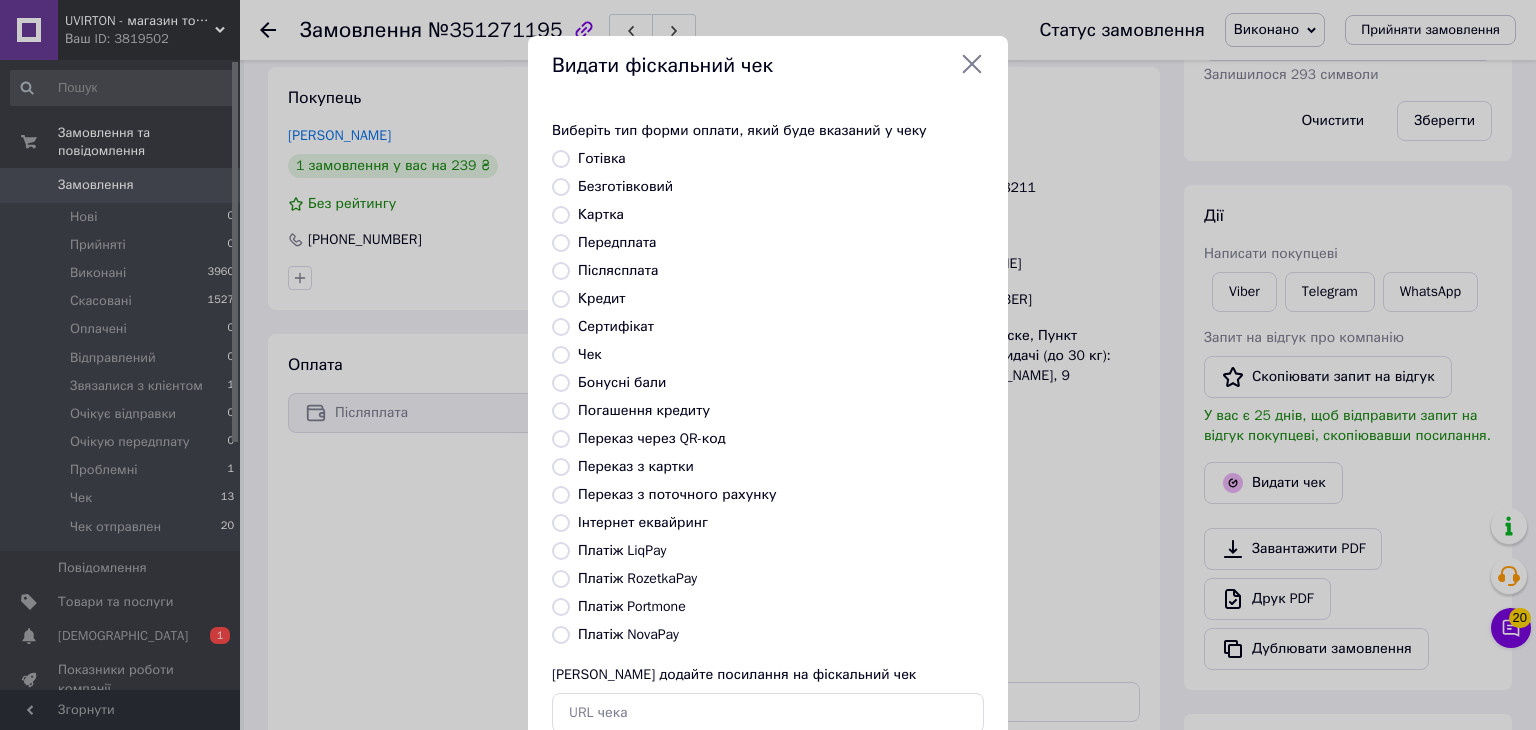 radio on "true" 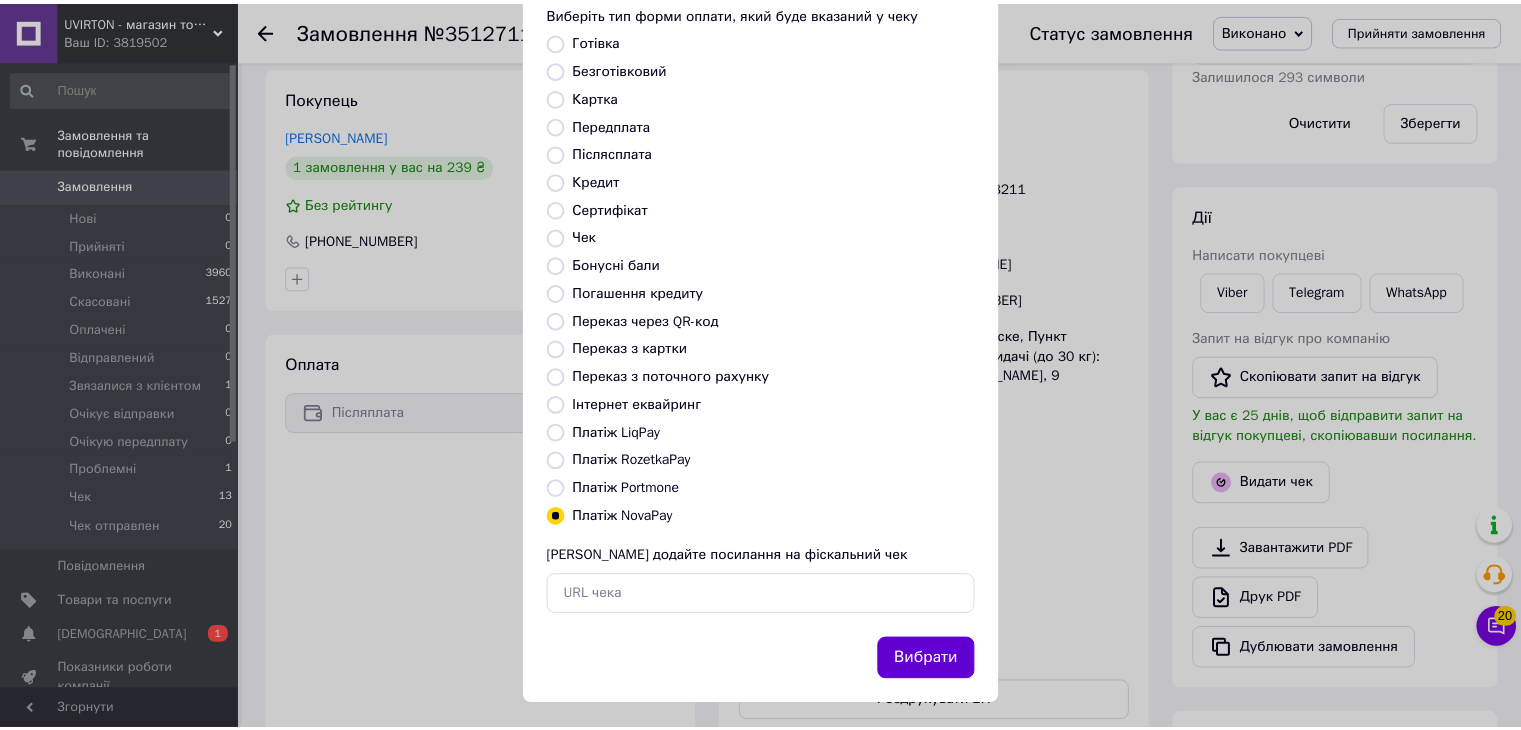 scroll, scrollTop: 128, scrollLeft: 0, axis: vertical 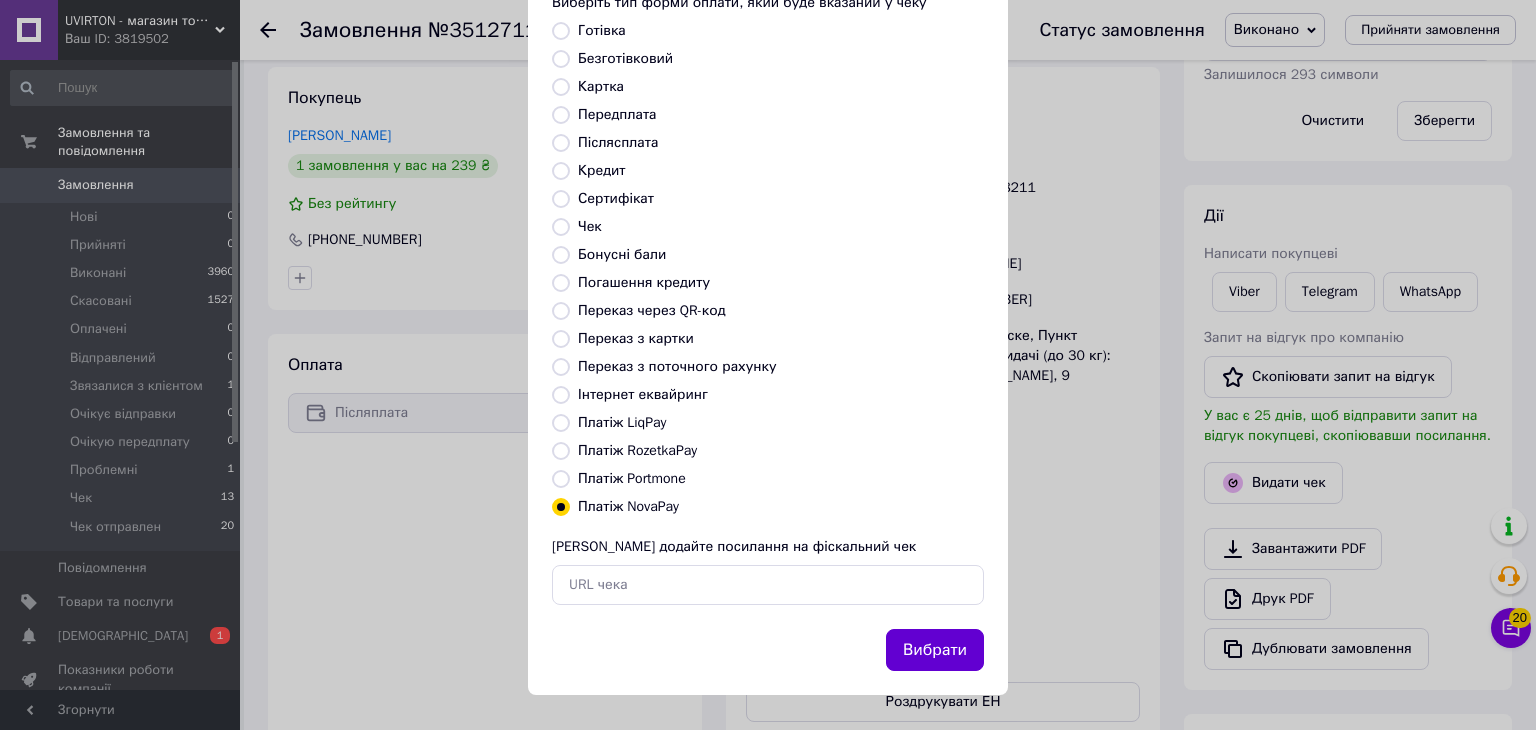 click on "Вибрати" at bounding box center (935, 650) 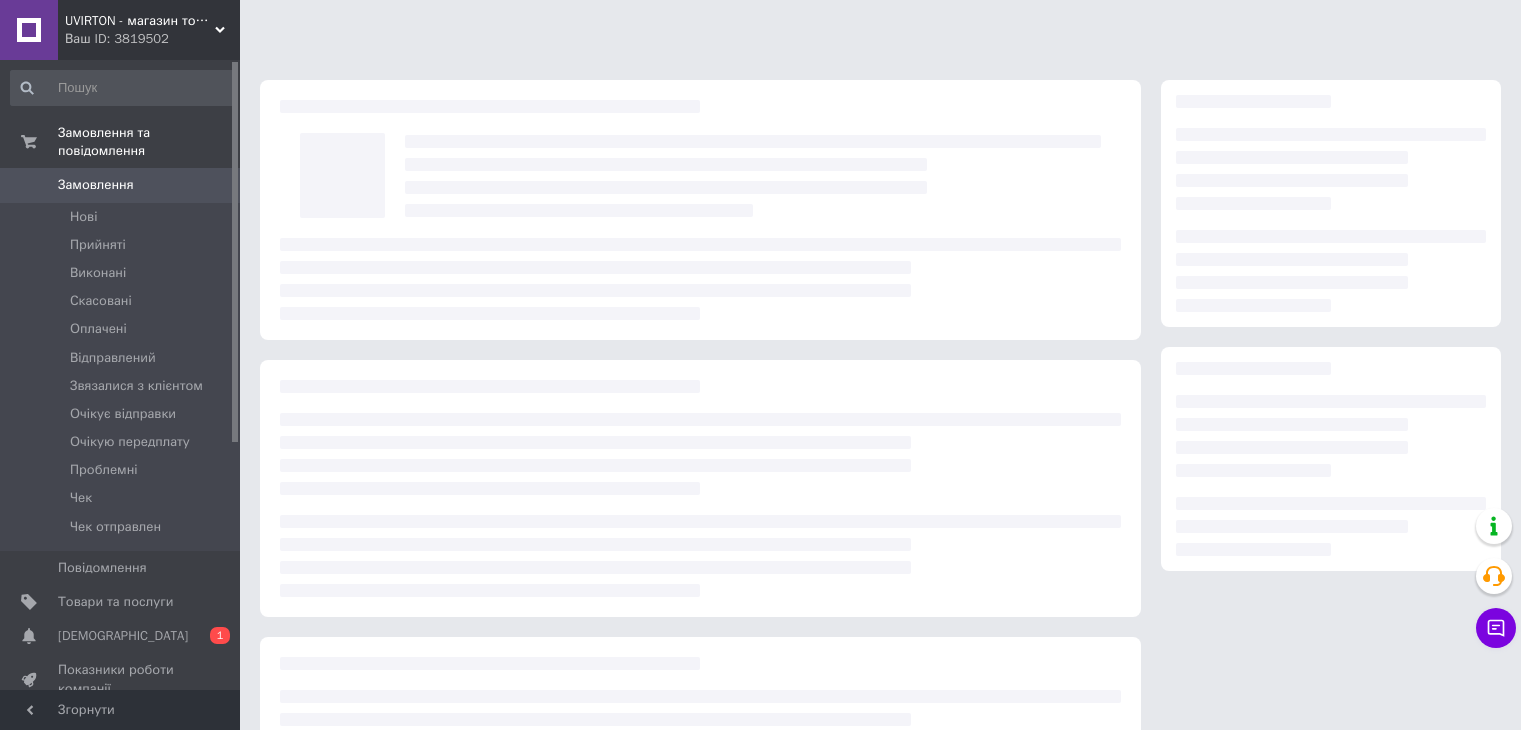 scroll, scrollTop: 0, scrollLeft: 0, axis: both 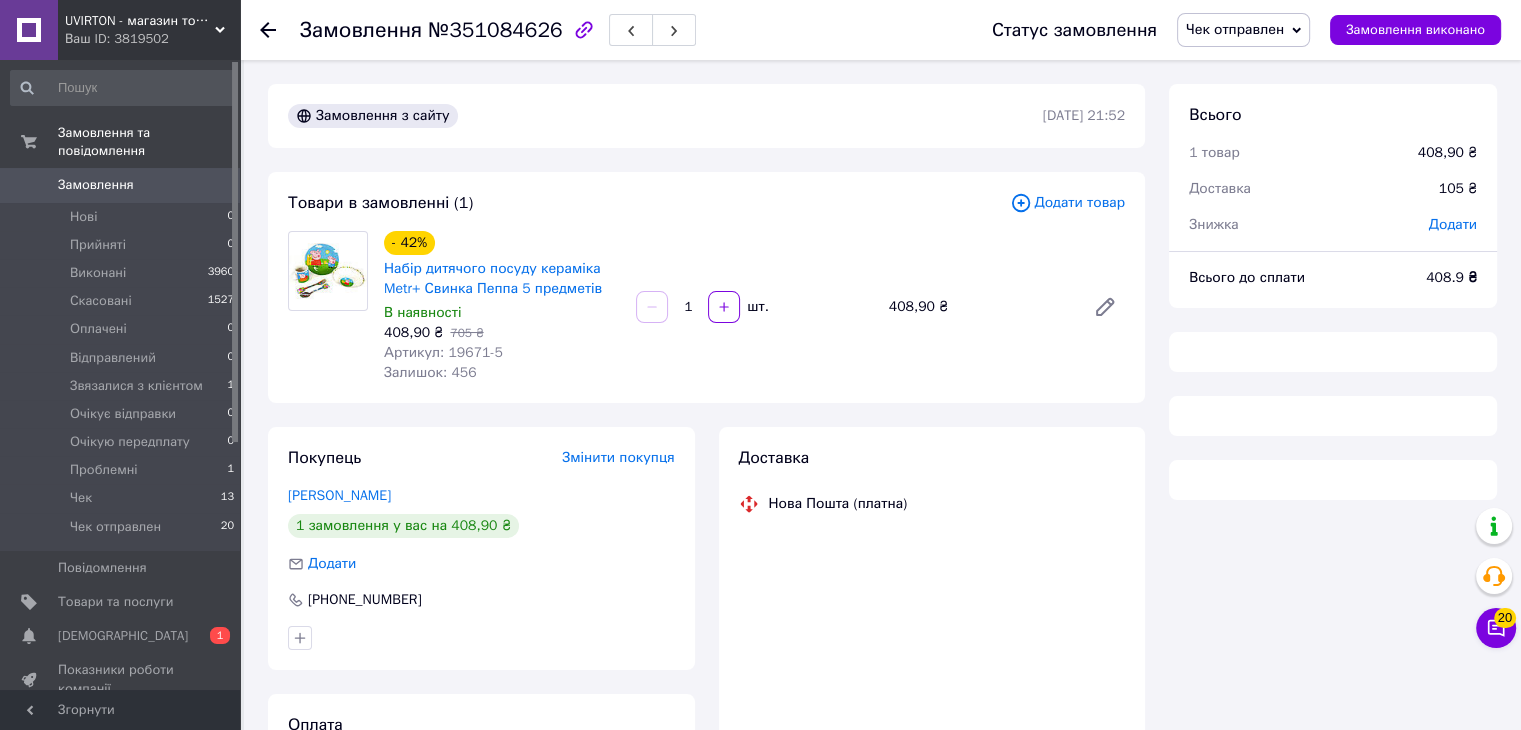 click on "Чек отправлен" at bounding box center (1243, 30) 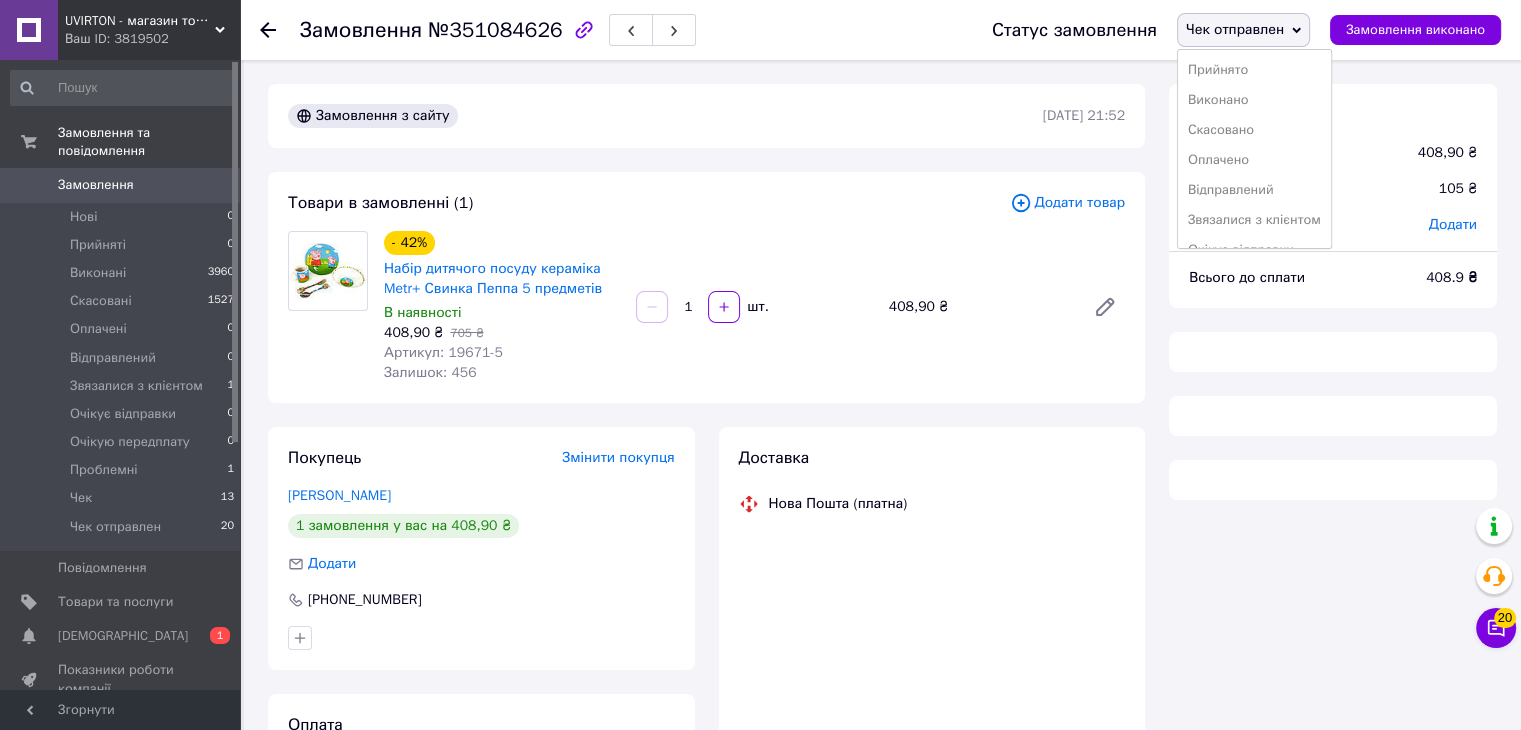 click on "Виконано" at bounding box center (1254, 100) 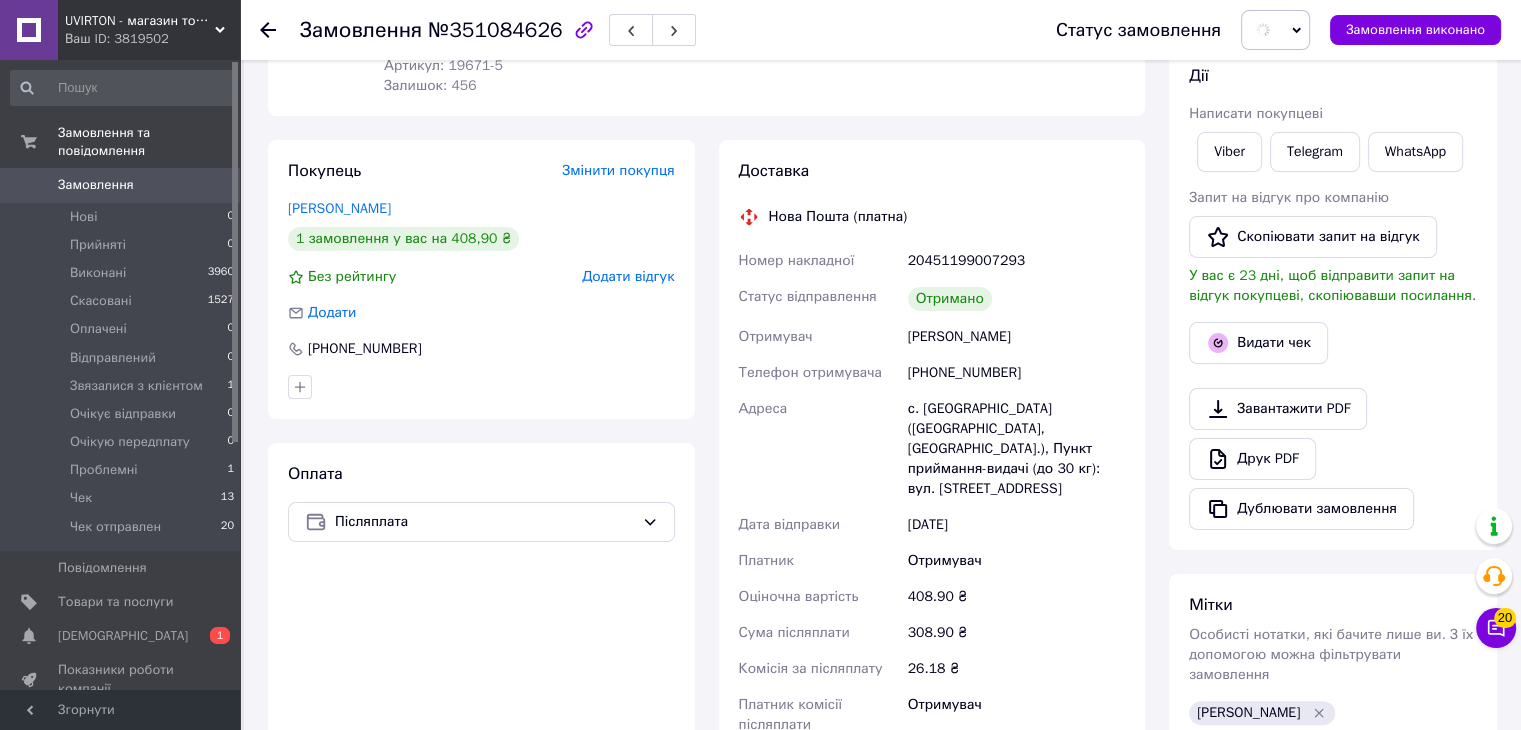 scroll, scrollTop: 400, scrollLeft: 0, axis: vertical 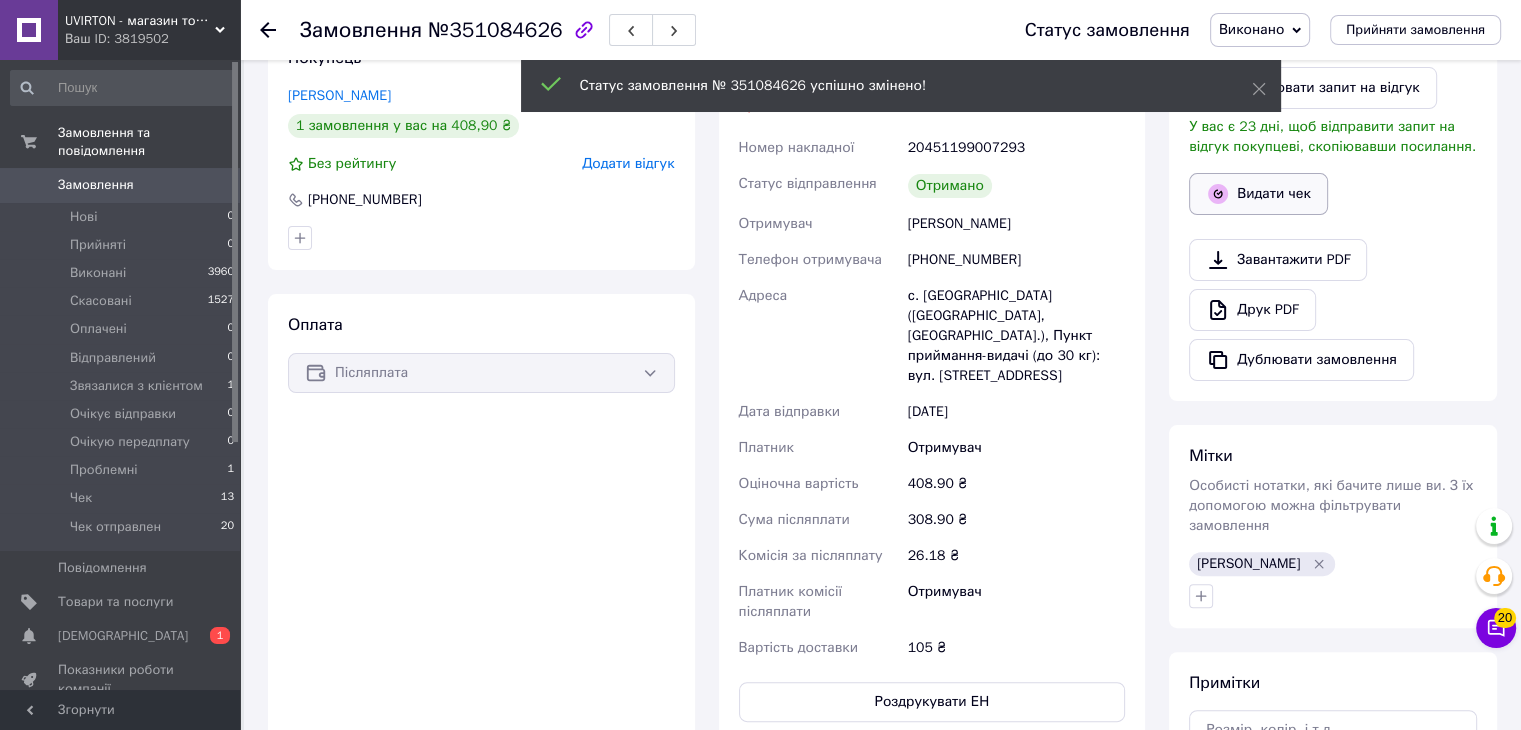 click on "Видати чек" at bounding box center (1258, 194) 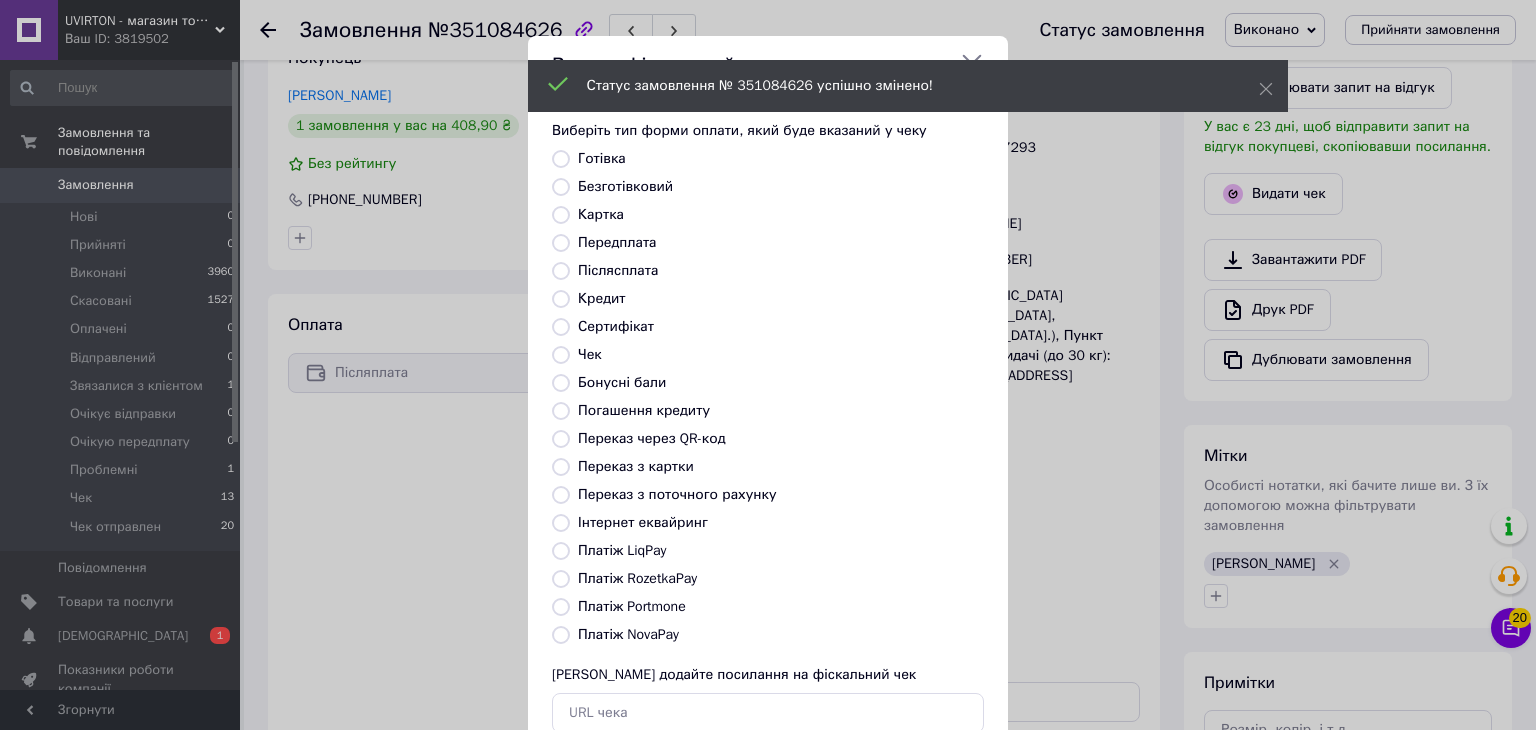 click on "Платіж NovaPay" at bounding box center [628, 634] 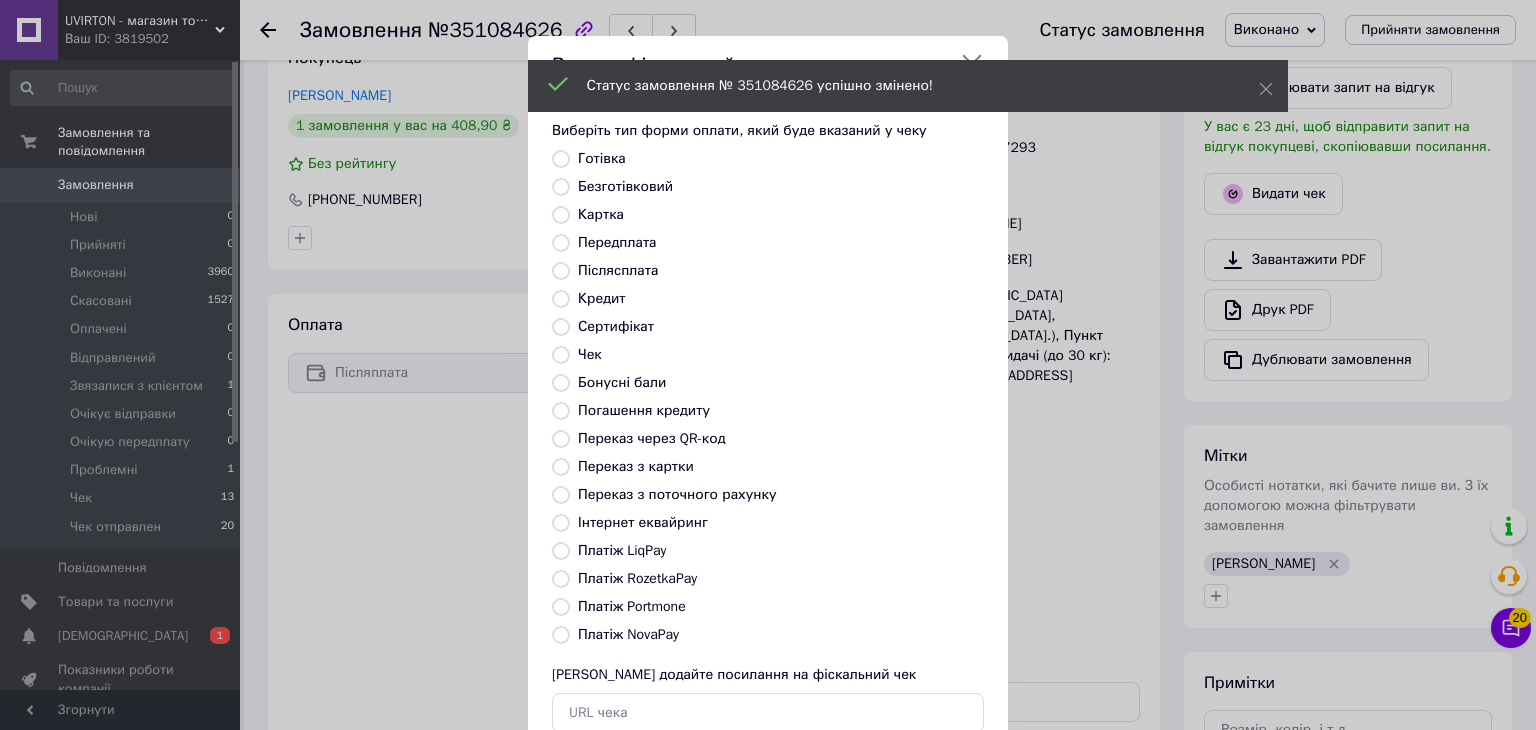 radio on "true" 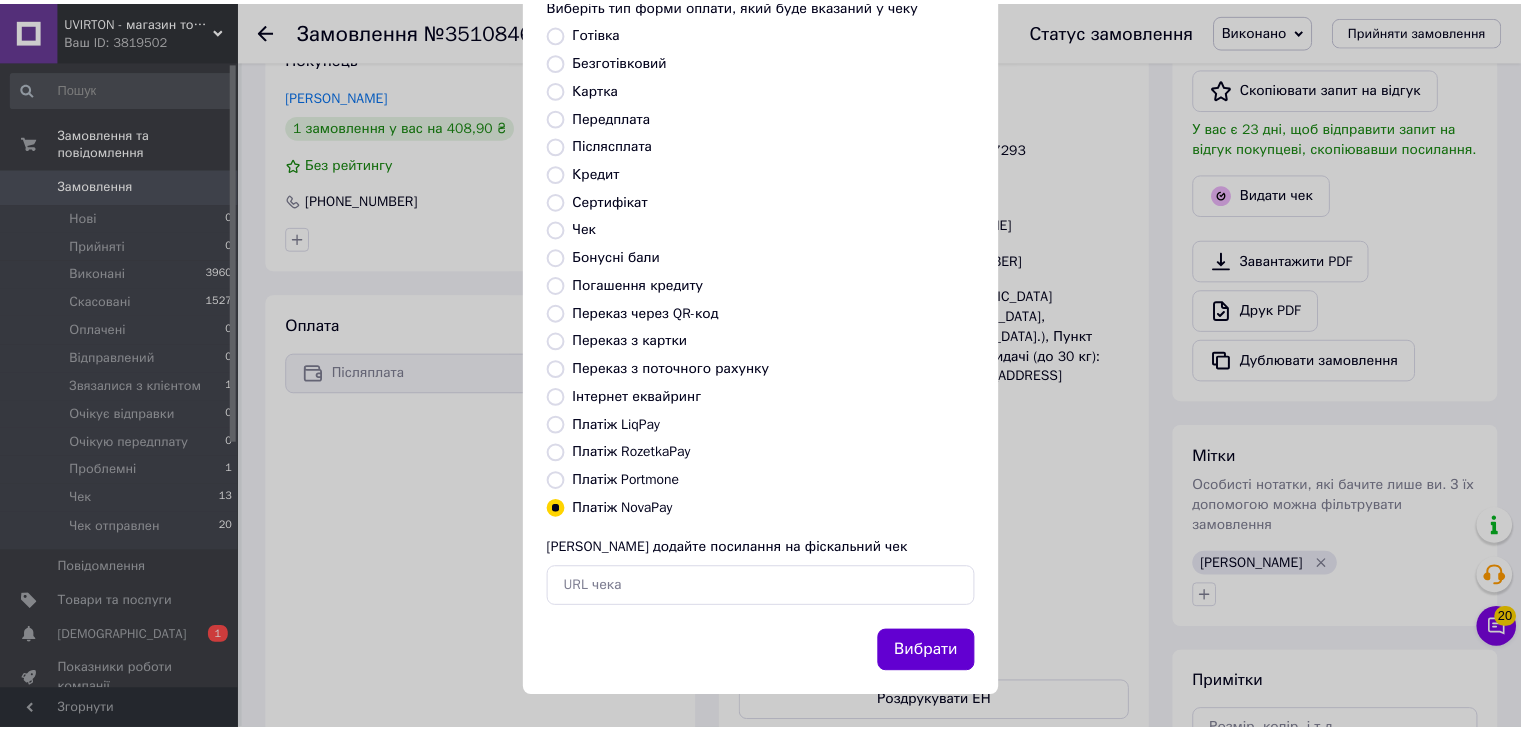 scroll, scrollTop: 128, scrollLeft: 0, axis: vertical 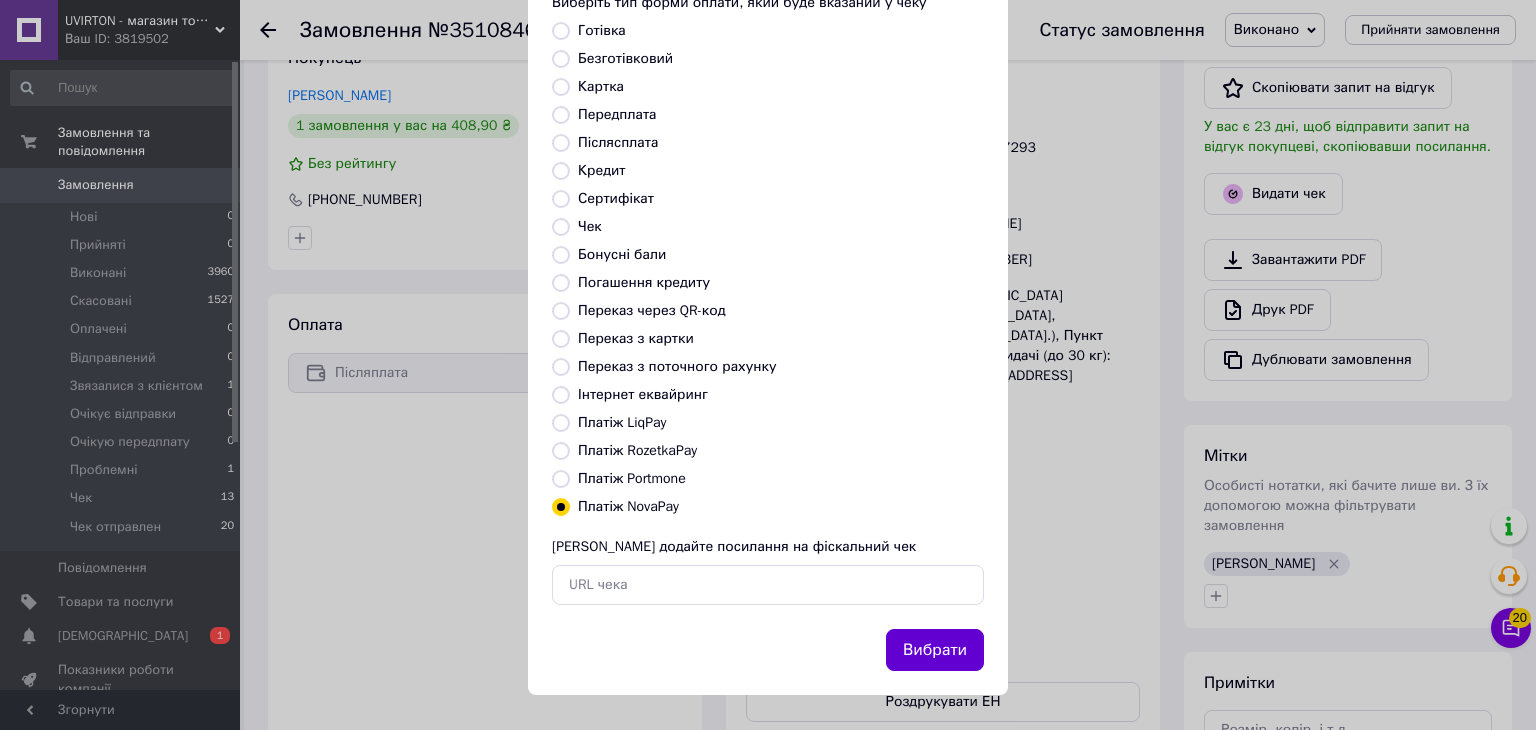 click on "Вибрати" at bounding box center [935, 650] 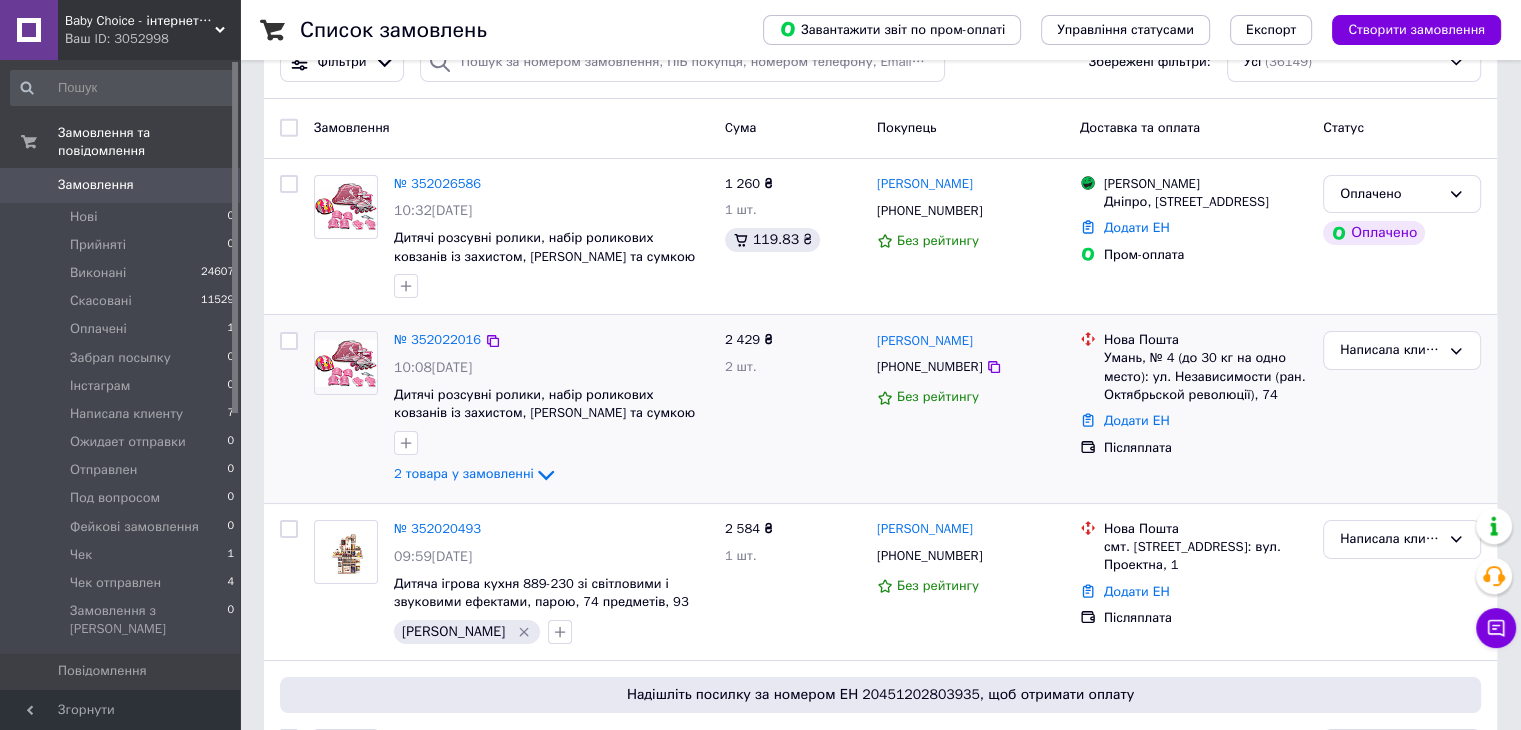 scroll, scrollTop: 0, scrollLeft: 0, axis: both 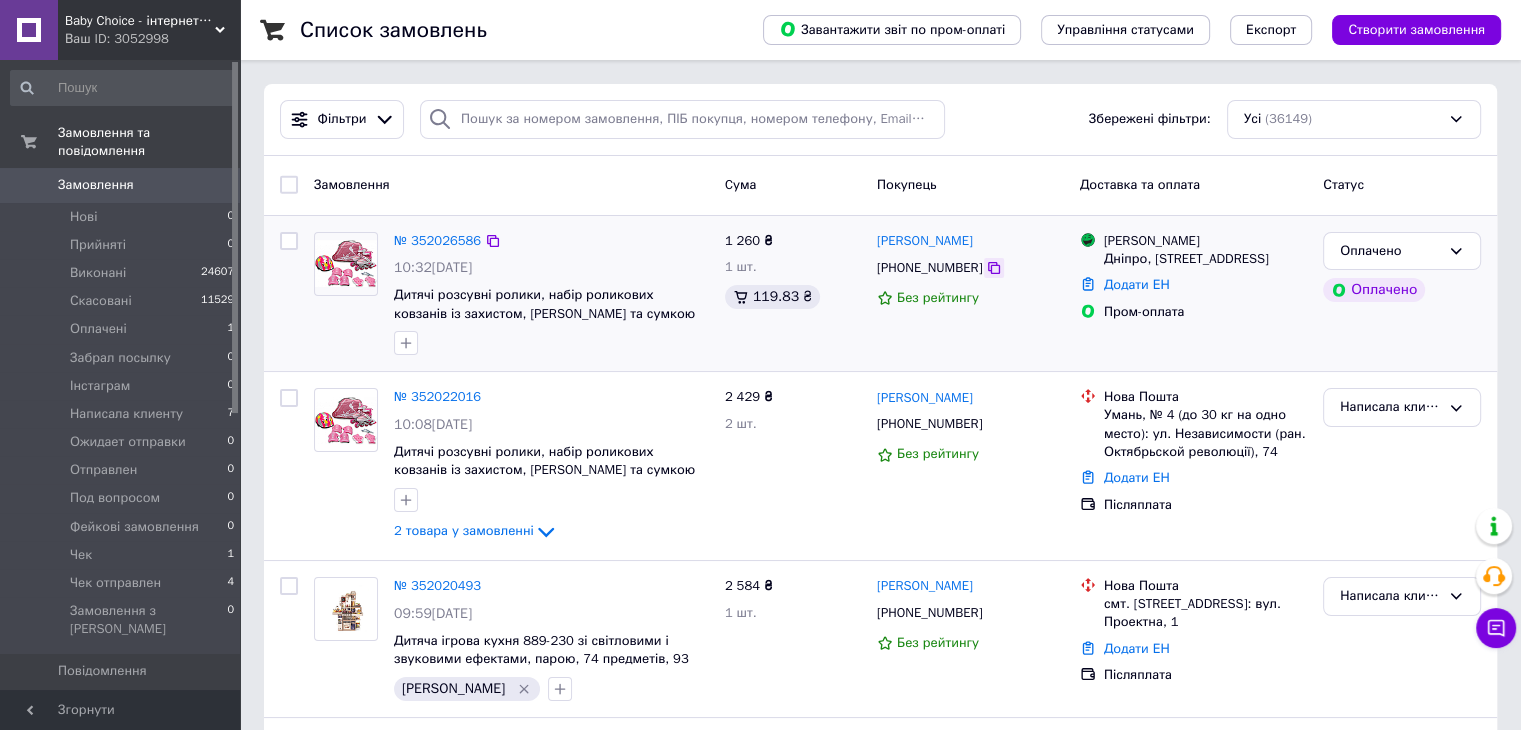 click 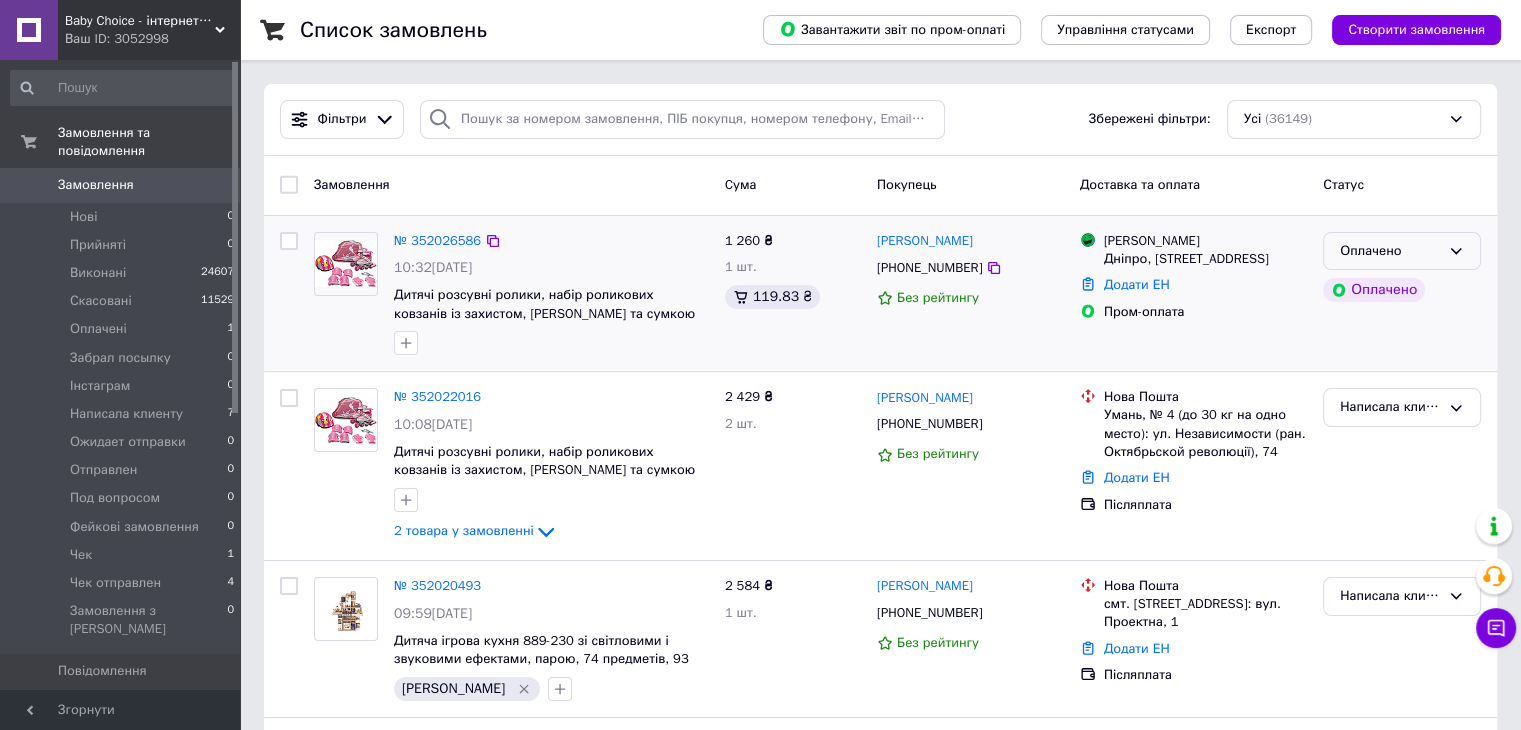 click 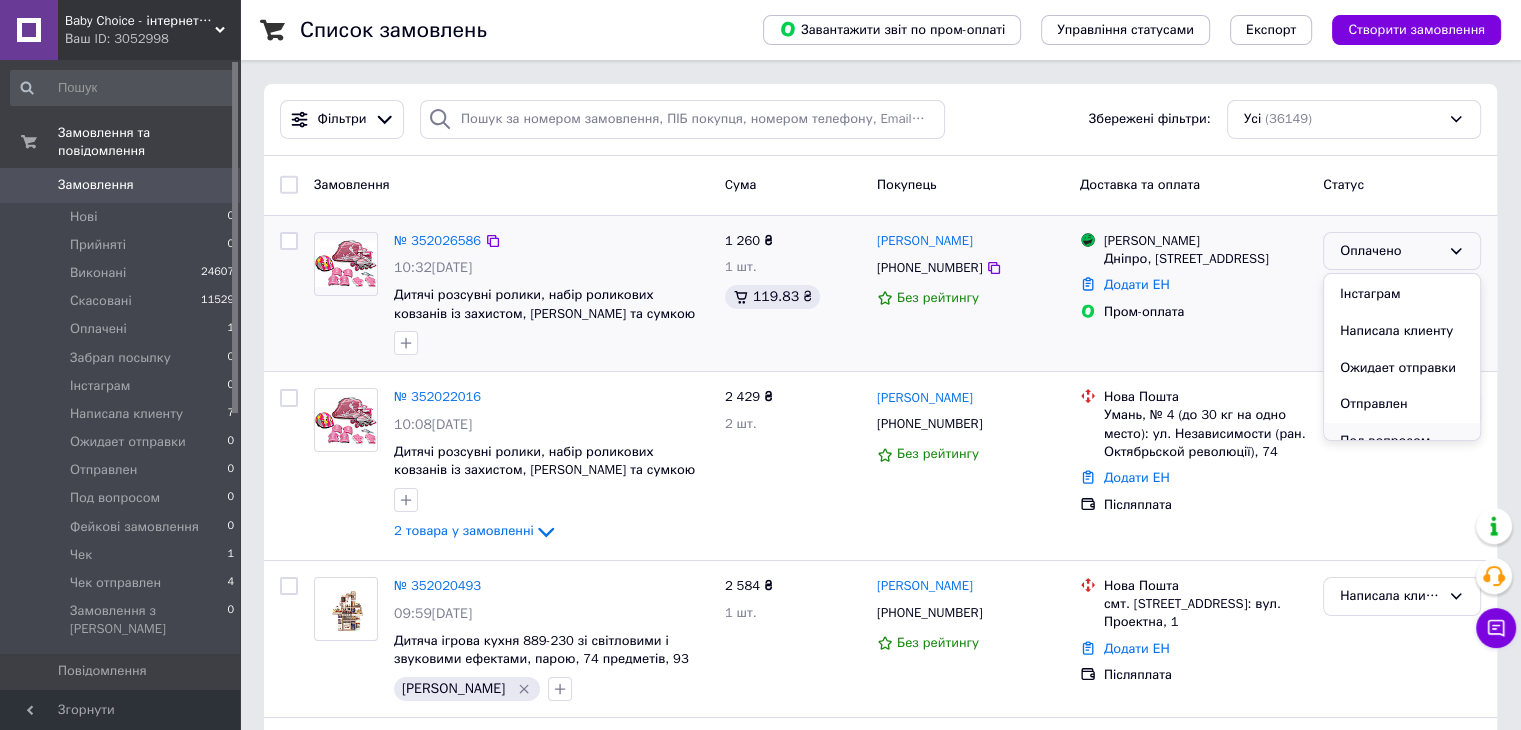 scroll, scrollTop: 200, scrollLeft: 0, axis: vertical 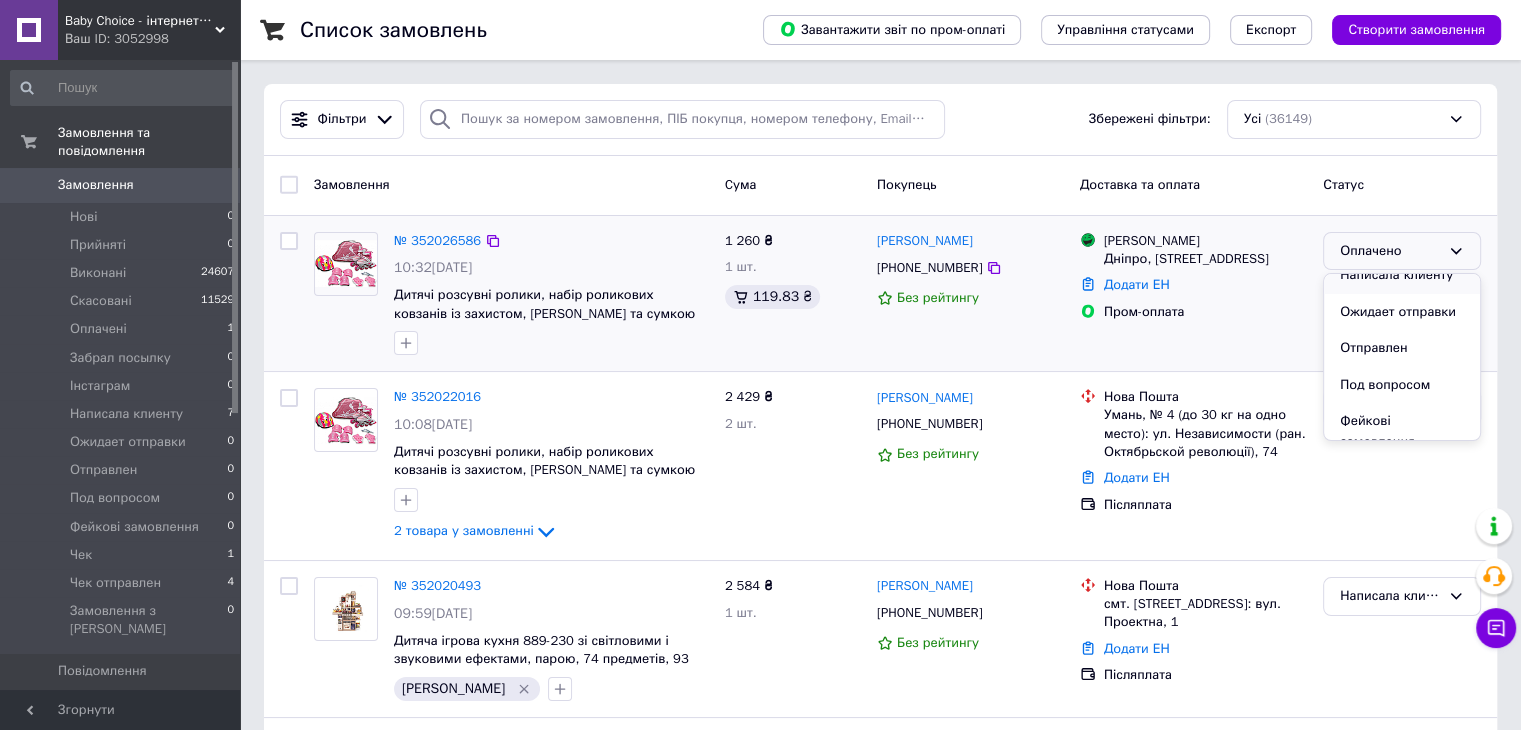 click on "Написала клиенту" at bounding box center [1402, 275] 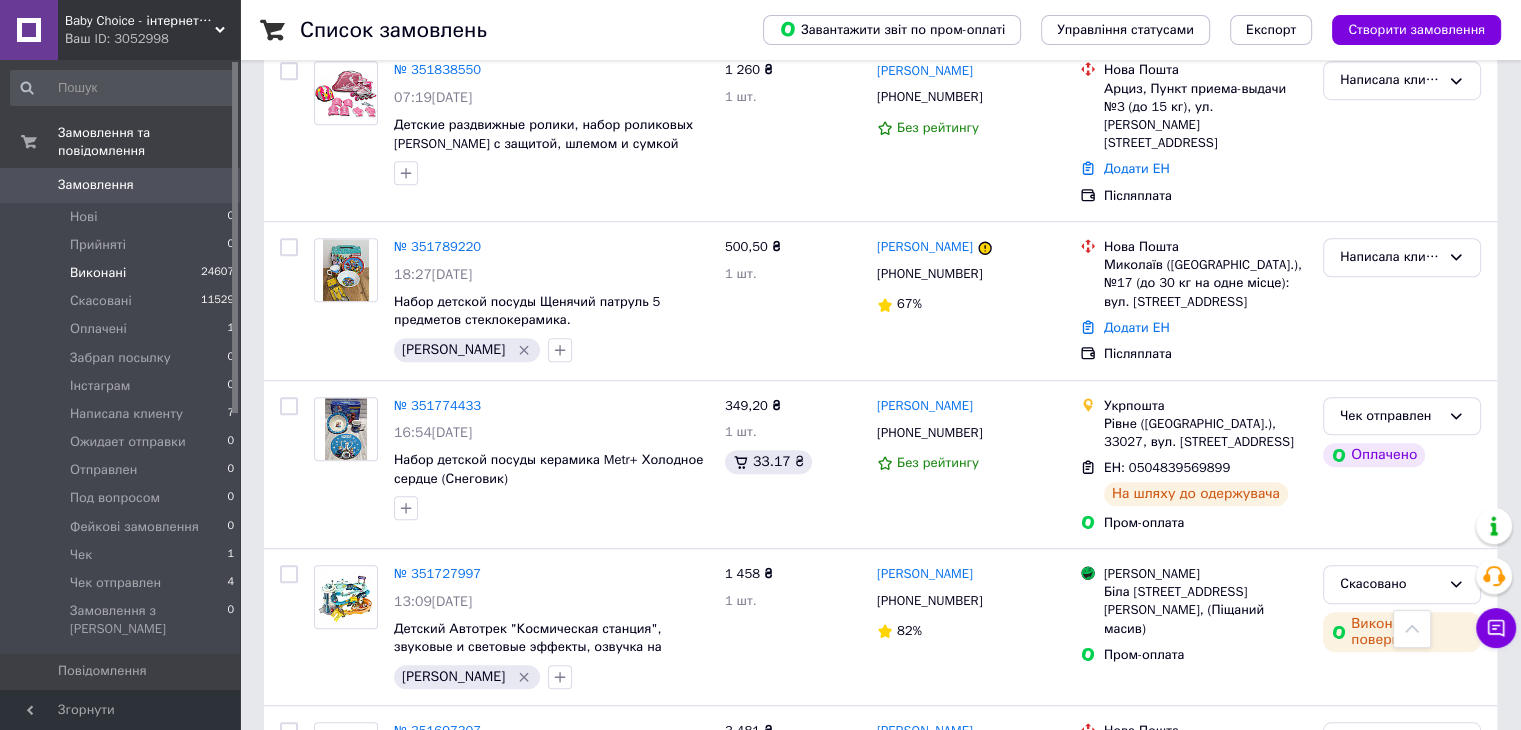 scroll, scrollTop: 1600, scrollLeft: 0, axis: vertical 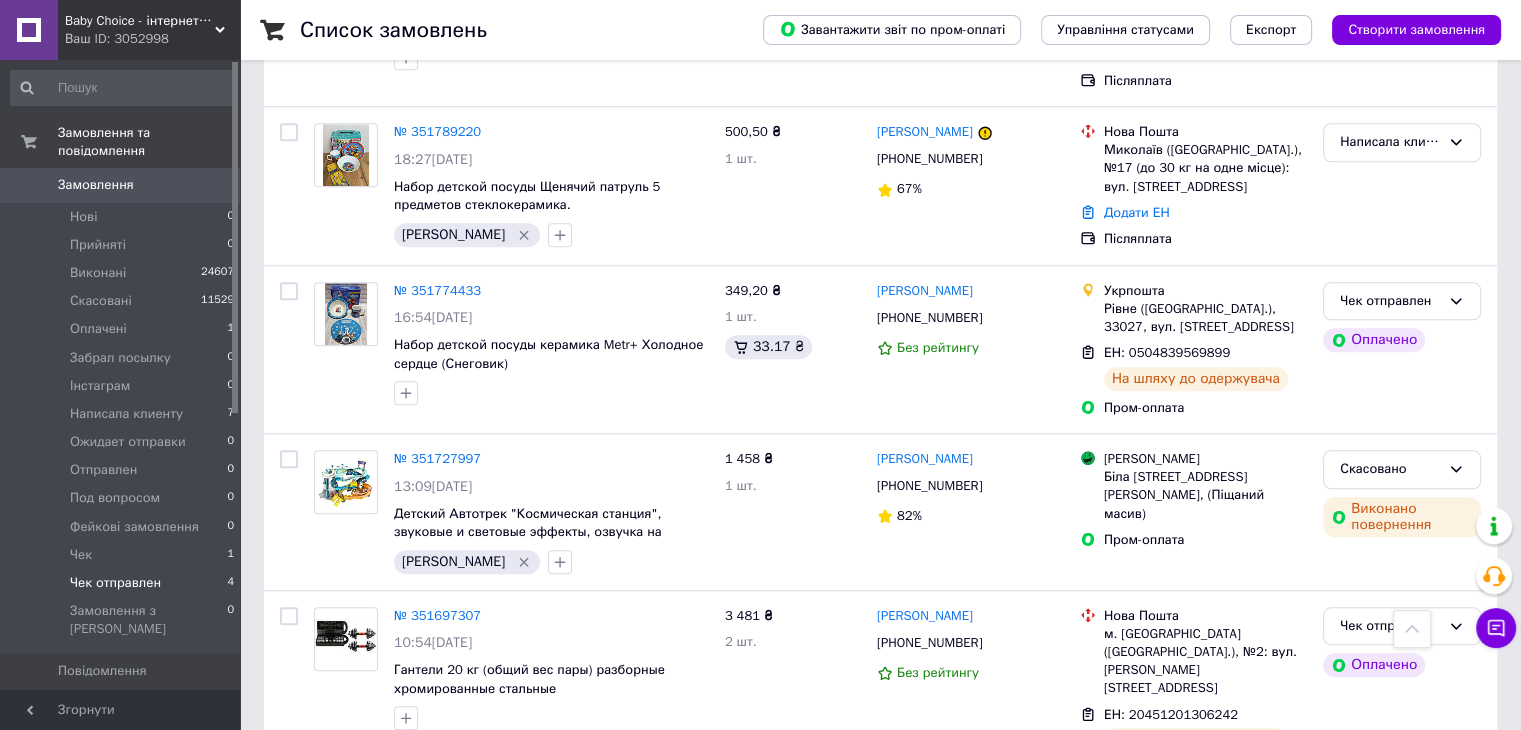 click on "Чек отправлен" at bounding box center [115, 583] 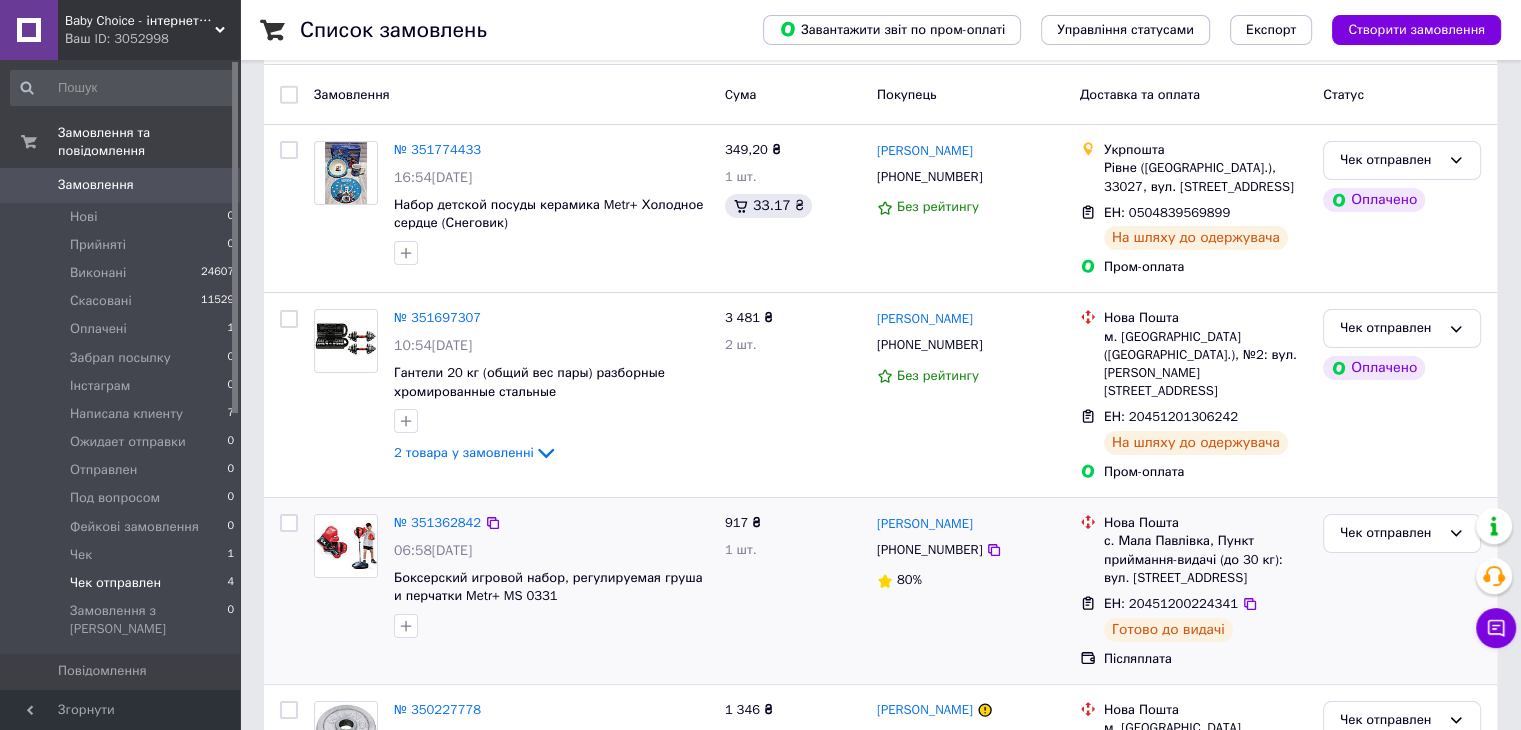 scroll, scrollTop: 328, scrollLeft: 0, axis: vertical 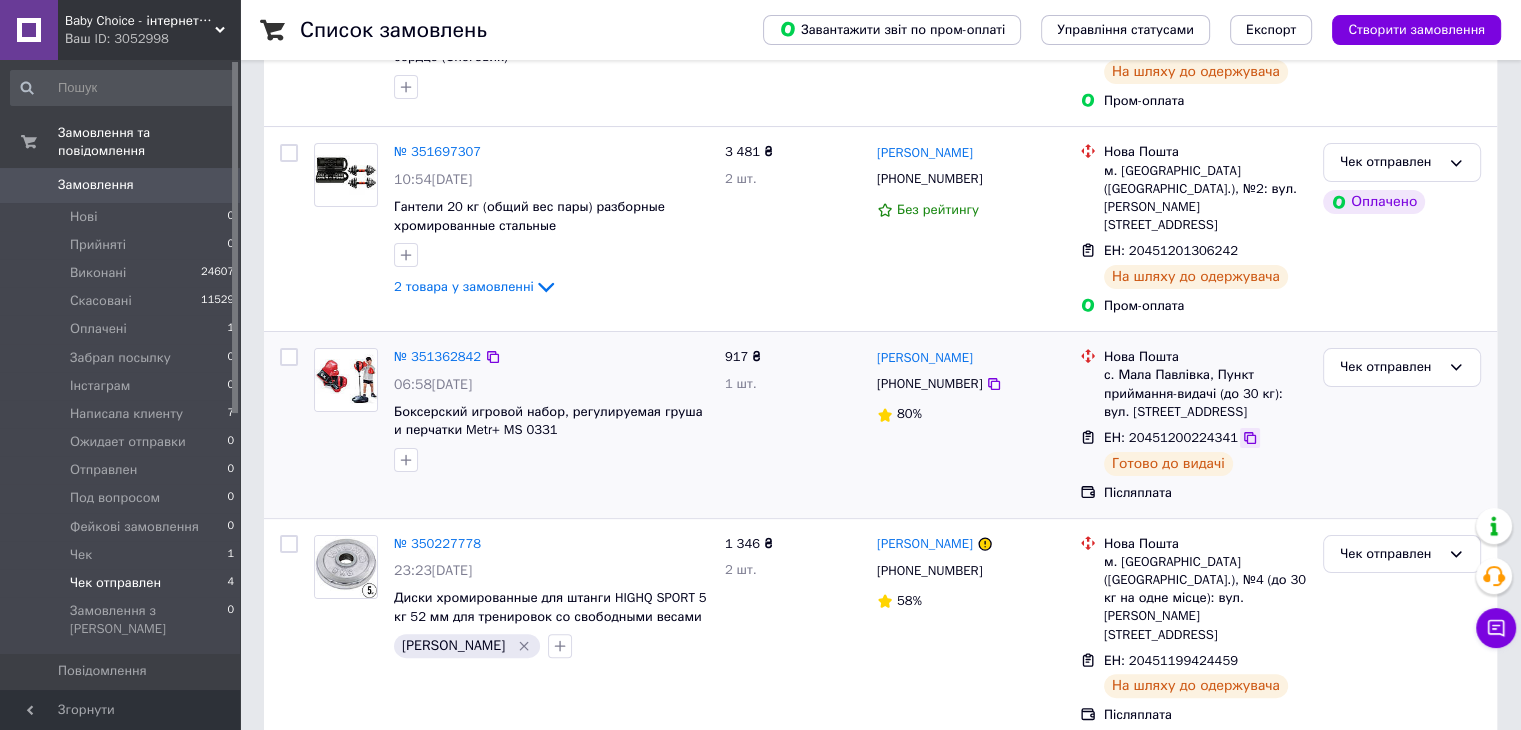 click 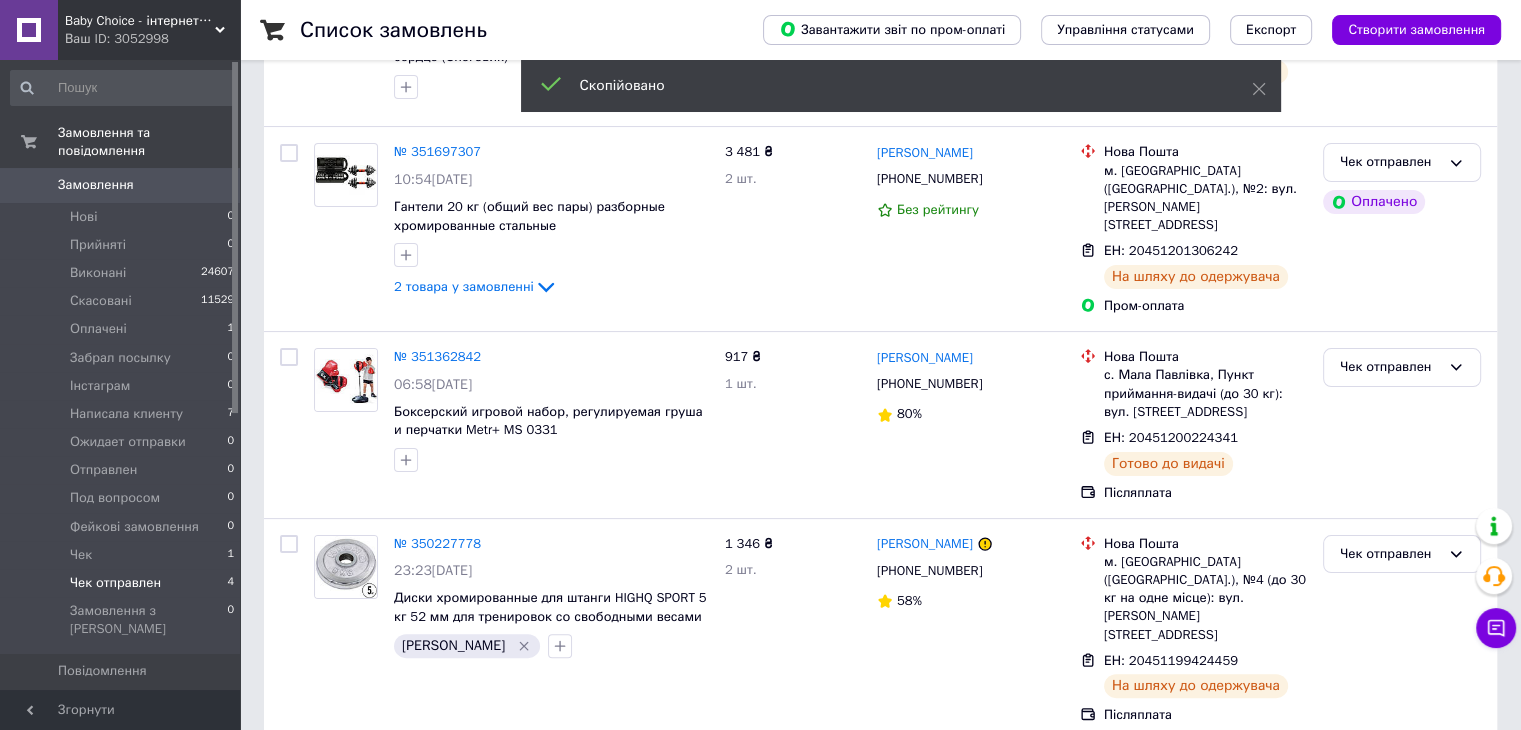 click on "Ваш ID: 3052998" at bounding box center [152, 39] 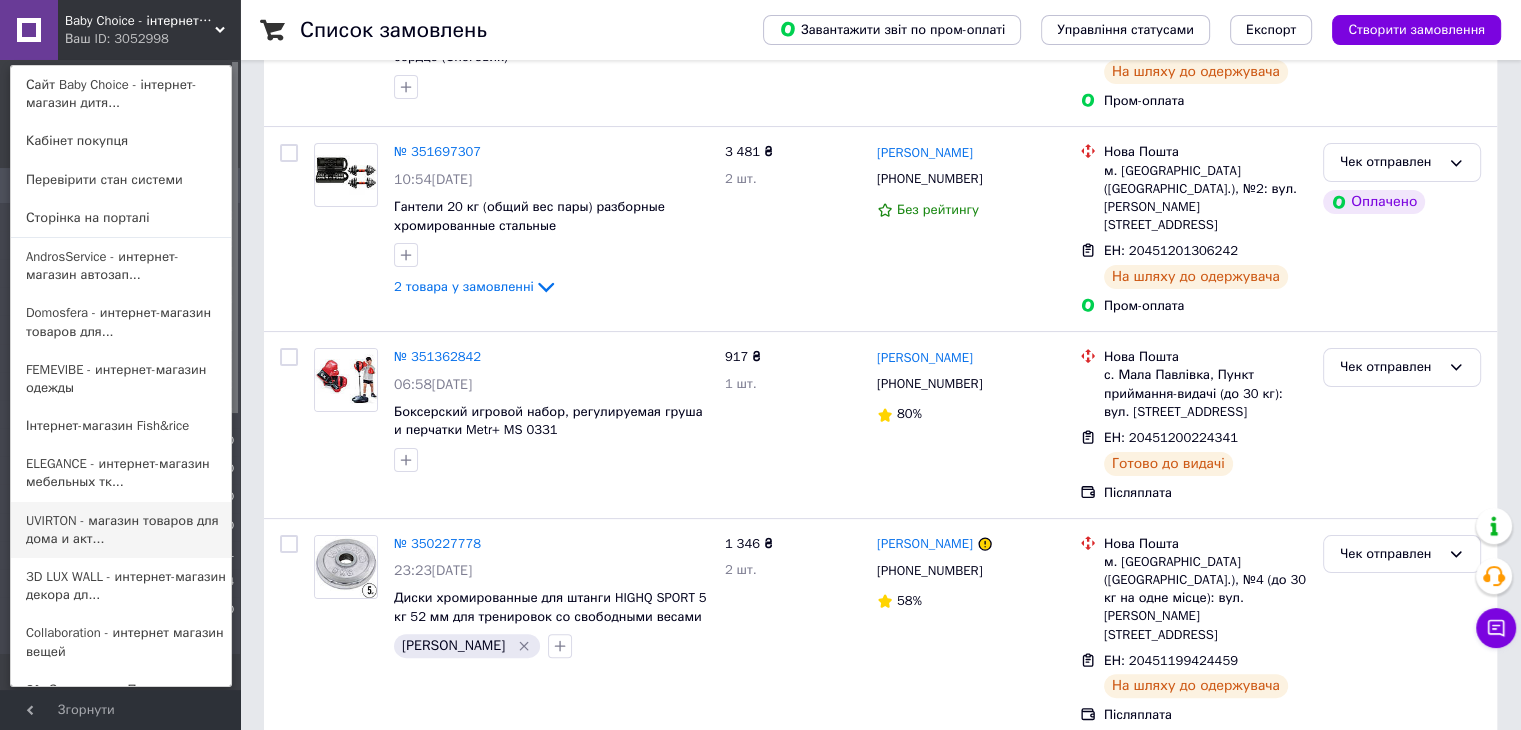 click on "UVIRTON - магазин товаров для дома и акт..." at bounding box center (121, 530) 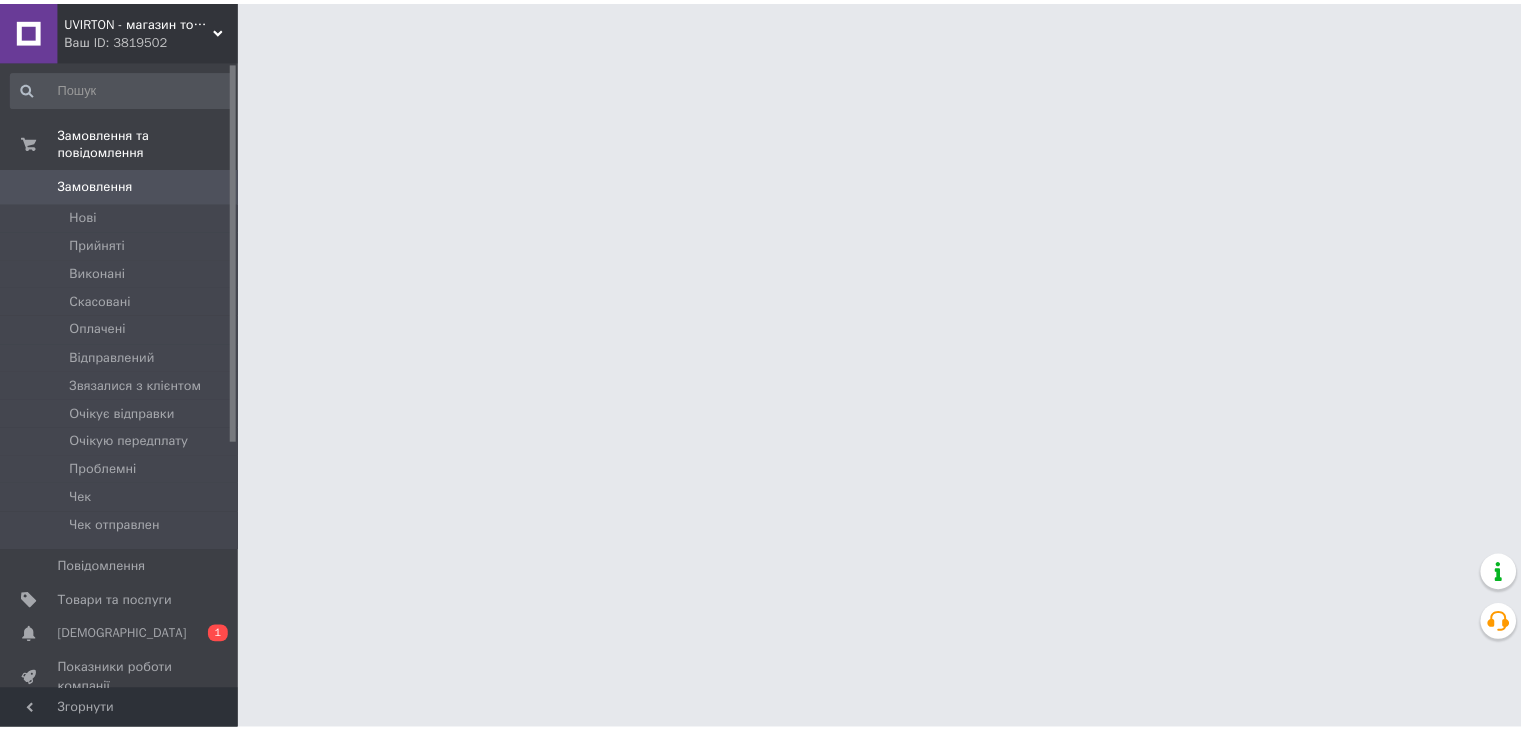 scroll, scrollTop: 0, scrollLeft: 0, axis: both 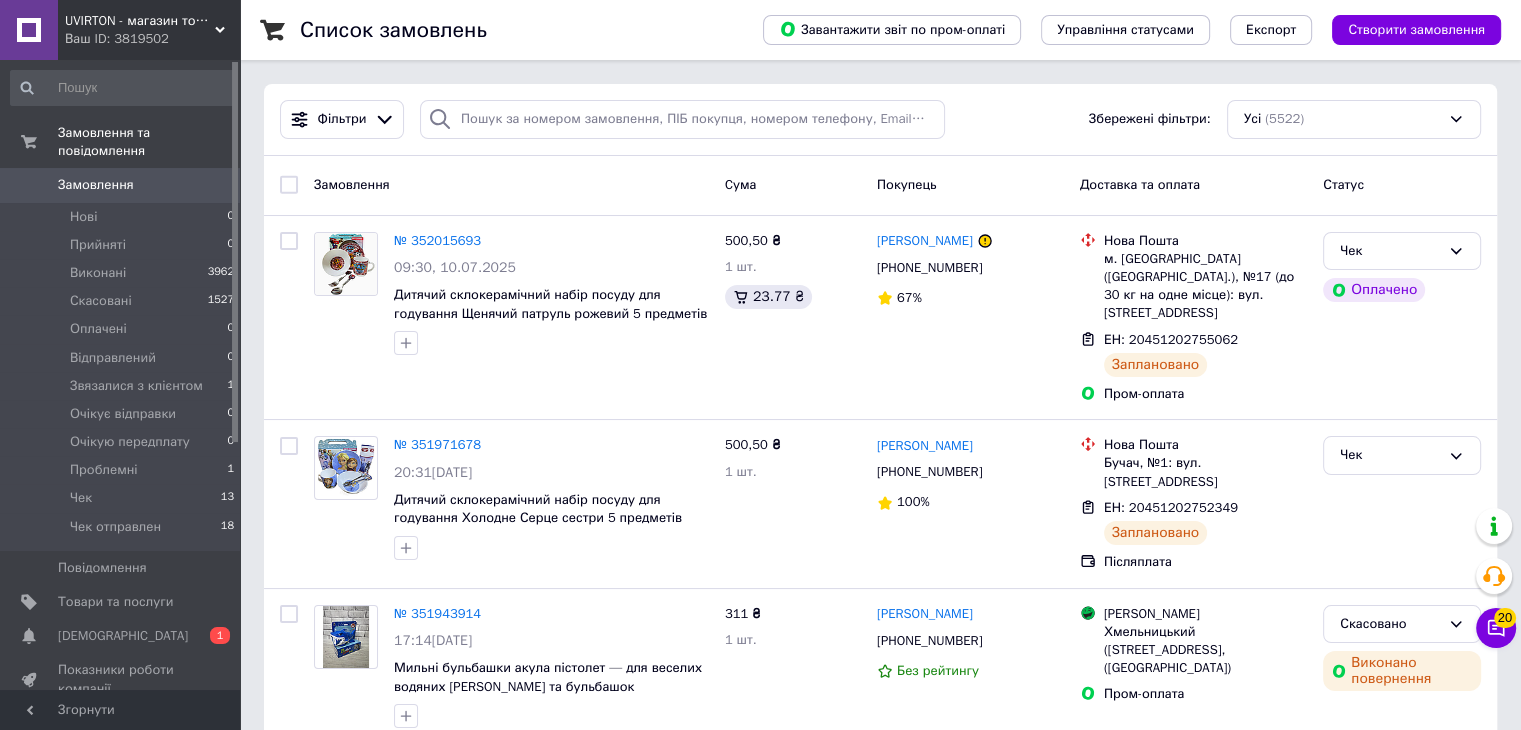 click on "Чек отправлен" at bounding box center [115, 527] 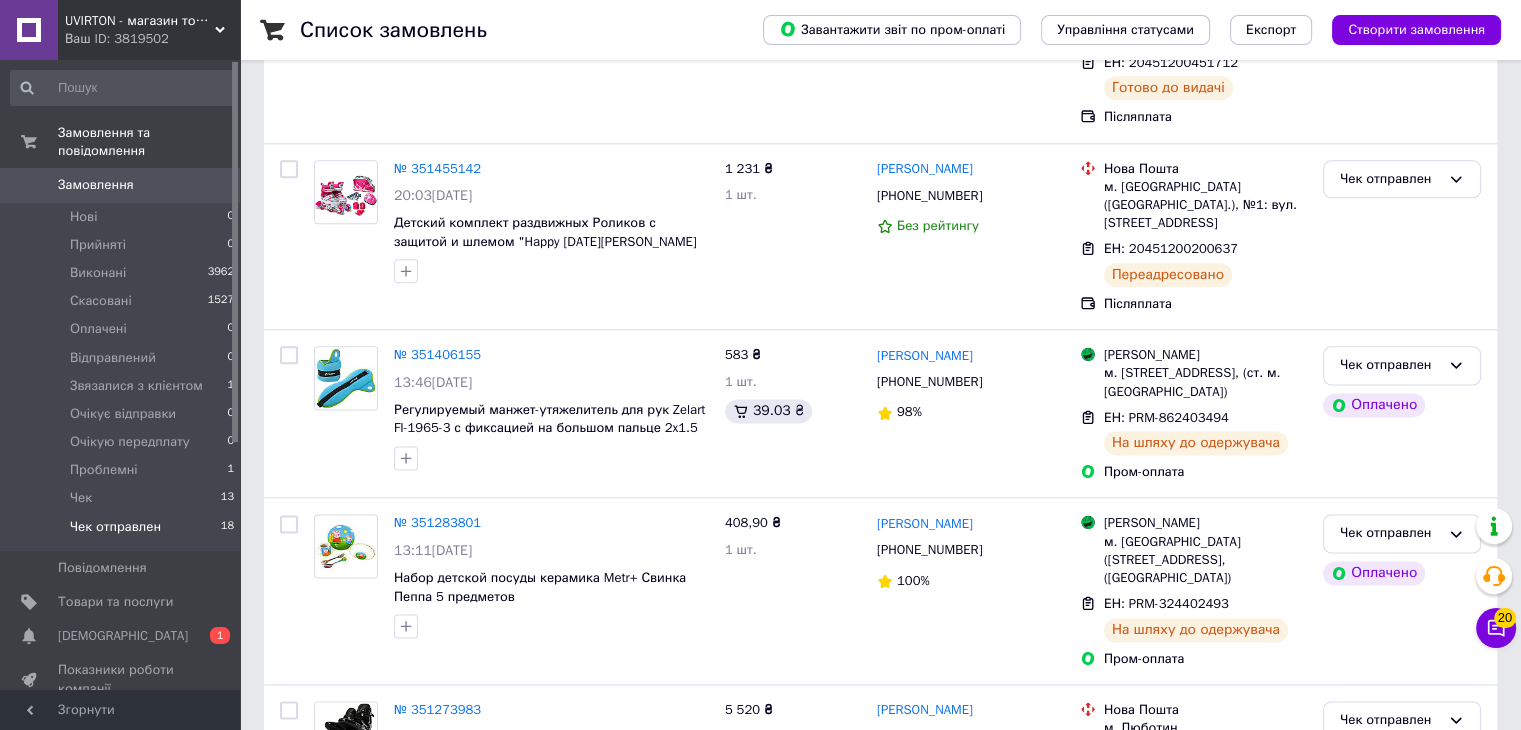 scroll, scrollTop: 2995, scrollLeft: 0, axis: vertical 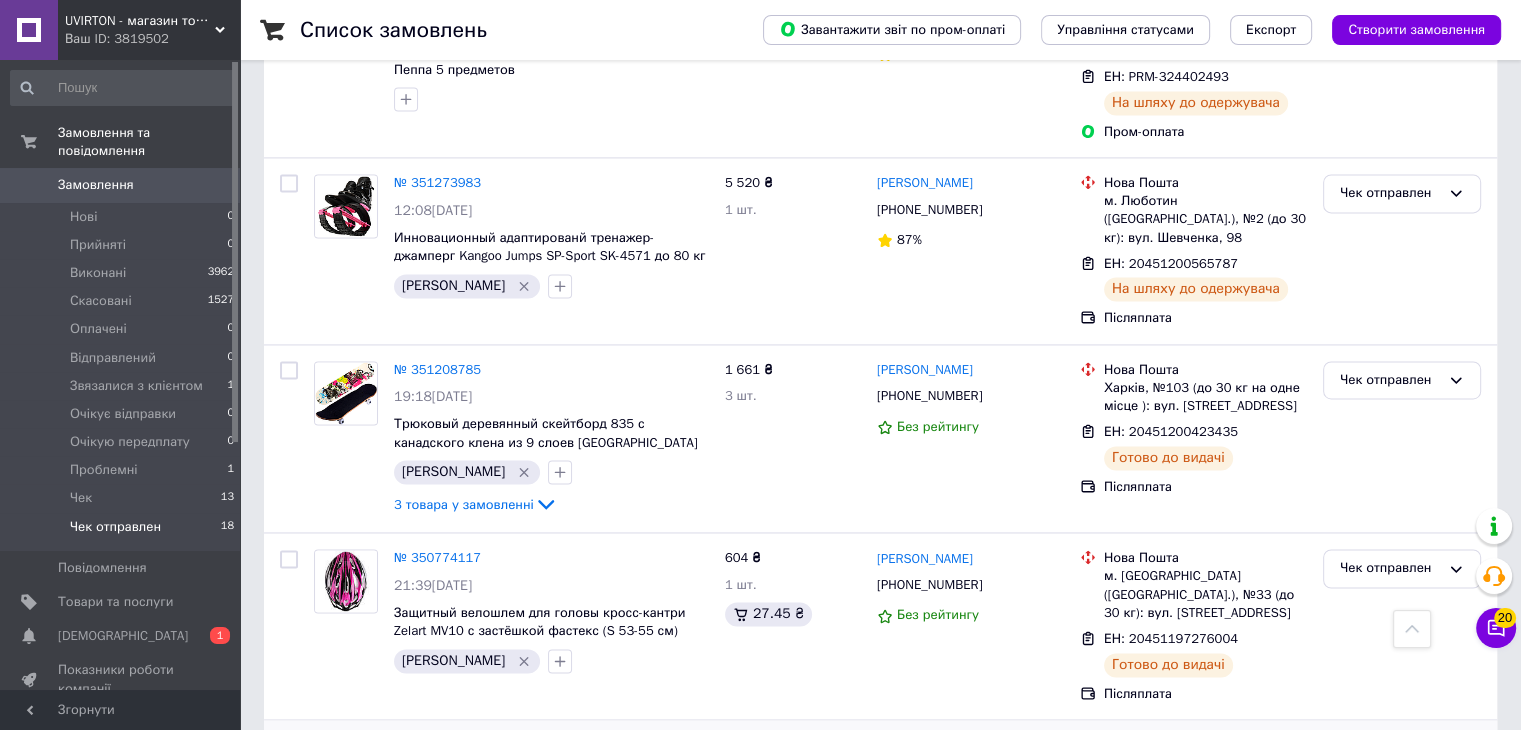 click 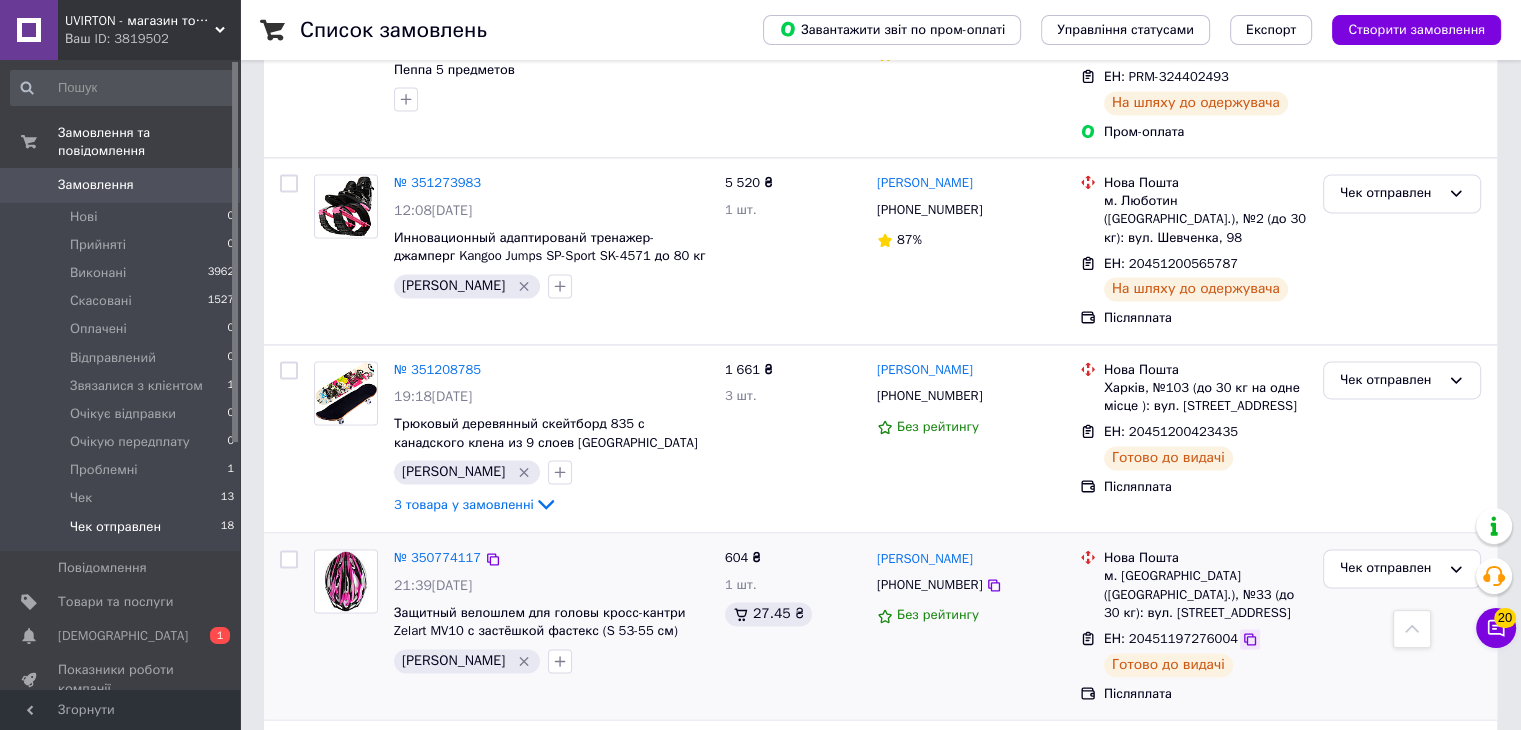 click 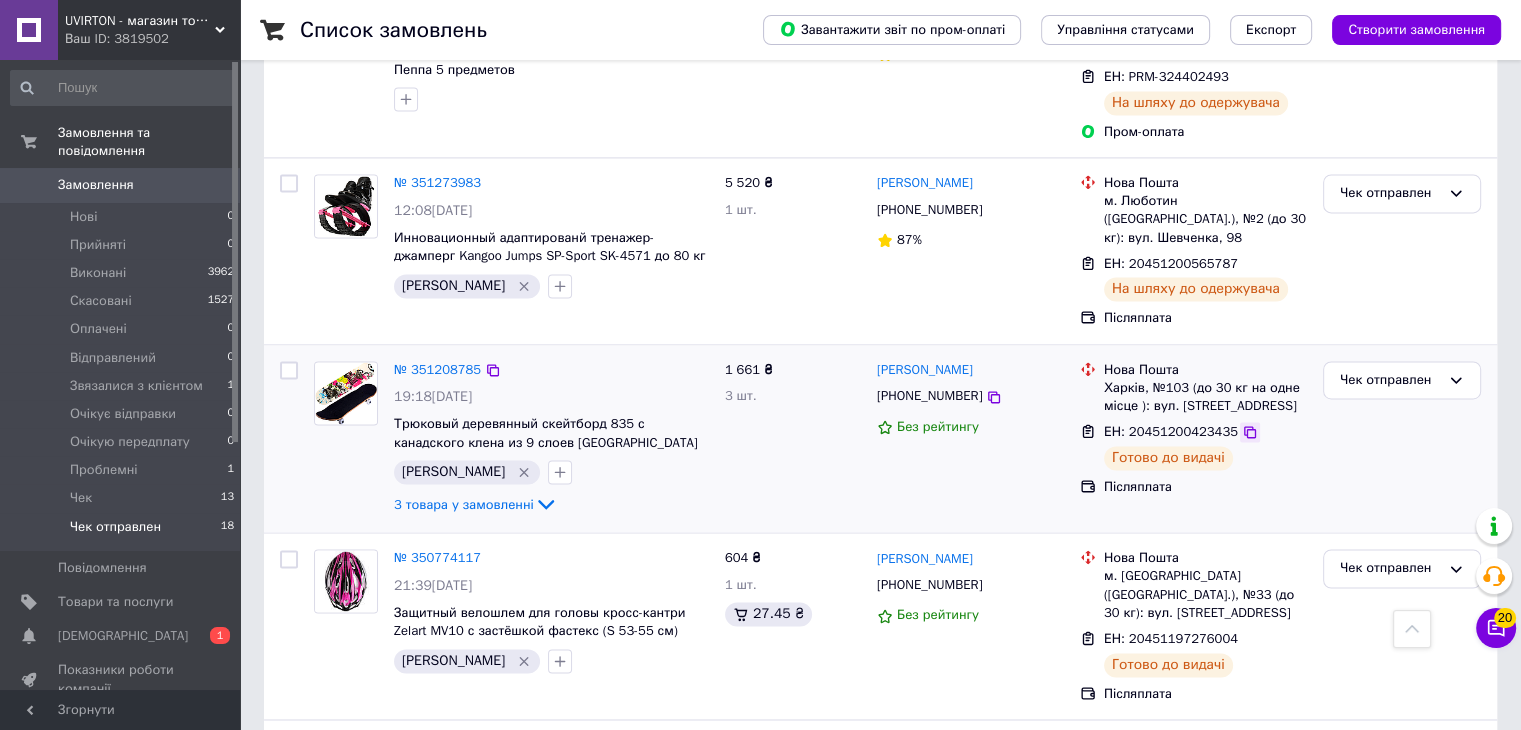 click 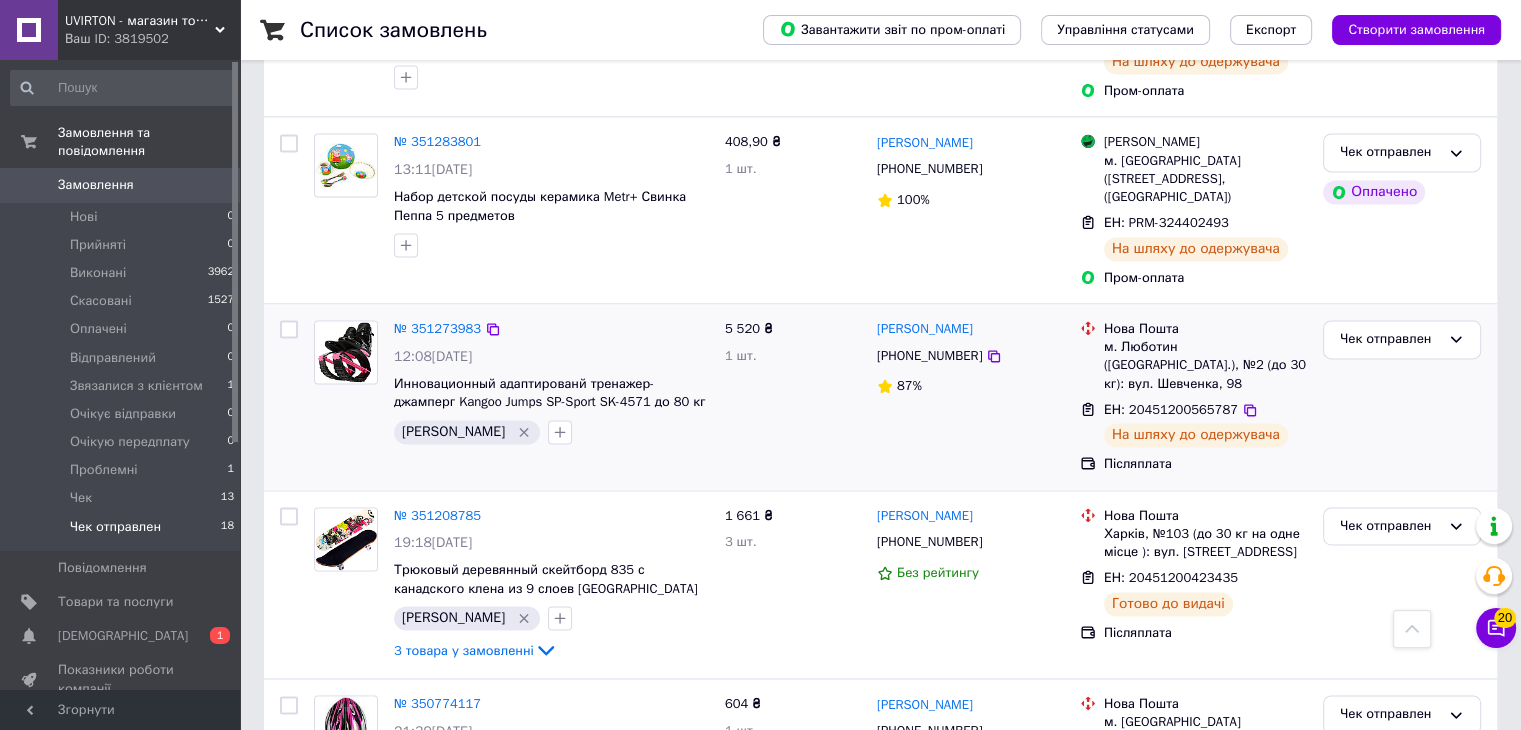 scroll, scrollTop: 2795, scrollLeft: 0, axis: vertical 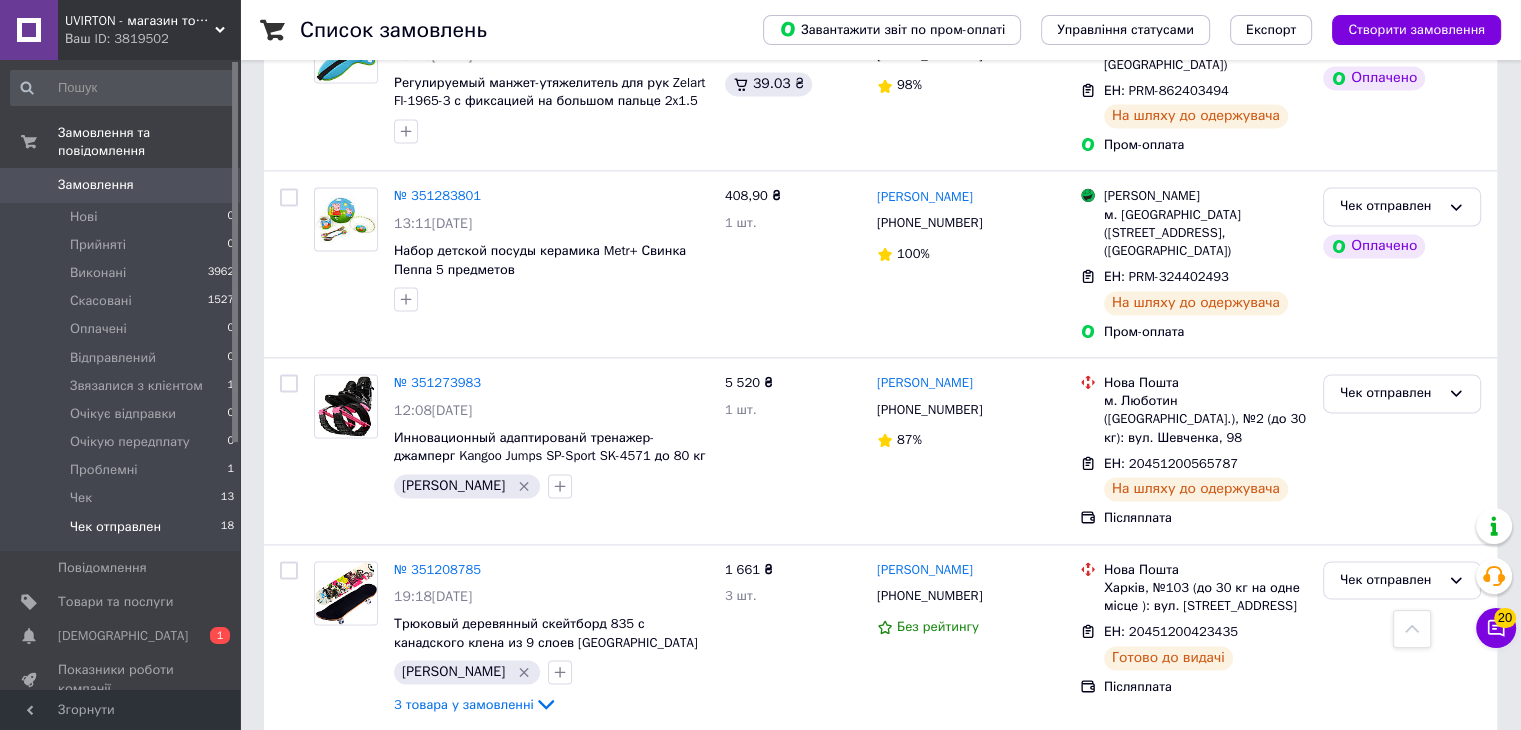 click on "Ваш ID: 3819502" at bounding box center [152, 39] 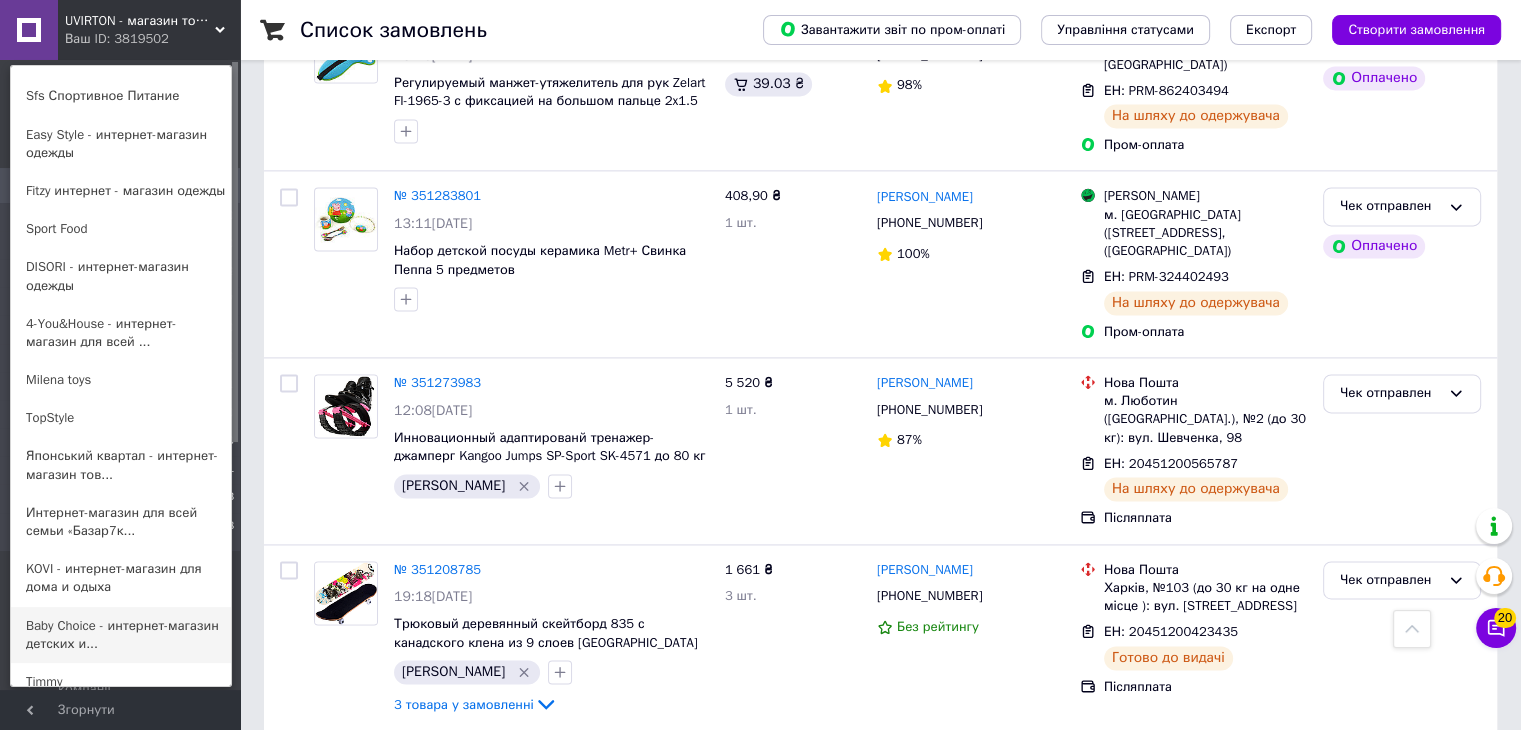 scroll, scrollTop: 600, scrollLeft: 0, axis: vertical 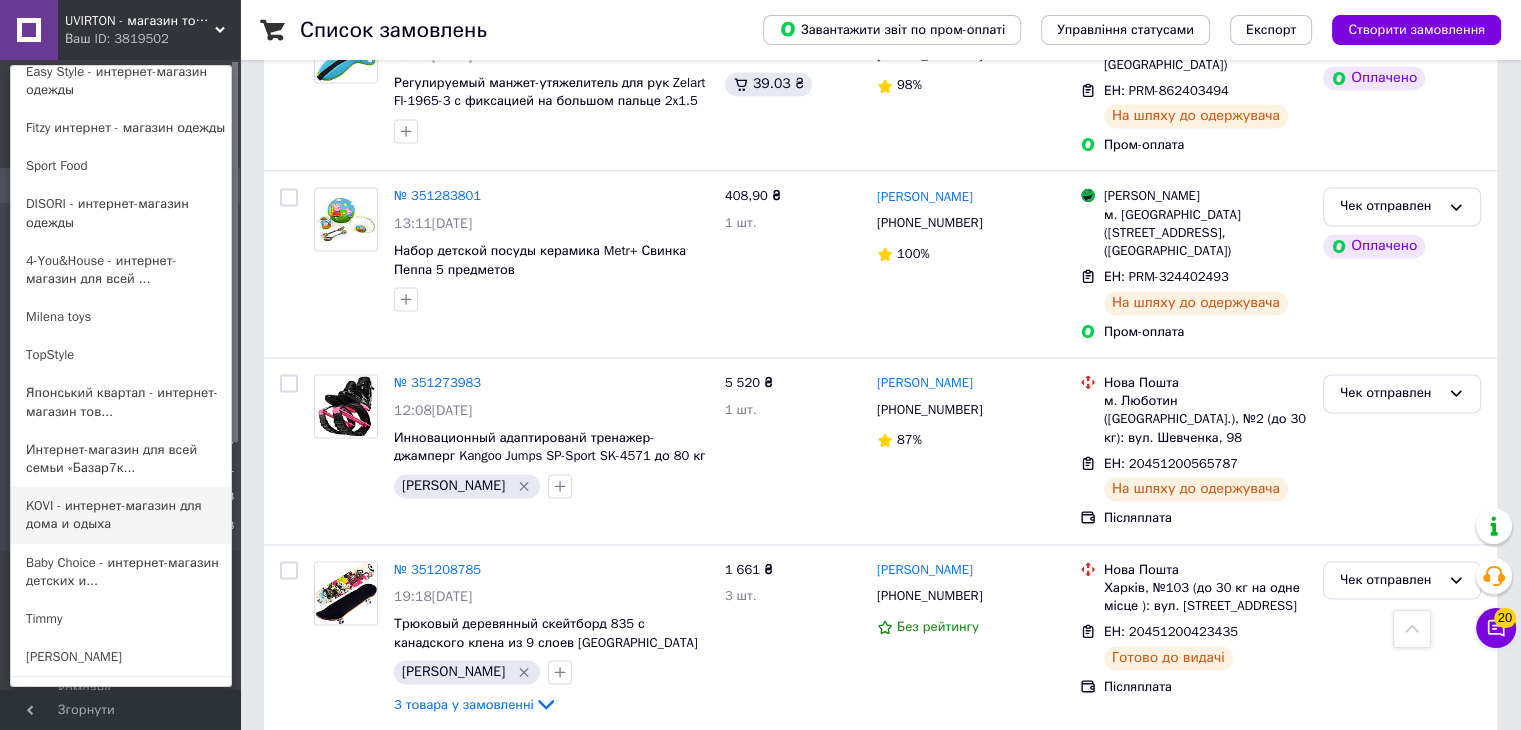 click on "KOVI - интернет-магазин для дома и одыха" at bounding box center [121, 515] 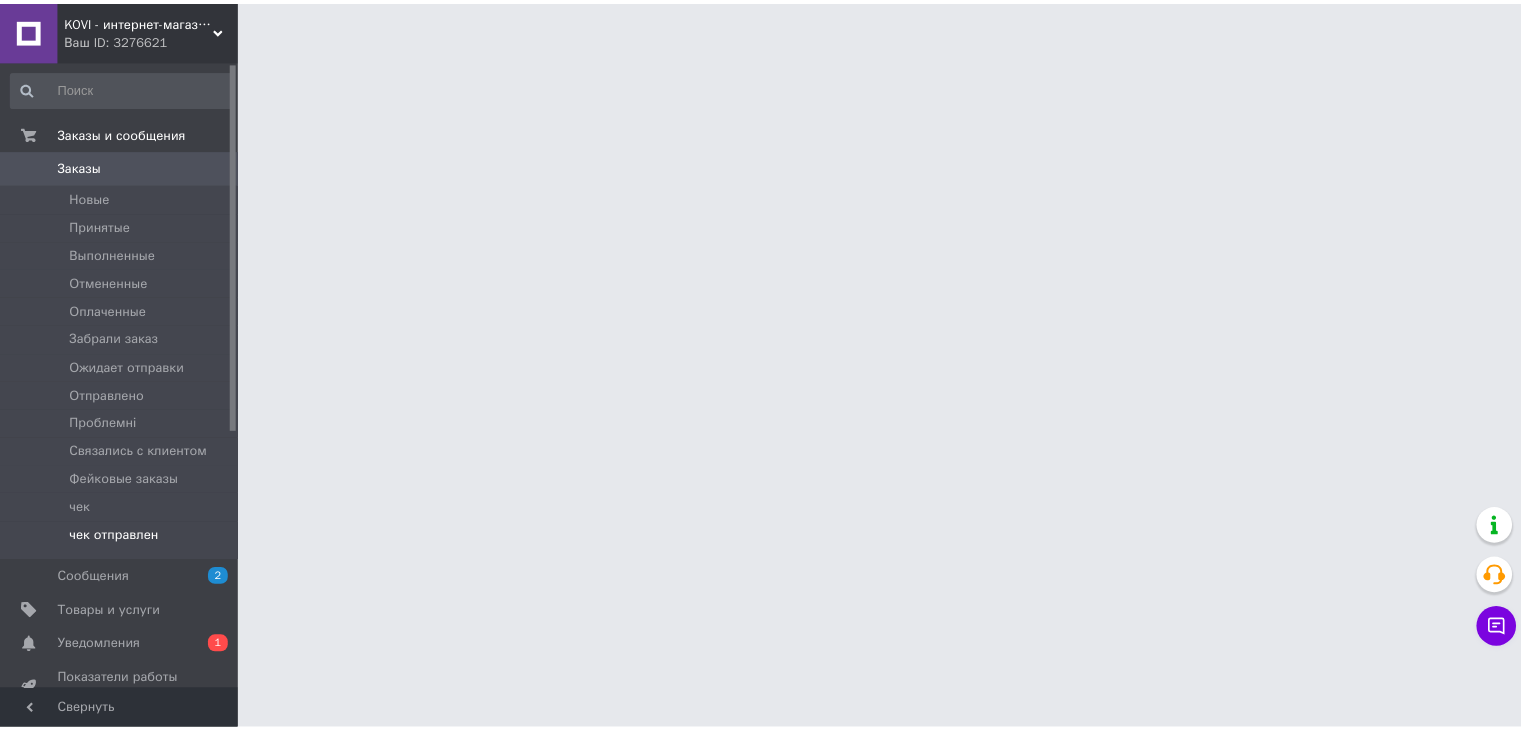 scroll, scrollTop: 0, scrollLeft: 0, axis: both 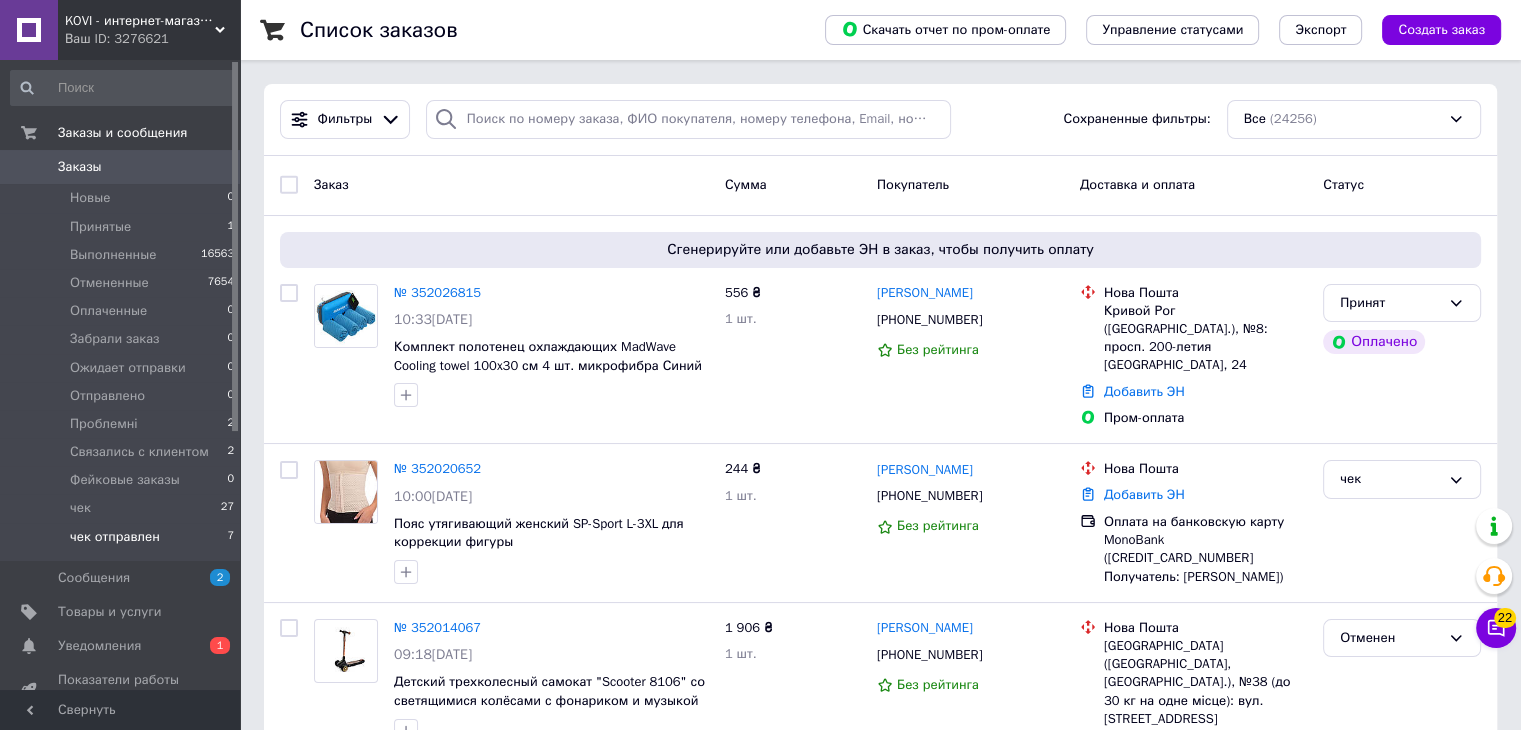 click on "чек отправлен" at bounding box center [115, 537] 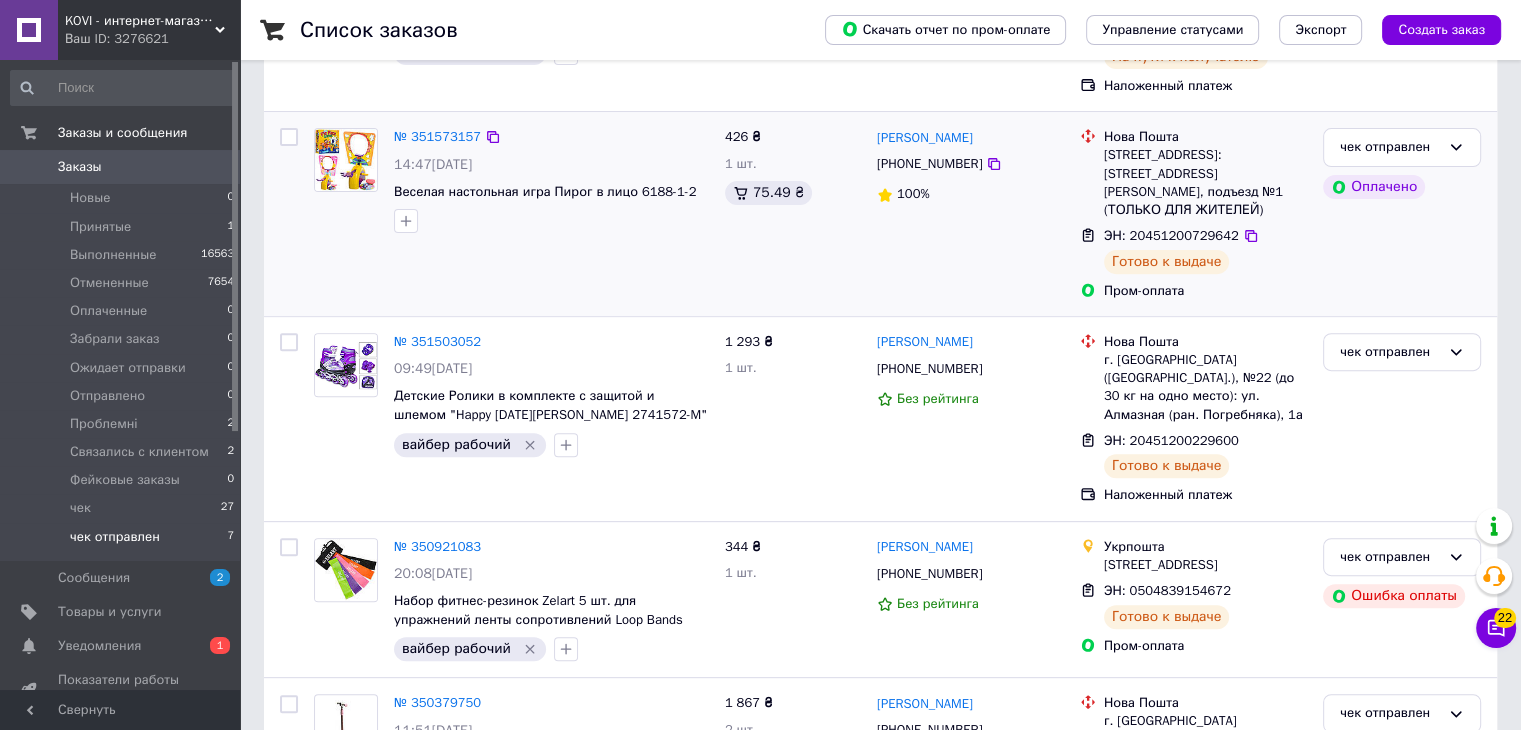 scroll, scrollTop: 849, scrollLeft: 0, axis: vertical 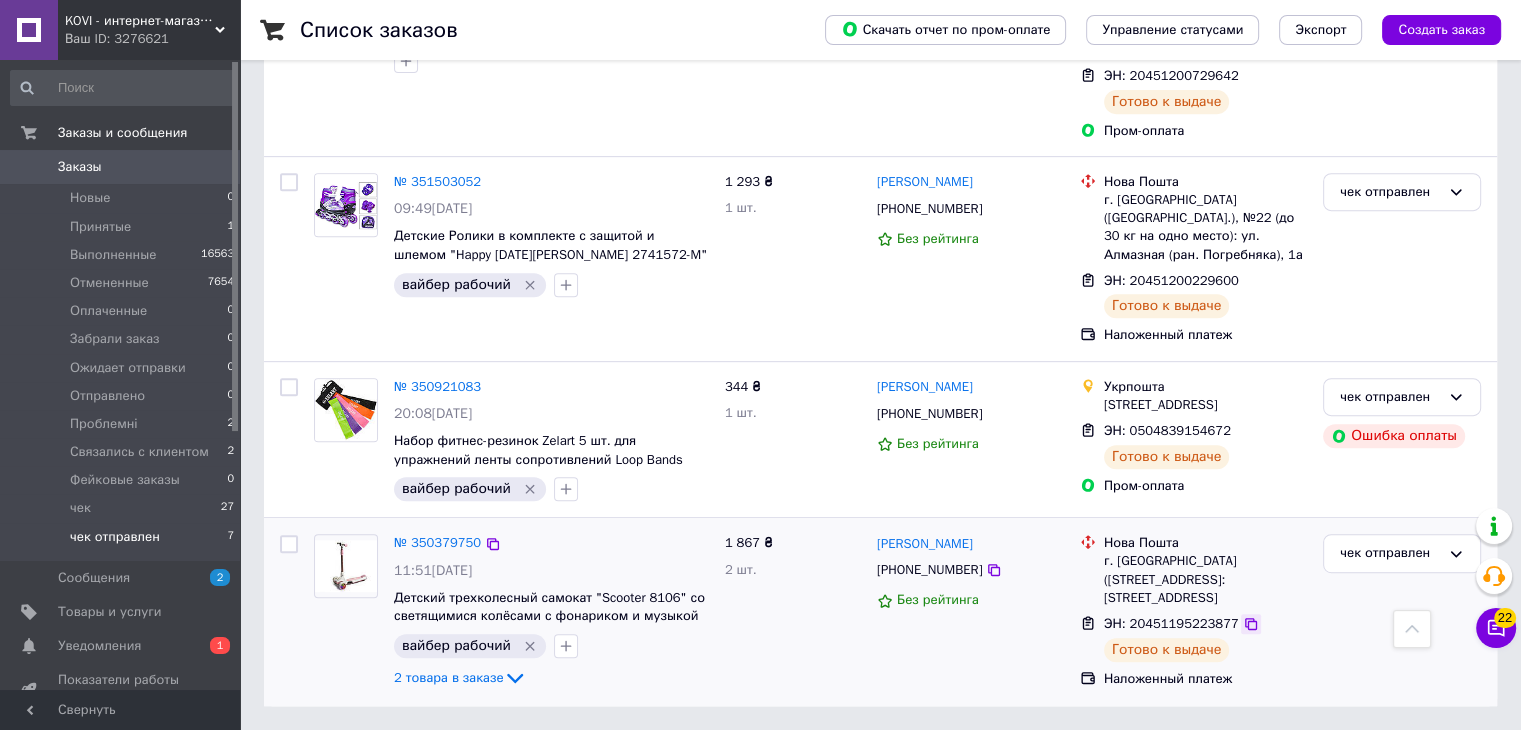 click 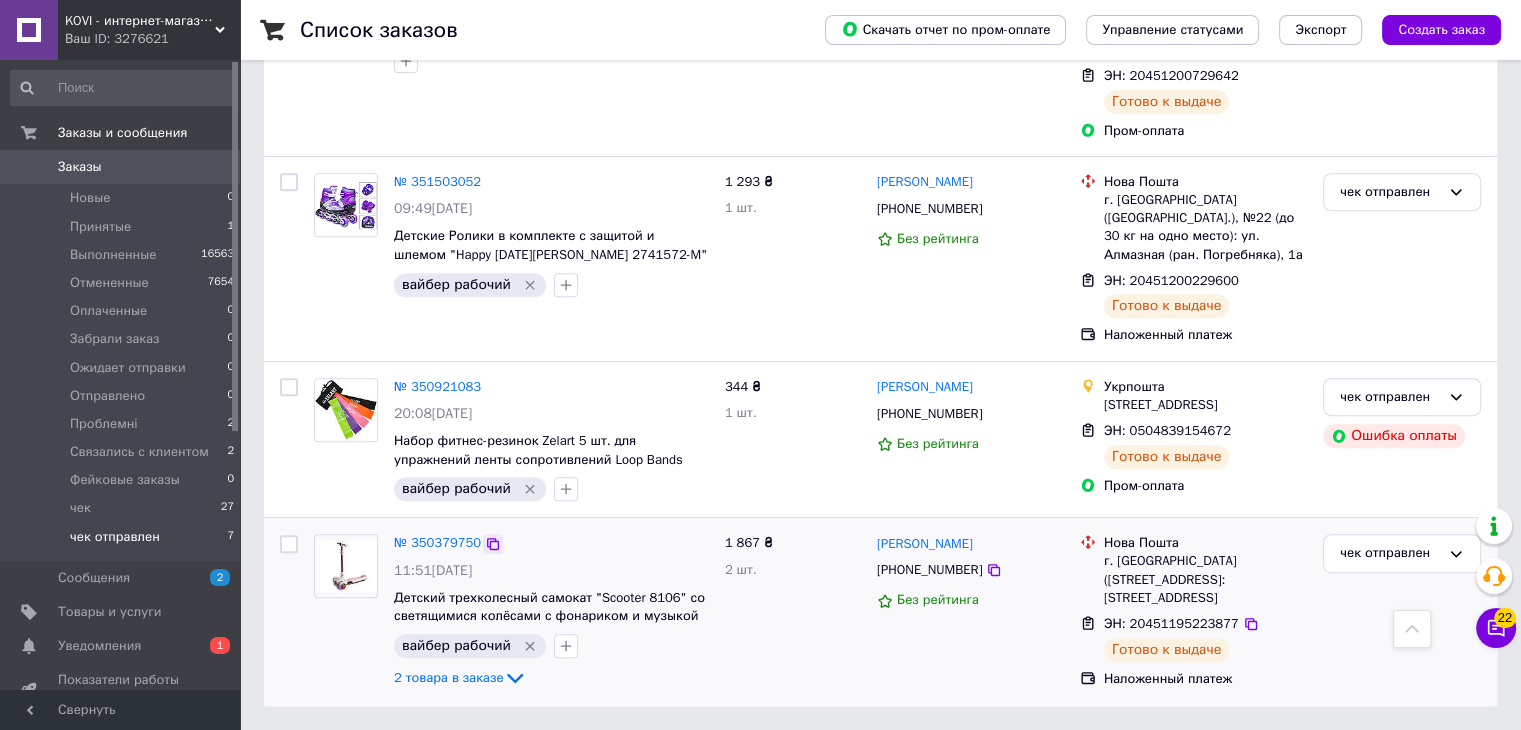 click 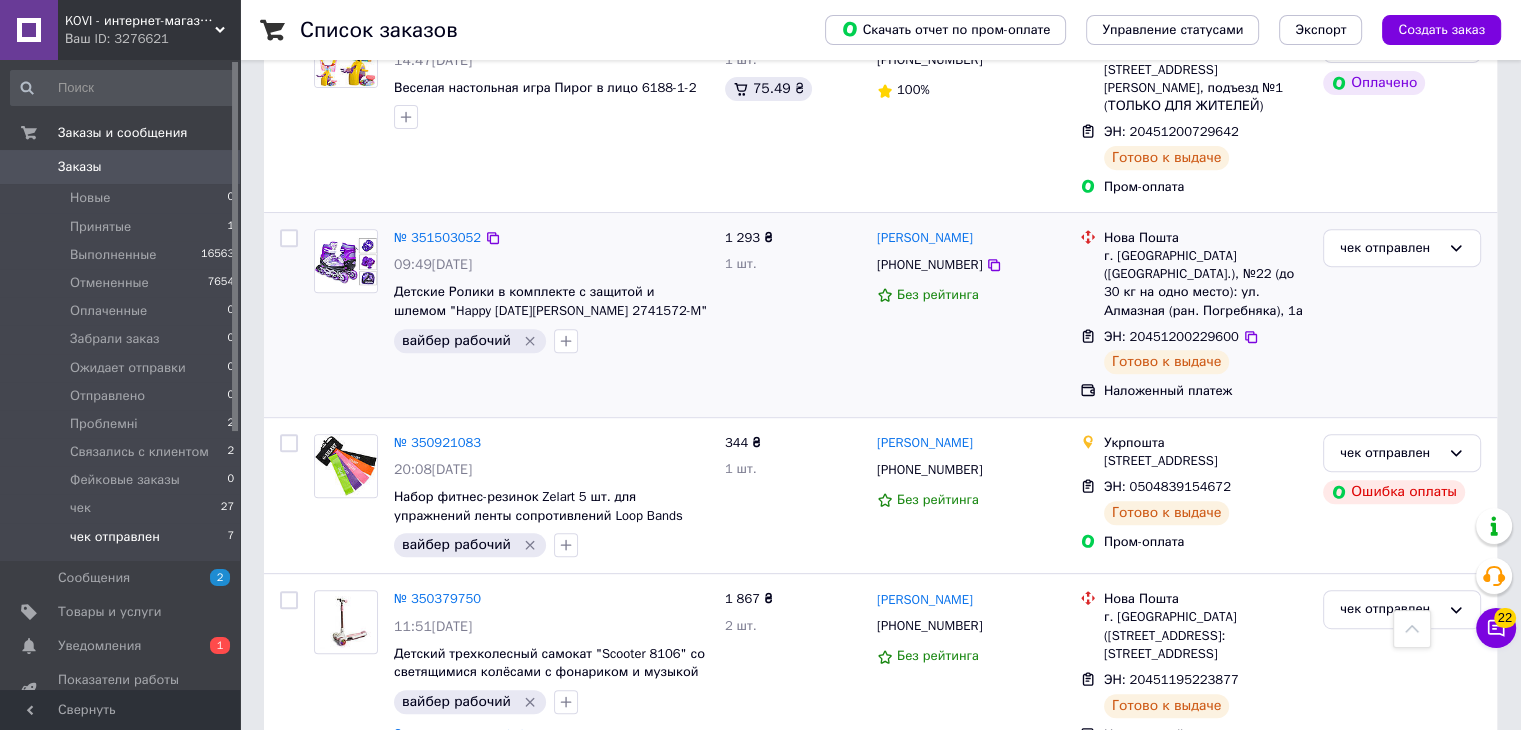 scroll, scrollTop: 749, scrollLeft: 0, axis: vertical 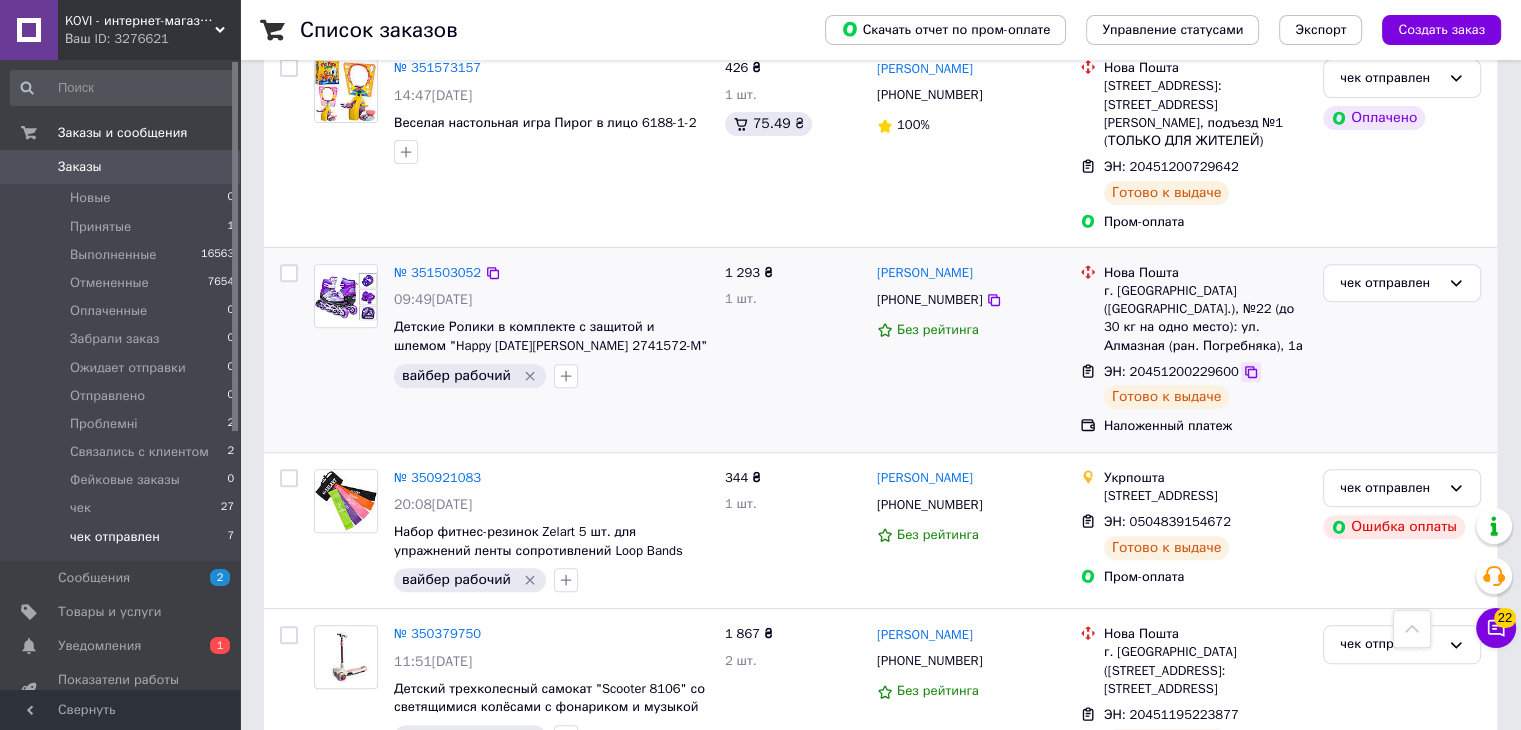 click 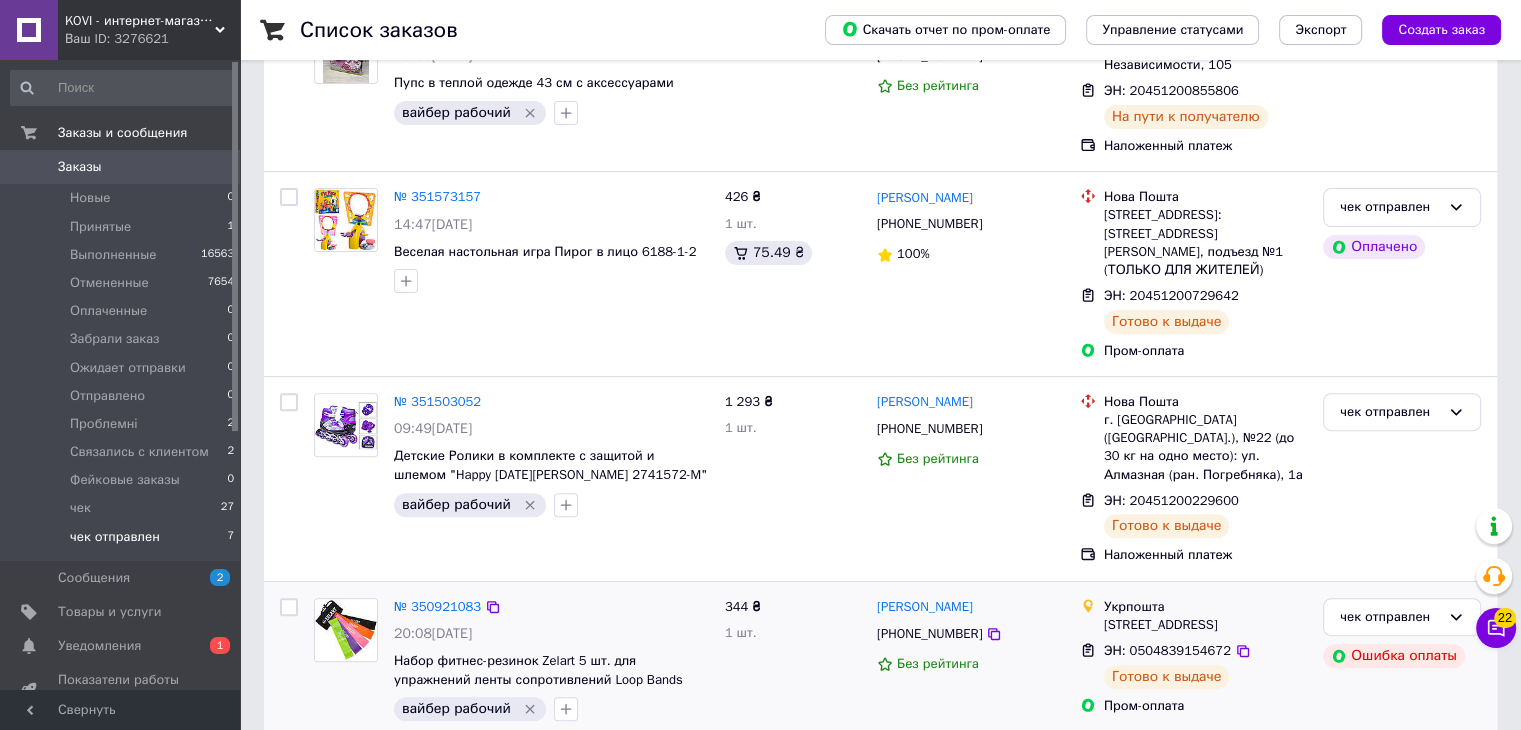 scroll, scrollTop: 849, scrollLeft: 0, axis: vertical 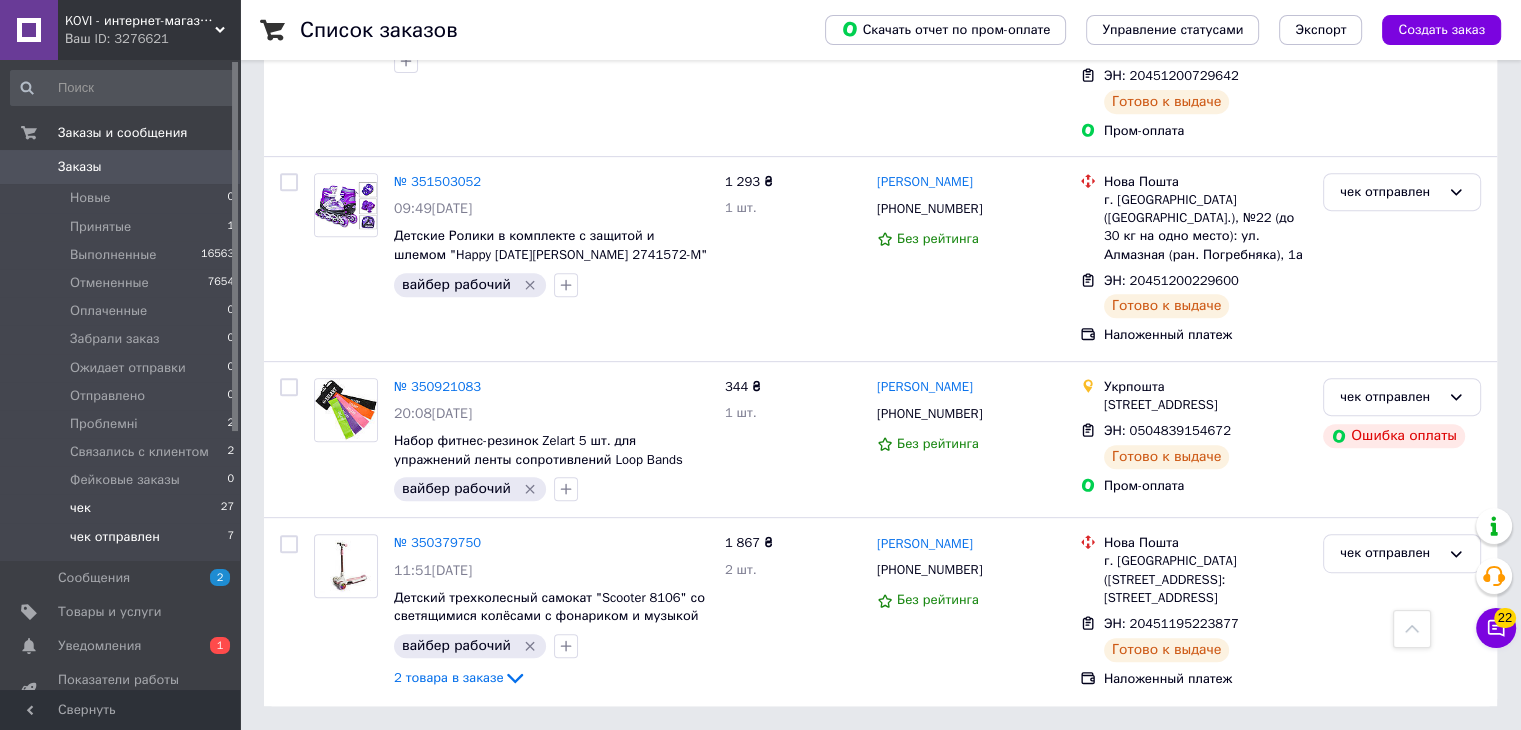click on "чек 27" at bounding box center (123, 508) 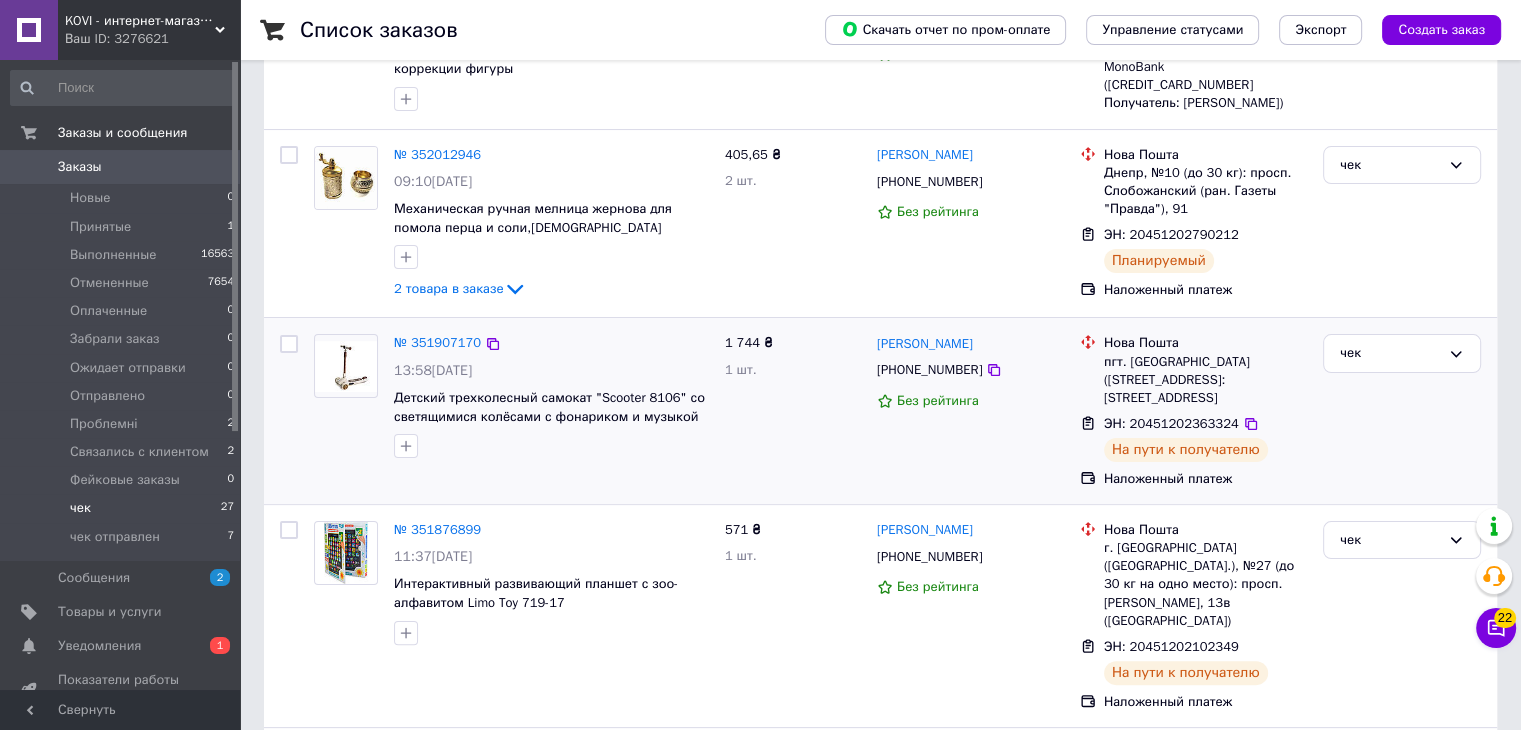 scroll, scrollTop: 401, scrollLeft: 0, axis: vertical 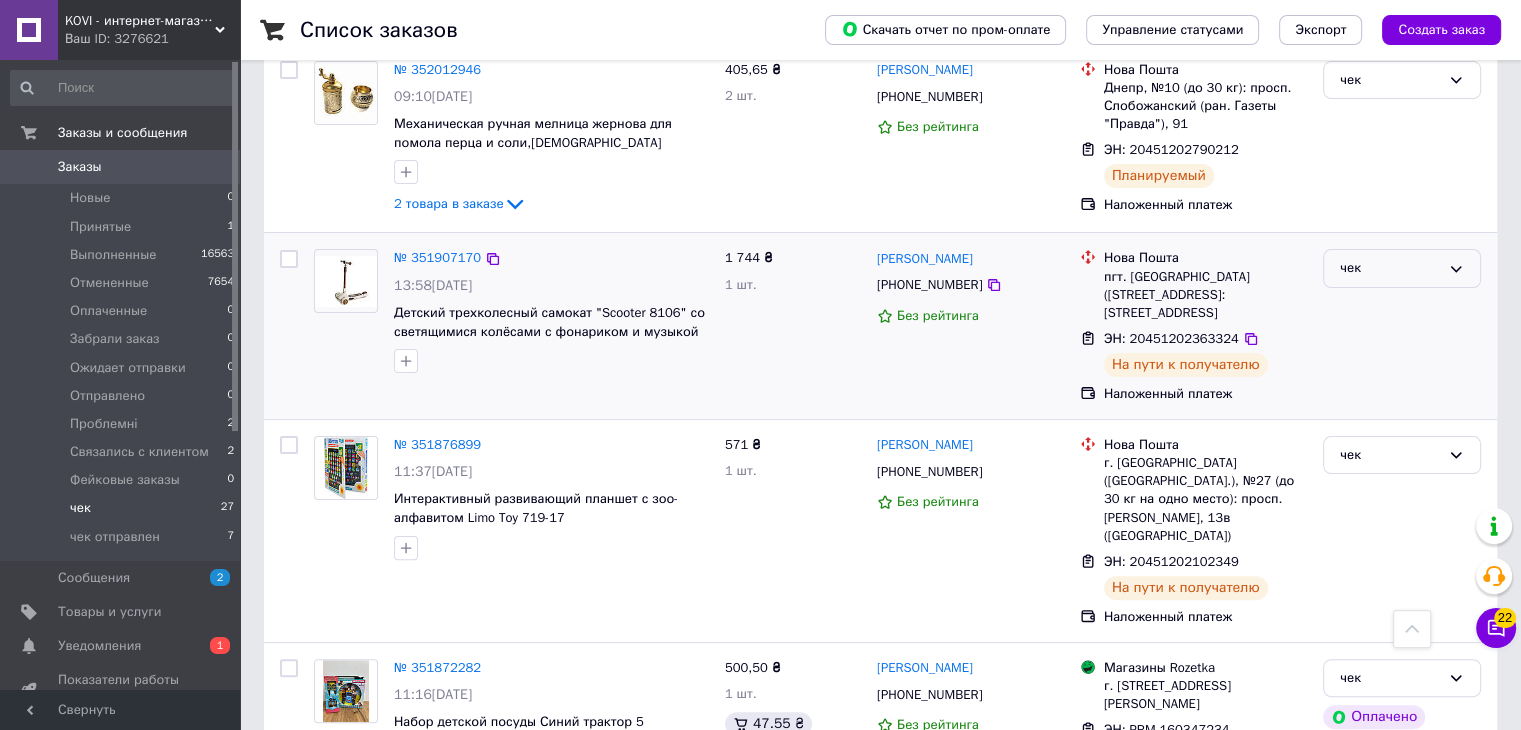 click on "чек" at bounding box center [1390, 268] 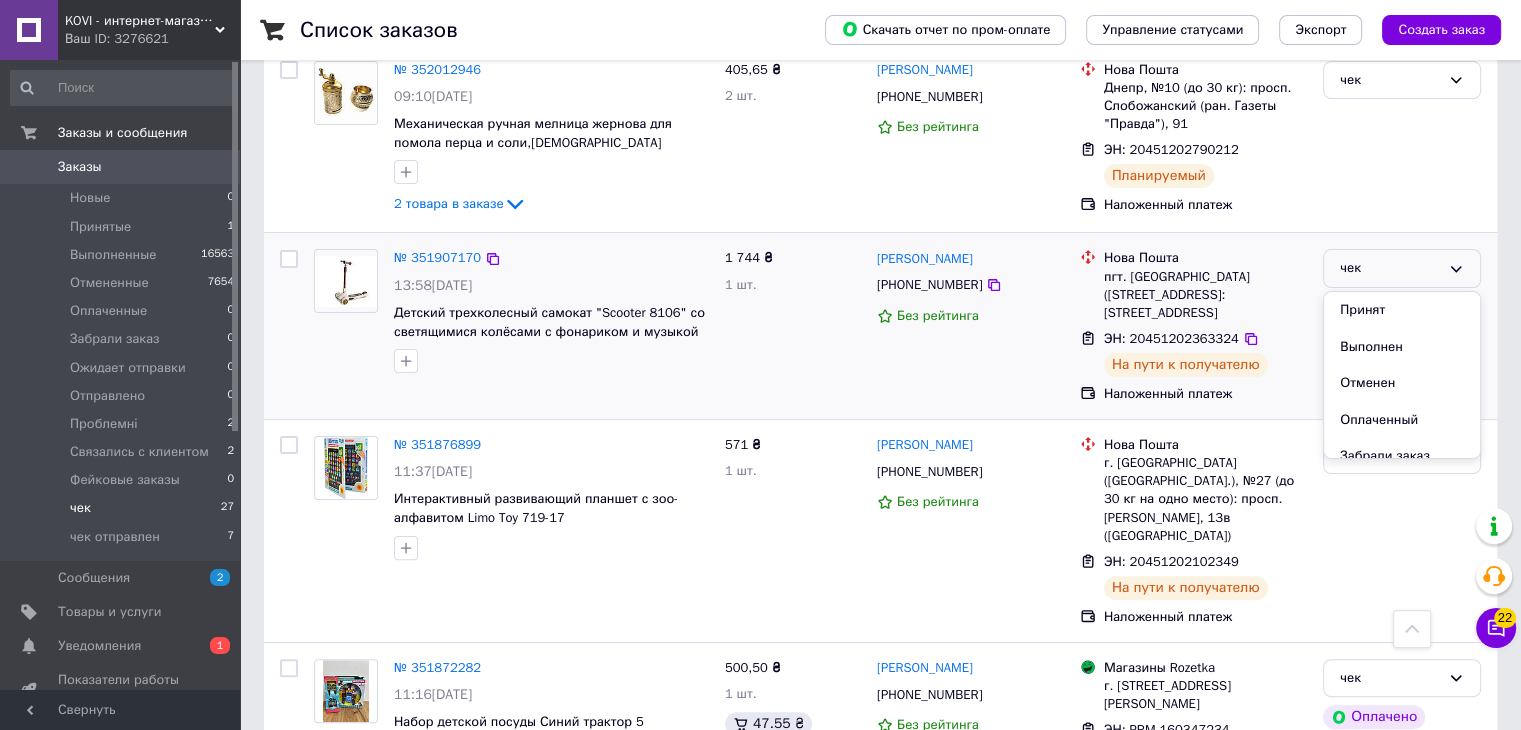 scroll, scrollTop: 256, scrollLeft: 0, axis: vertical 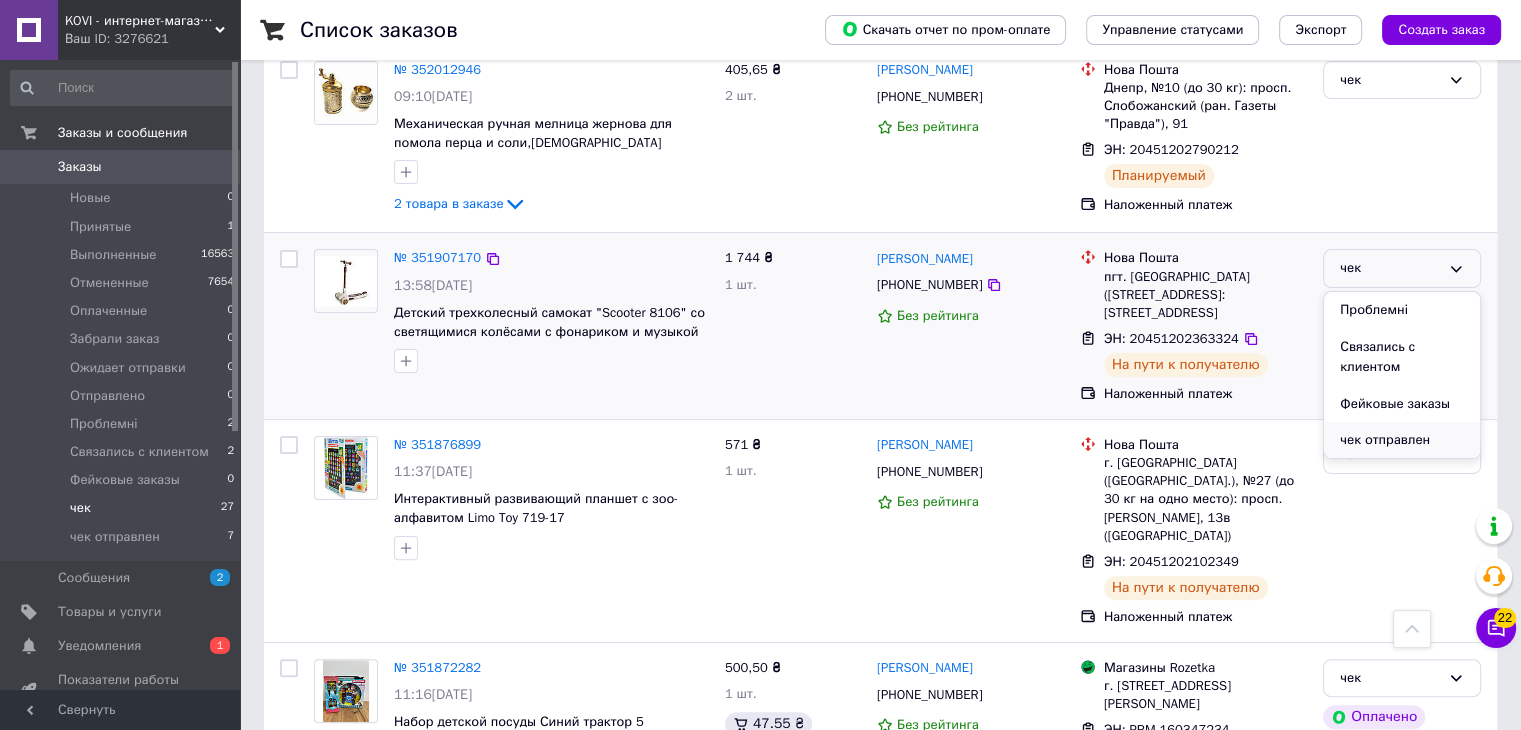 click on "чек отправлен" at bounding box center (1402, 440) 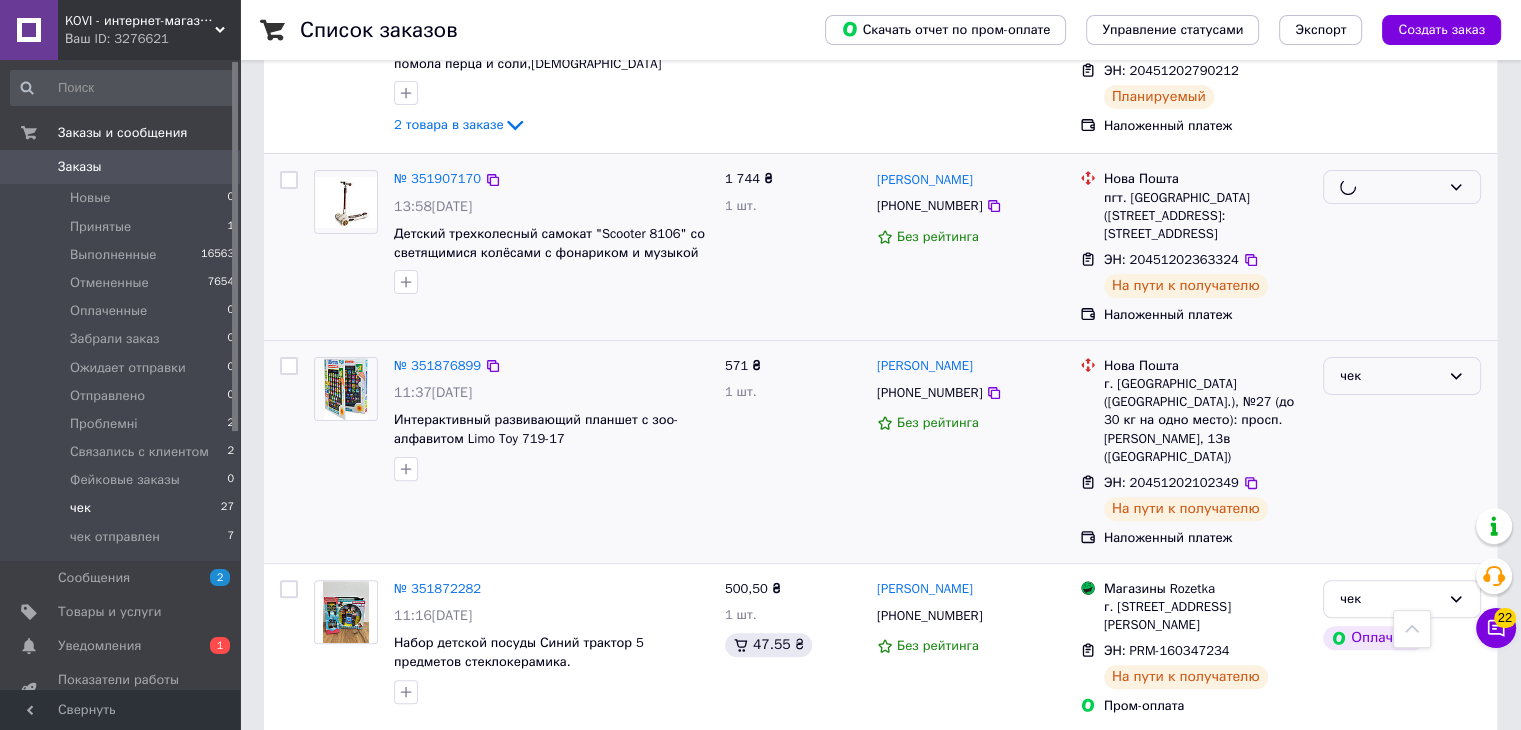 scroll, scrollTop: 501, scrollLeft: 0, axis: vertical 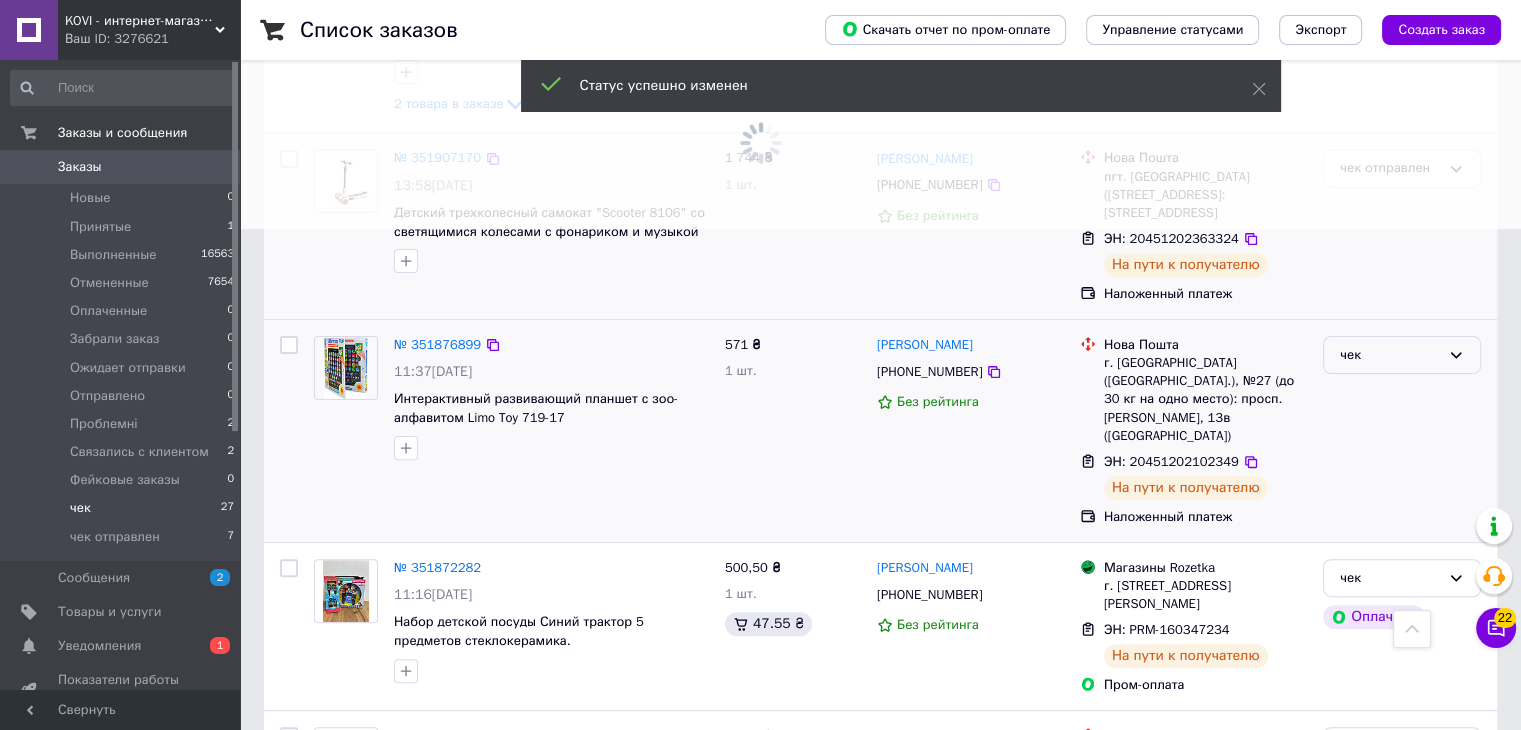 click on "чек" at bounding box center [1390, 355] 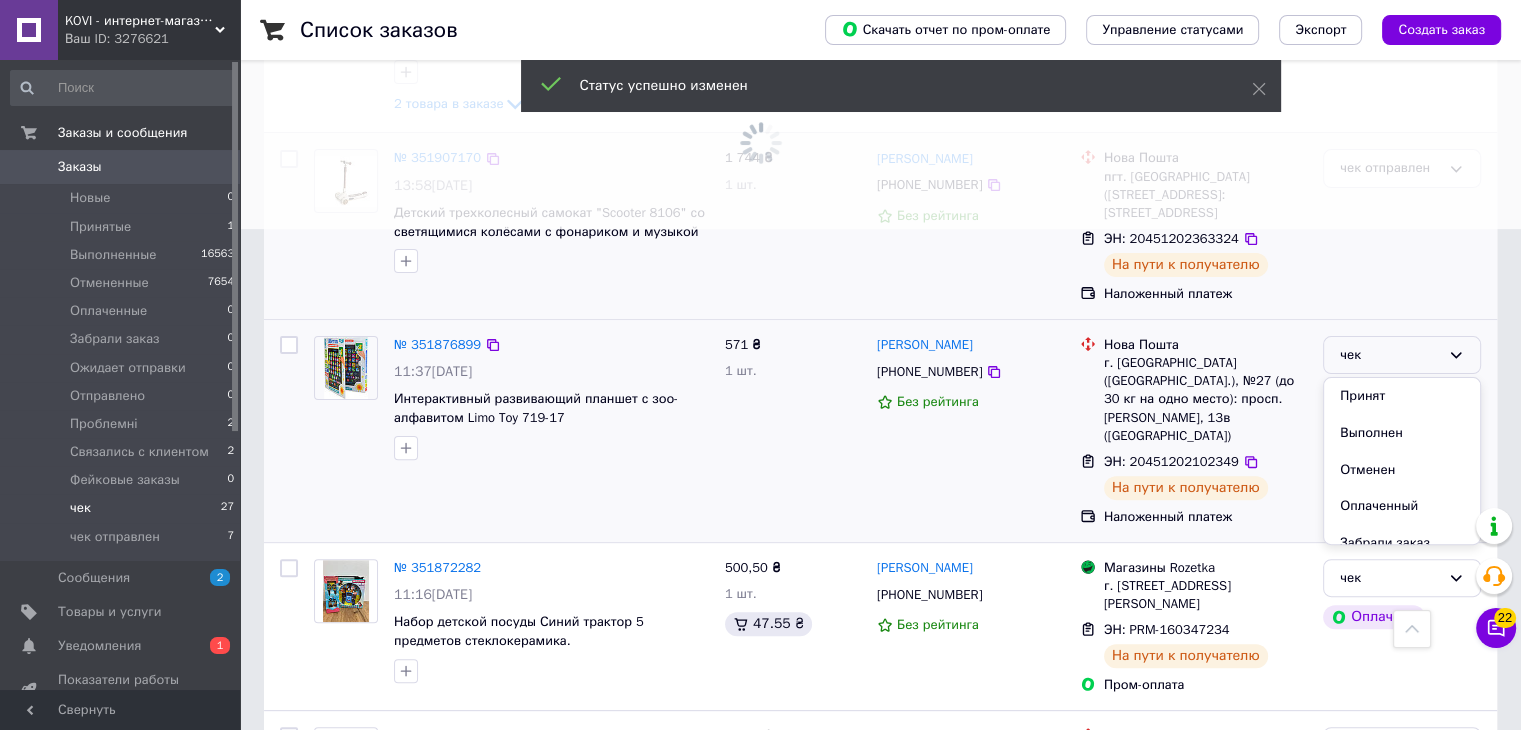 scroll, scrollTop: 256, scrollLeft: 0, axis: vertical 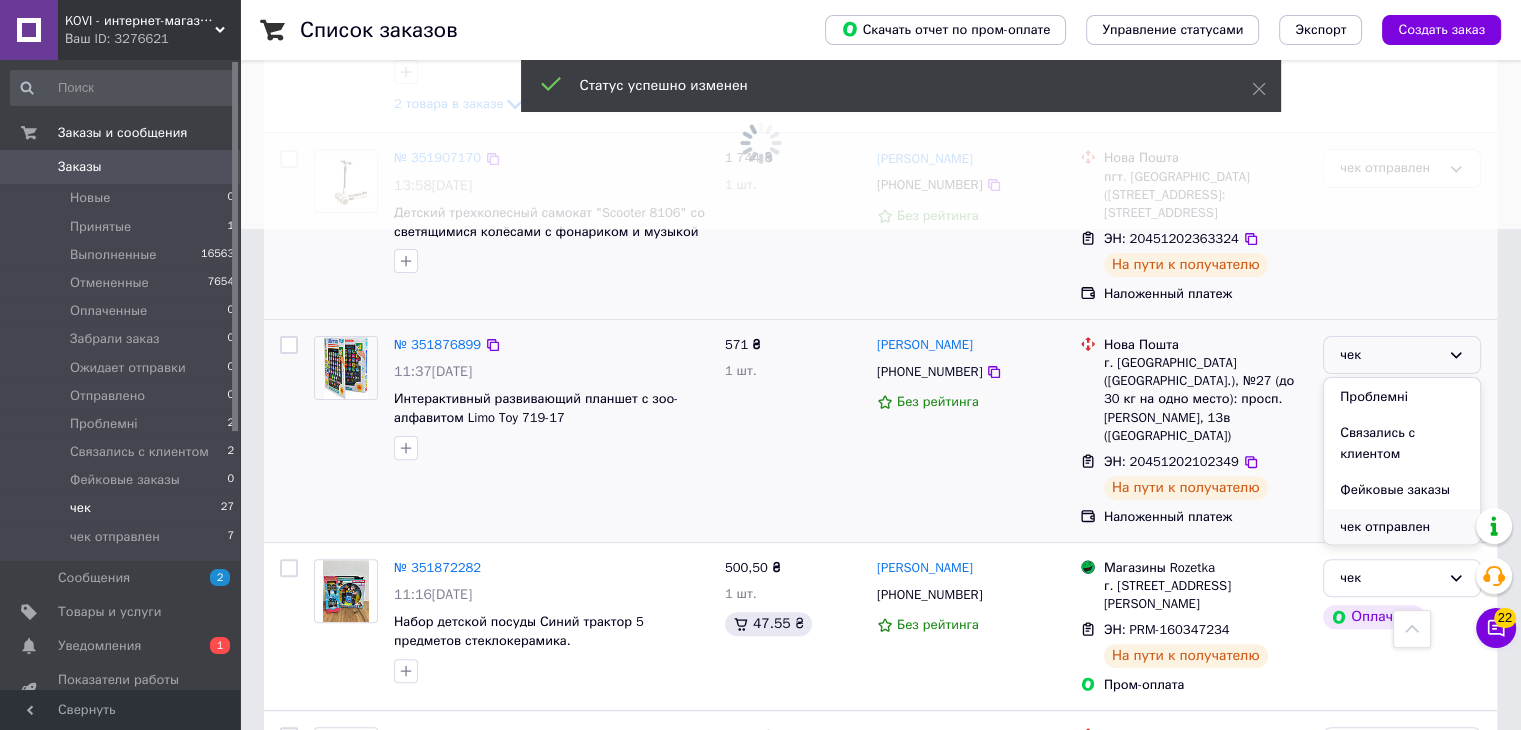 click on "чек отправлен" at bounding box center [1402, 527] 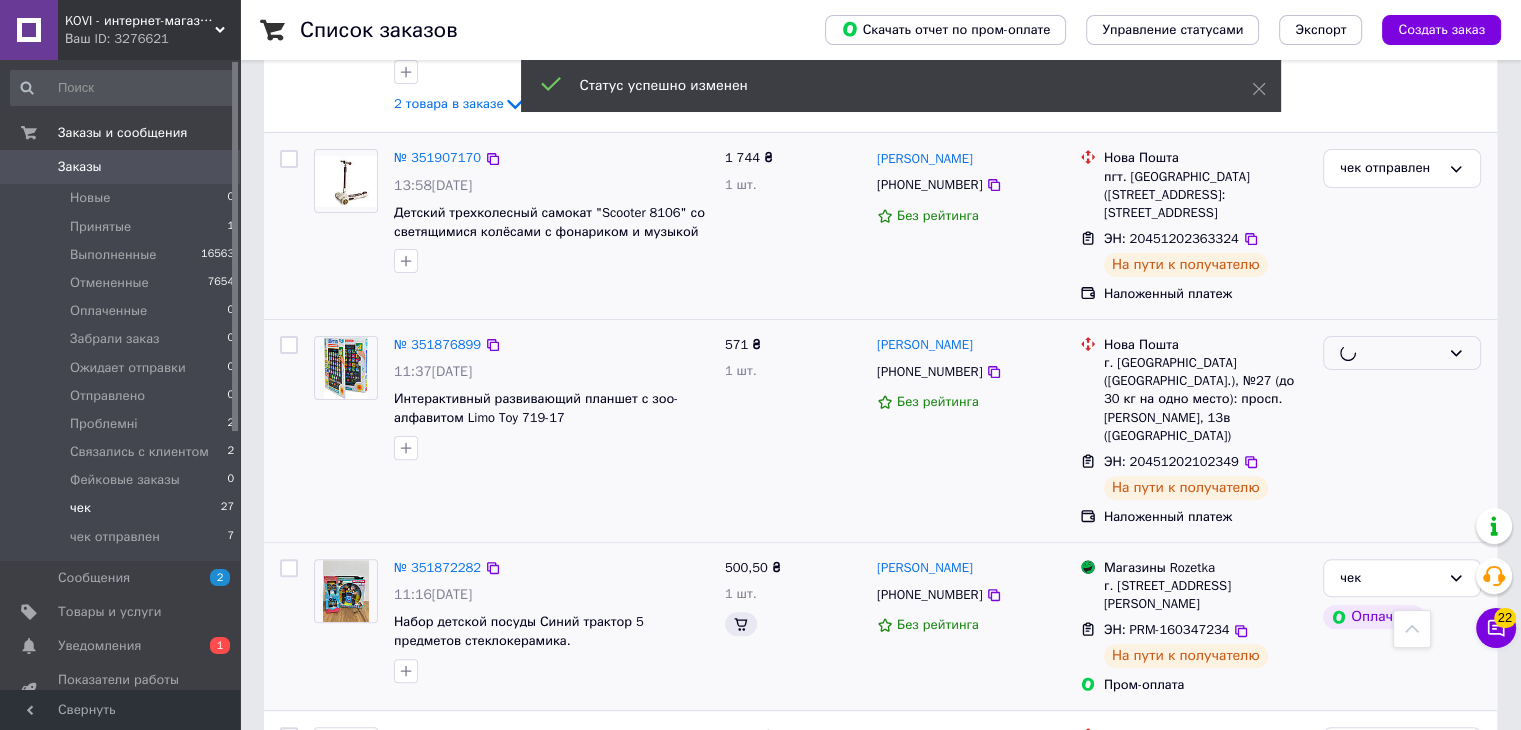 scroll, scrollTop: 601, scrollLeft: 0, axis: vertical 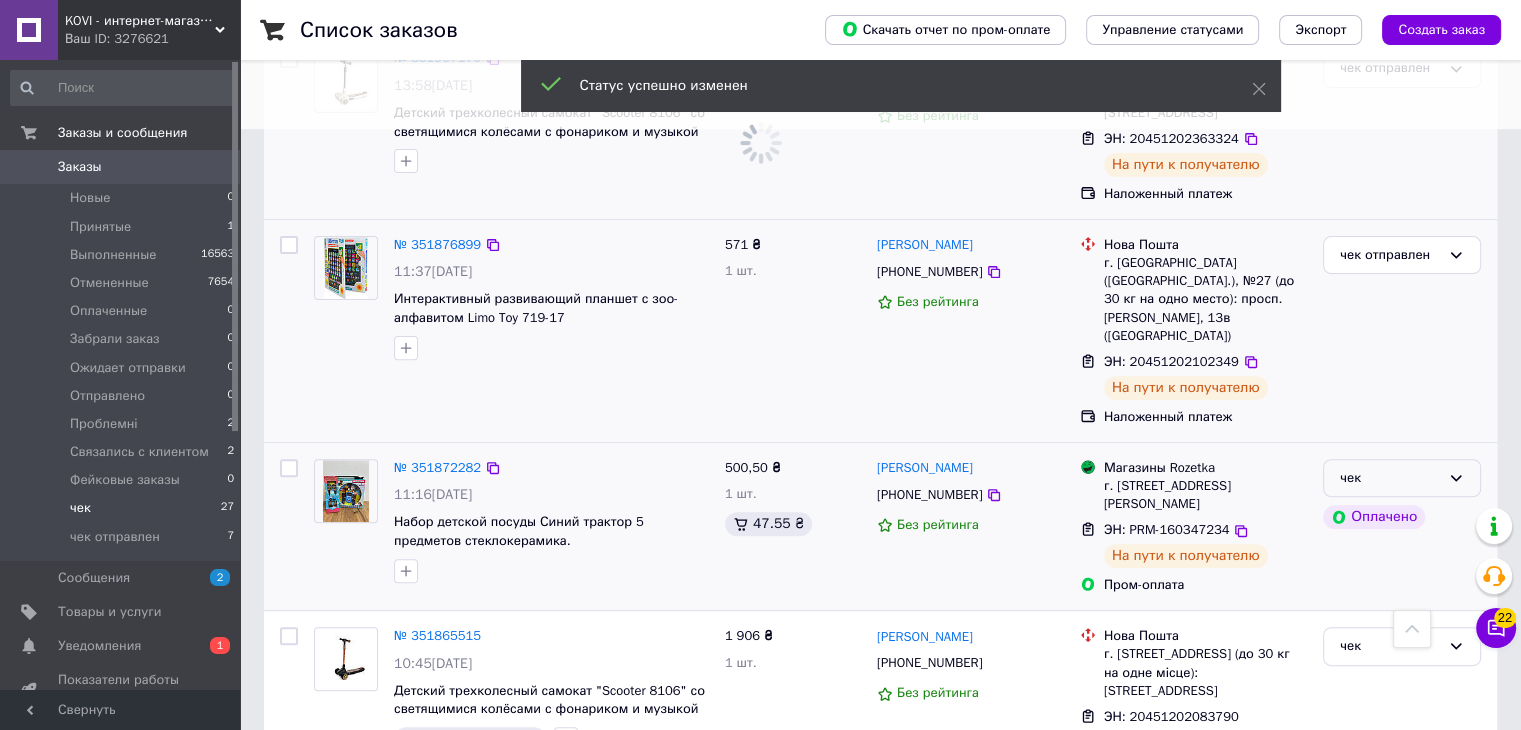 click on "чек" at bounding box center (1402, 478) 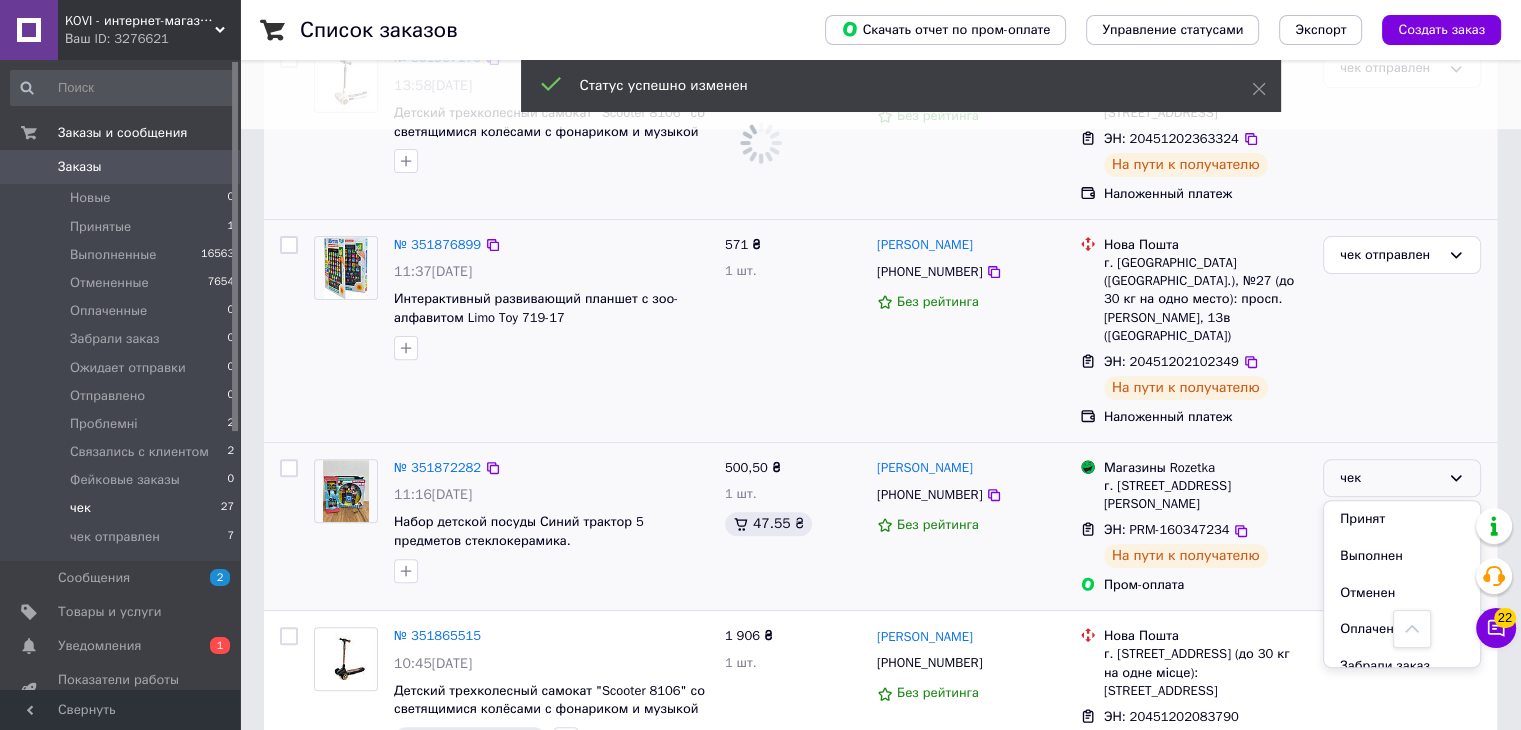 scroll, scrollTop: 257, scrollLeft: 0, axis: vertical 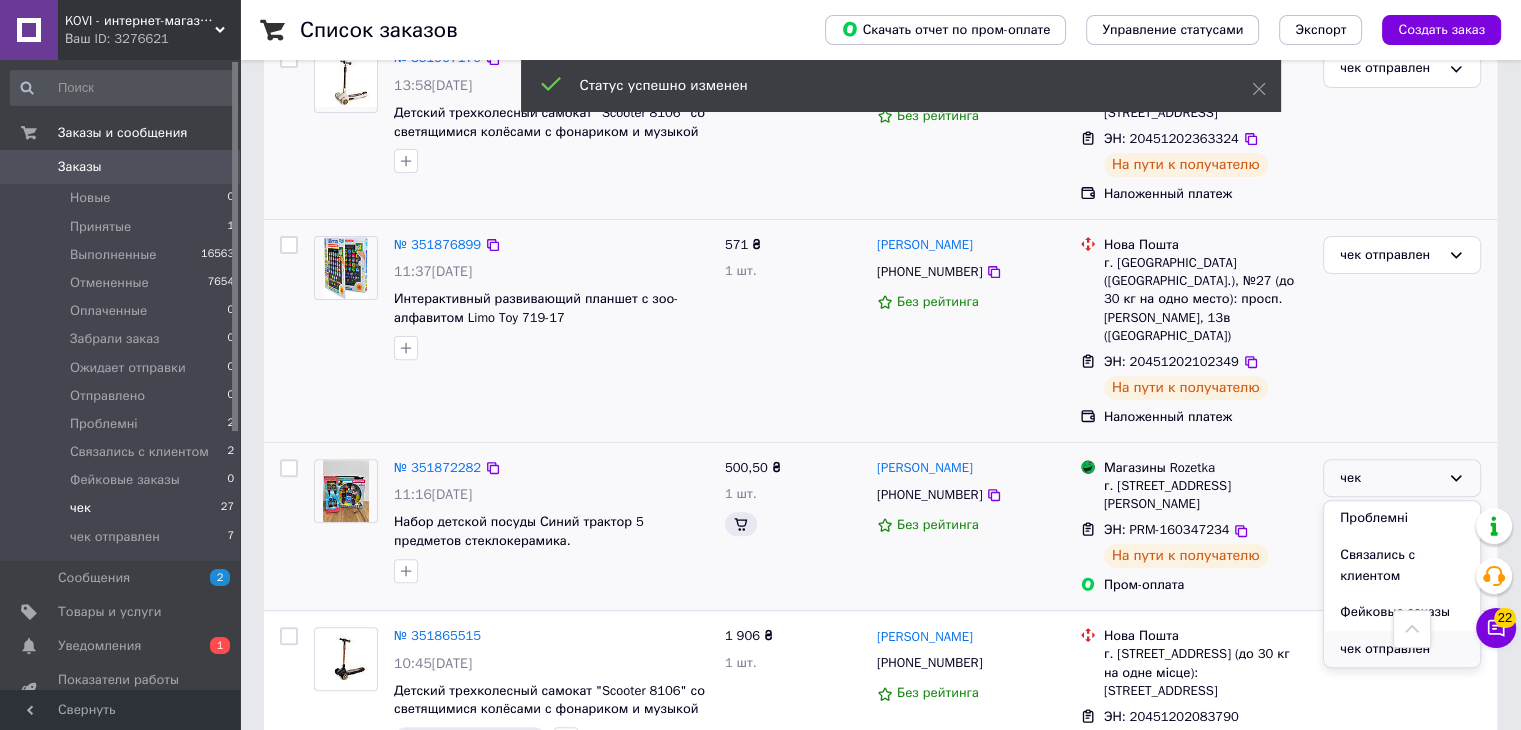 click on "чек отправлен" at bounding box center [1402, 649] 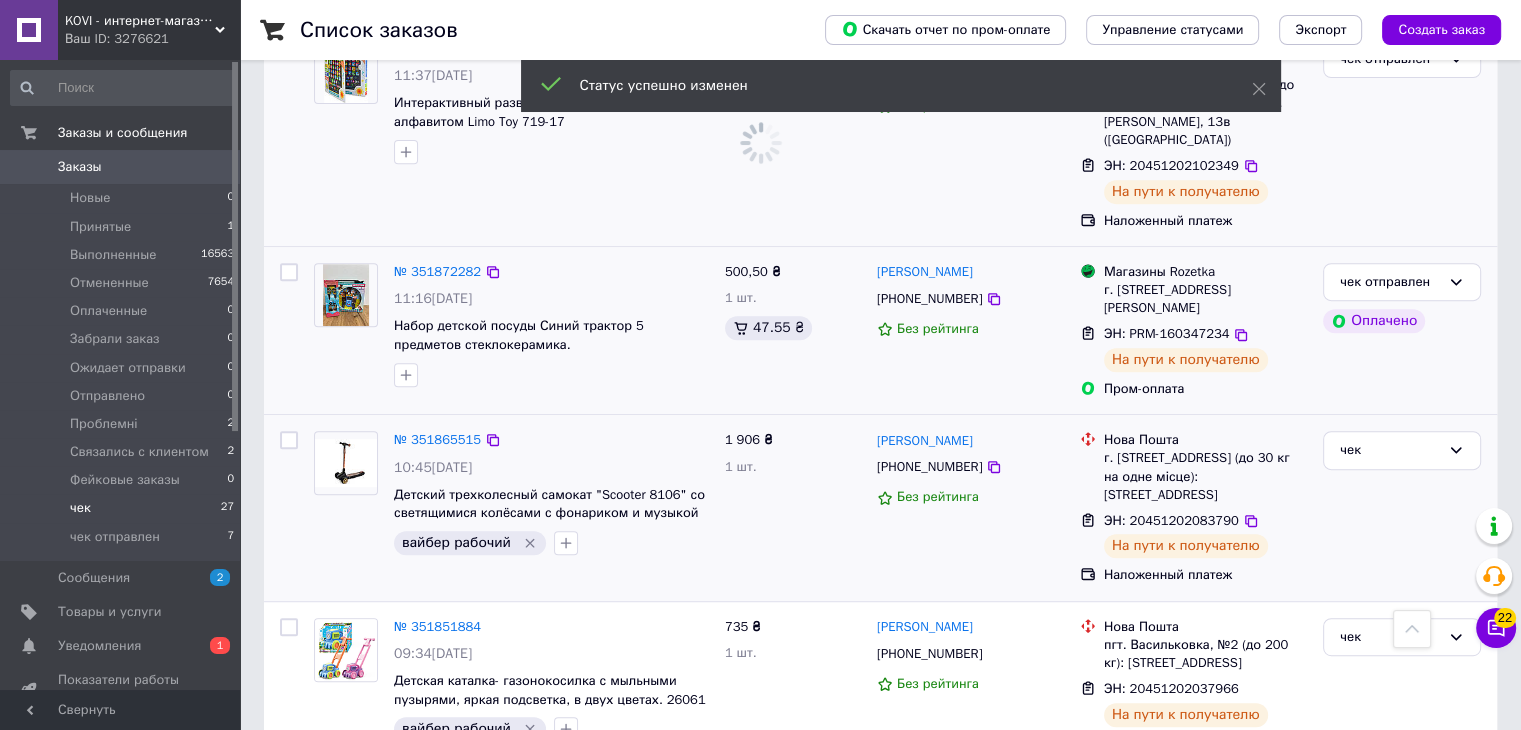 scroll, scrollTop: 801, scrollLeft: 0, axis: vertical 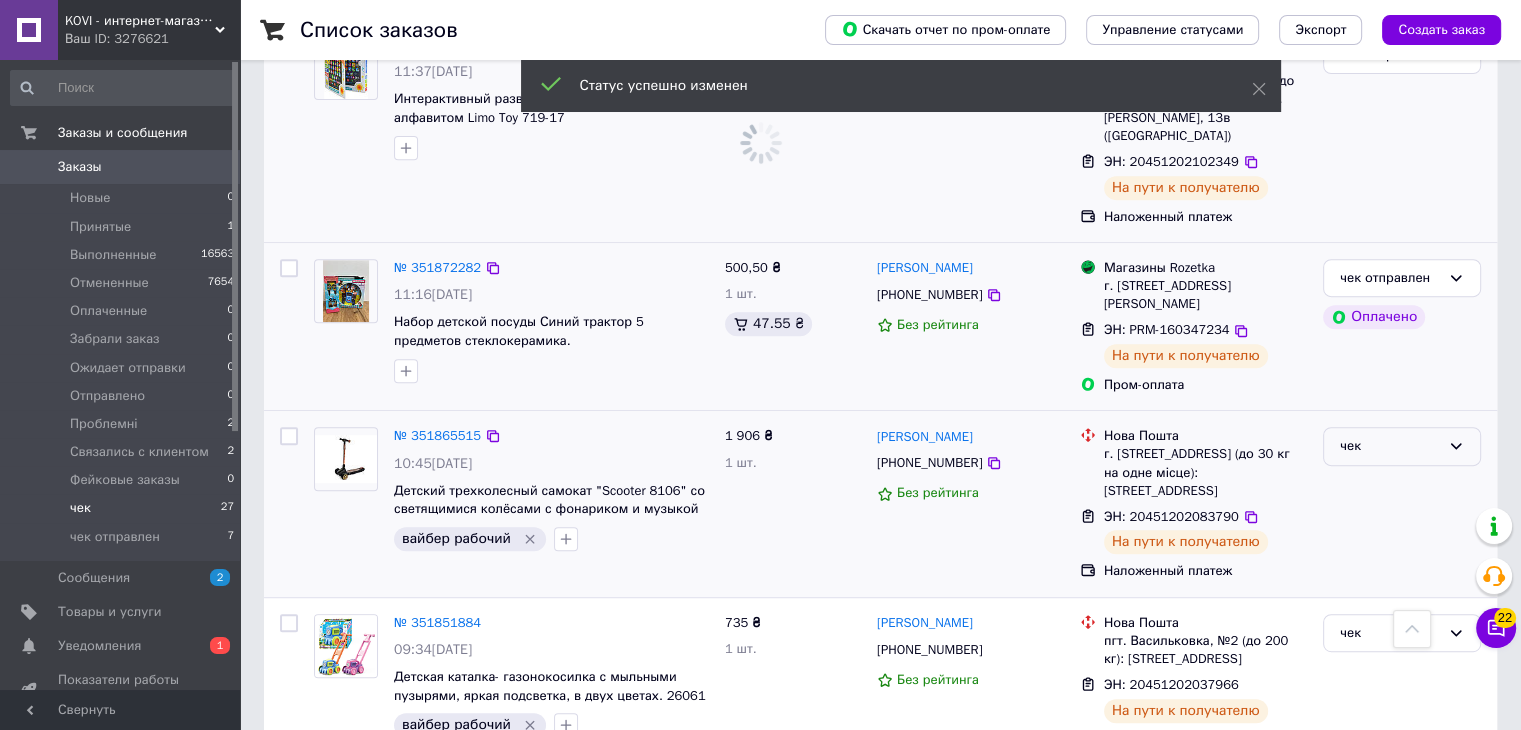 click on "чек" at bounding box center [1402, 446] 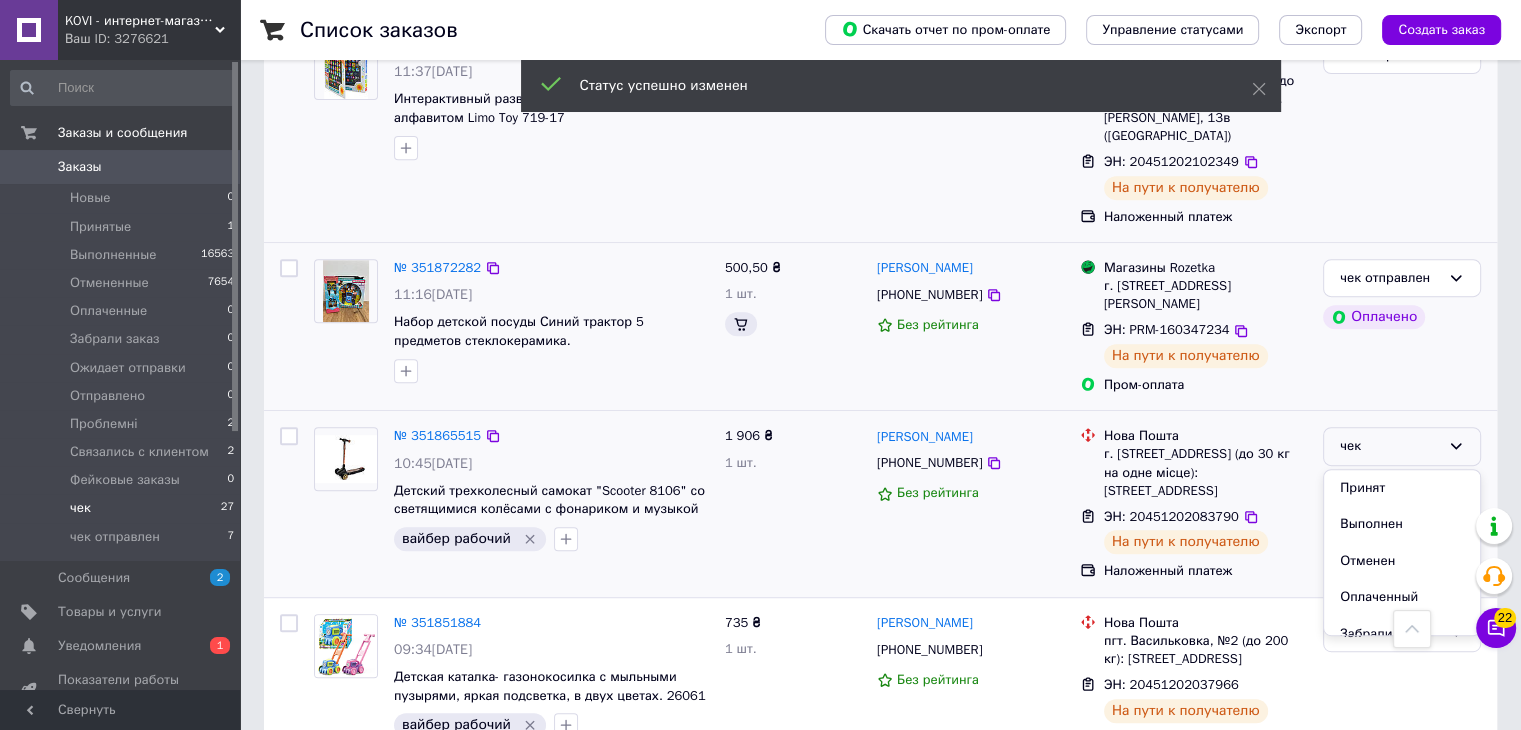 scroll, scrollTop: 256, scrollLeft: 0, axis: vertical 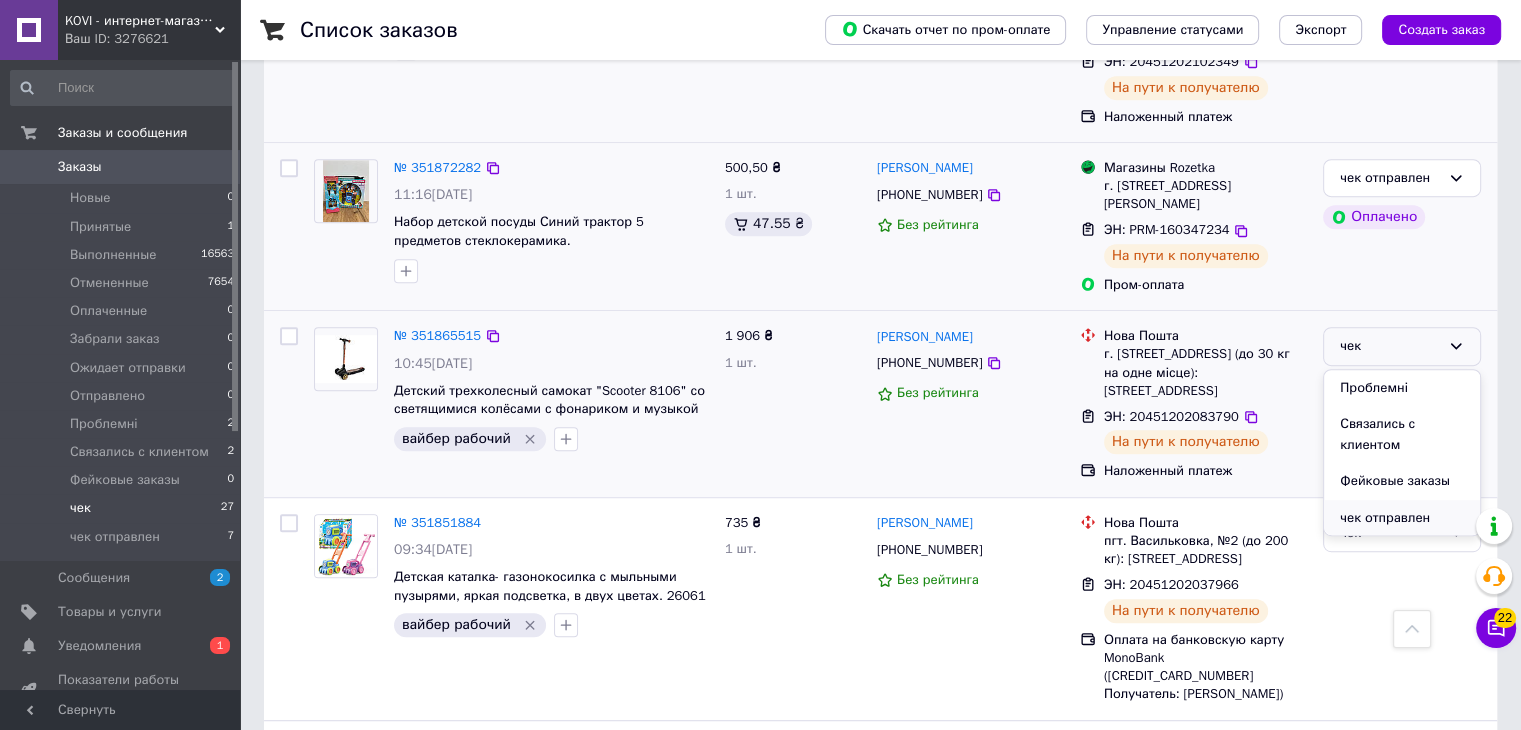 click on "чек отправлен" at bounding box center (1402, 518) 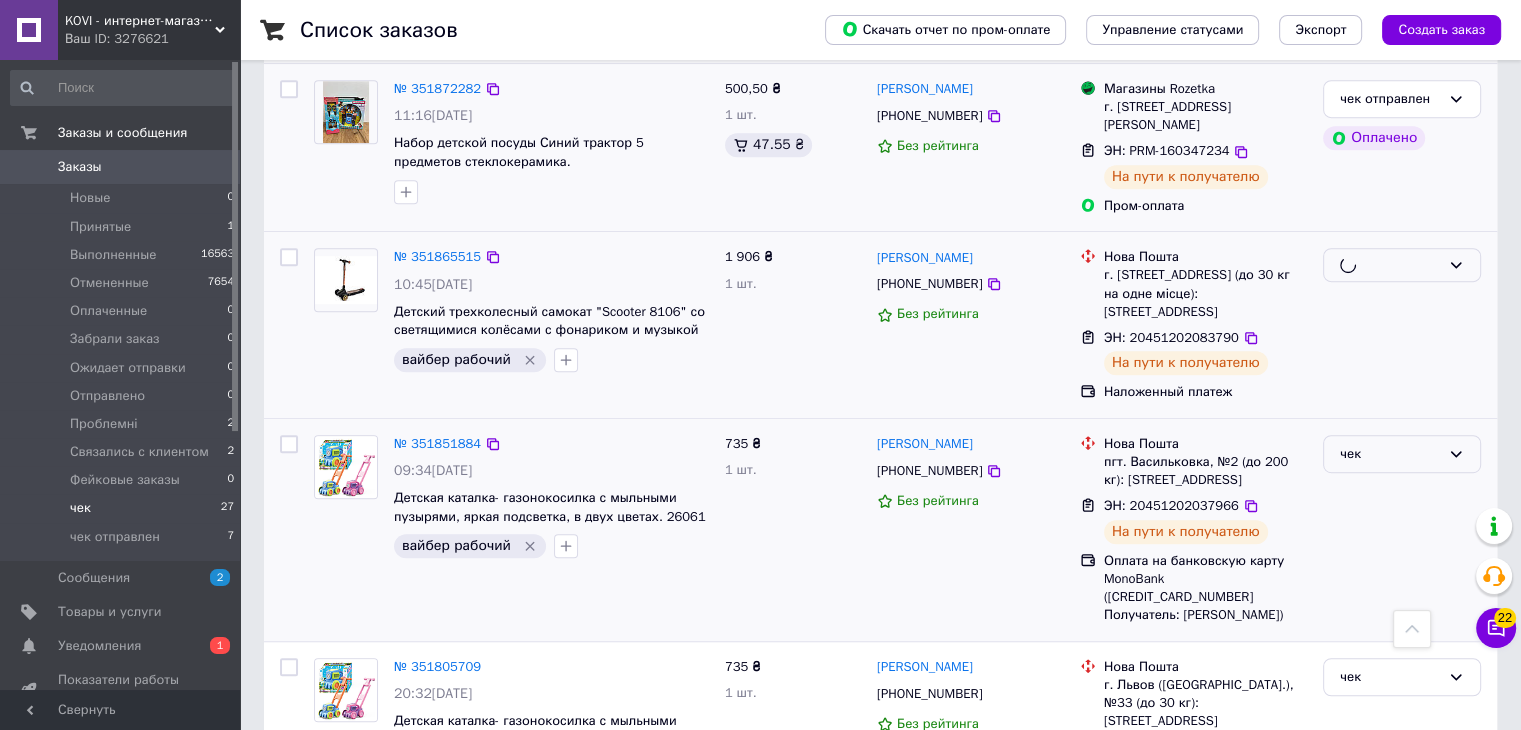 scroll, scrollTop: 1001, scrollLeft: 0, axis: vertical 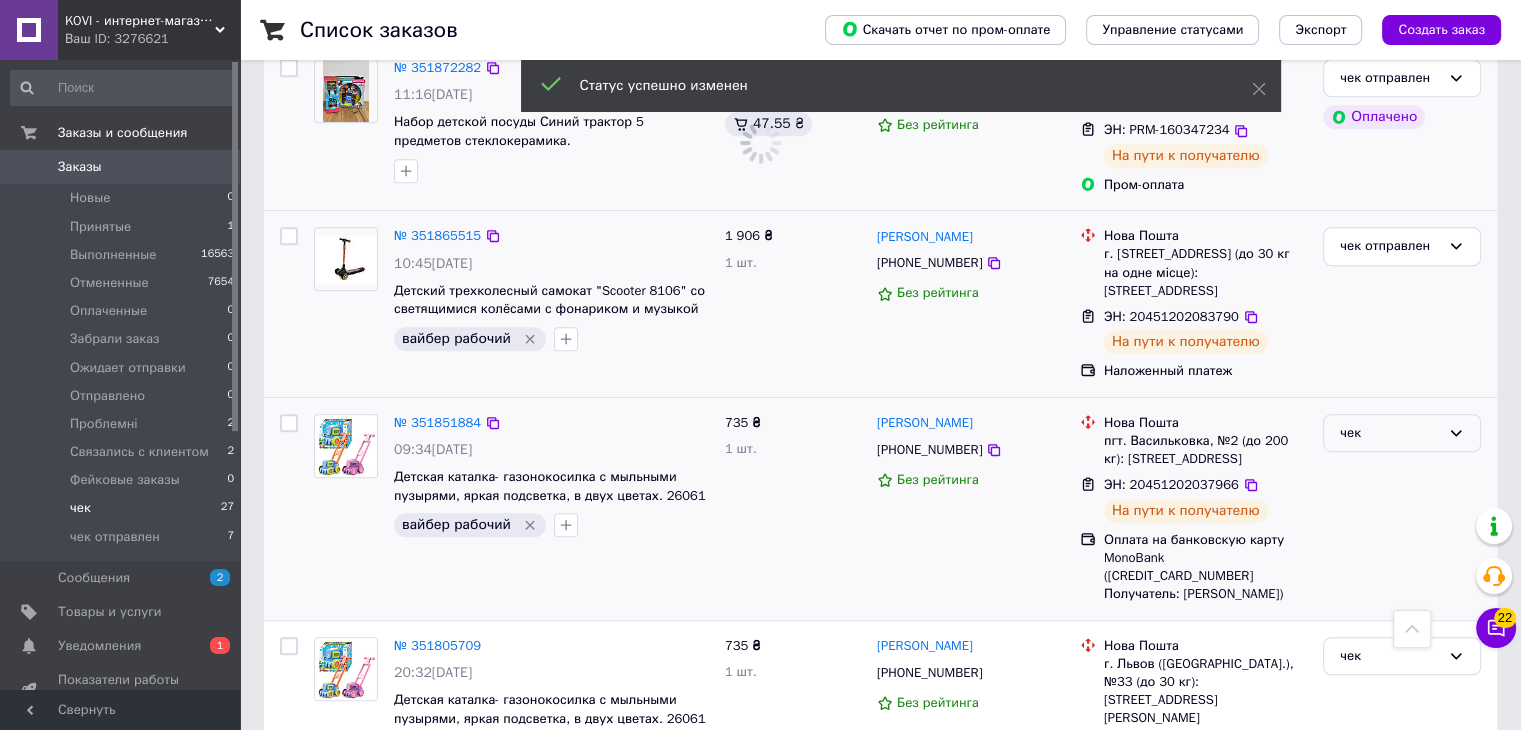 click on "чек" at bounding box center [1390, 433] 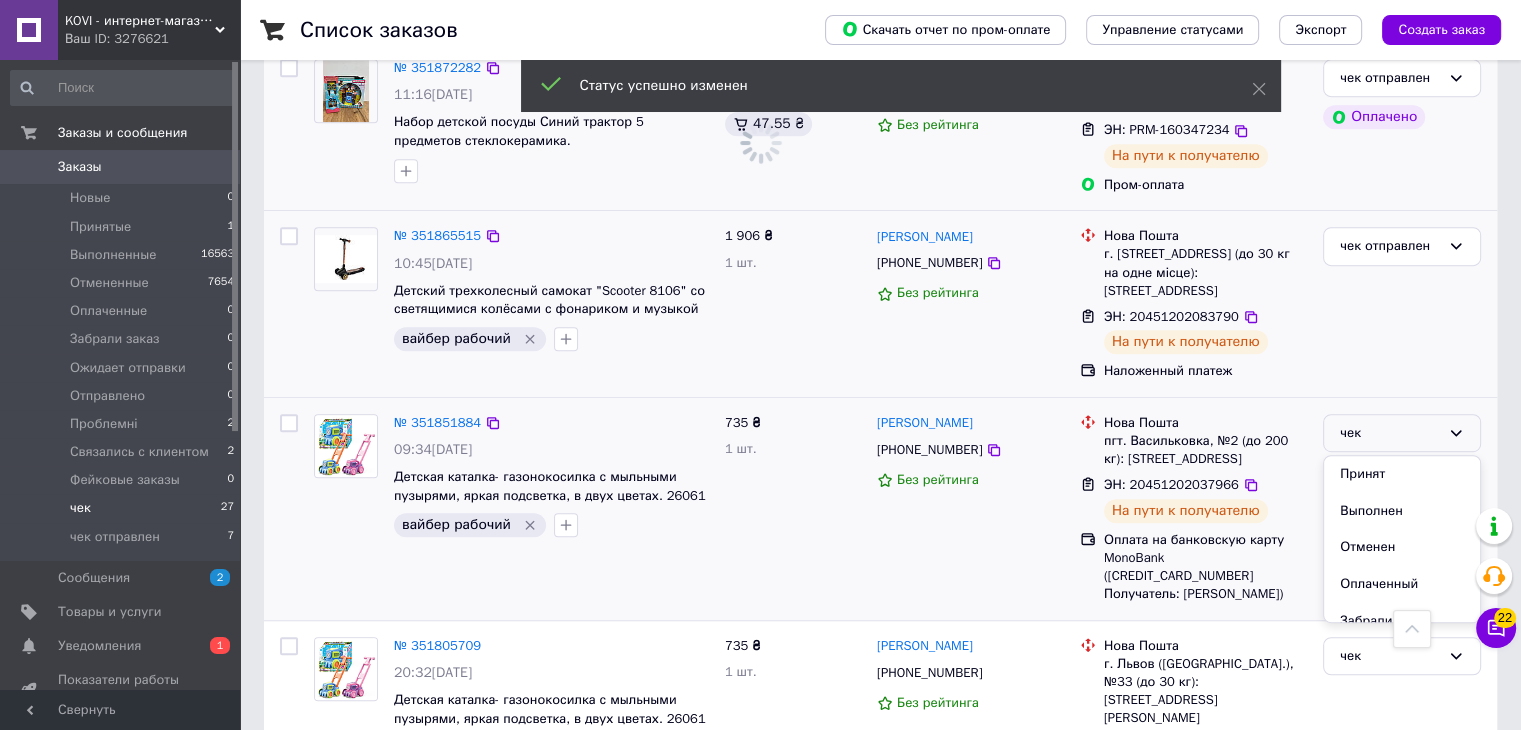 scroll, scrollTop: 256, scrollLeft: 0, axis: vertical 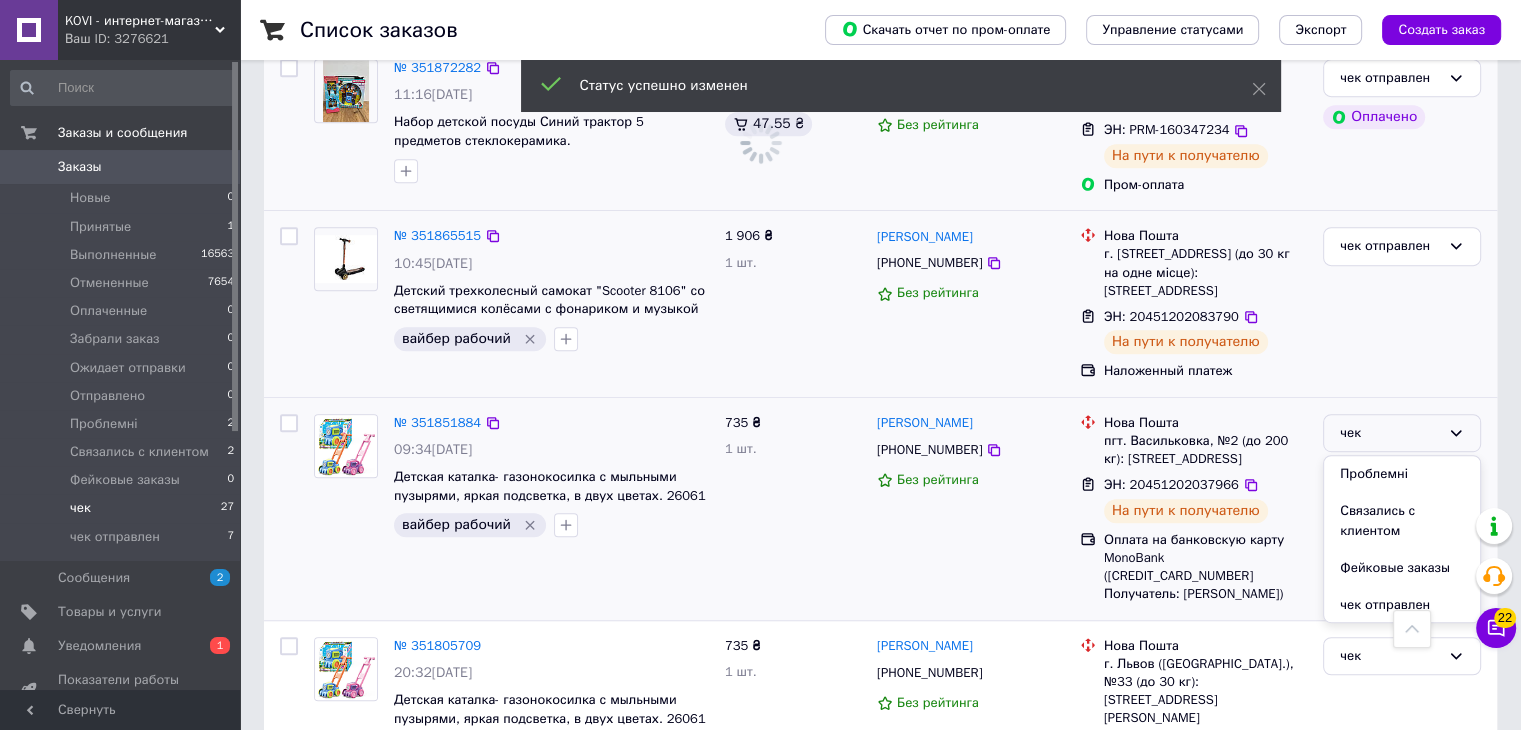 click on "чек отправлен" at bounding box center (1402, 605) 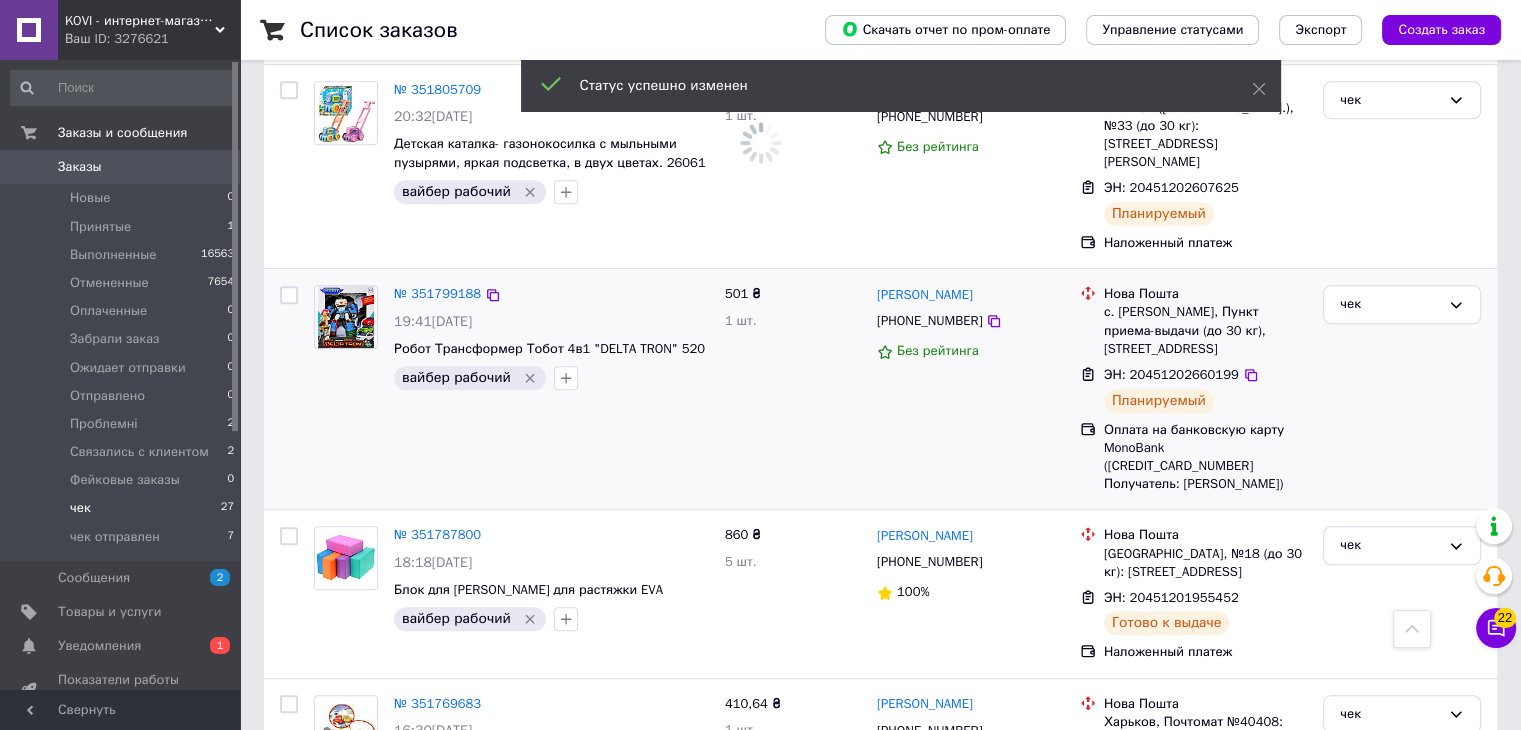 scroll, scrollTop: 1601, scrollLeft: 0, axis: vertical 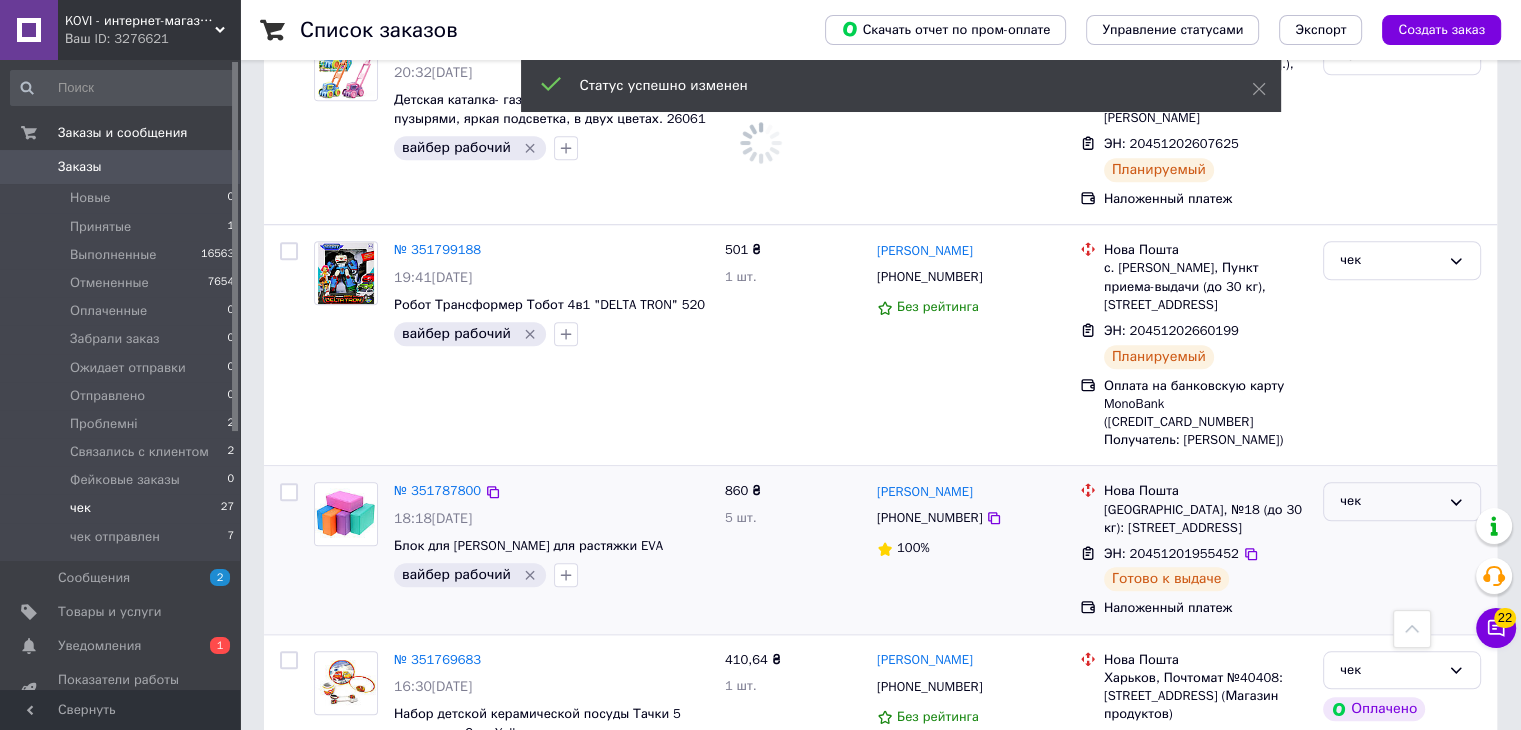 click on "чек" at bounding box center [1390, 501] 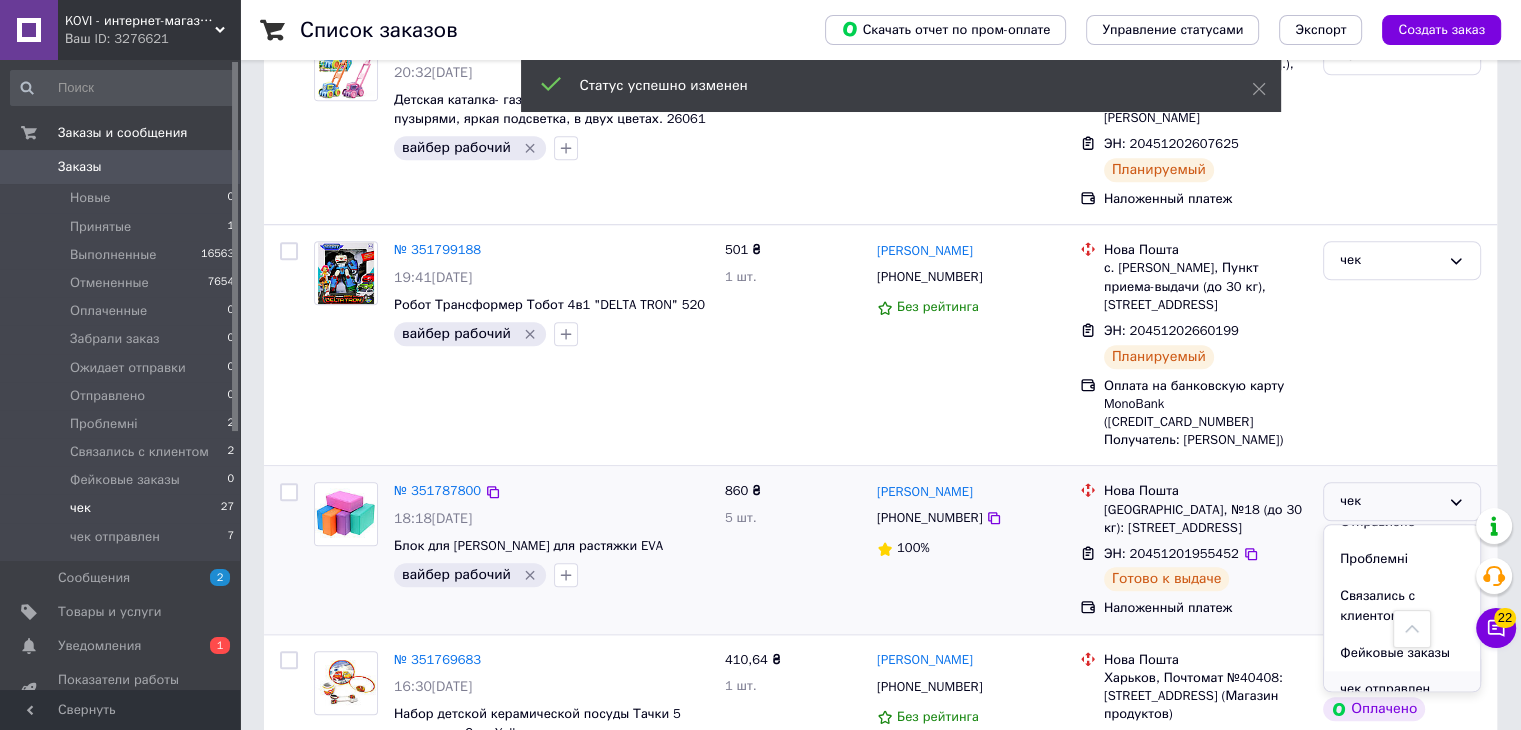 scroll, scrollTop: 256, scrollLeft: 0, axis: vertical 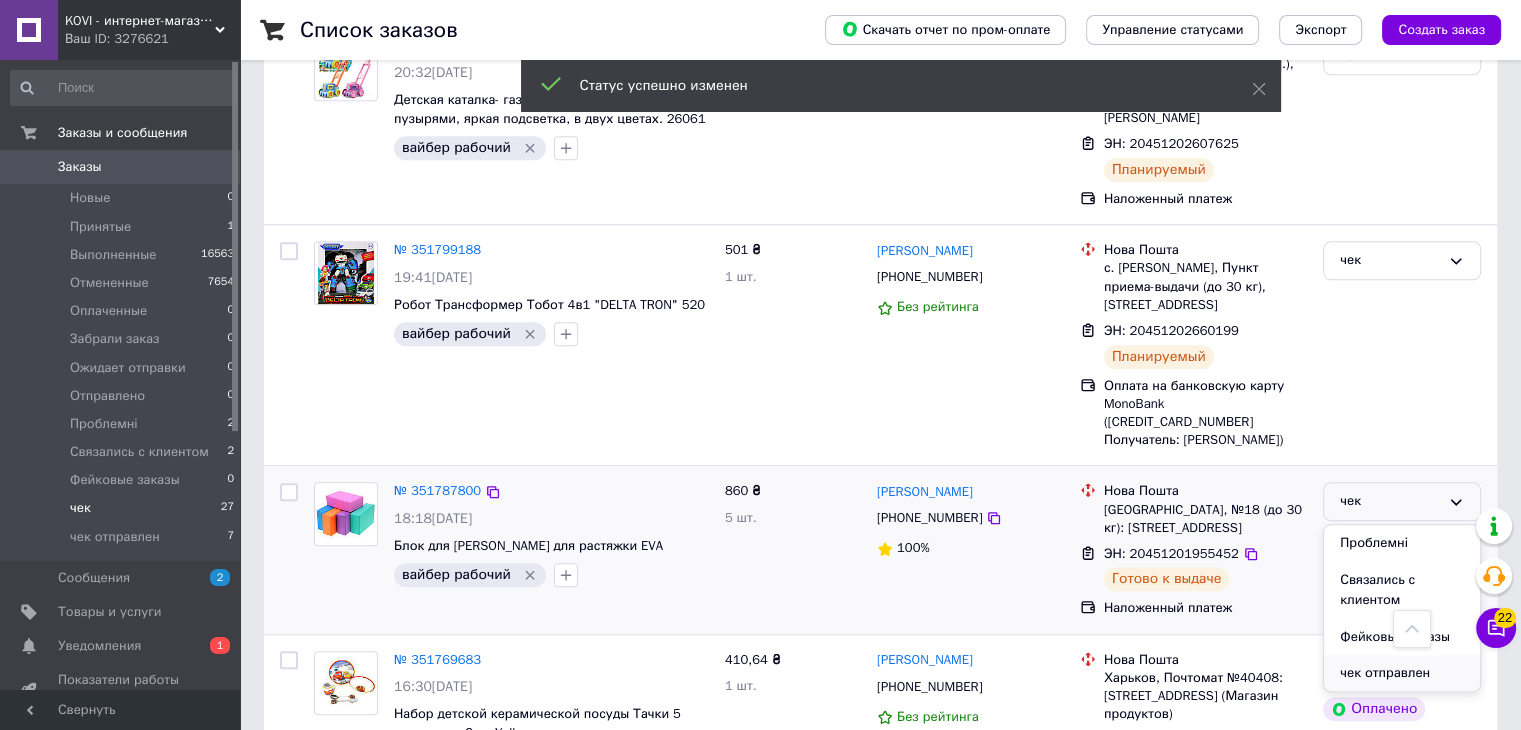 click on "чек отправлен" at bounding box center (1402, 673) 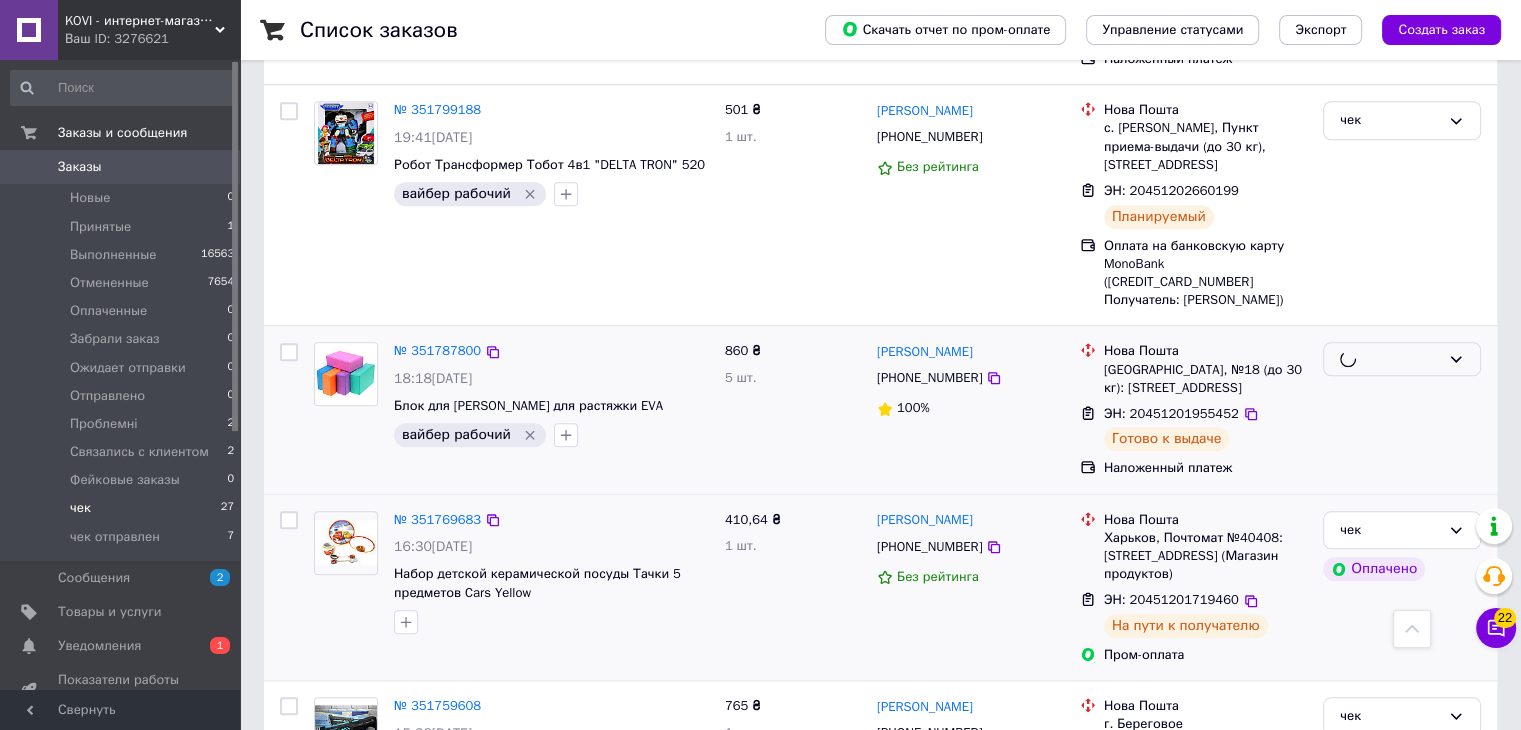 scroll, scrollTop: 1801, scrollLeft: 0, axis: vertical 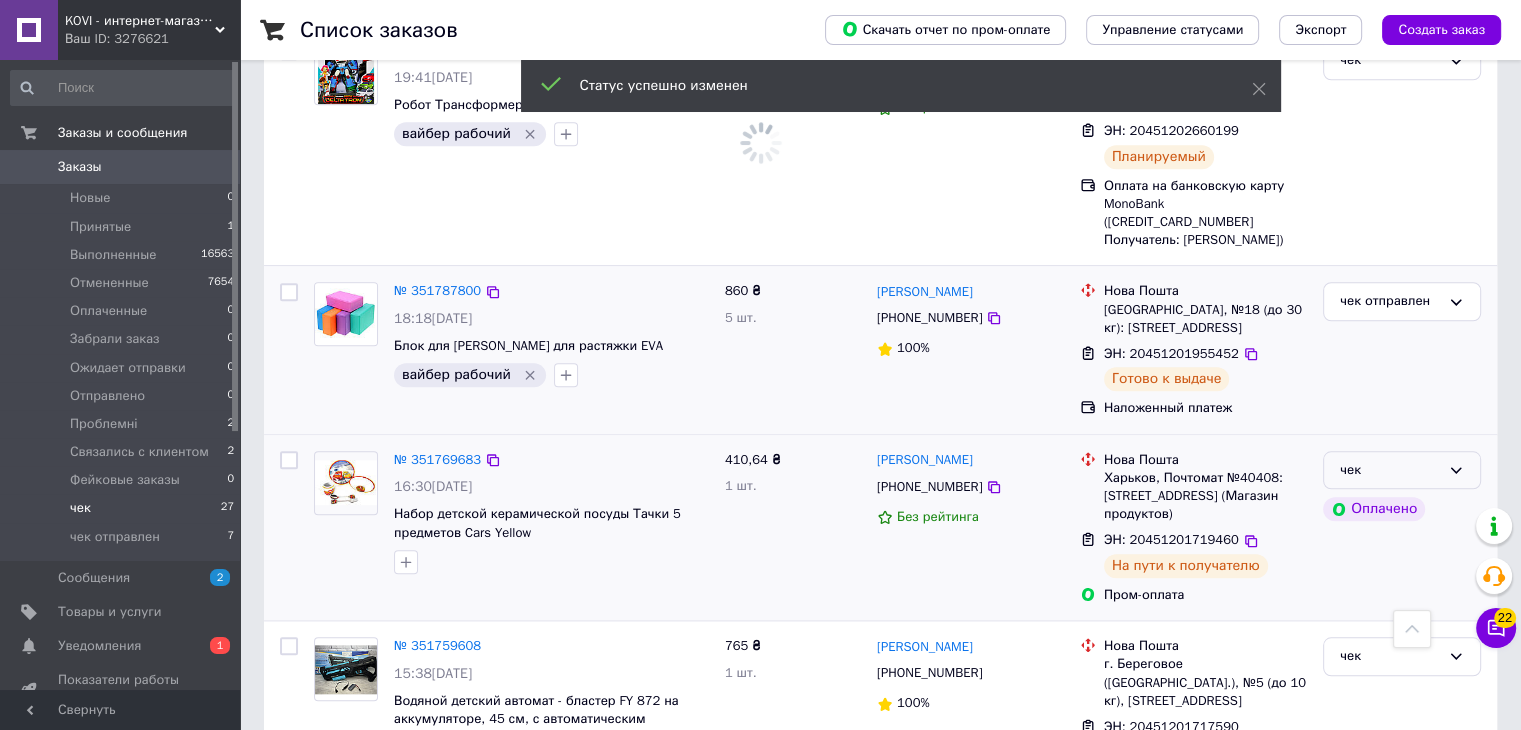 click on "чек" at bounding box center [1390, 470] 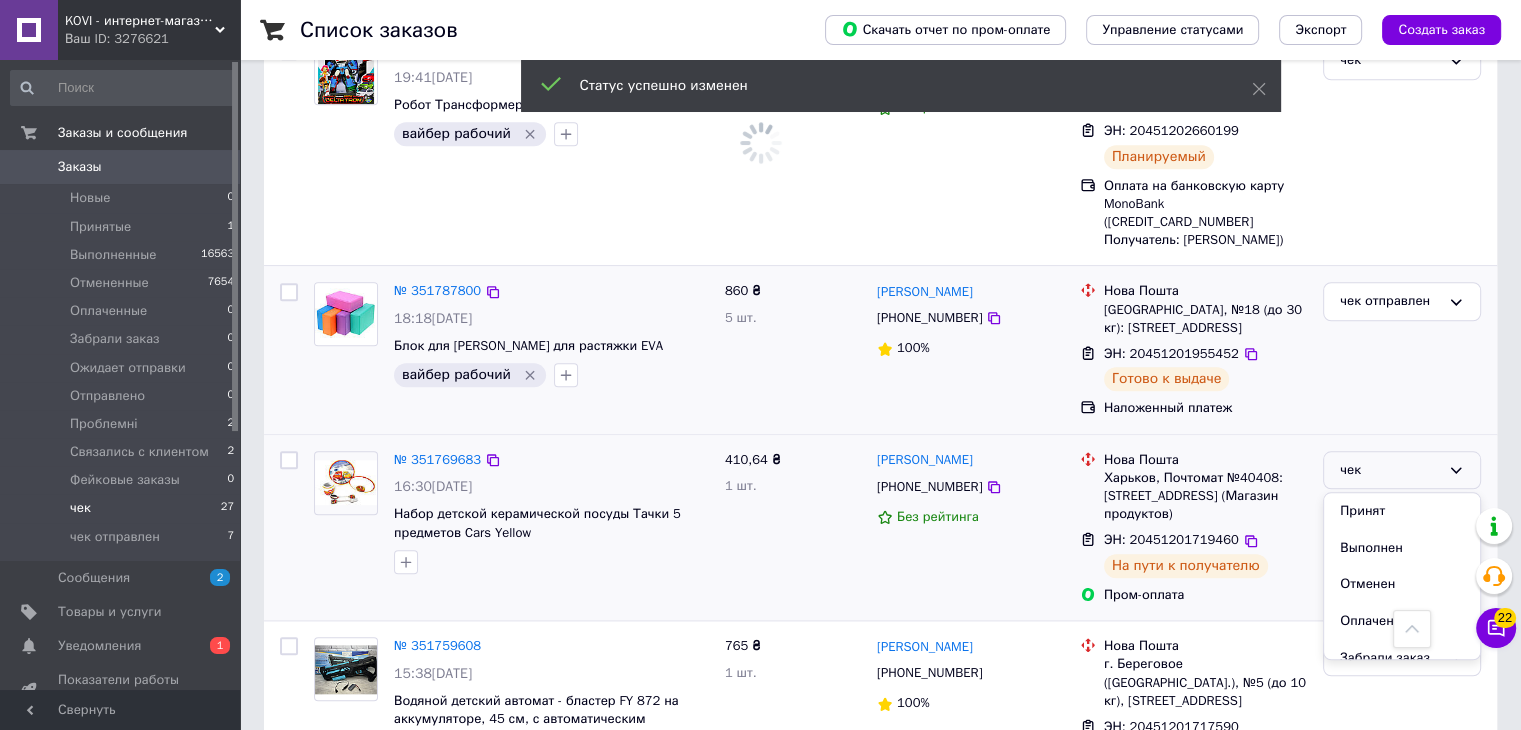 scroll, scrollTop: 256, scrollLeft: 0, axis: vertical 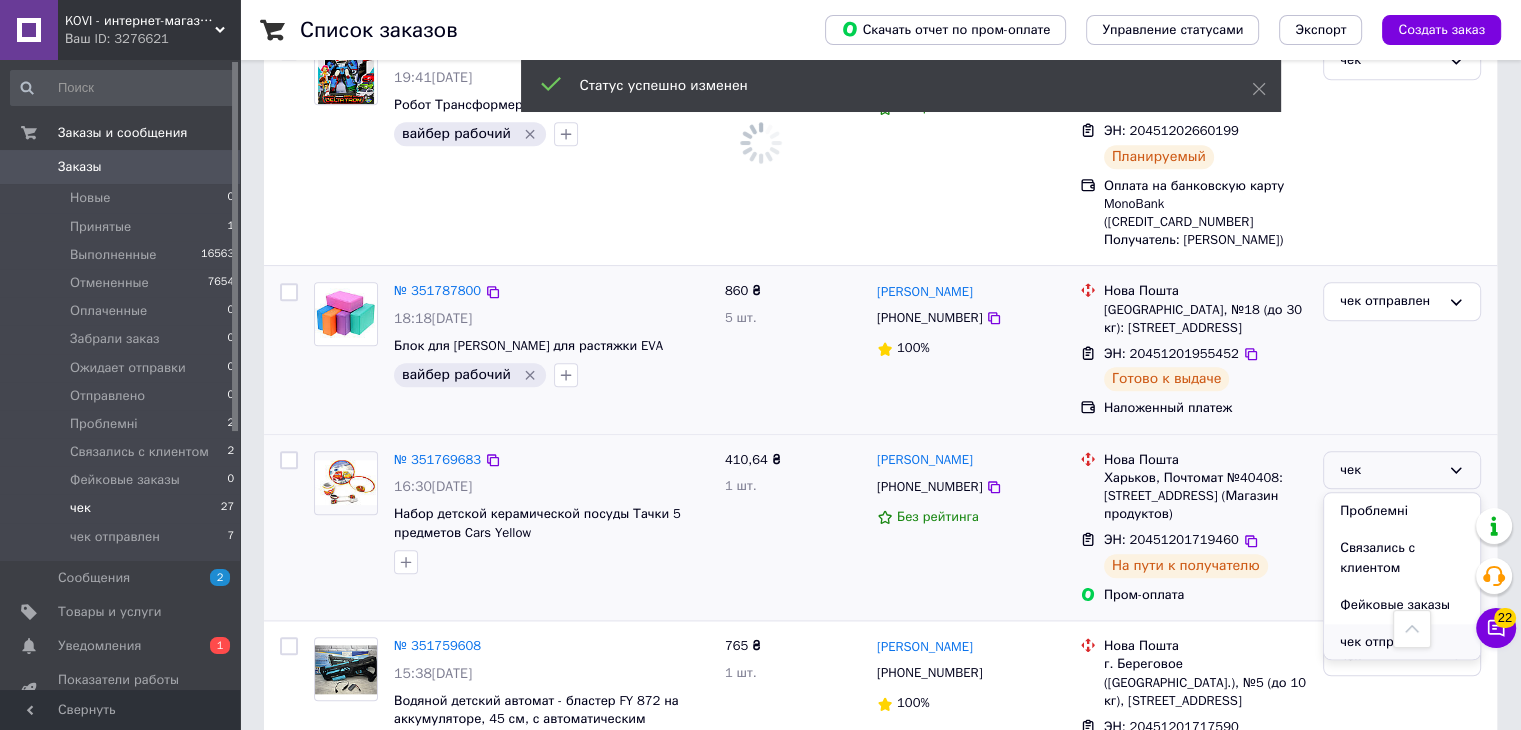click on "чек отправлен" at bounding box center [1402, 642] 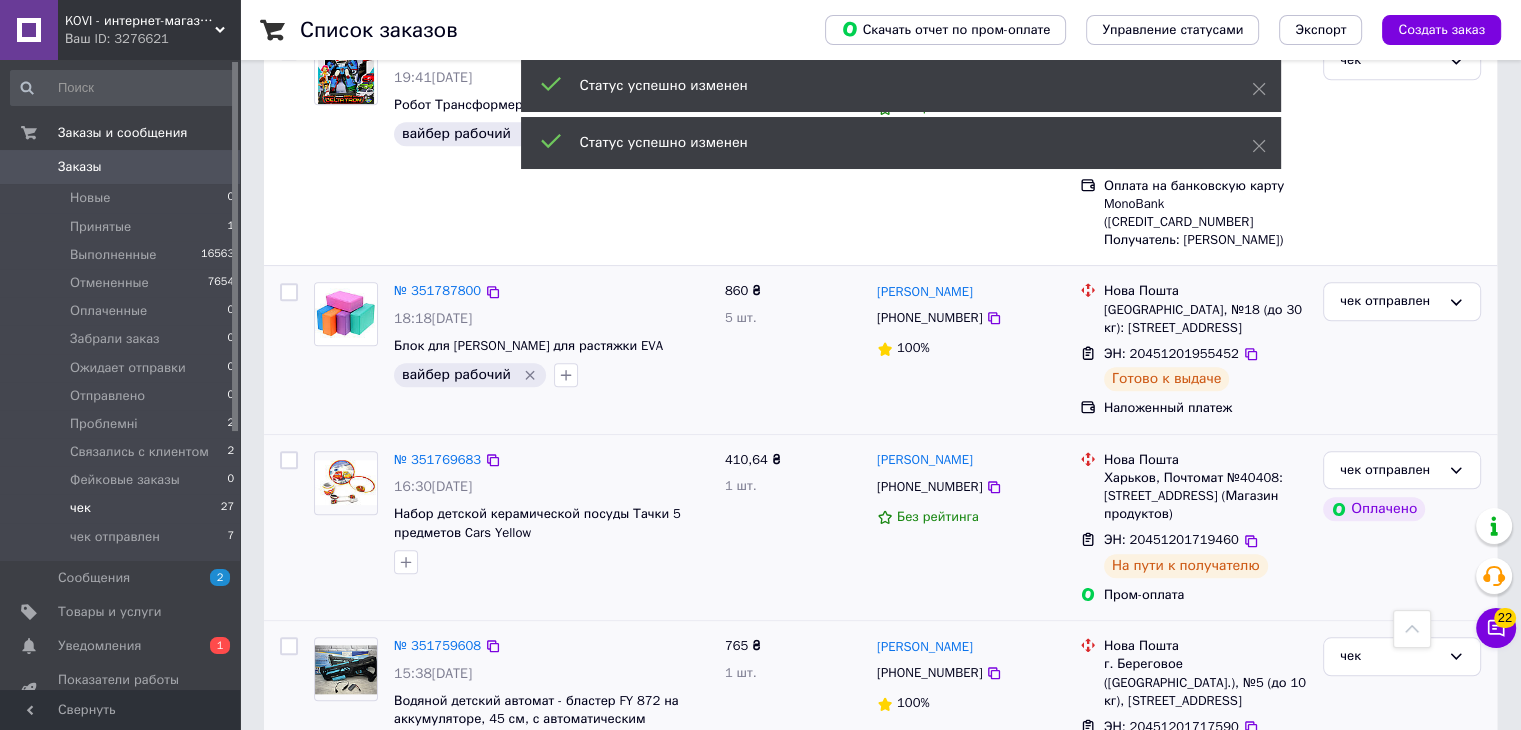 scroll, scrollTop: 2001, scrollLeft: 0, axis: vertical 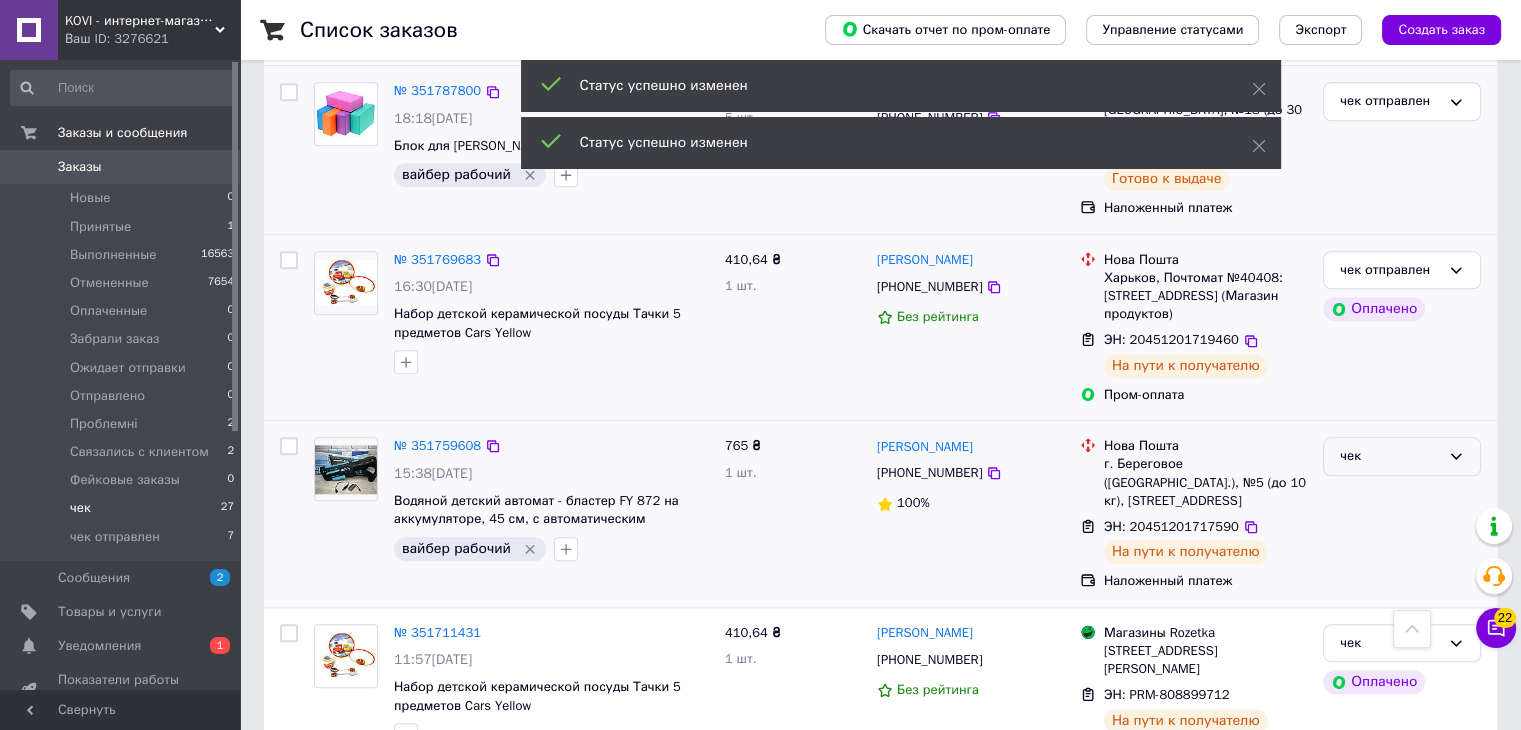 click on "чек" at bounding box center (1390, 456) 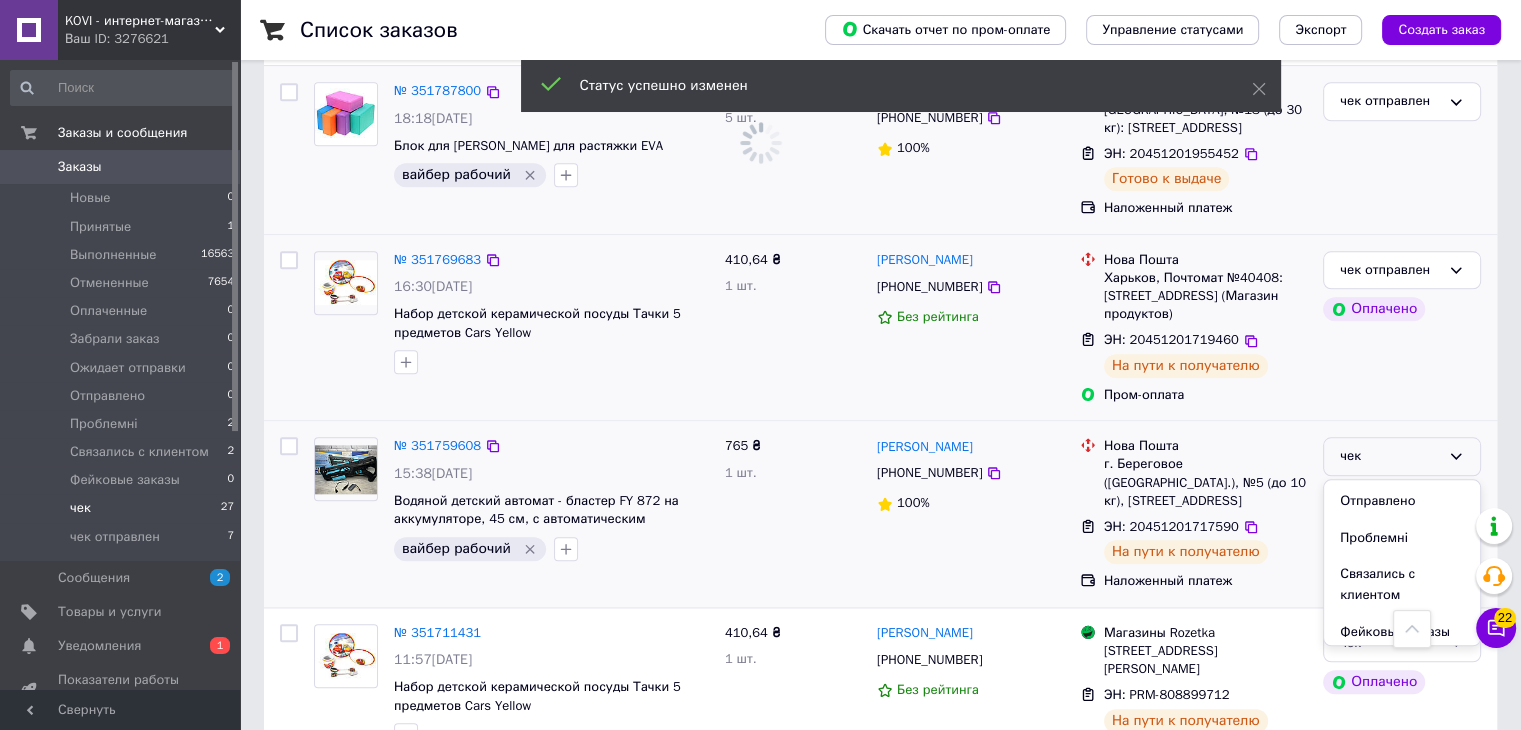 scroll, scrollTop: 256, scrollLeft: 0, axis: vertical 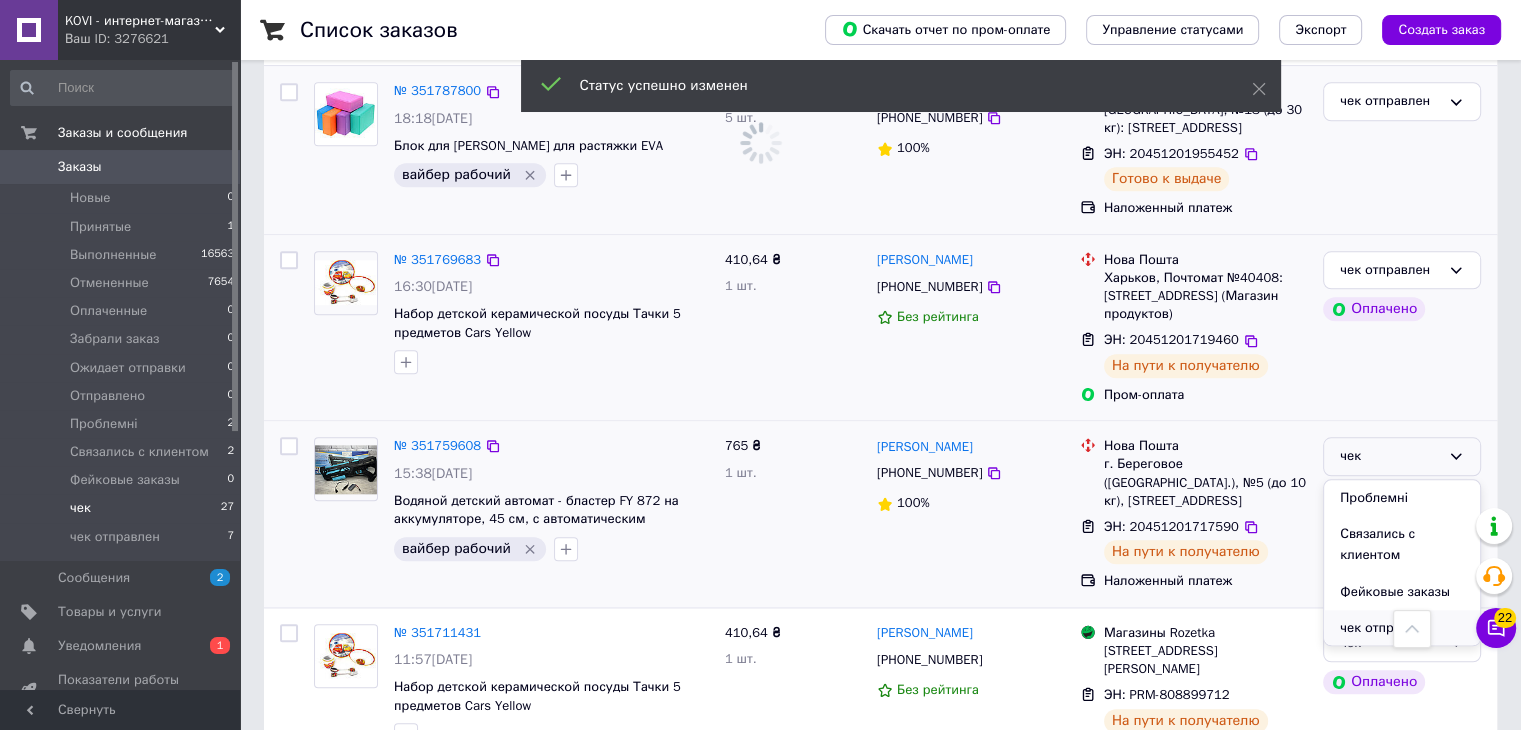 click on "чек отправлен" at bounding box center [1402, 628] 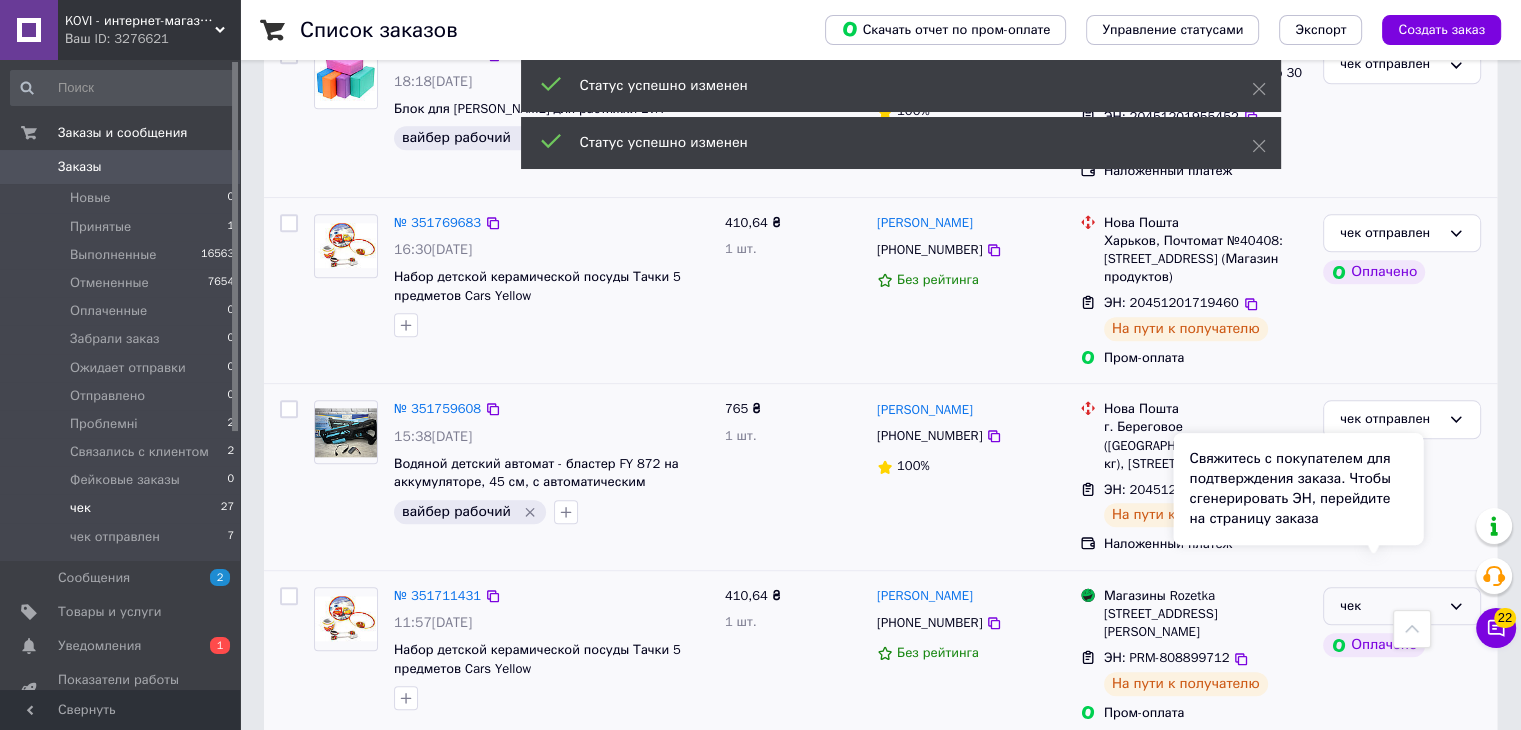 scroll, scrollTop: 2101, scrollLeft: 0, axis: vertical 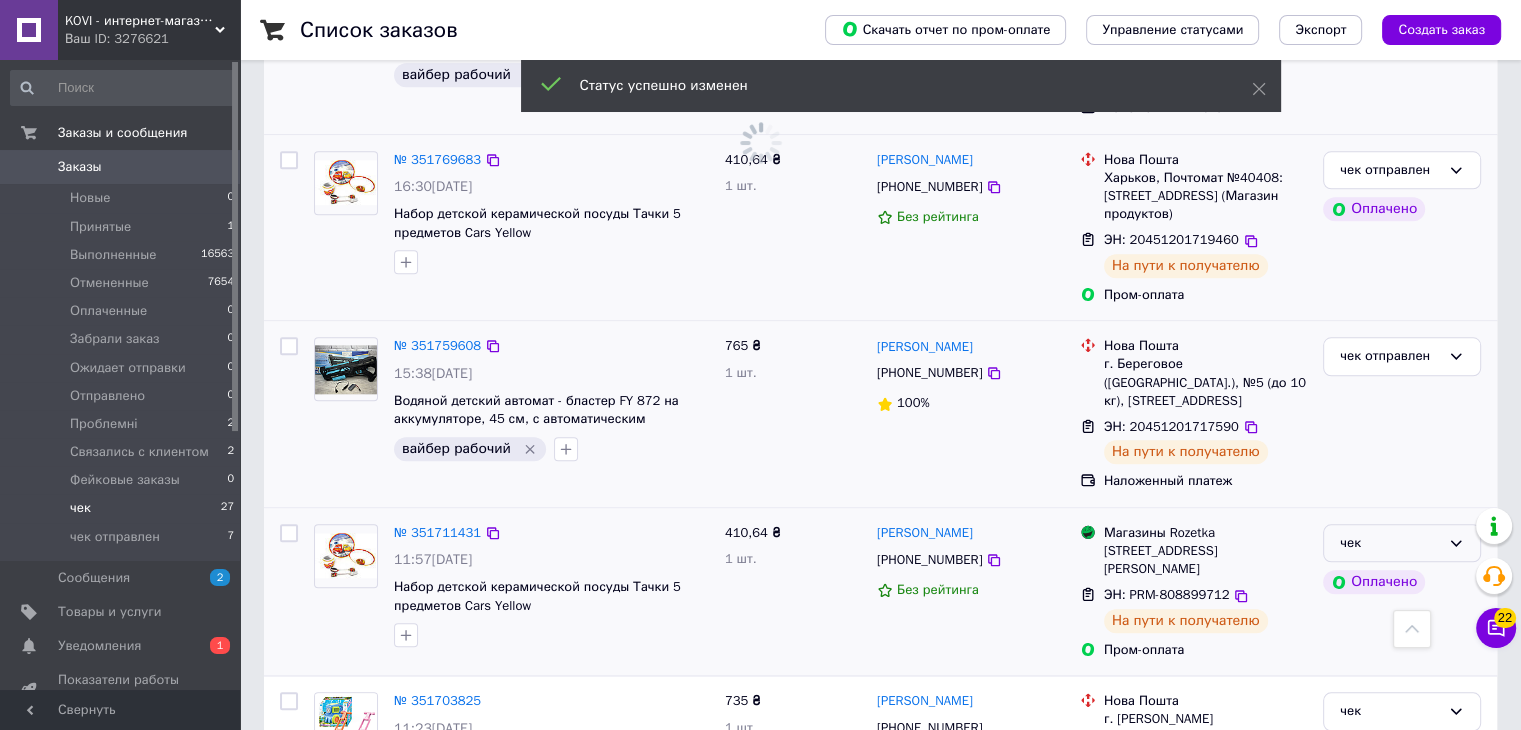 click on "чек" at bounding box center (1390, 543) 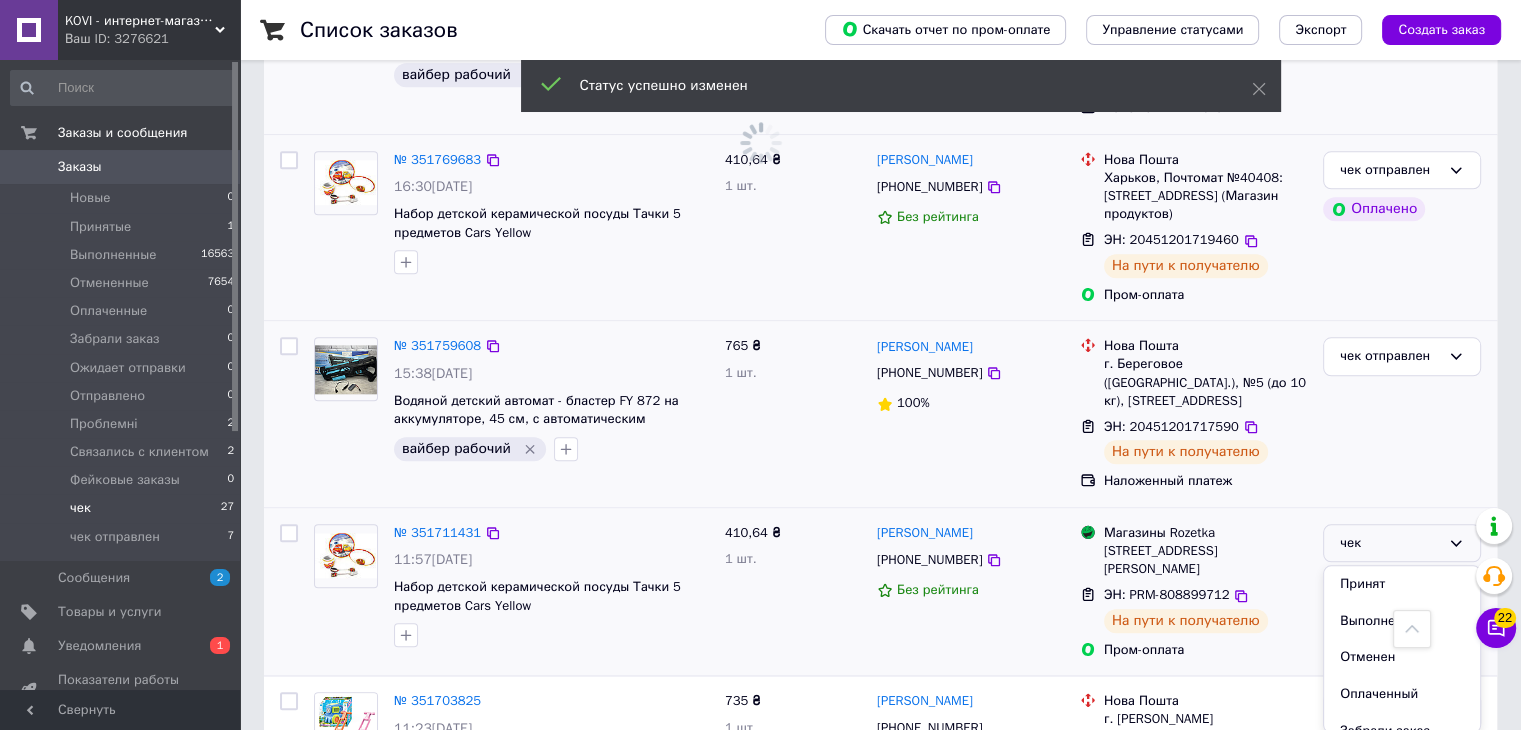 scroll, scrollTop: 254, scrollLeft: 0, axis: vertical 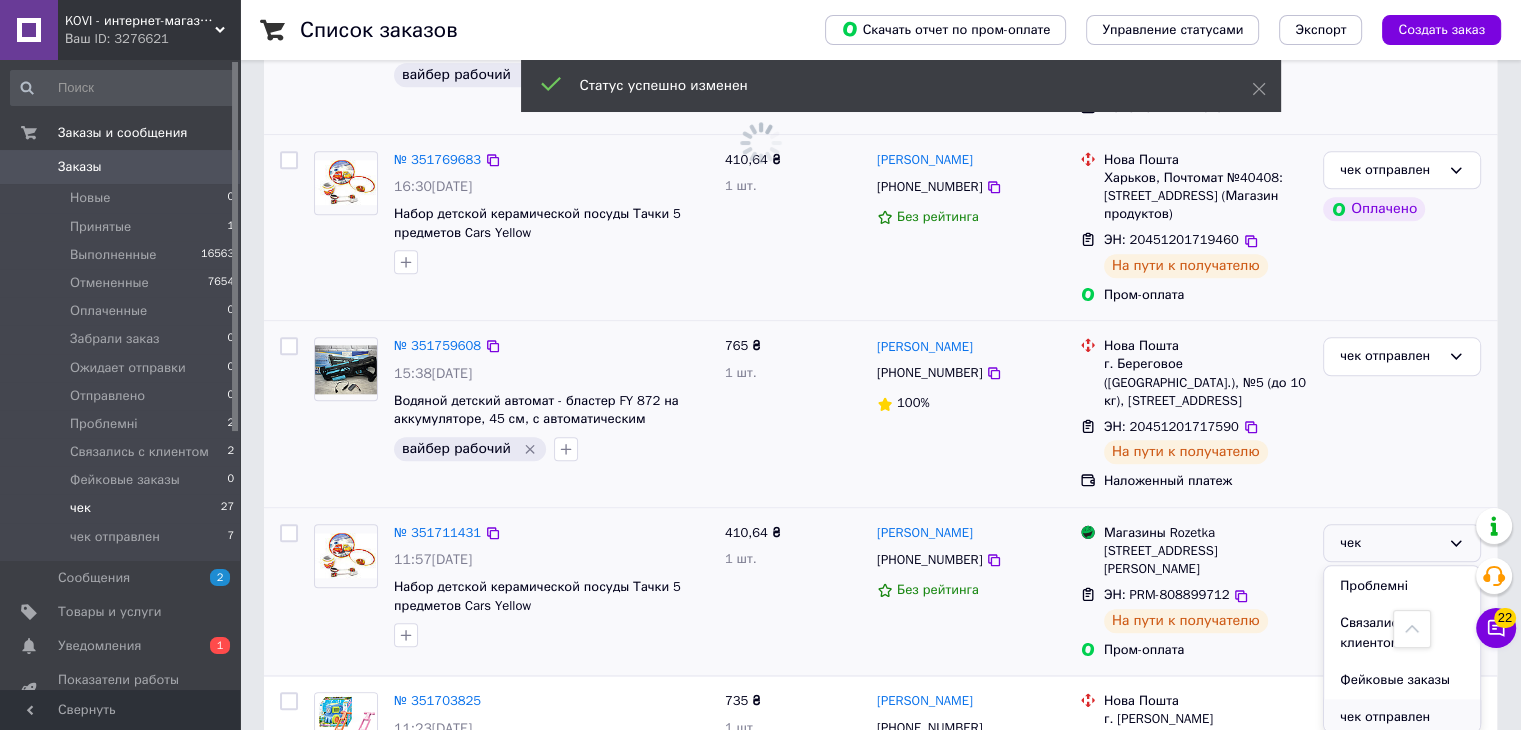 click on "чек отправлен" at bounding box center (1402, 717) 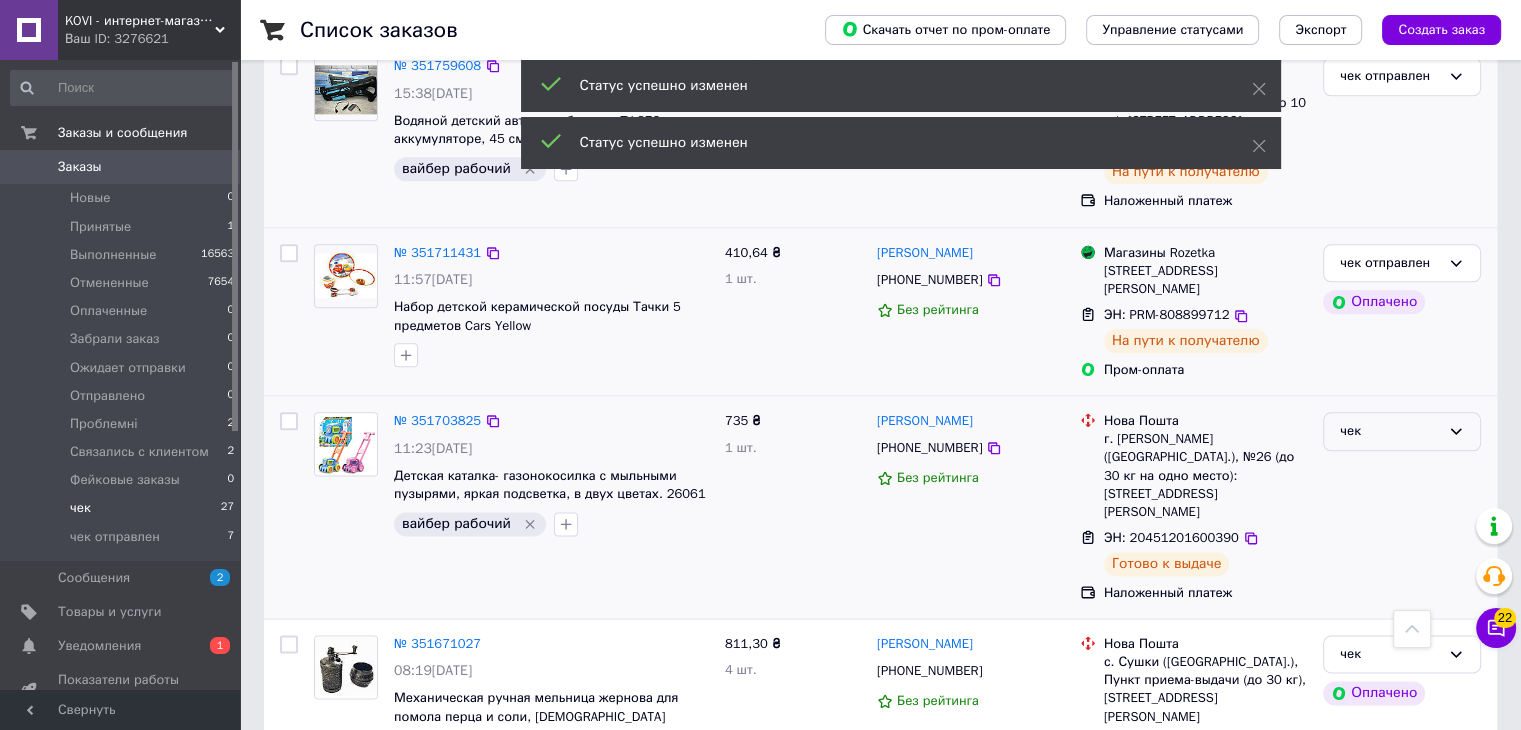 scroll, scrollTop: 2401, scrollLeft: 0, axis: vertical 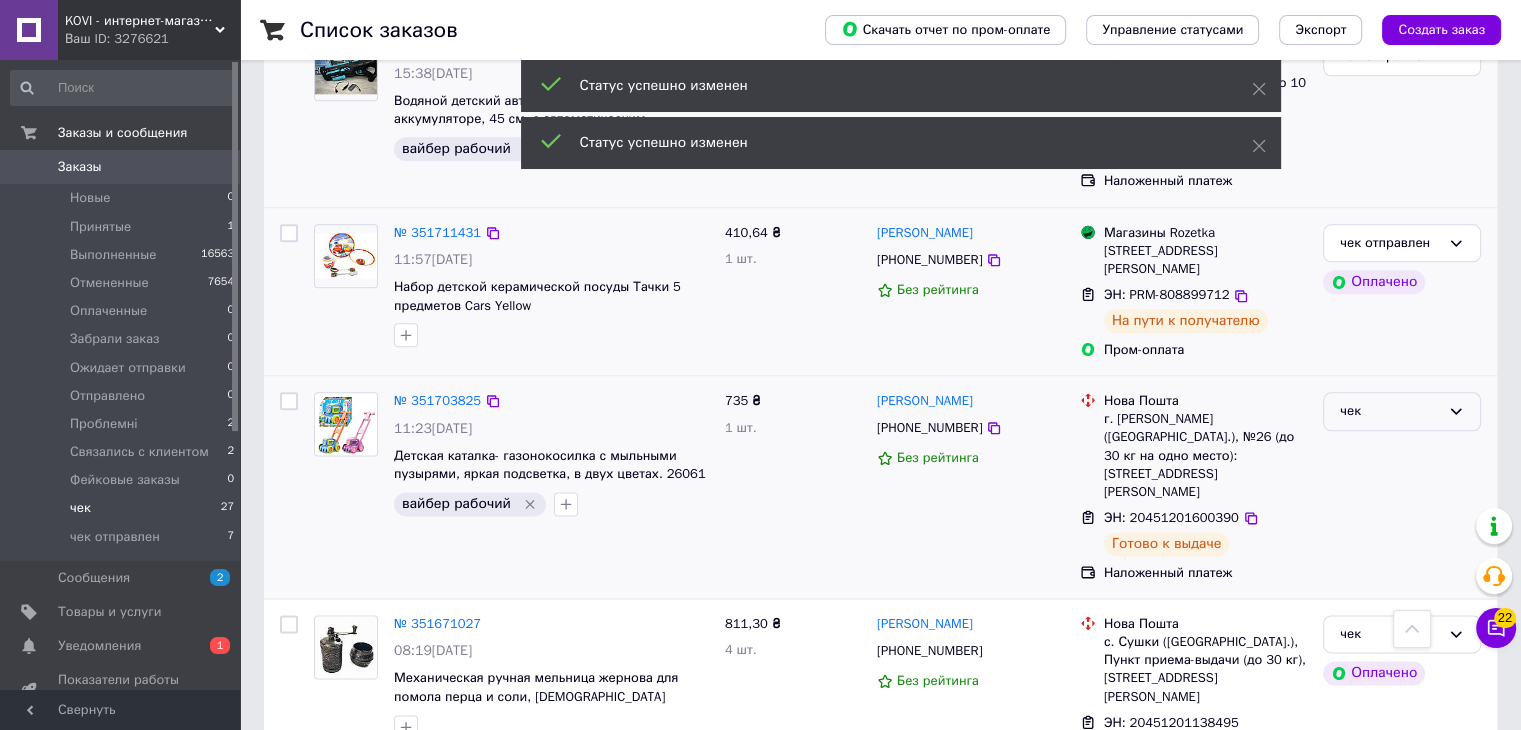 click on "чек" at bounding box center [1390, 411] 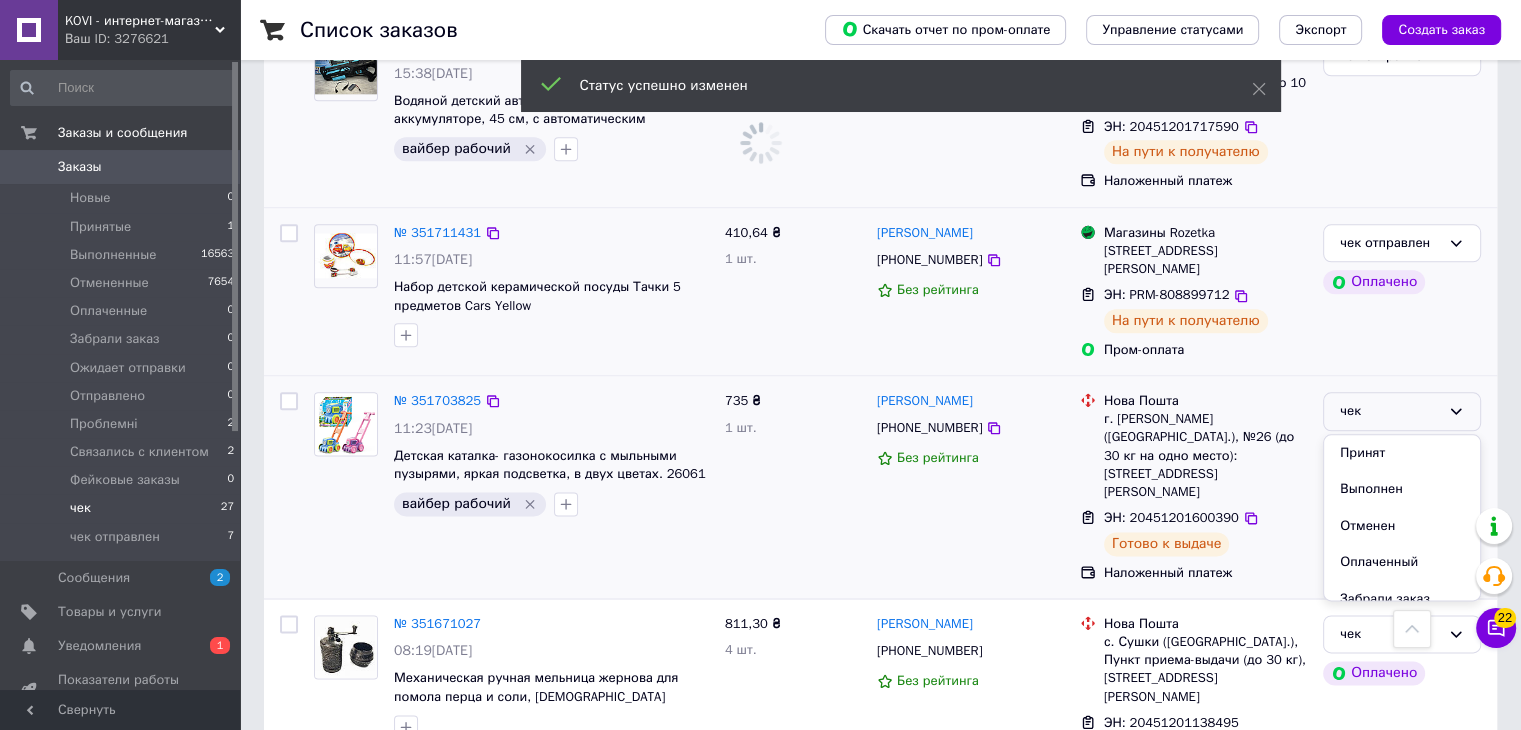 scroll, scrollTop: 257, scrollLeft: 0, axis: vertical 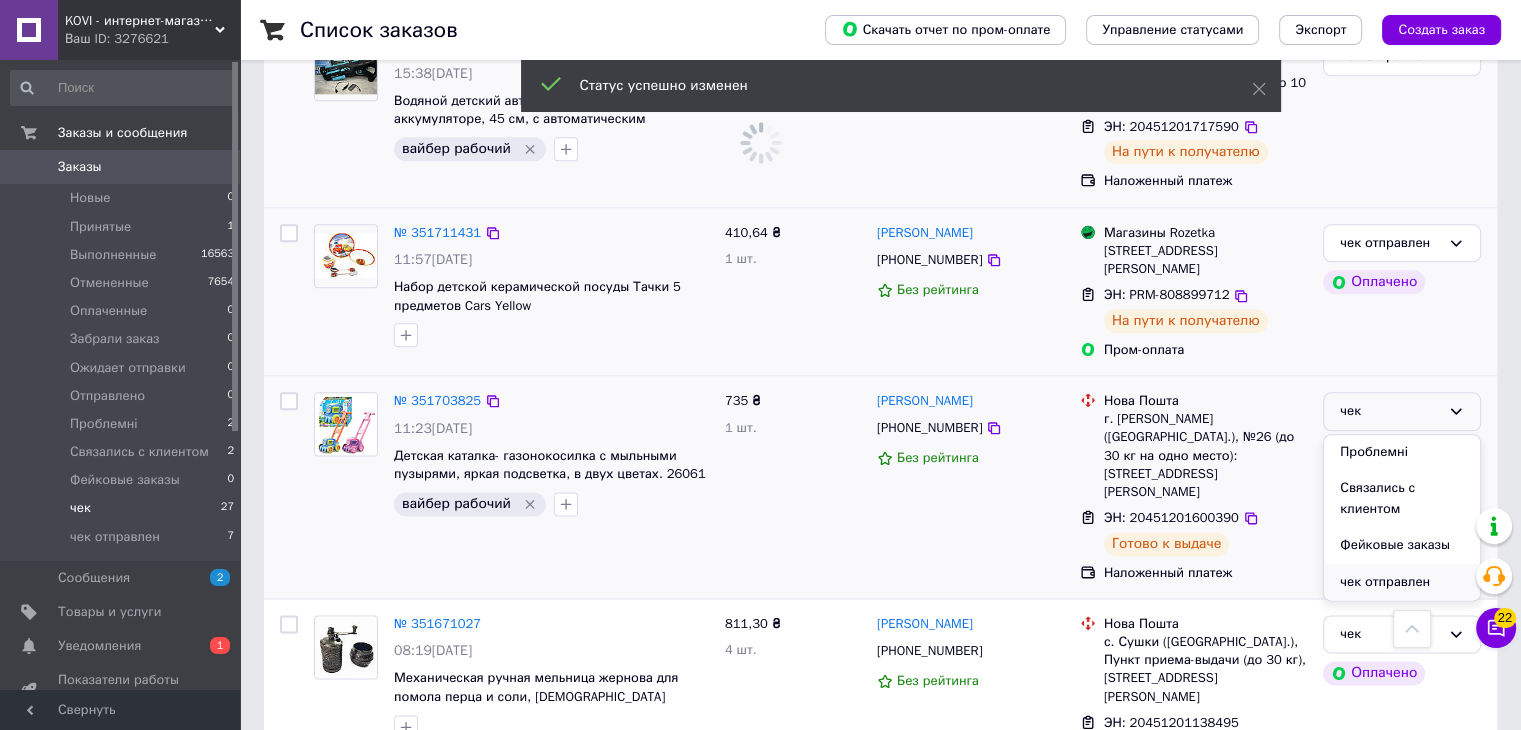 click on "чек отправлен" at bounding box center (1402, 582) 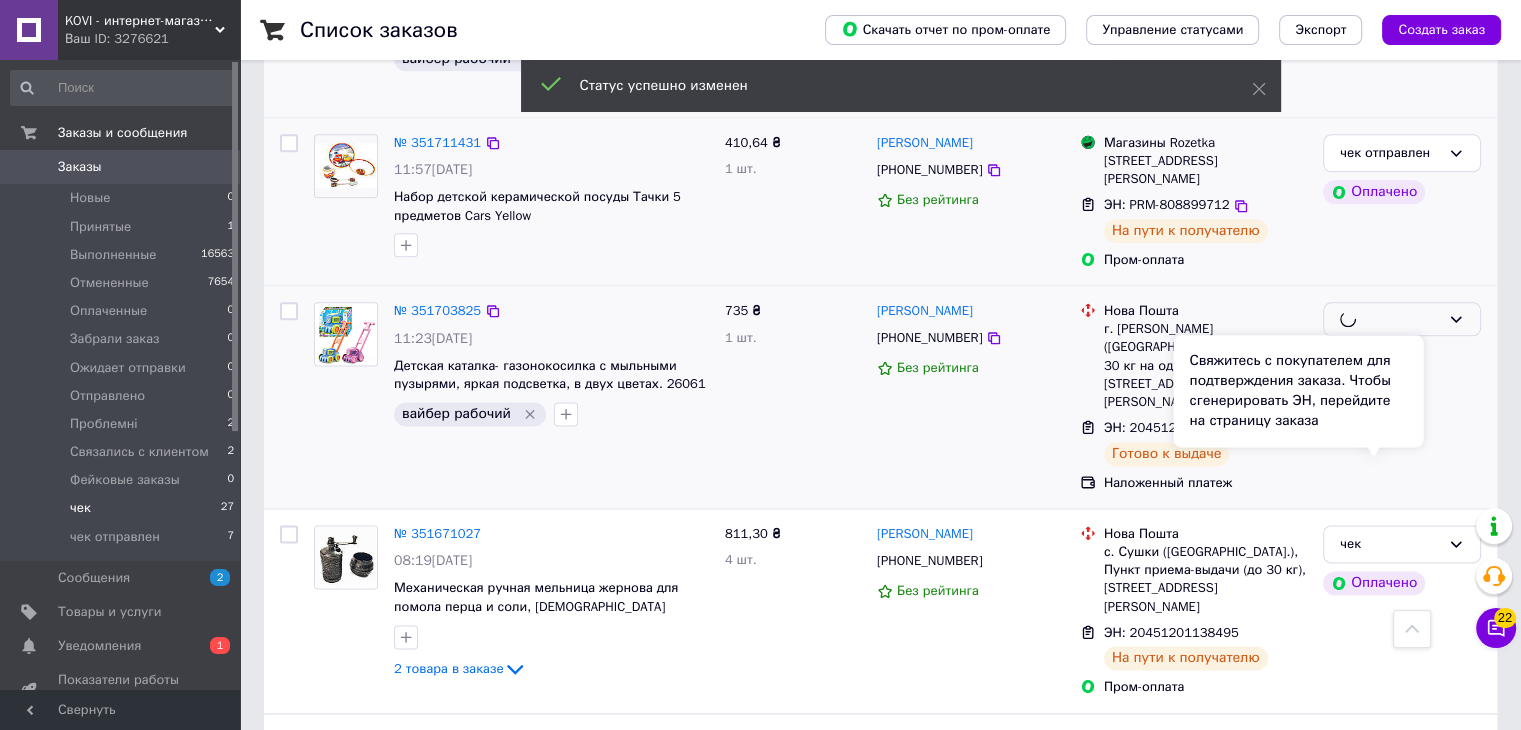 scroll, scrollTop: 2501, scrollLeft: 0, axis: vertical 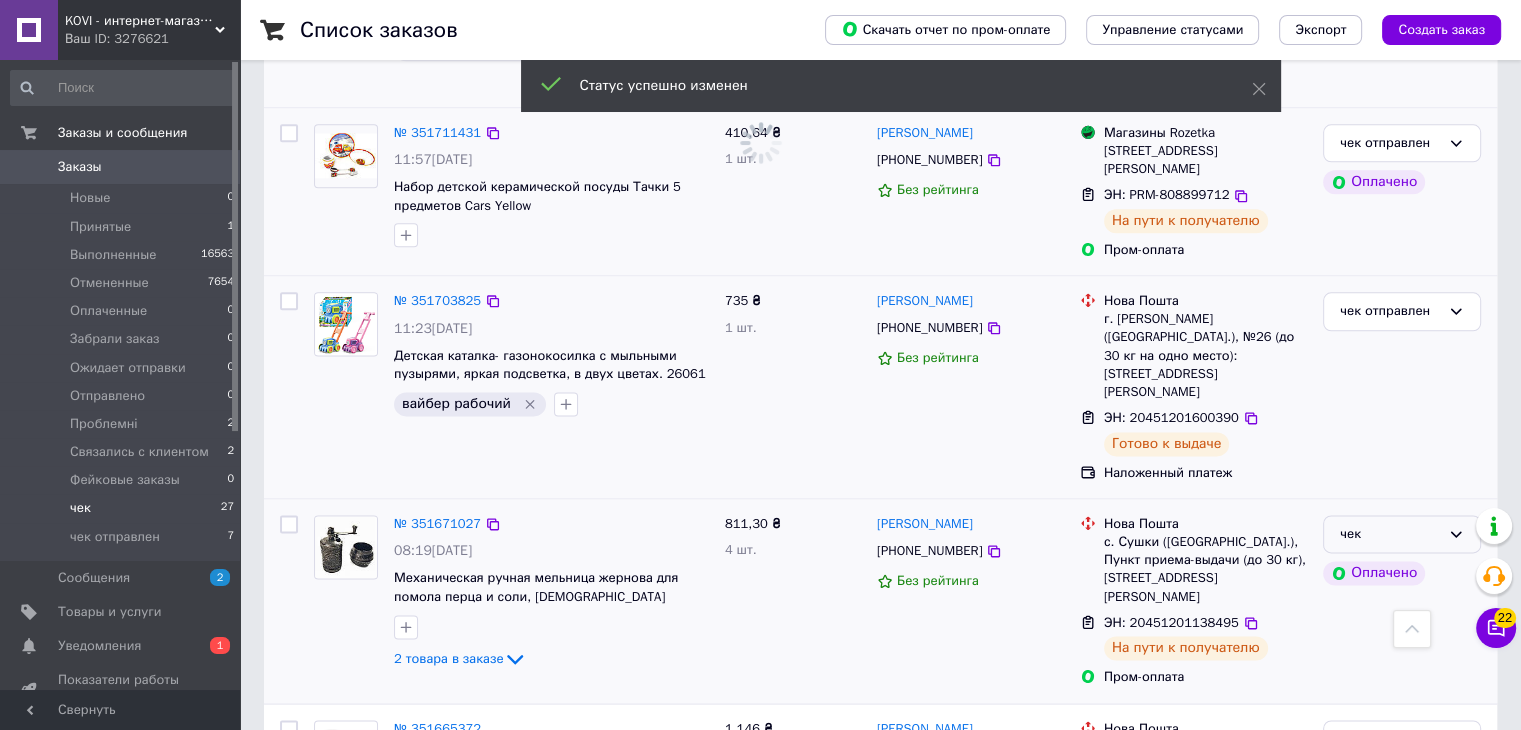 click on "чек" at bounding box center (1390, 534) 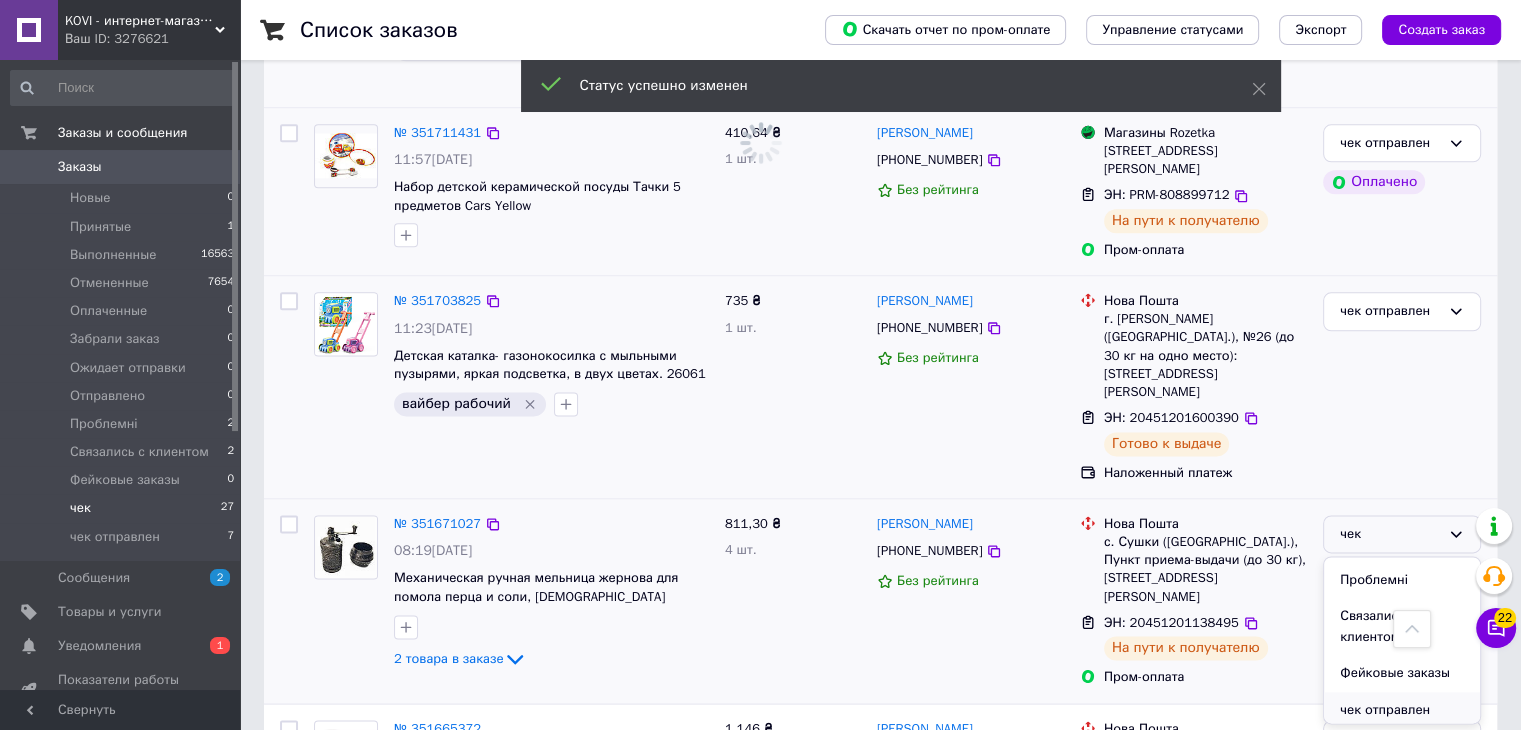scroll, scrollTop: 257, scrollLeft: 0, axis: vertical 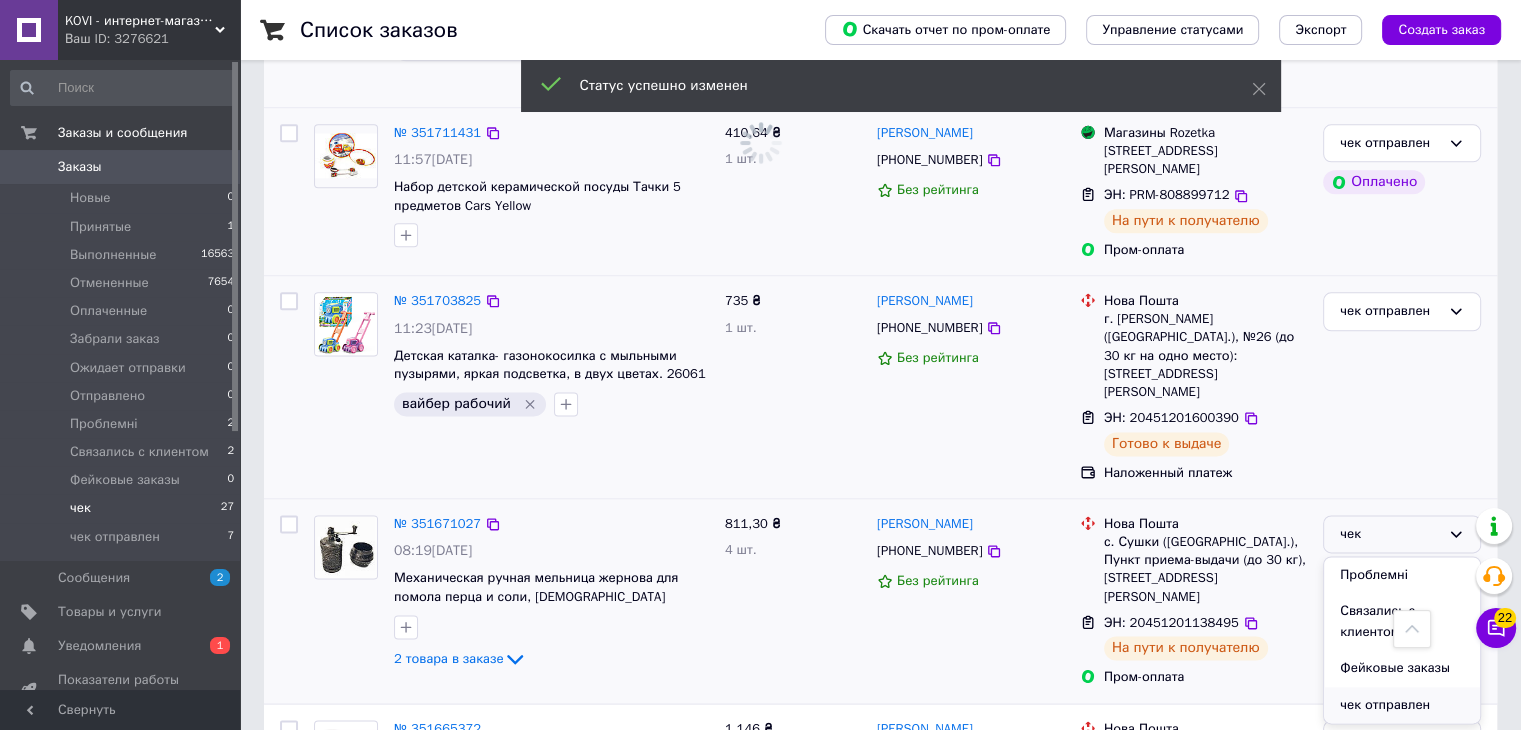 click on "чек отправлен" at bounding box center [1402, 705] 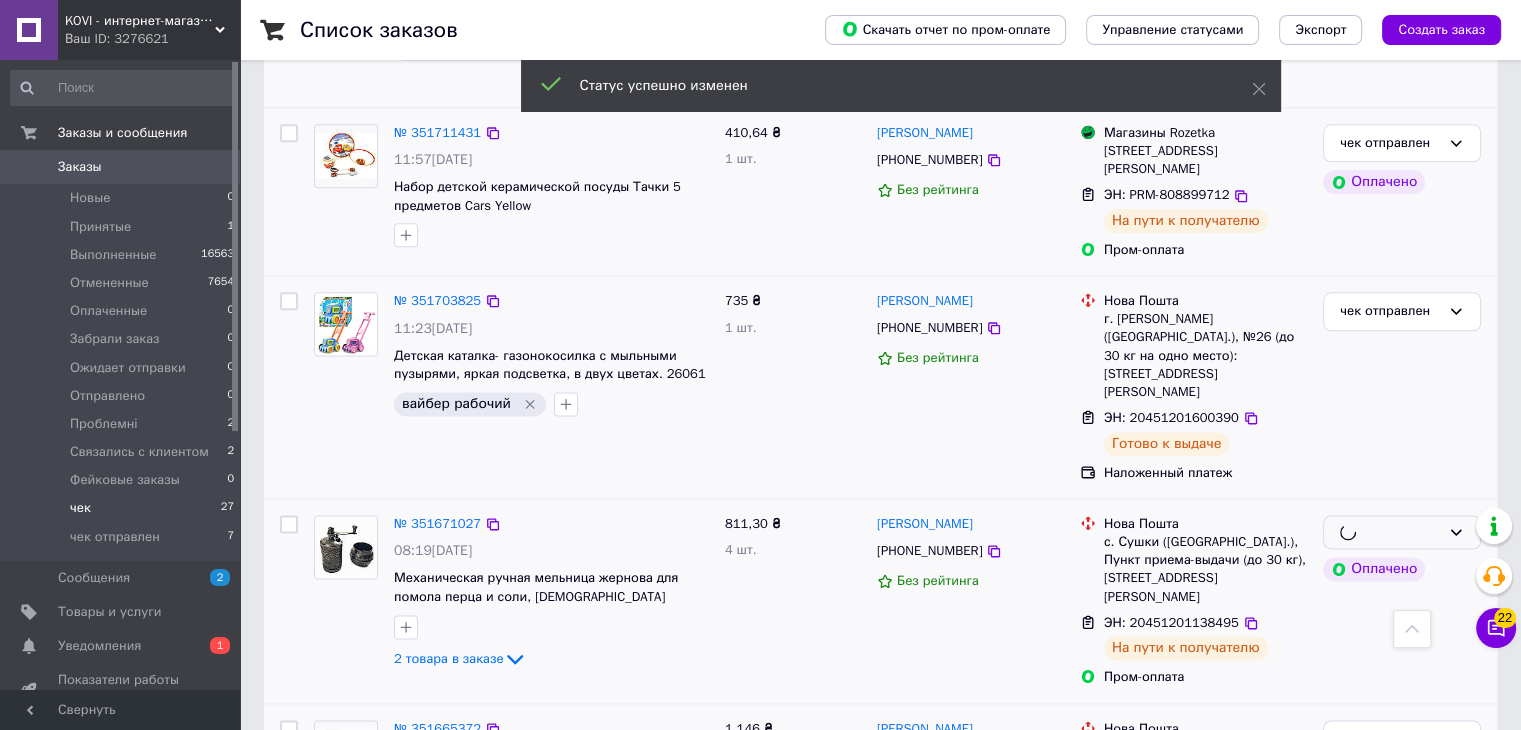 scroll, scrollTop: 2701, scrollLeft: 0, axis: vertical 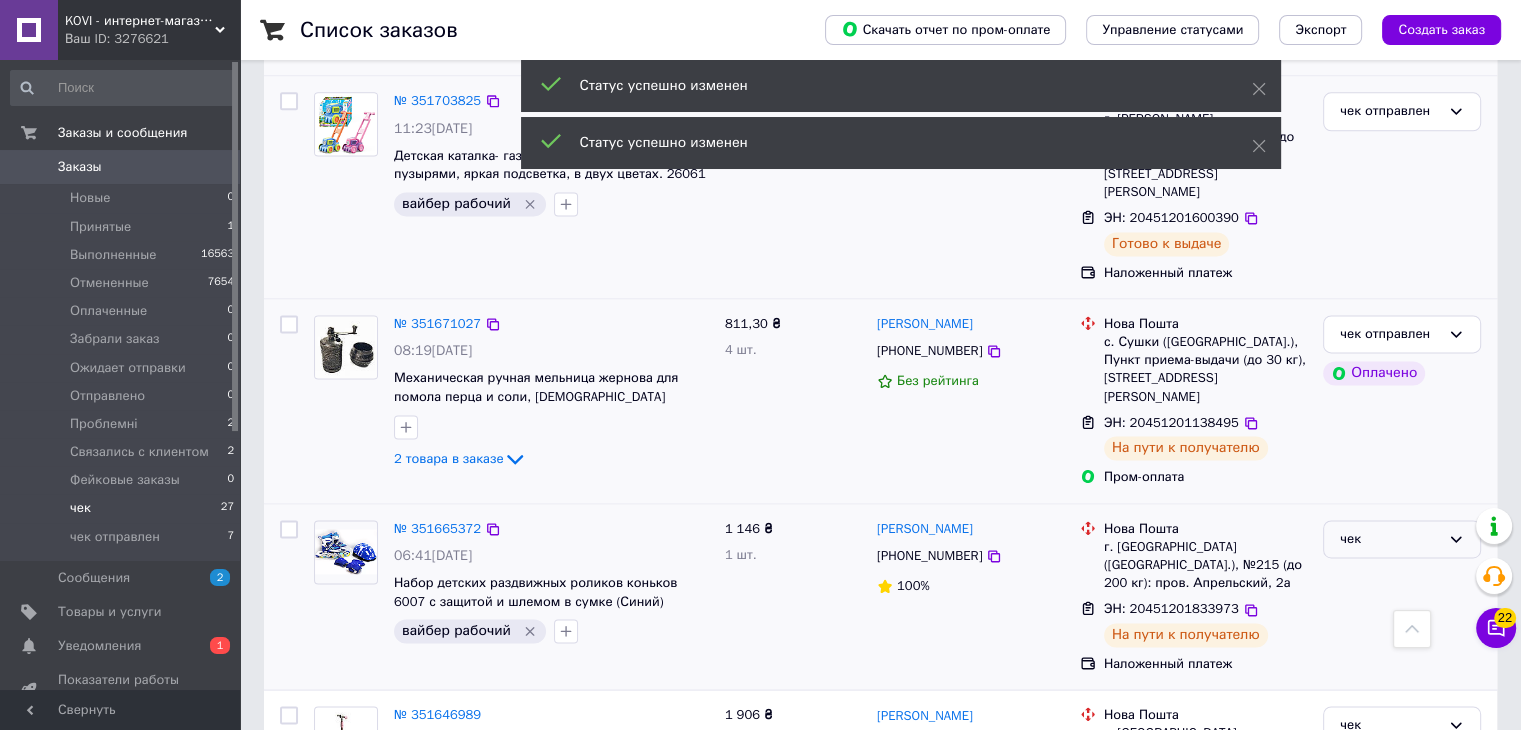 drag, startPoint x: 1352, startPoint y: 406, endPoint x: 1344, endPoint y: 417, distance: 13.601471 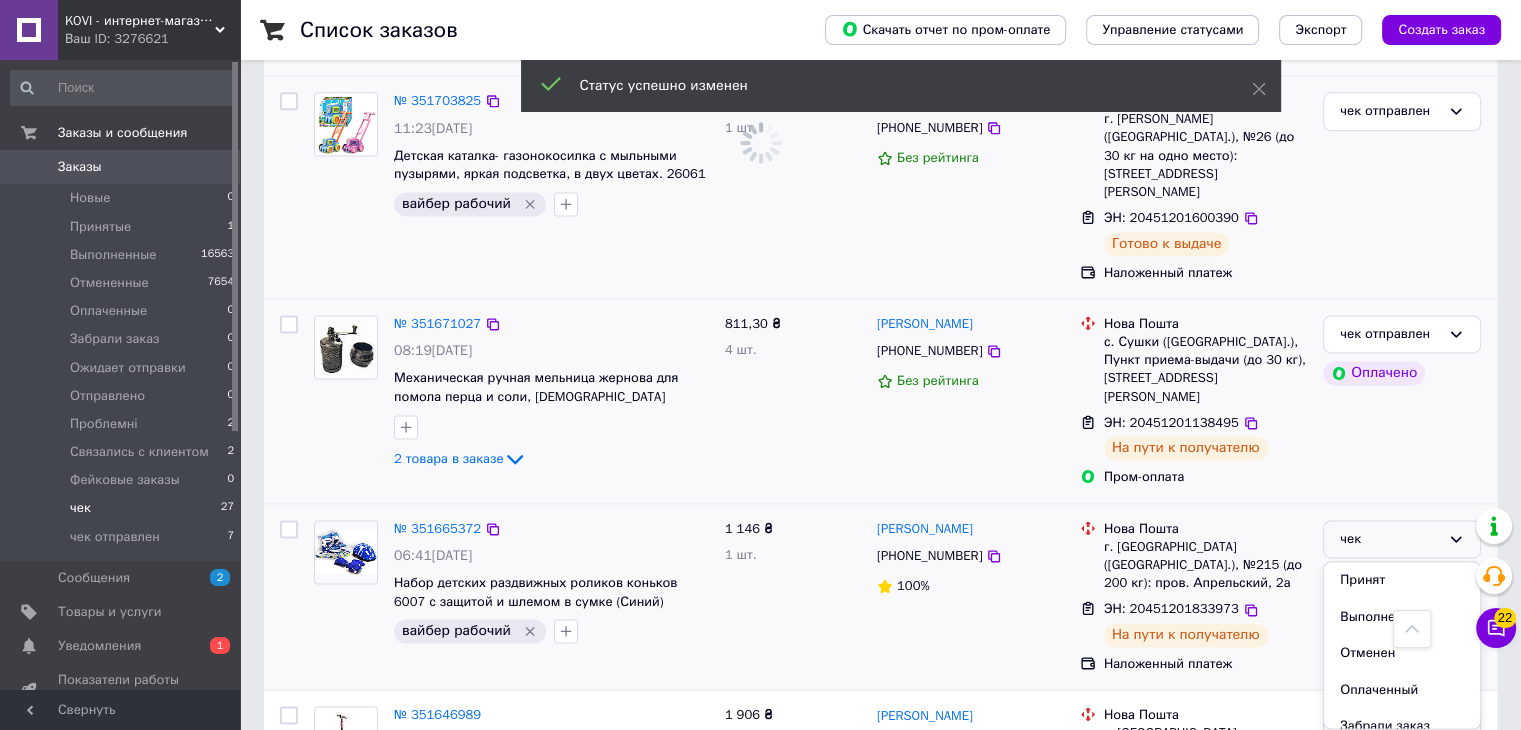 scroll, scrollTop: 256, scrollLeft: 0, axis: vertical 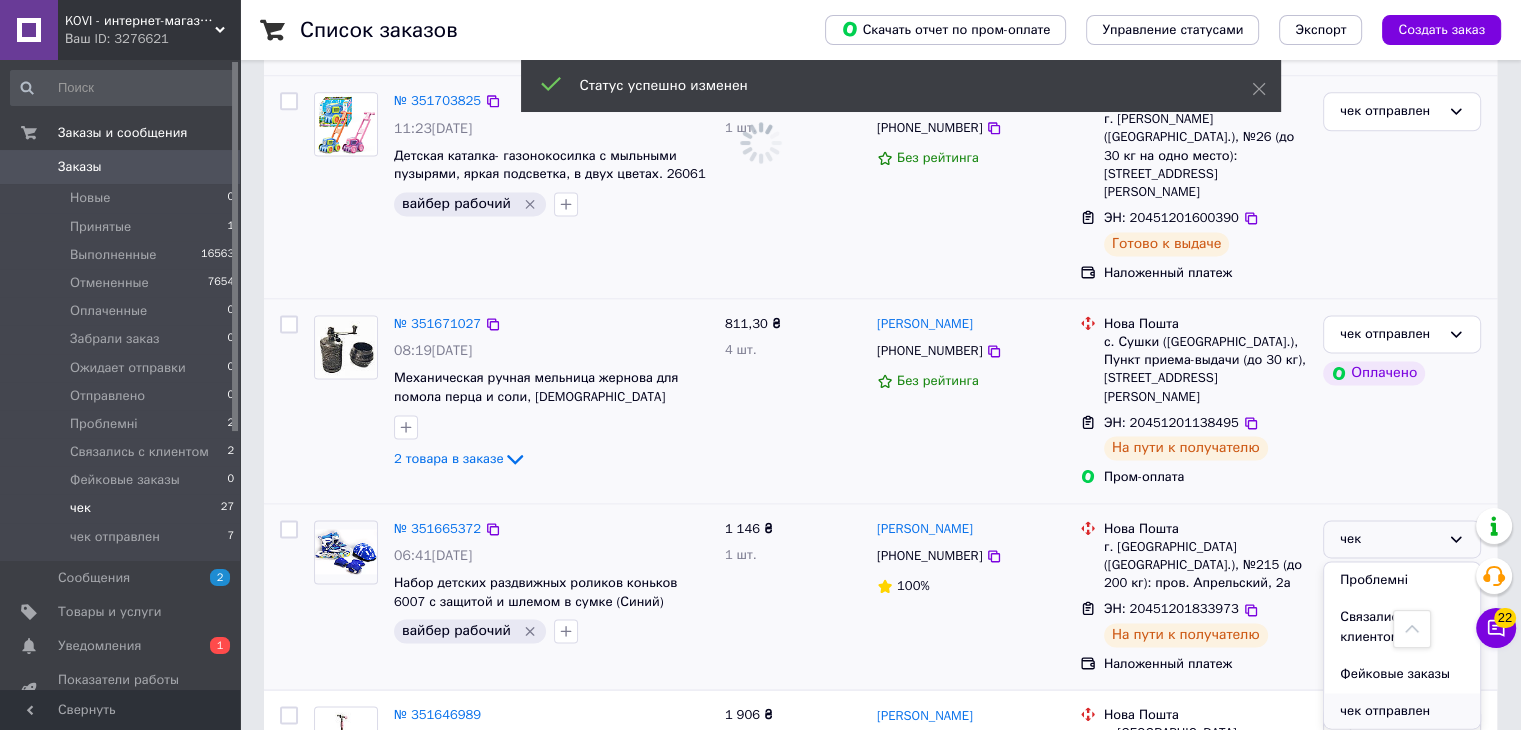 click on "чек отправлен" at bounding box center [1402, 711] 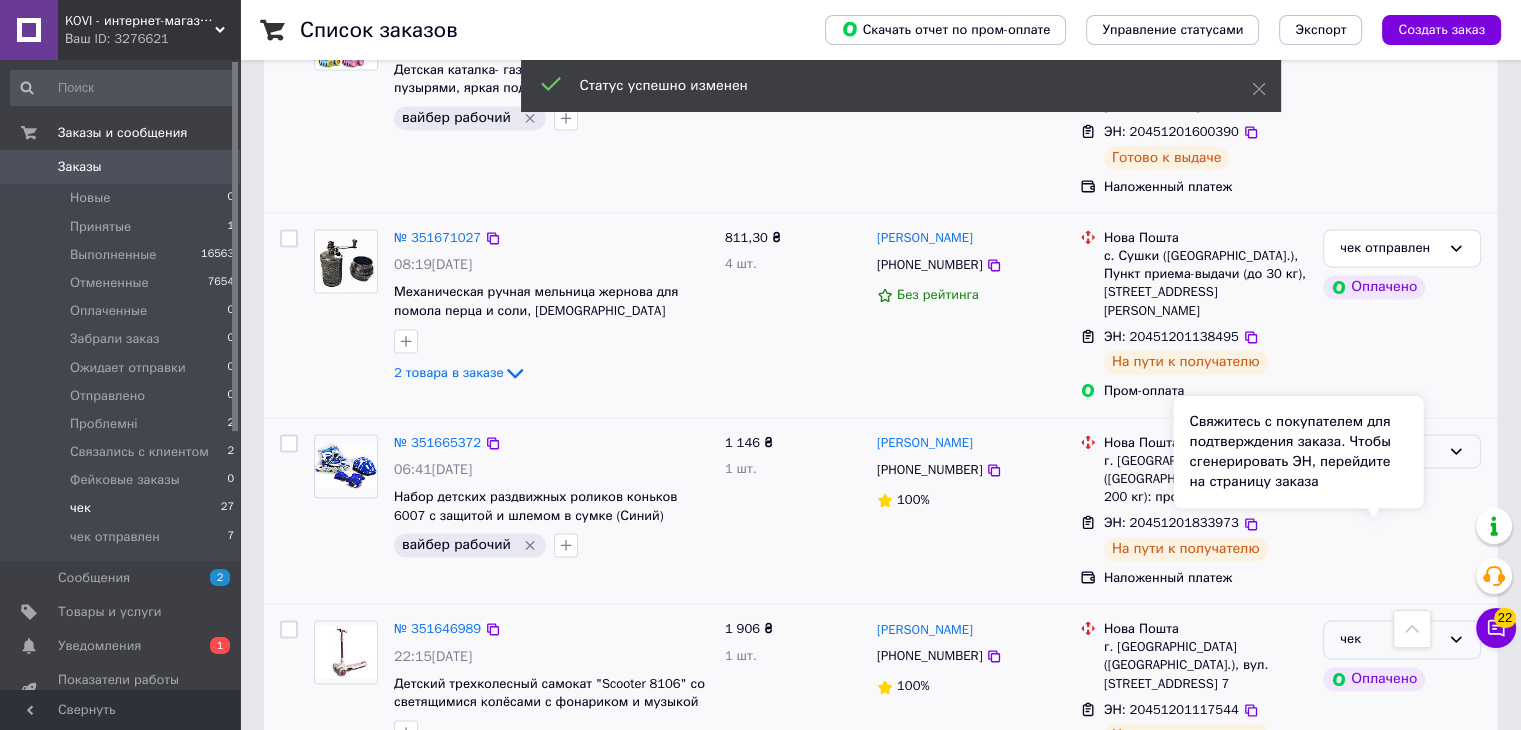 scroll 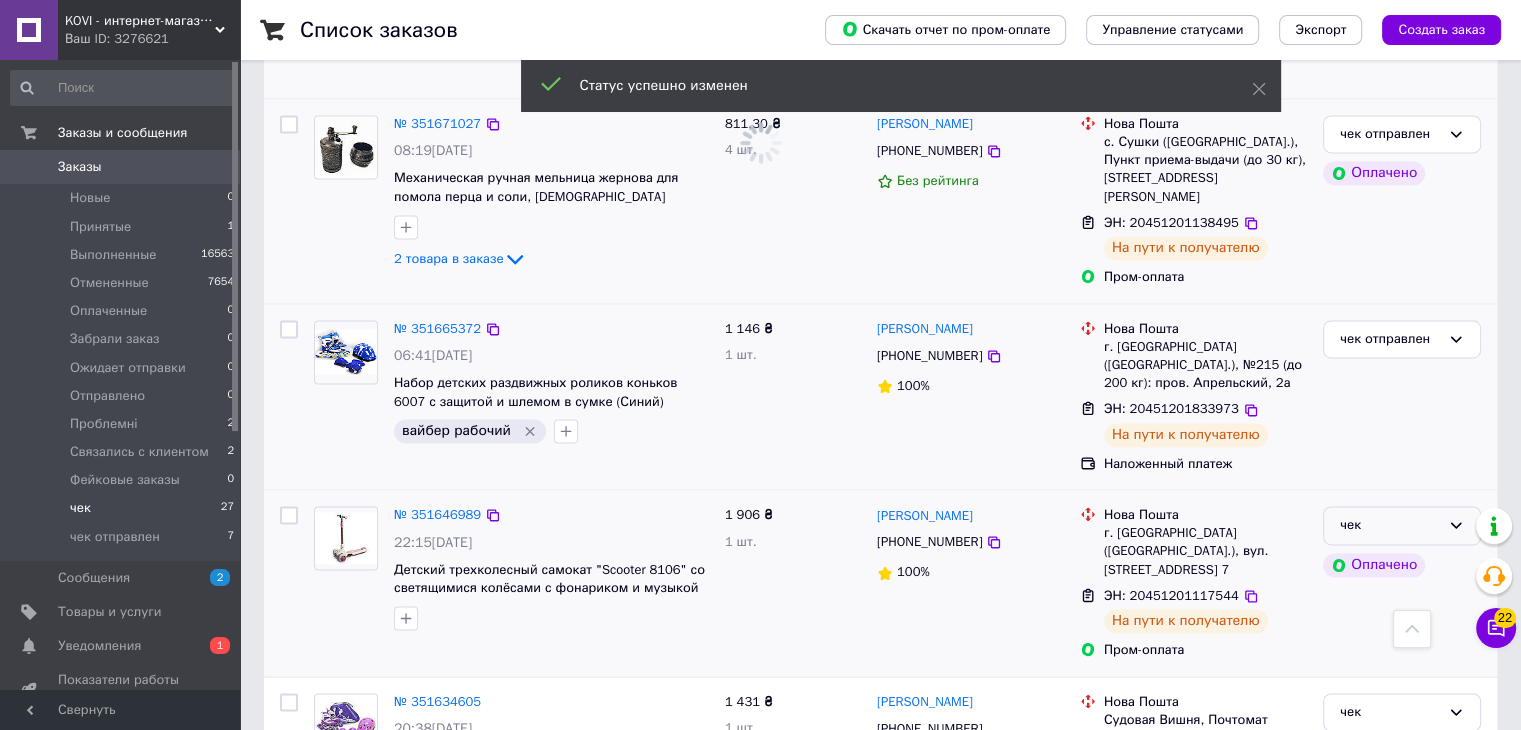 click on "чек" at bounding box center [1402, 525] 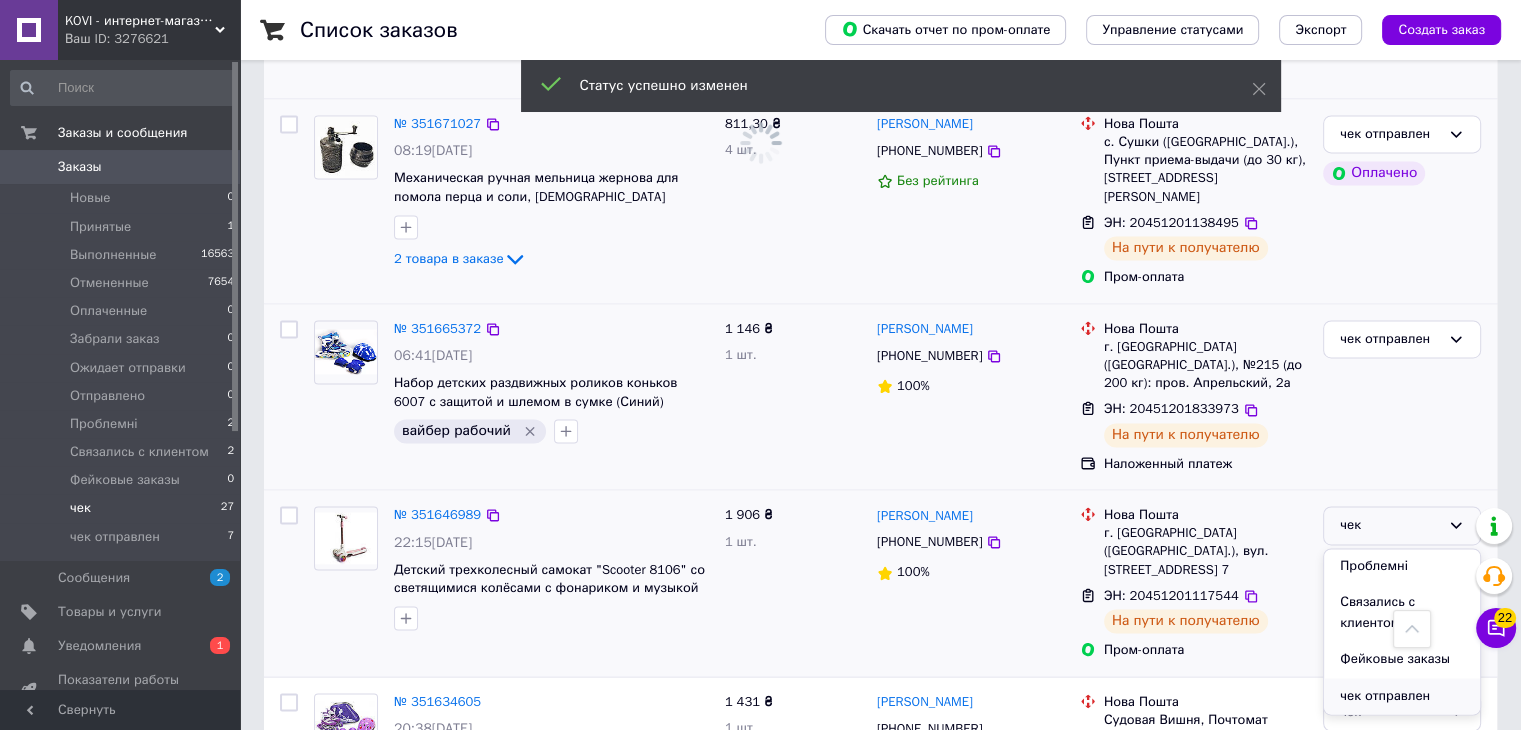click on "чек отправлен" at bounding box center (1402, 696) 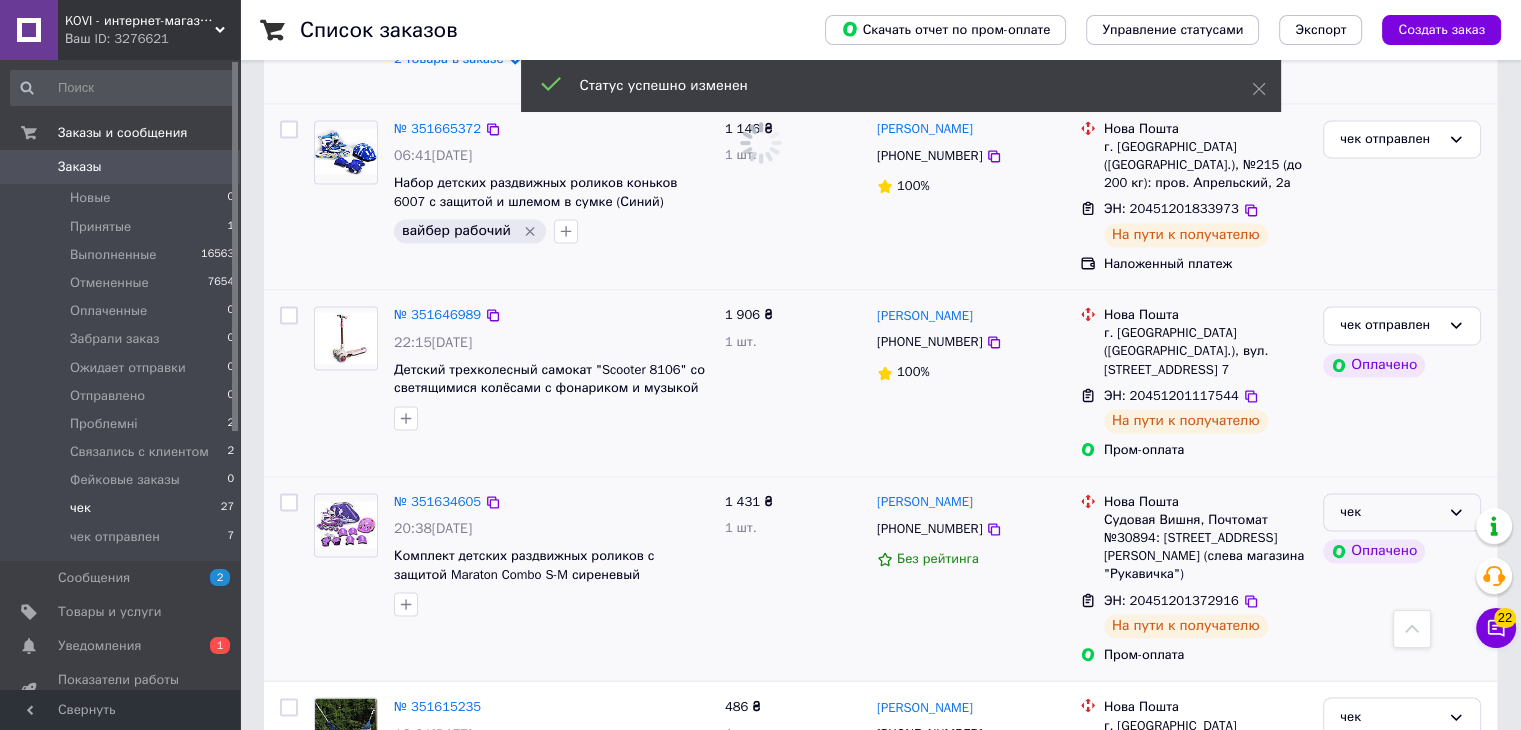 click on "чек" at bounding box center [1390, 512] 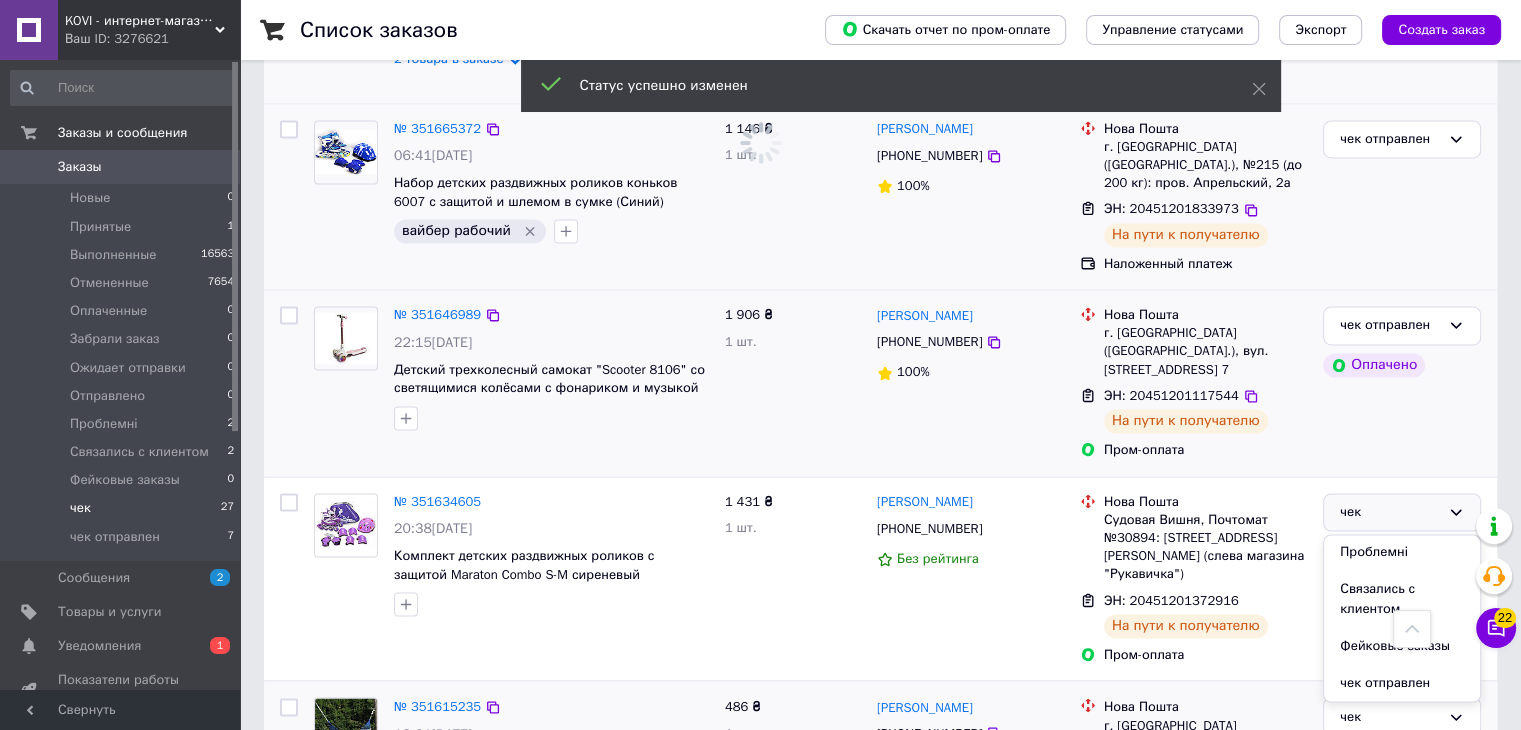 click on "чек отправлен" at bounding box center (1402, 683) 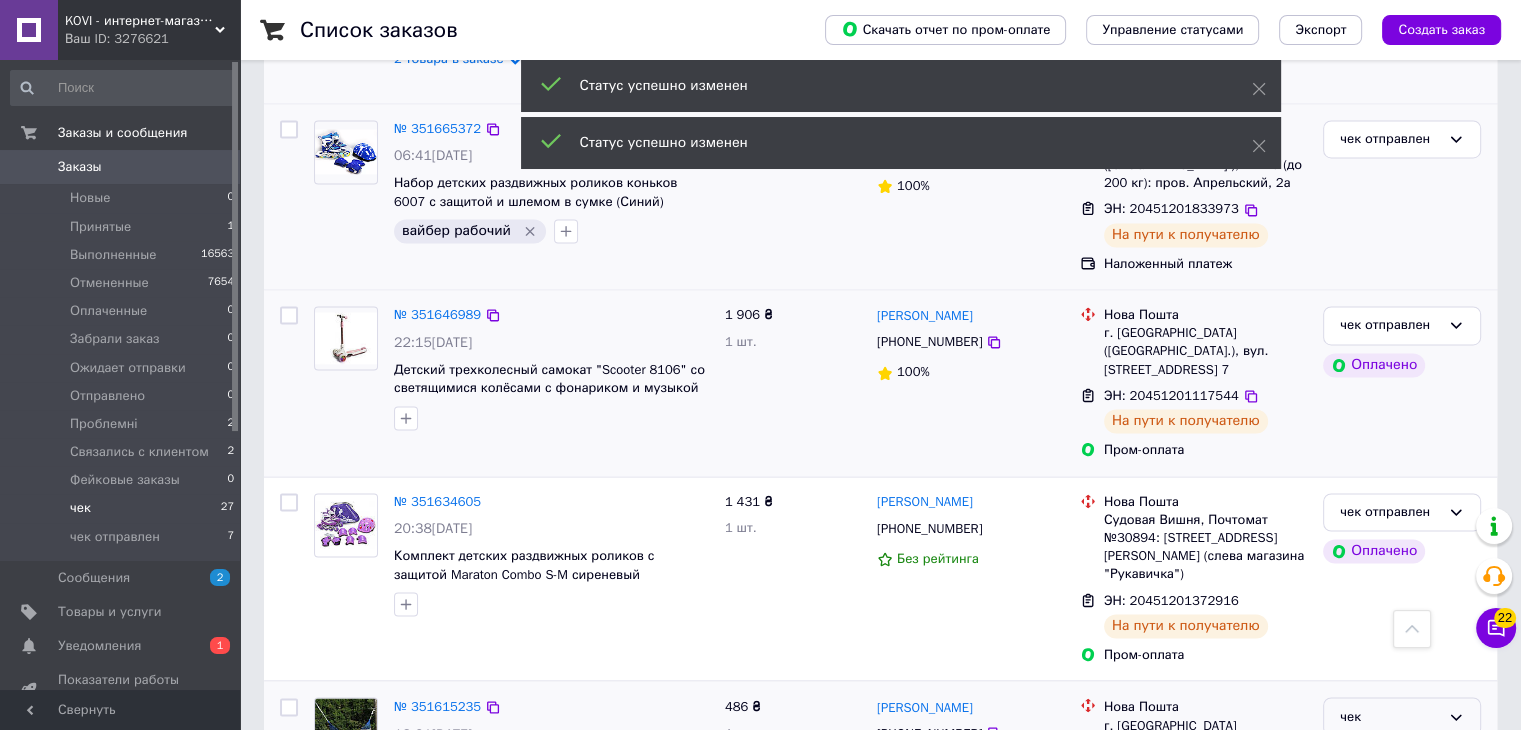 click on "чек" at bounding box center (1390, 716) 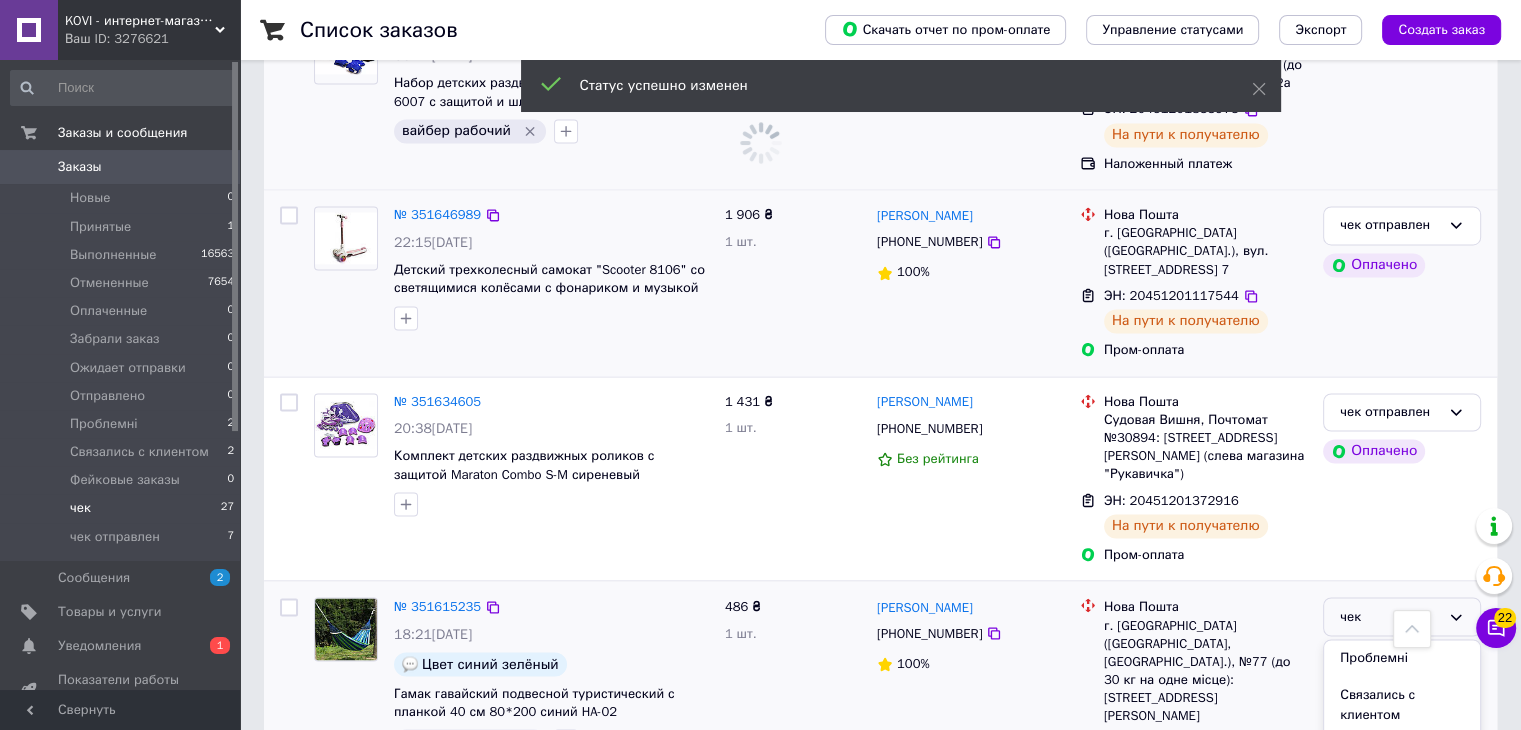 click on "чек отправлен" at bounding box center (1402, 787) 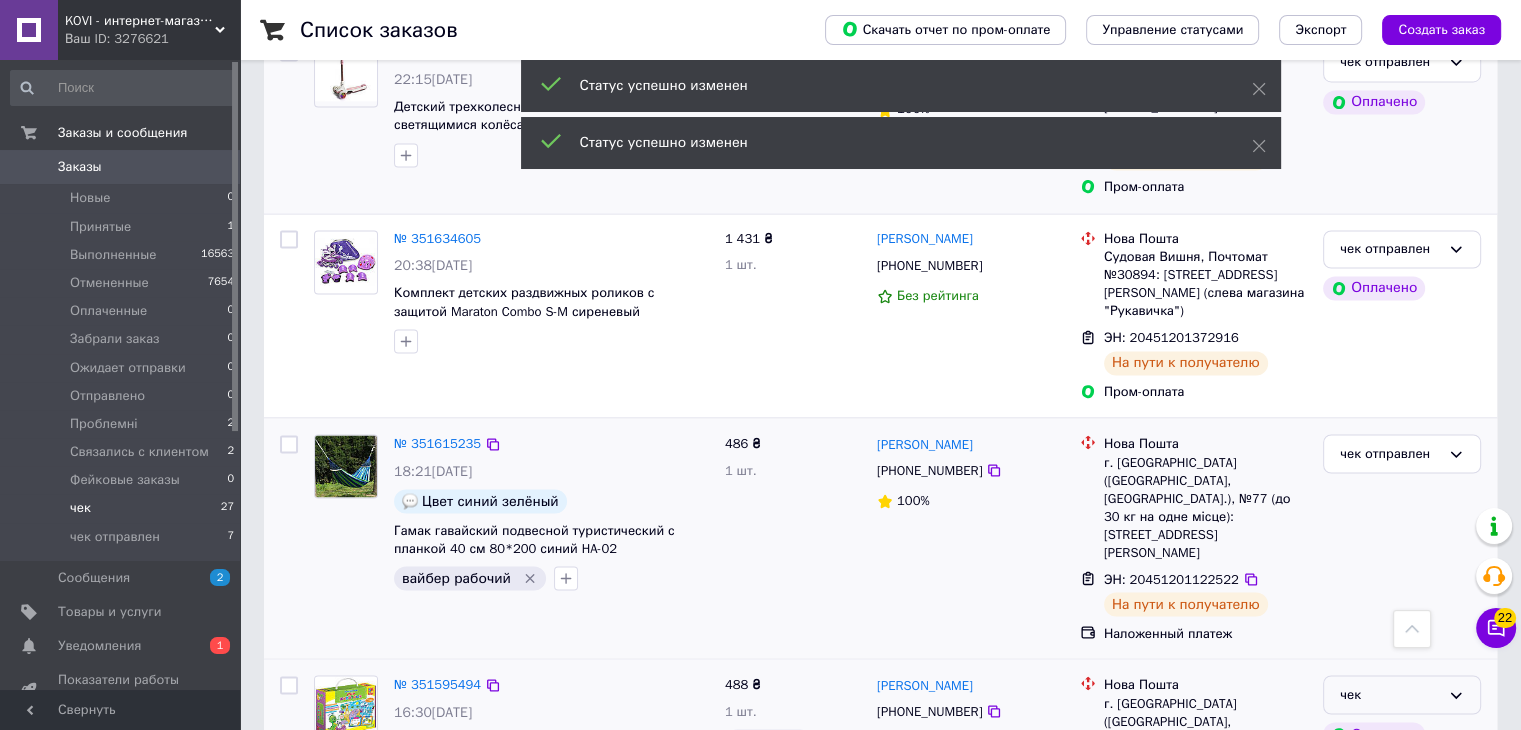 click on "чек" at bounding box center [1390, 694] 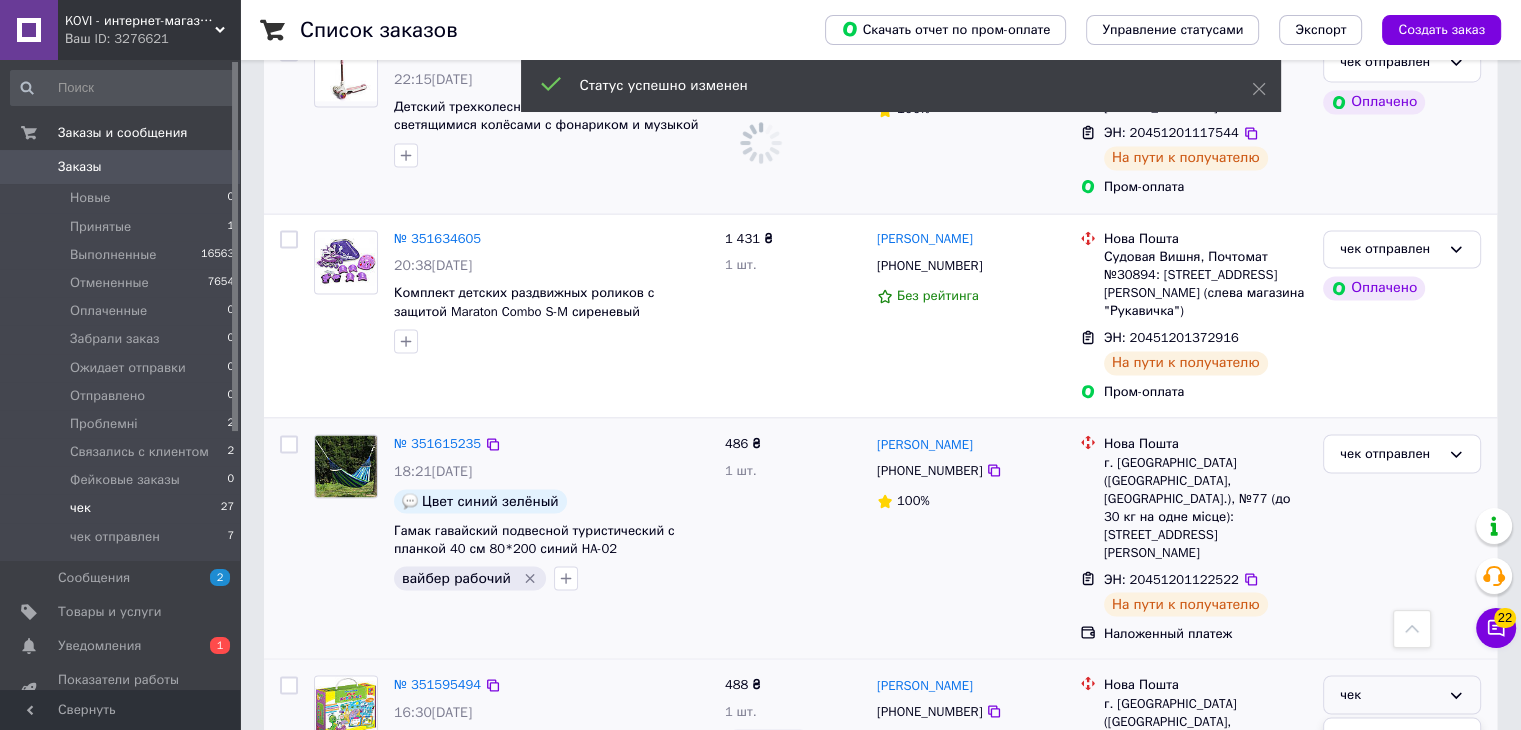 click on "чек отправлен" at bounding box center (1402, 865) 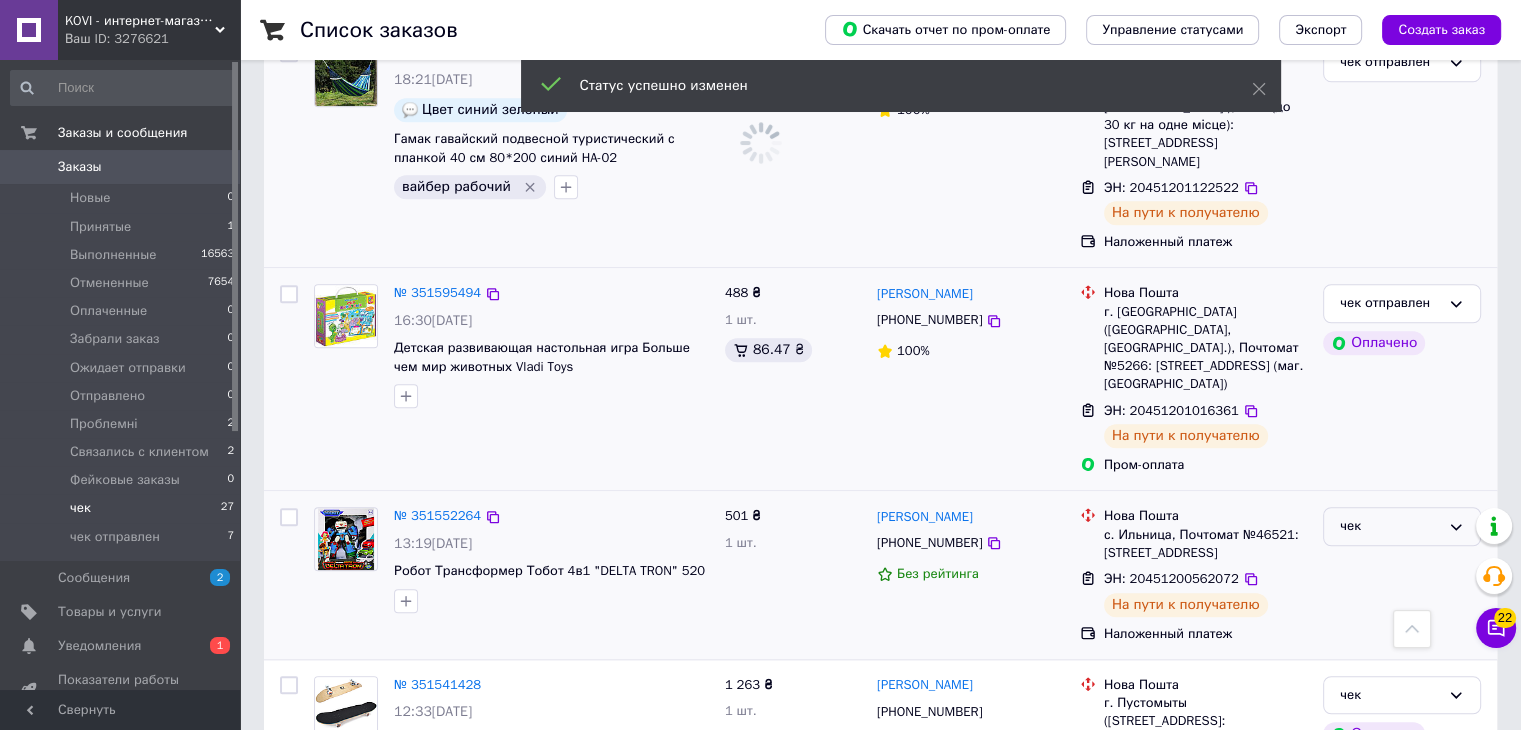 click on "чек" at bounding box center [1390, 526] 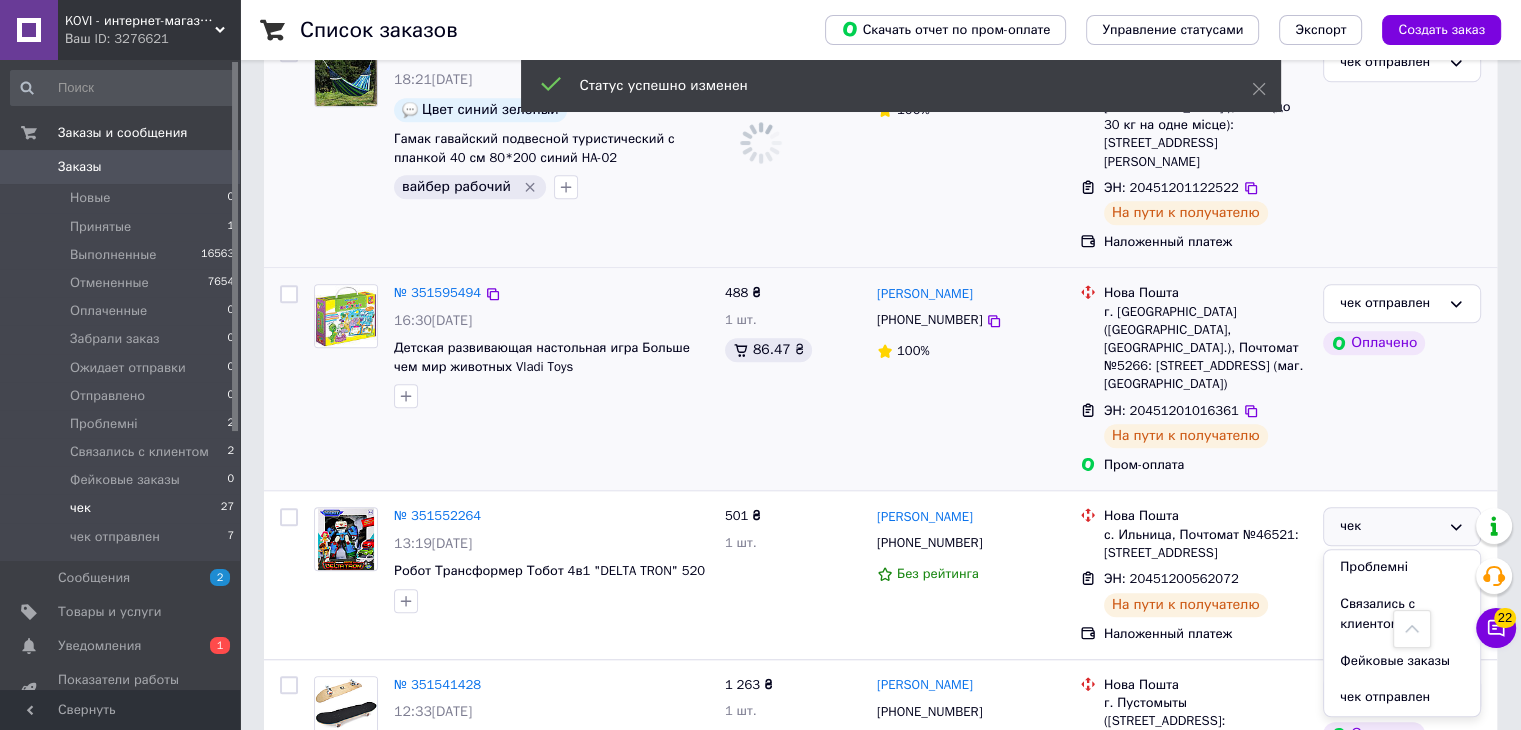 click on "чек отправлен Оплачено" at bounding box center (1402, 379) 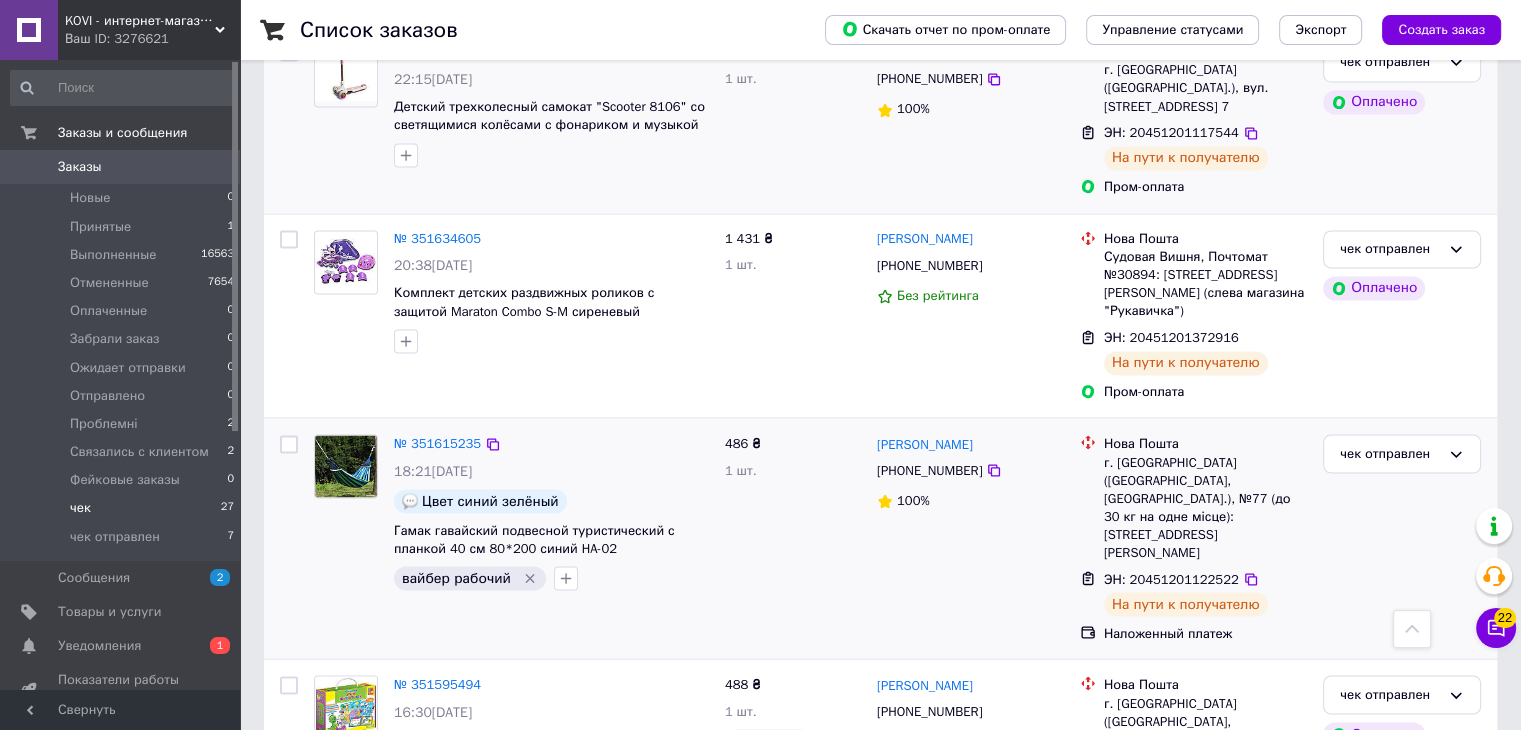 click on "2" at bounding box center (327, 926) 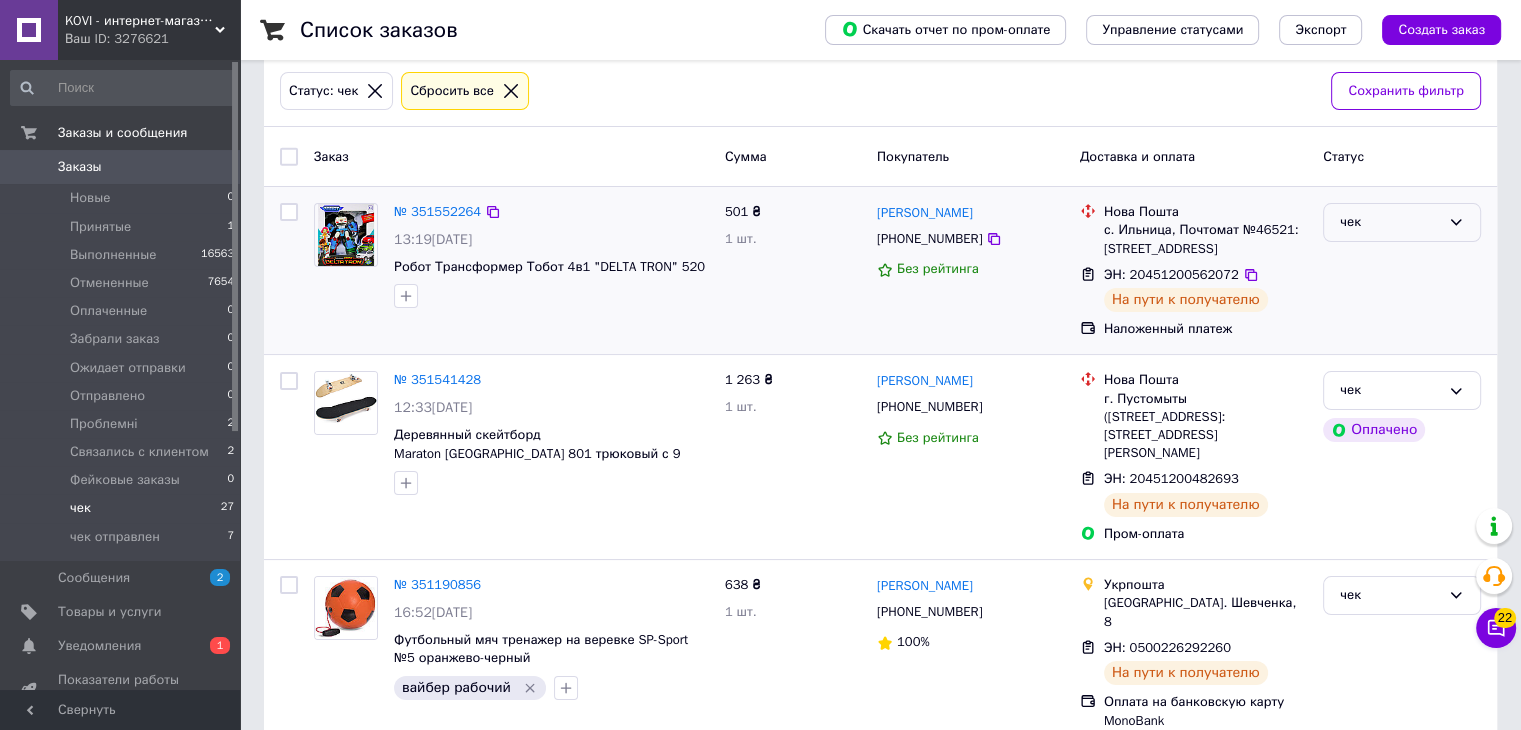 click on "чек" at bounding box center (1390, 222) 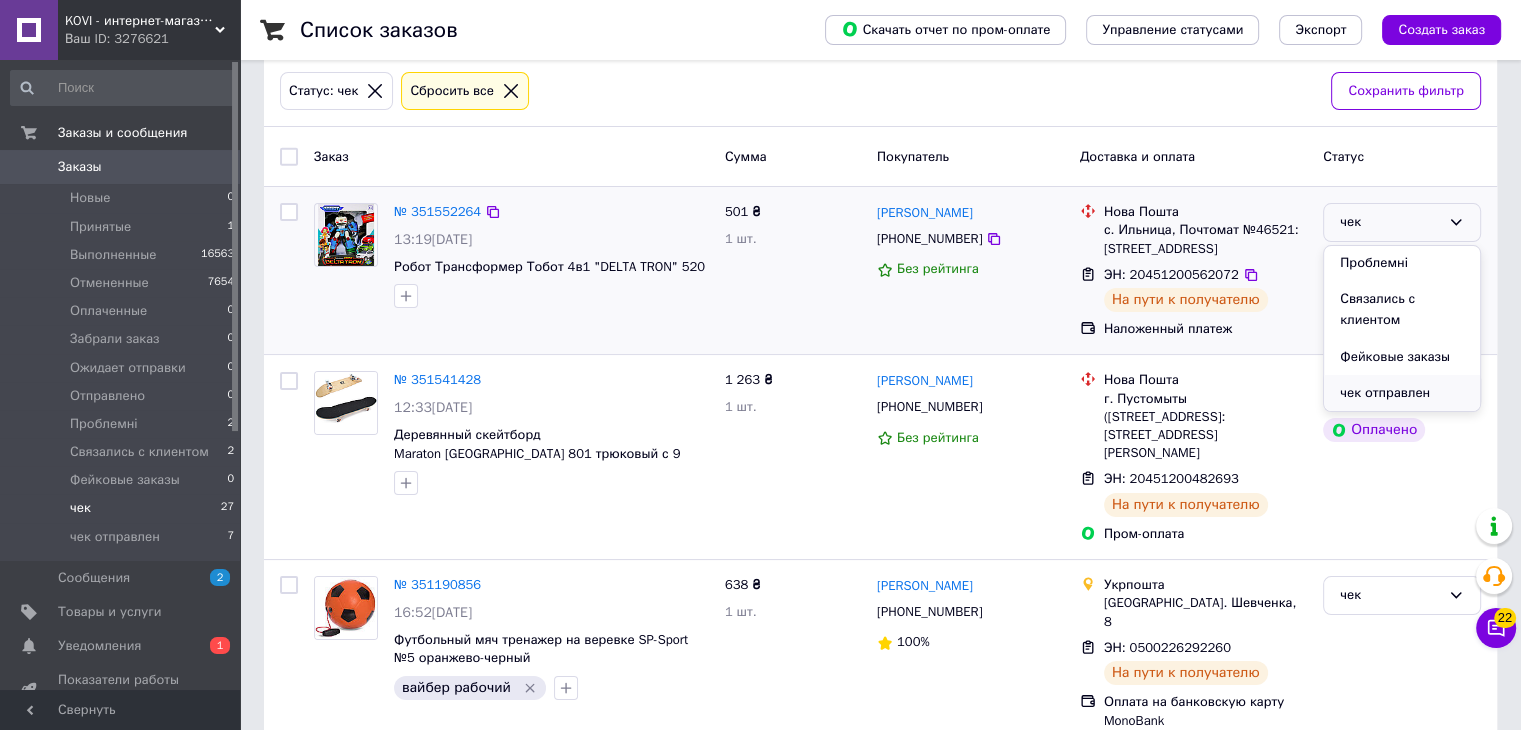 click on "чек отправлен" at bounding box center (1402, 393) 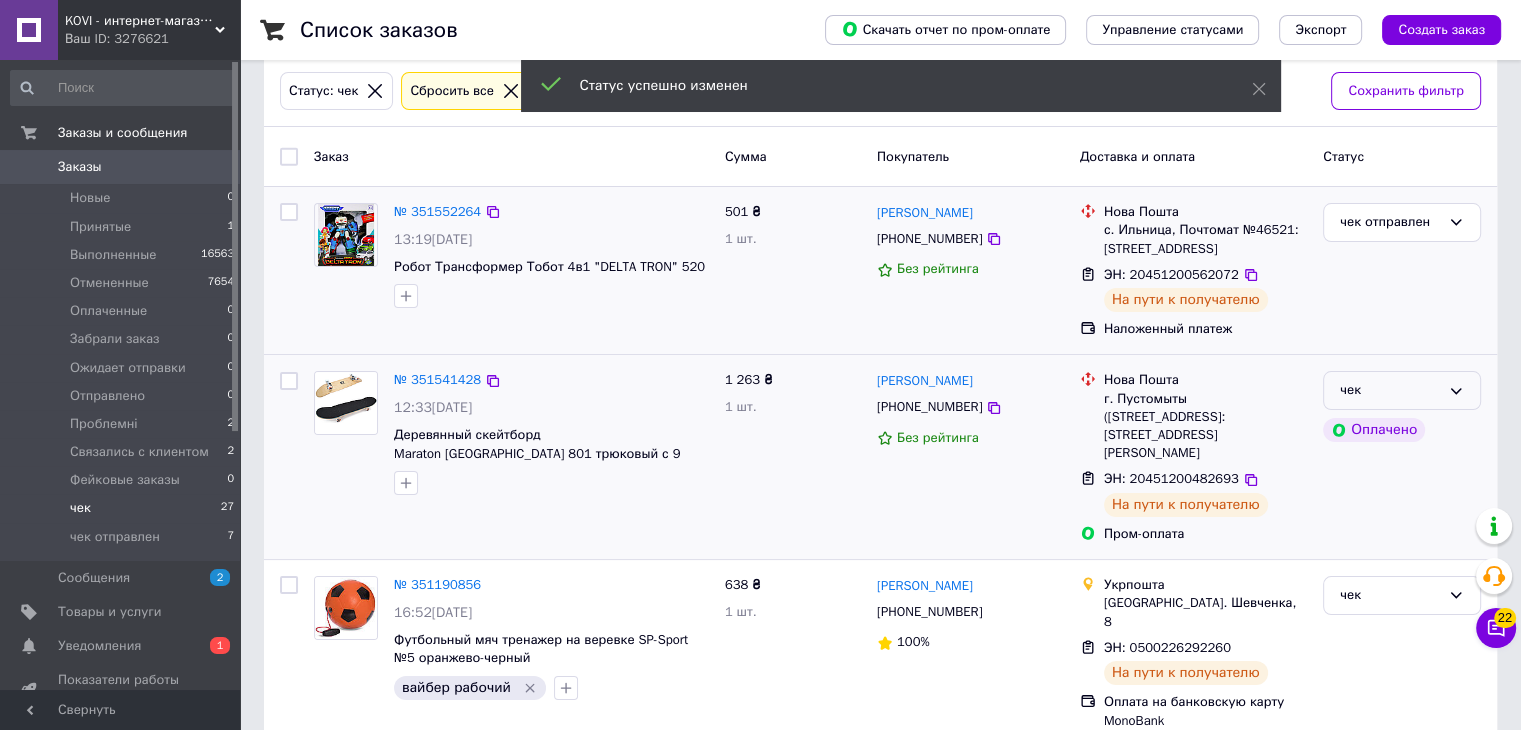 click on "чек" at bounding box center [1390, 390] 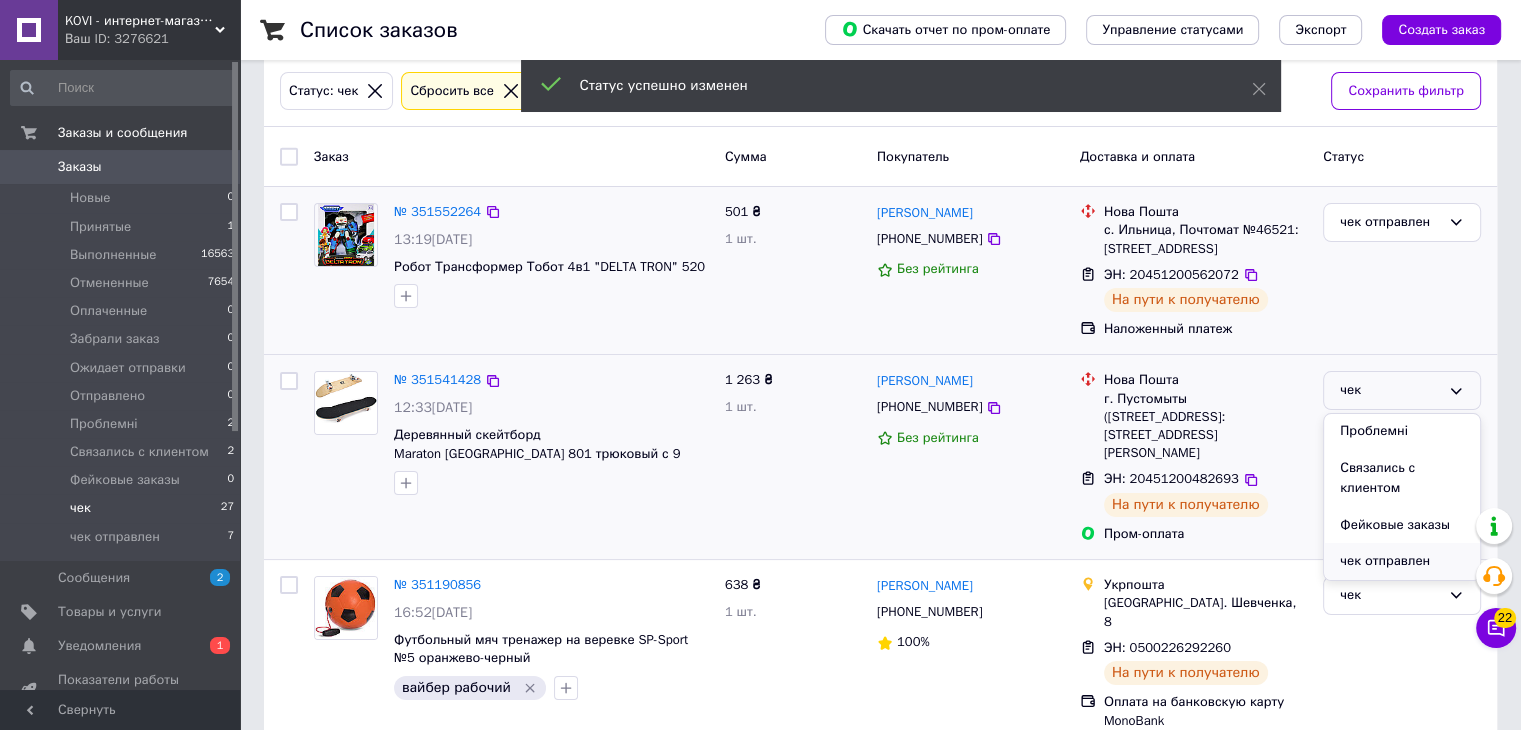 click on "чек отправлен" at bounding box center (1402, 561) 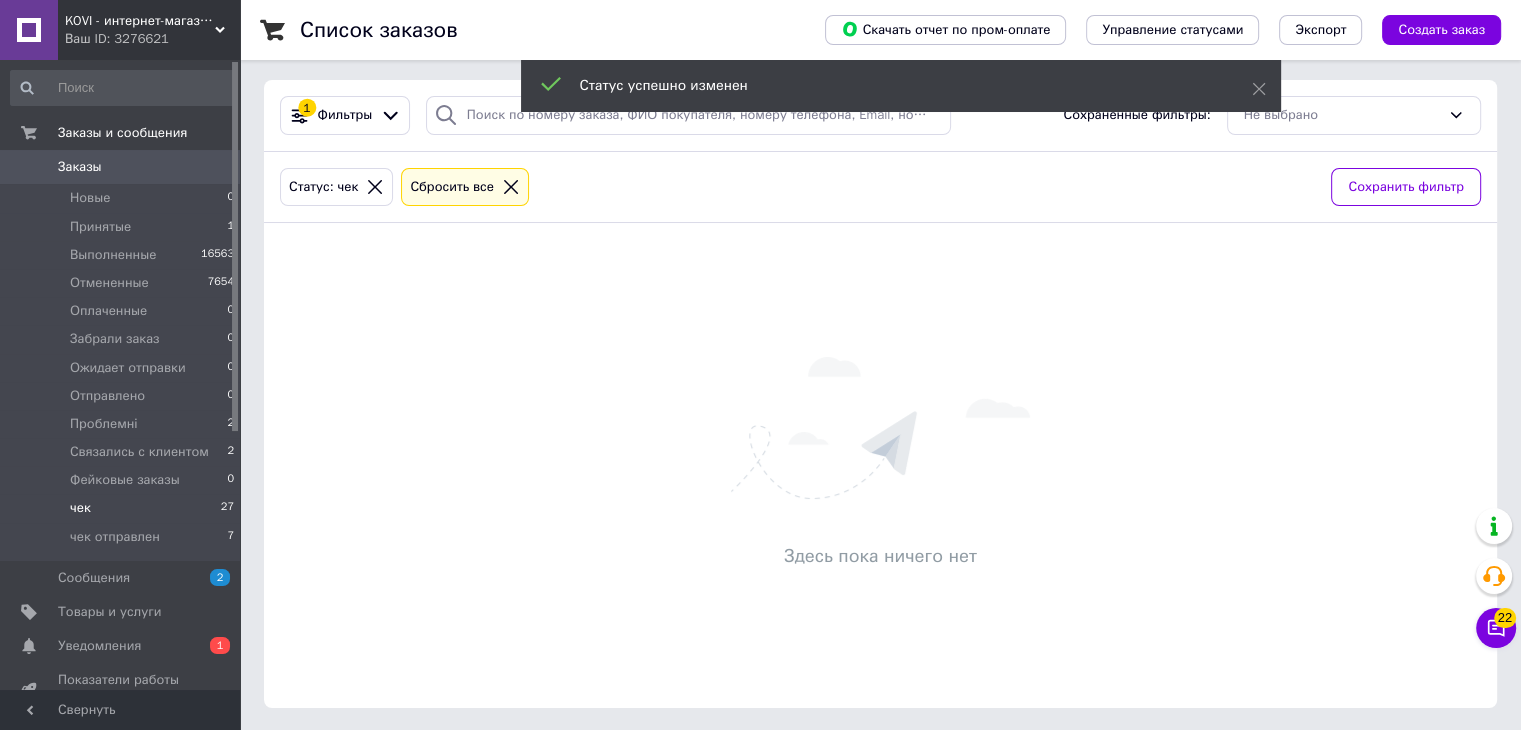 click on "Заказы 0" at bounding box center (123, 167) 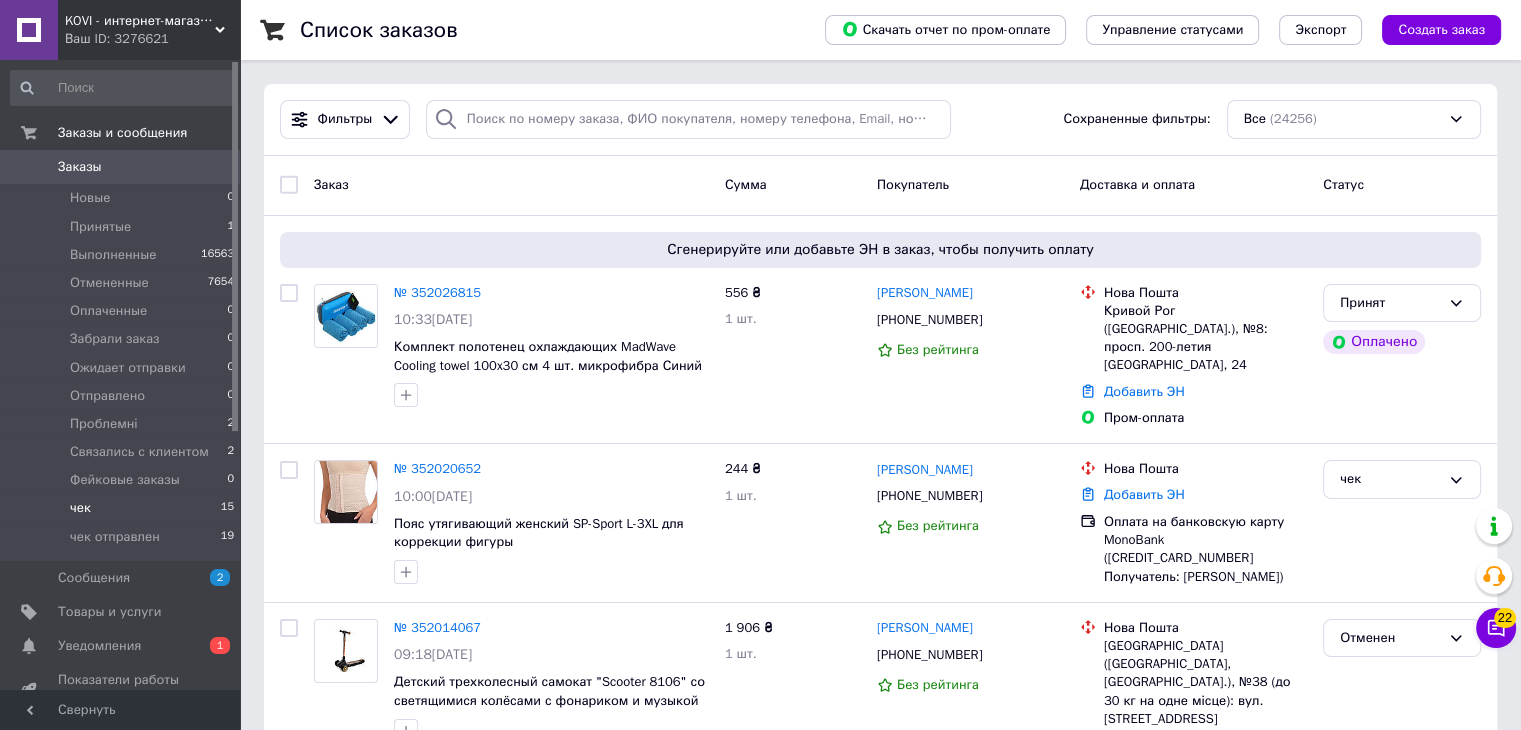 click on "чек 15" at bounding box center (123, 508) 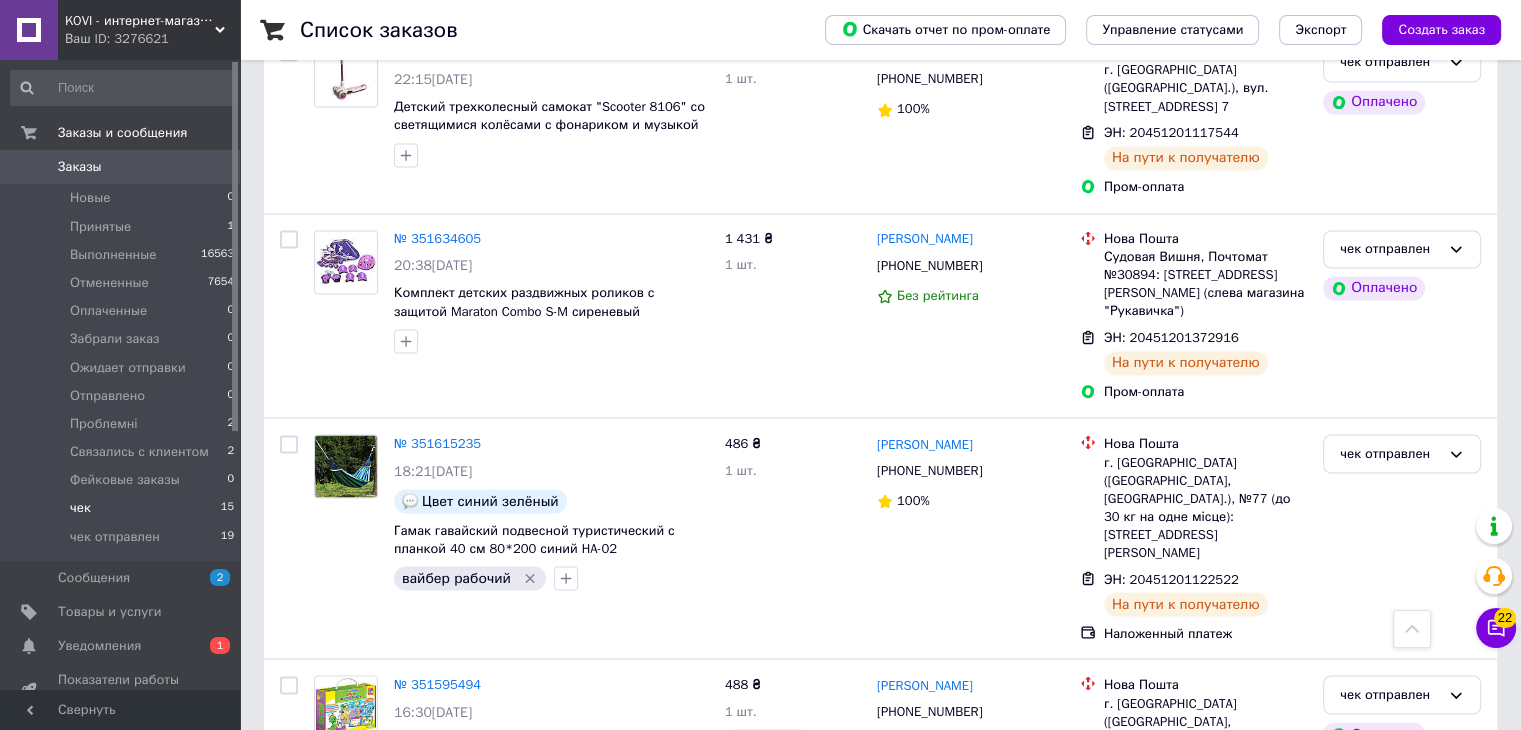 click on "KOVI - интернет-магазин для дома и одыха" at bounding box center [140, 21] 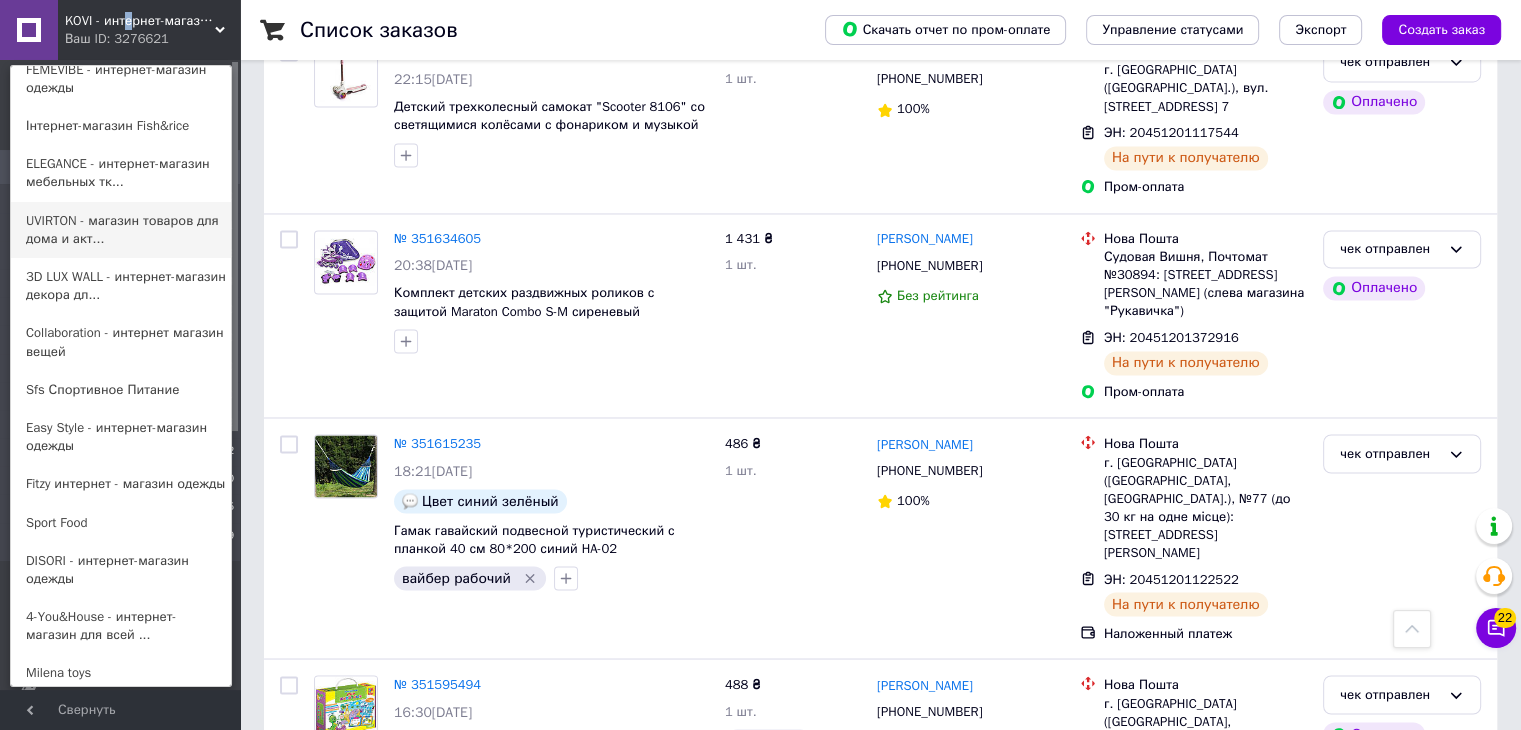 click on "UVIRTON - магазин товаров для дома и акт..." at bounding box center [121, 230] 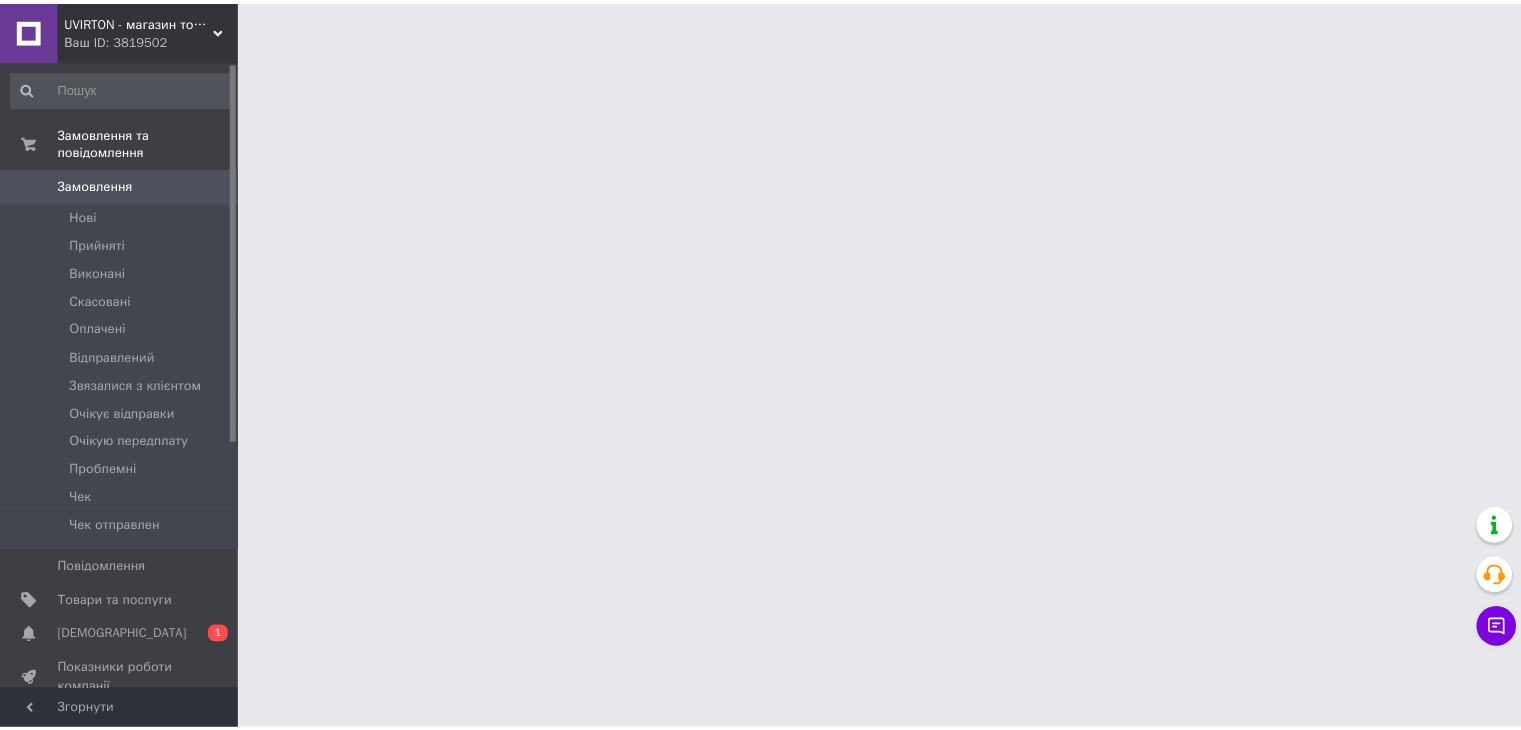 scroll, scrollTop: 0, scrollLeft: 0, axis: both 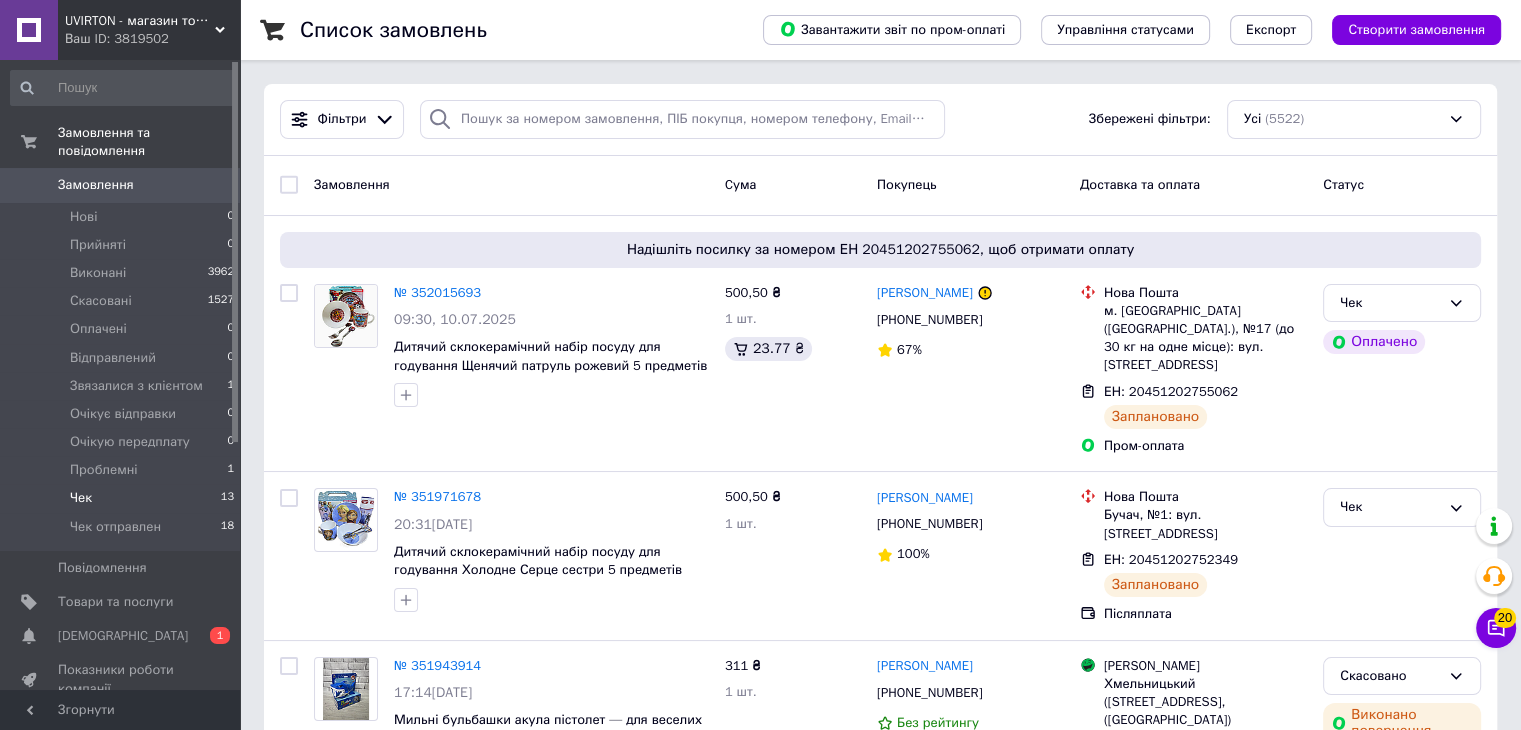 click on "Чек 13" at bounding box center (123, 498) 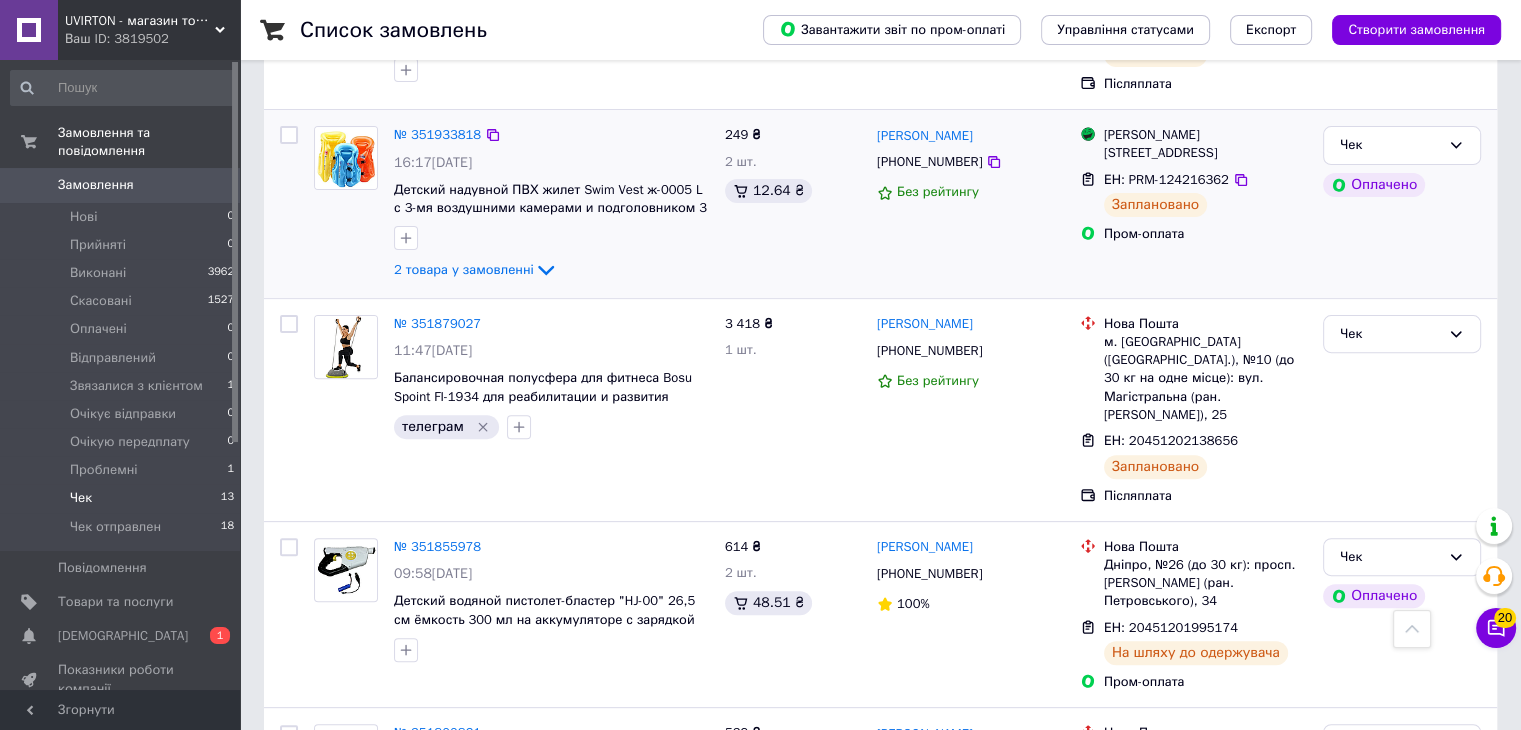 scroll, scrollTop: 800, scrollLeft: 0, axis: vertical 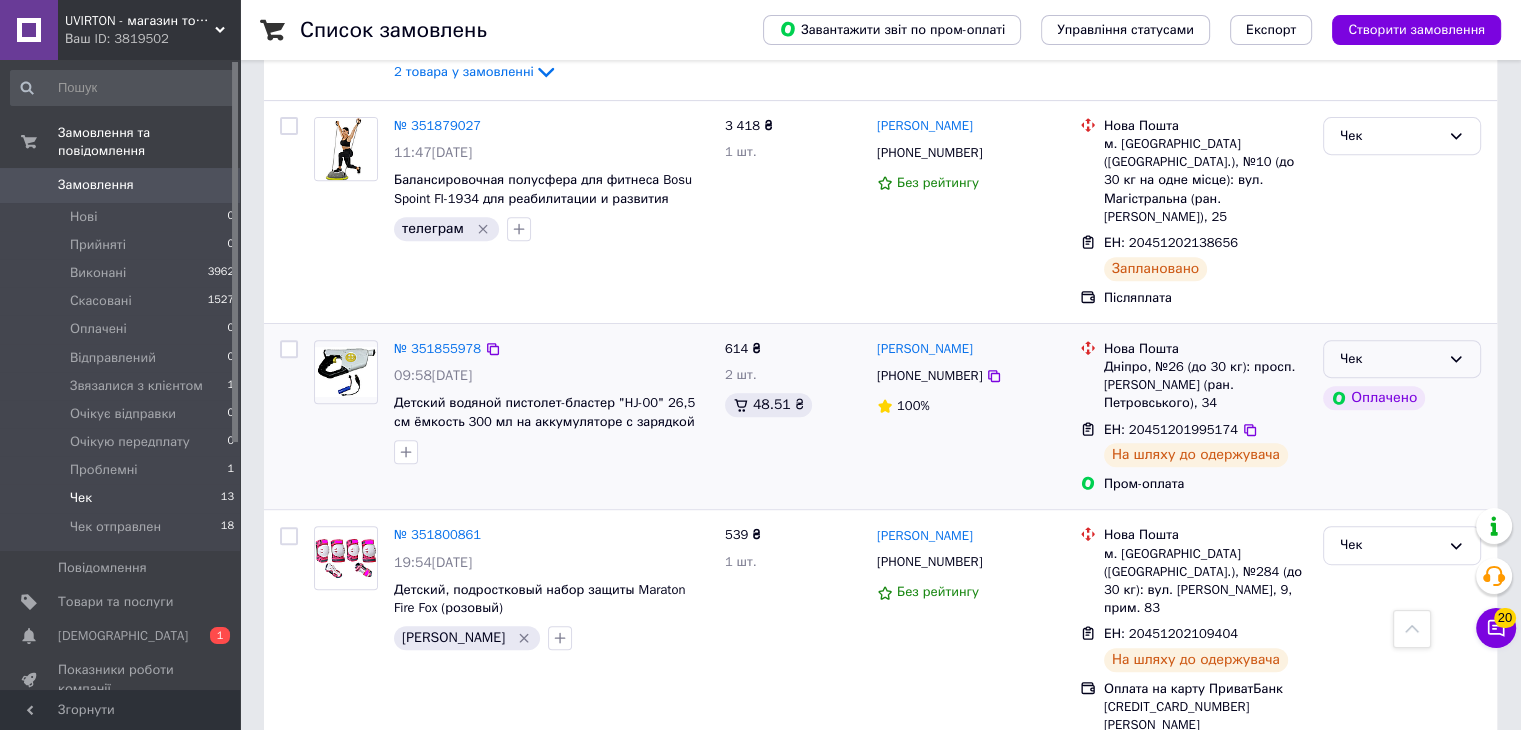 click on "Чек" at bounding box center (1390, 359) 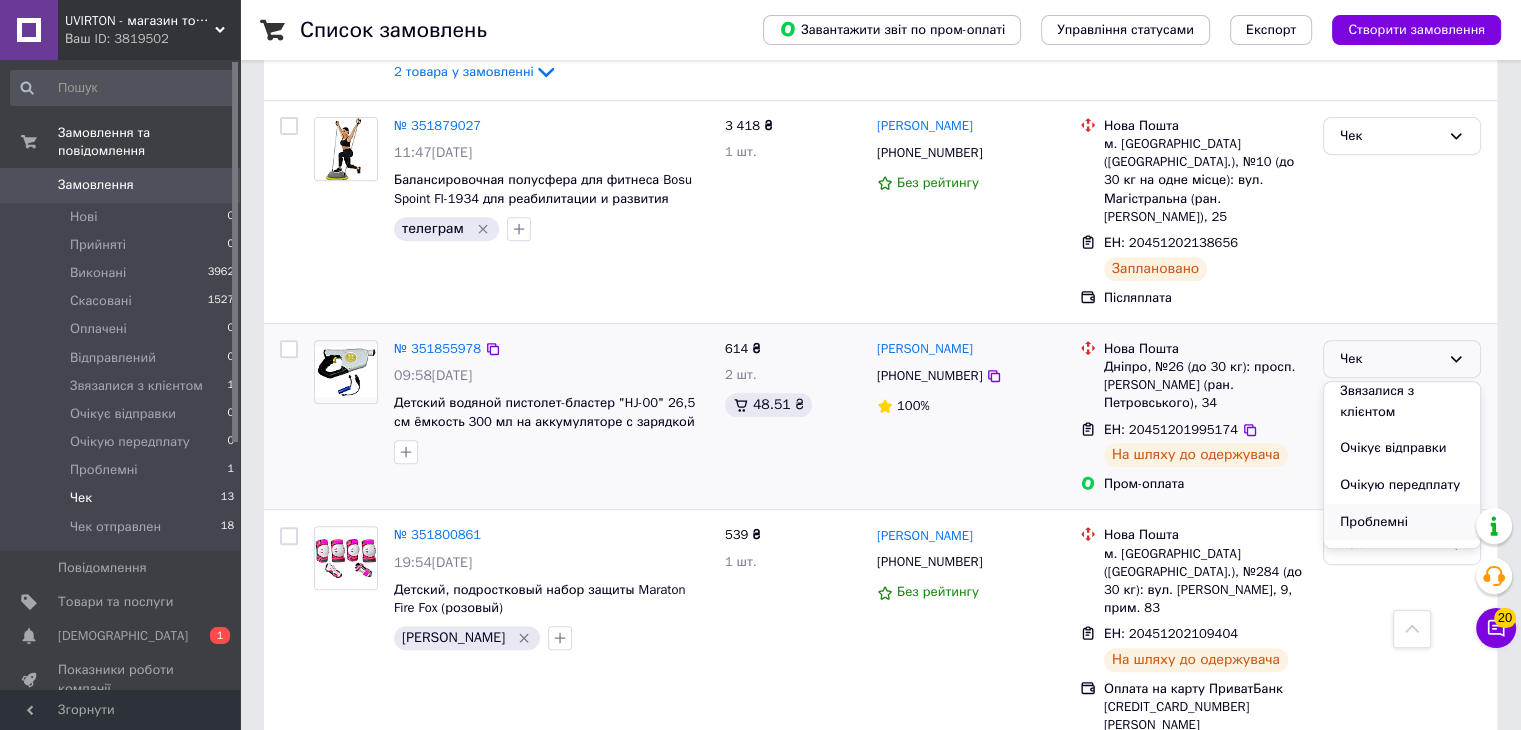 scroll, scrollTop: 220, scrollLeft: 0, axis: vertical 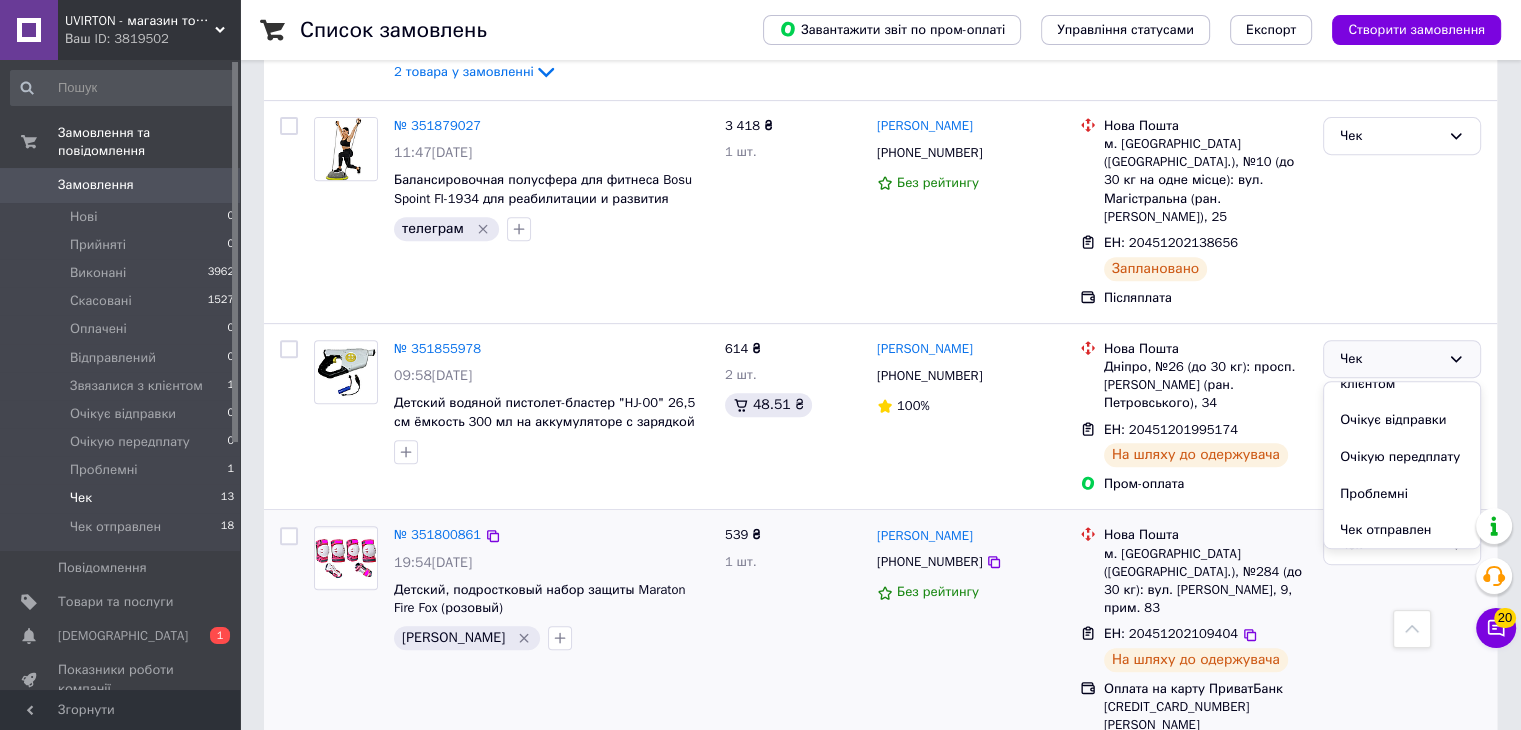 click on "Чек отправлен" at bounding box center [1402, 530] 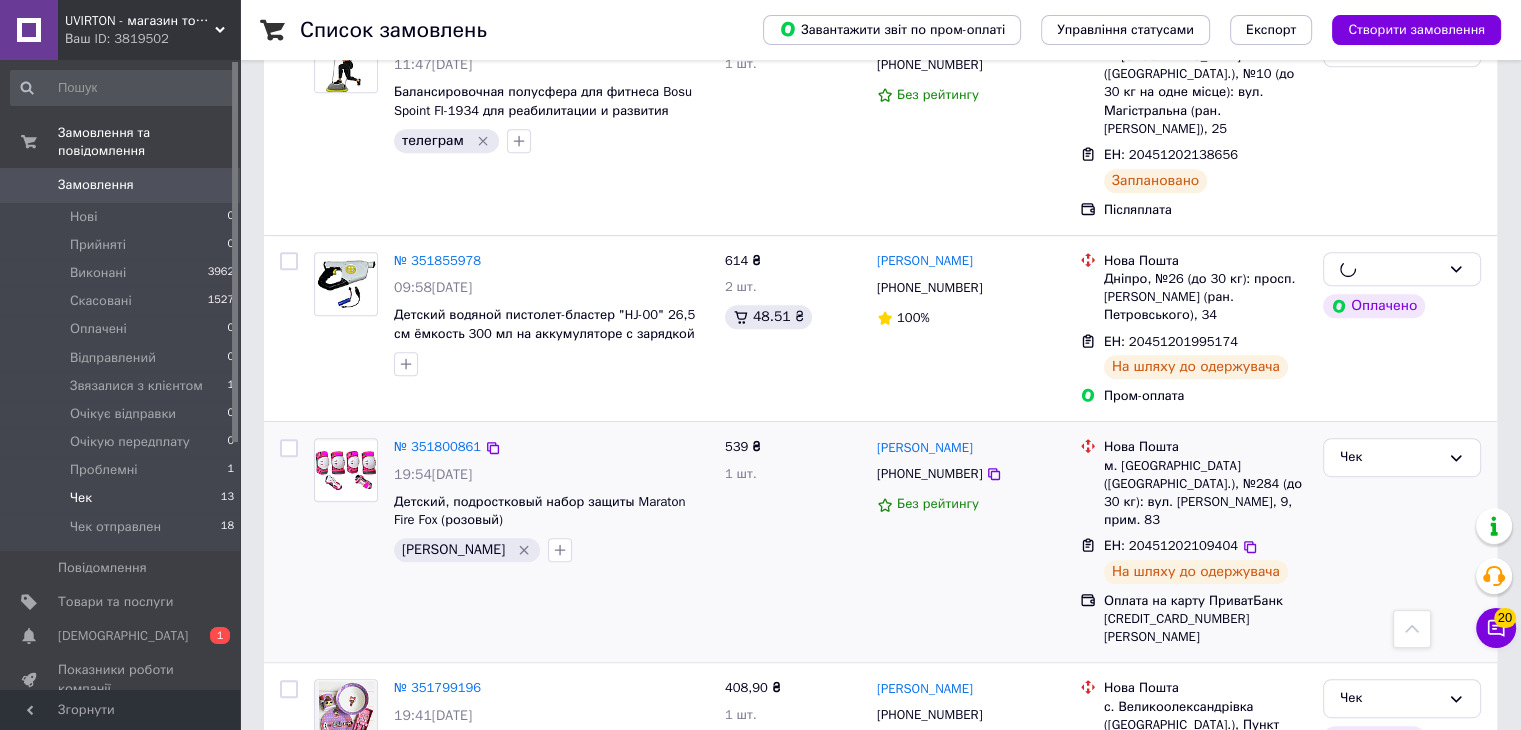 scroll, scrollTop: 900, scrollLeft: 0, axis: vertical 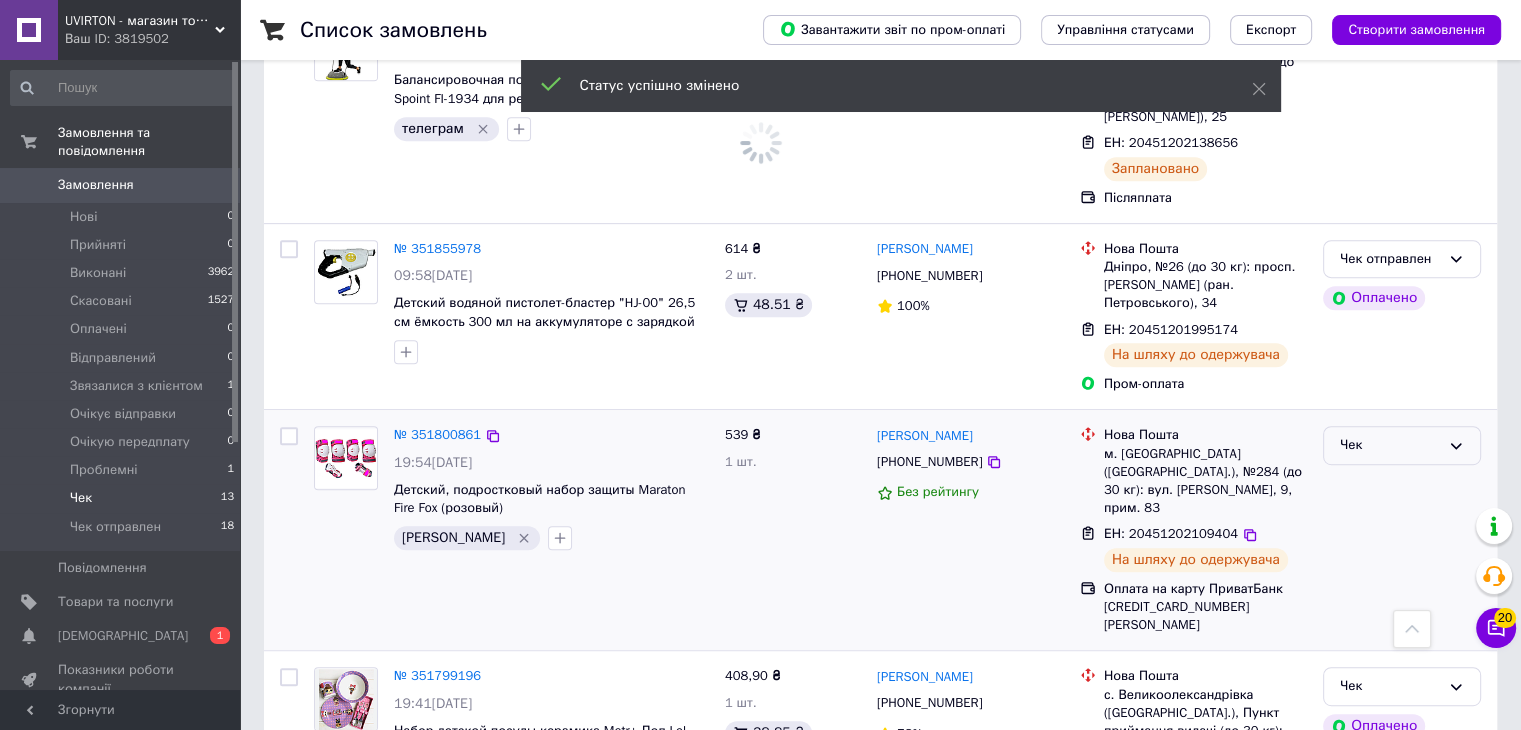 click on "Чек" at bounding box center (1390, 445) 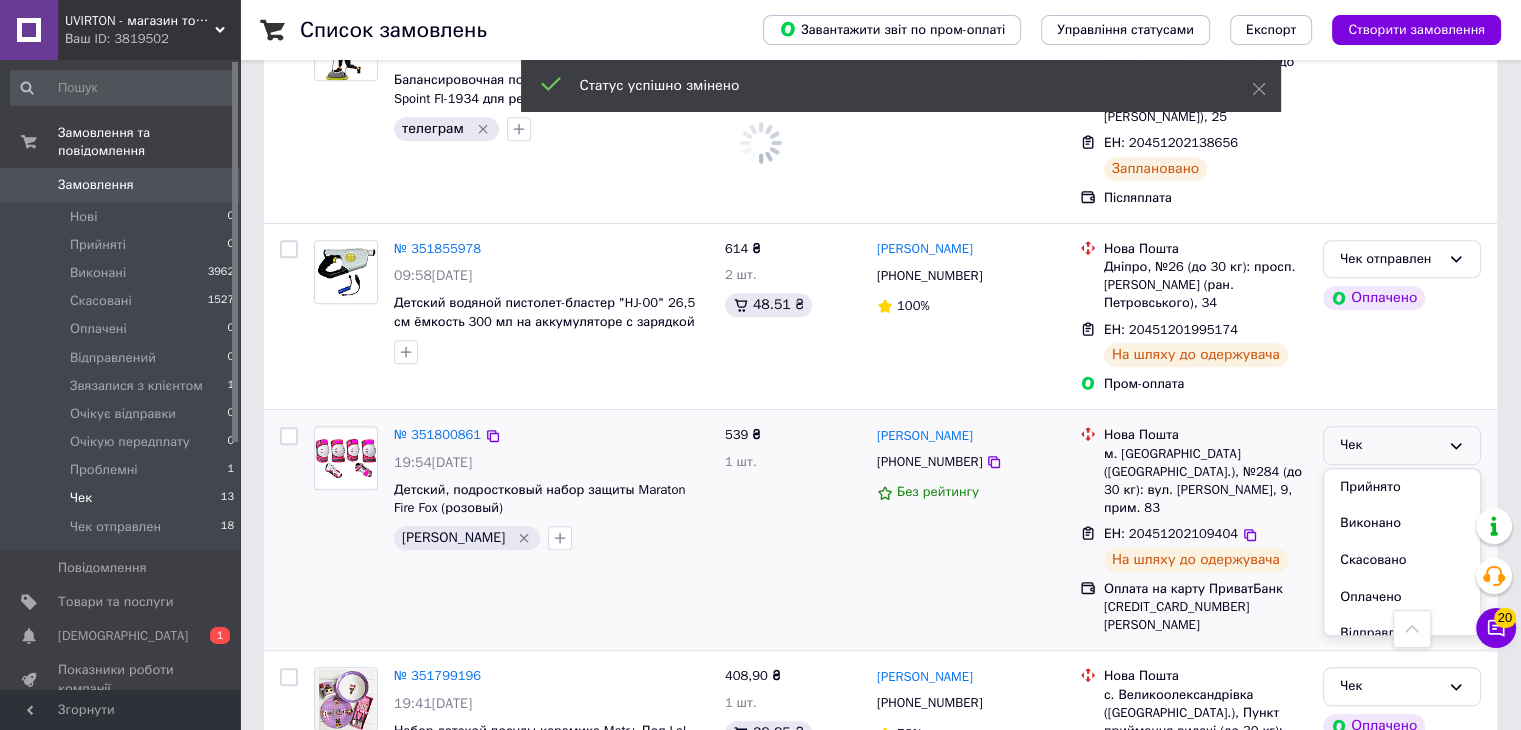 scroll, scrollTop: 220, scrollLeft: 0, axis: vertical 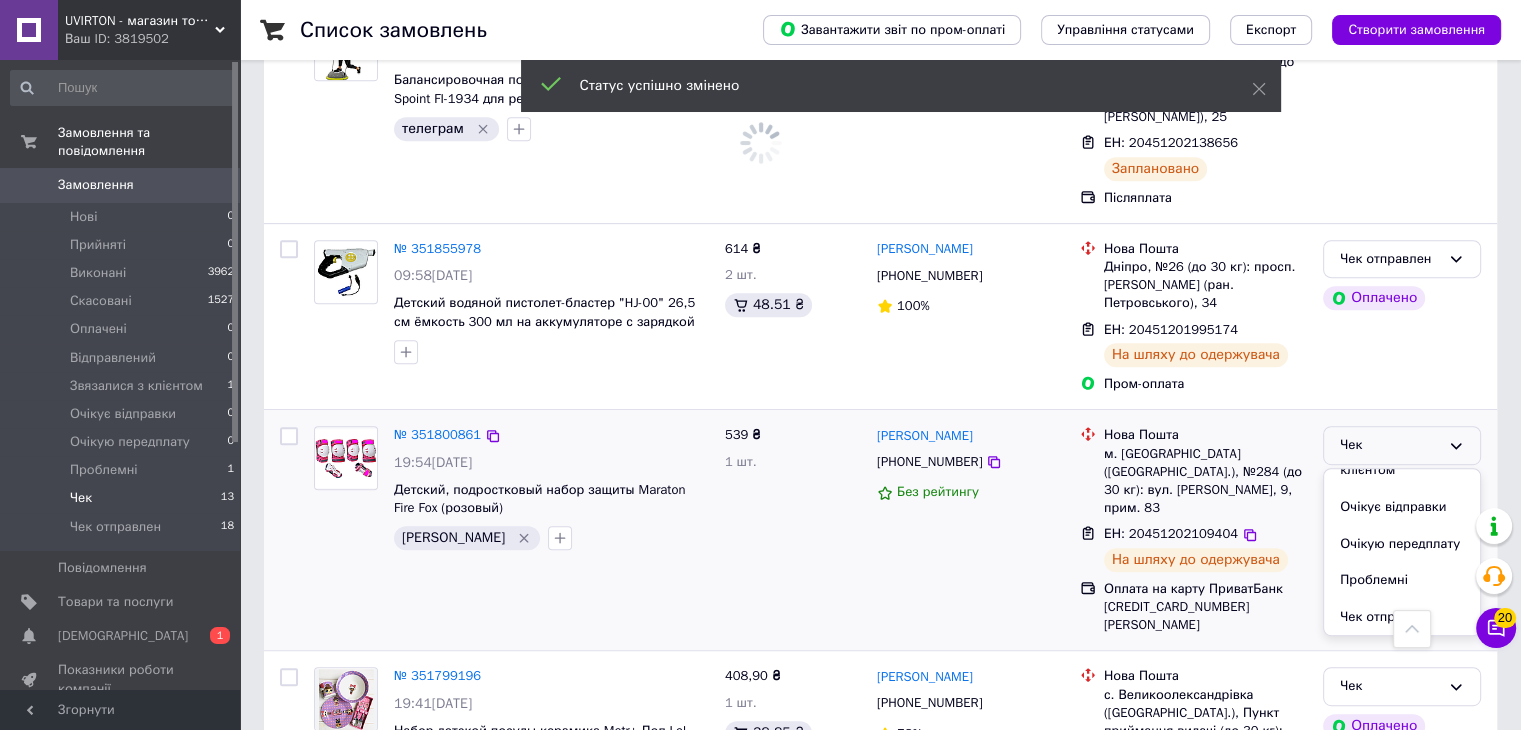 click on "Чек отправлен" at bounding box center [1402, 617] 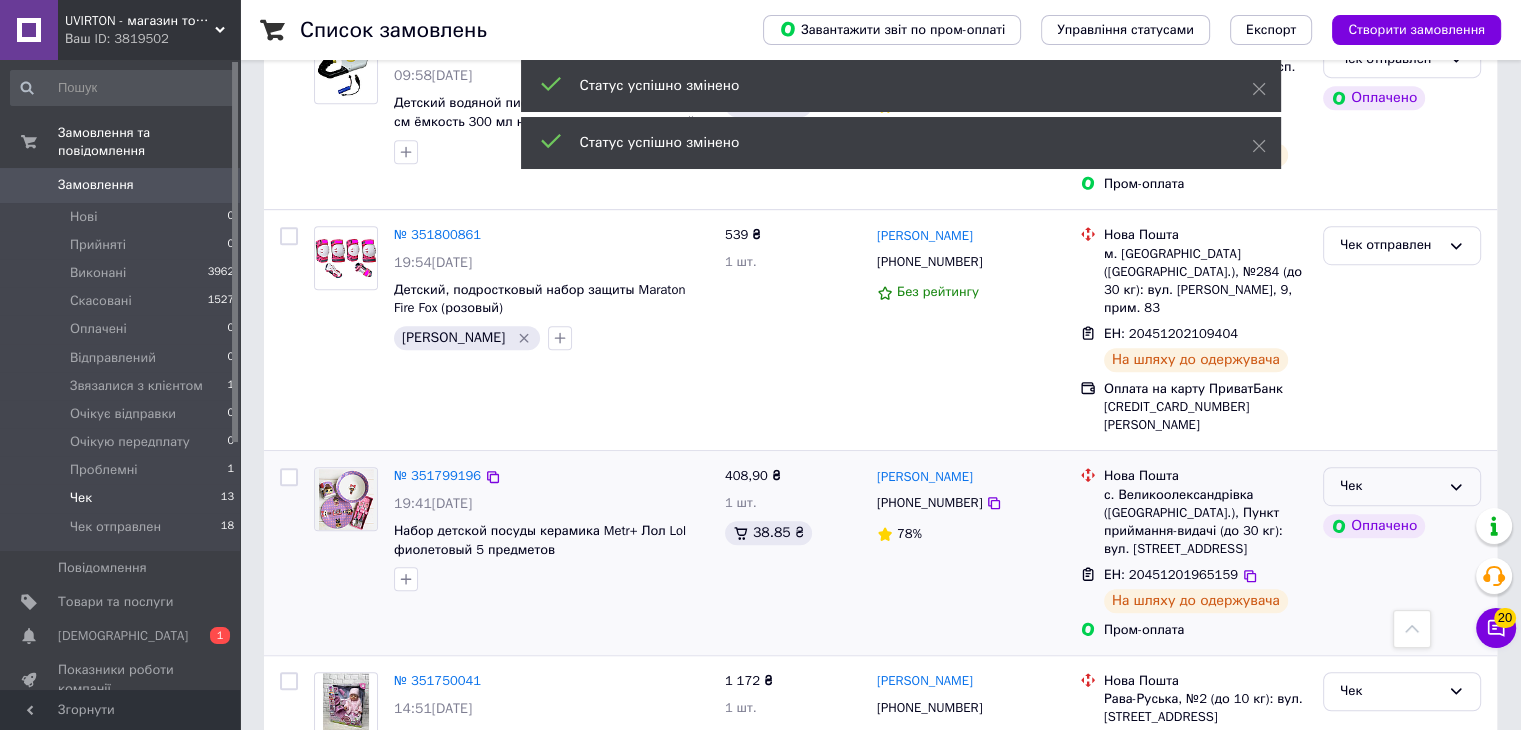 click on "Чек" at bounding box center (1402, 486) 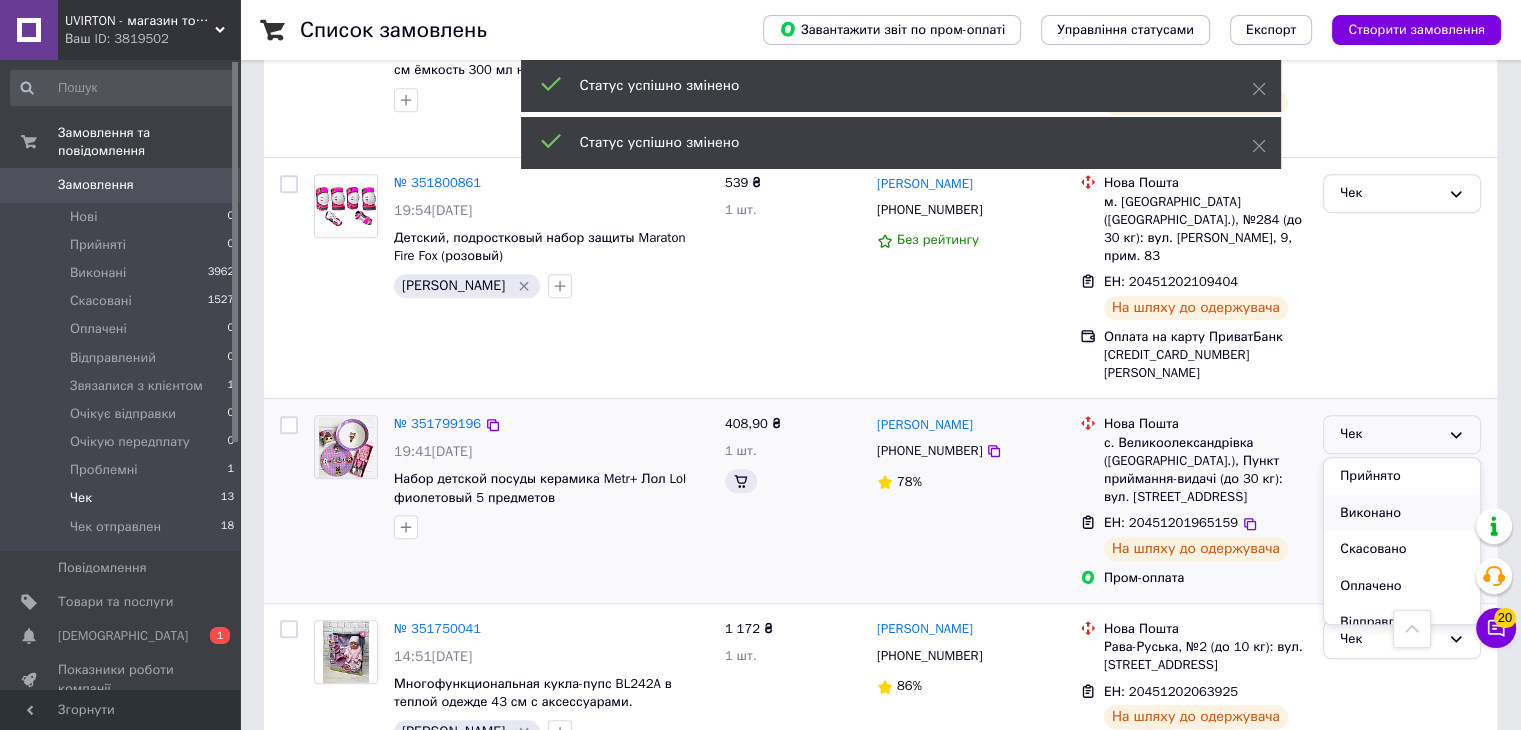 scroll, scrollTop: 1048, scrollLeft: 0, axis: vertical 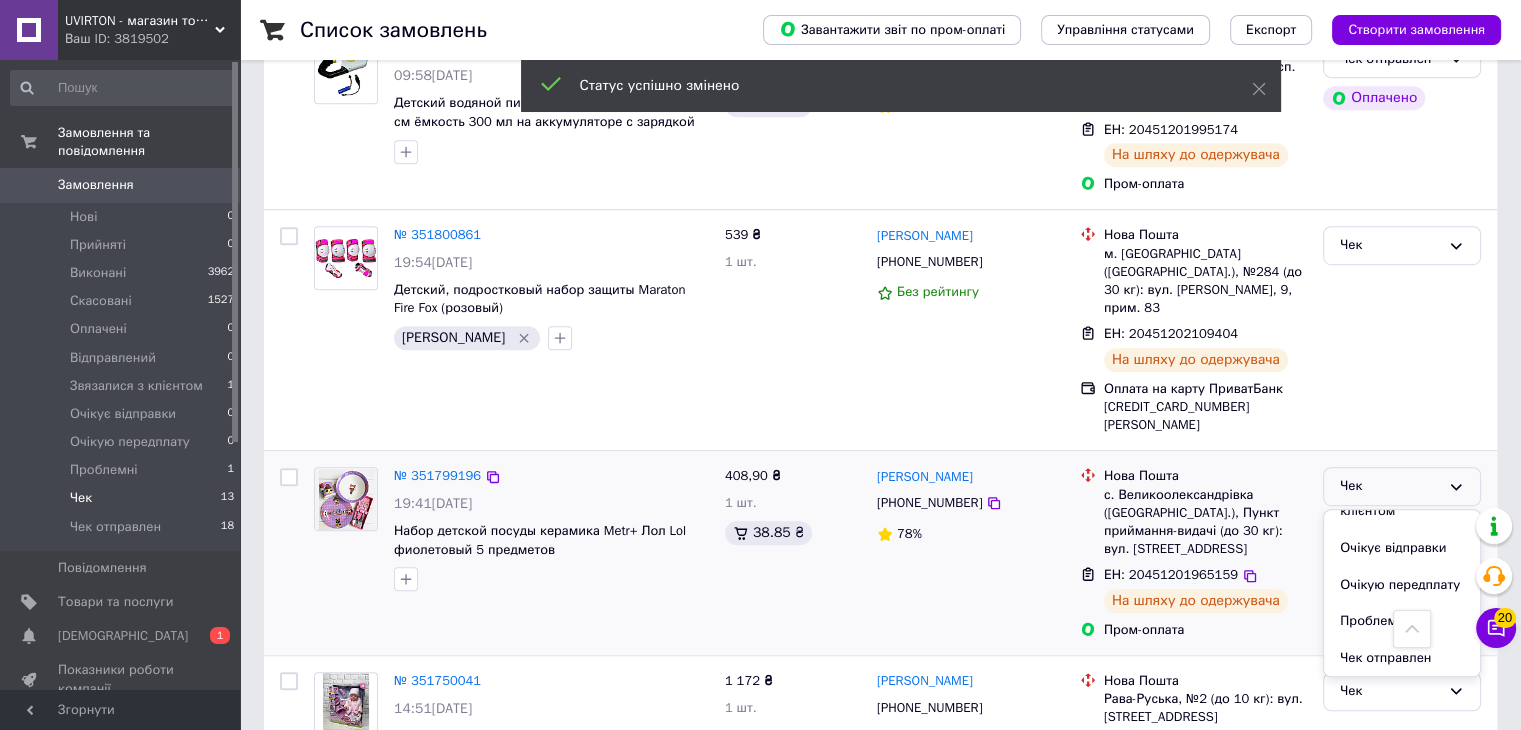 click on "Чек отправлен" at bounding box center [1402, 658] 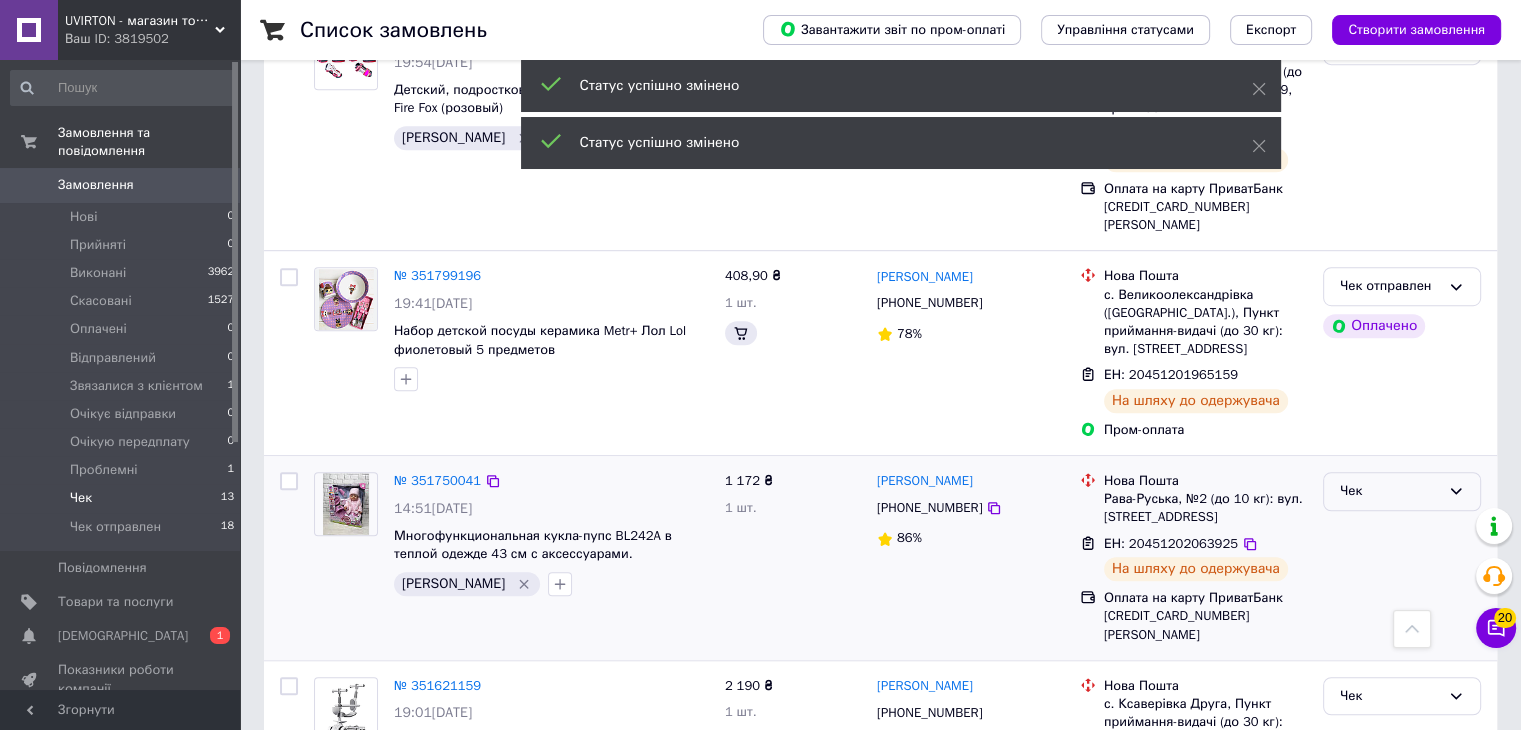 click on "Чек" at bounding box center [1390, 491] 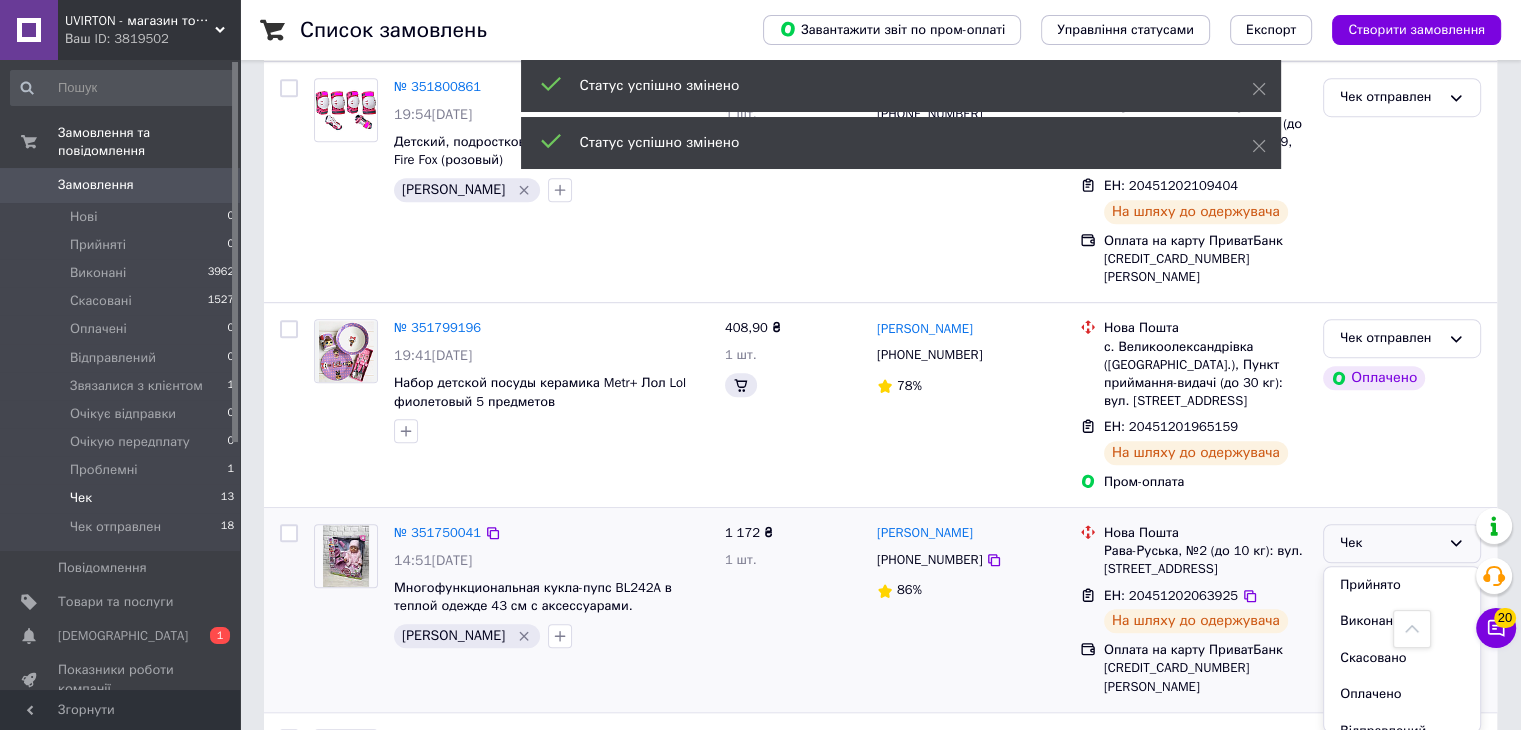scroll, scrollTop: 1300, scrollLeft: 0, axis: vertical 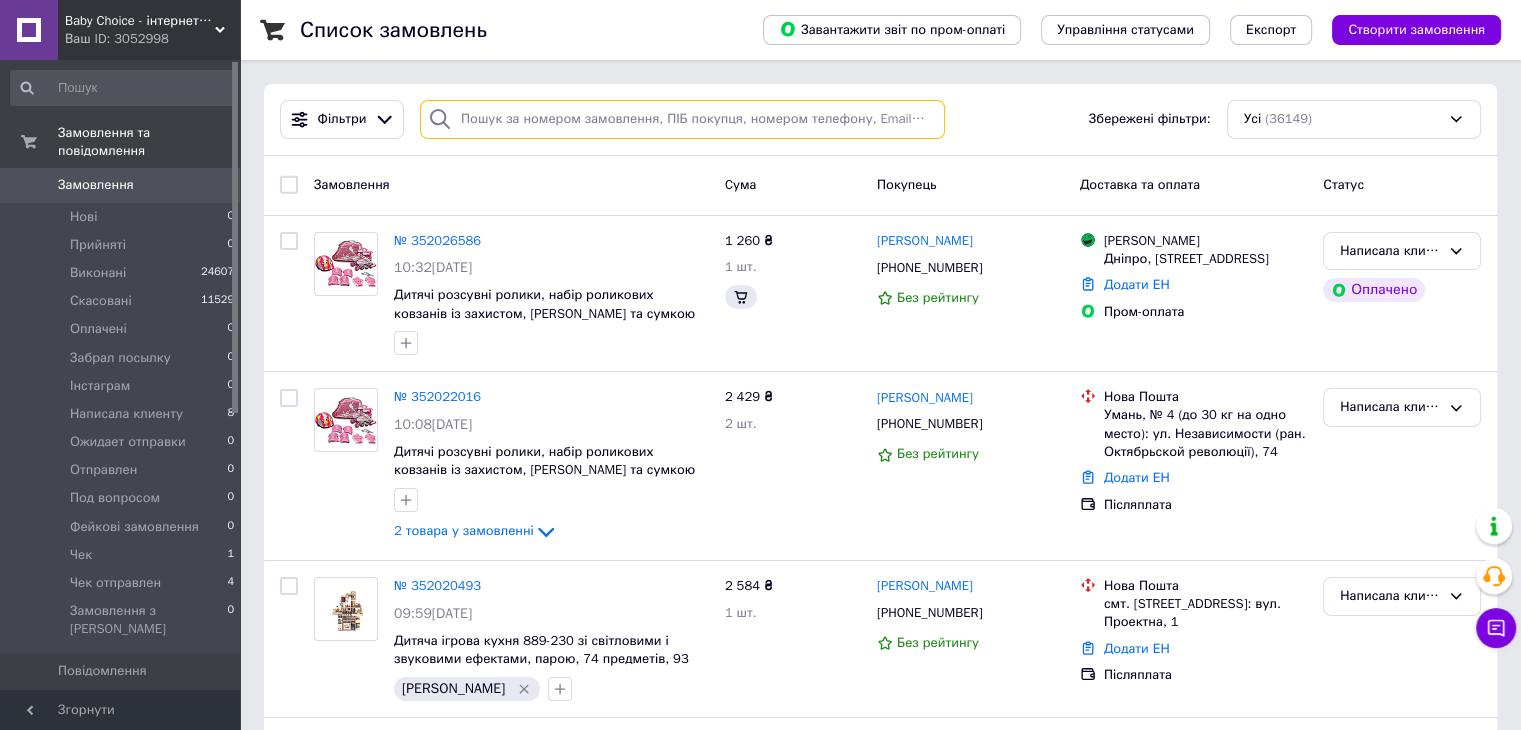 click at bounding box center (682, 119) 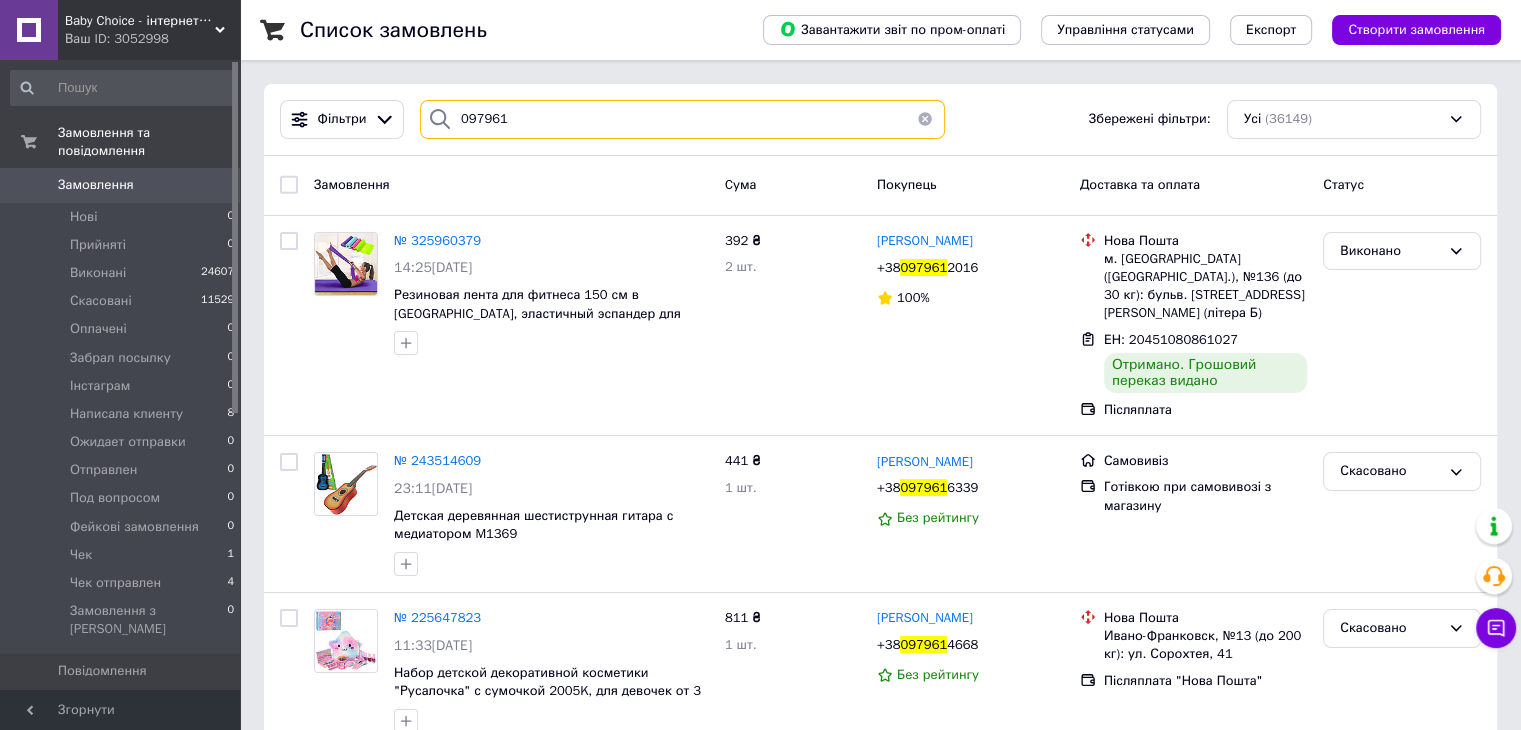 type on "097961" 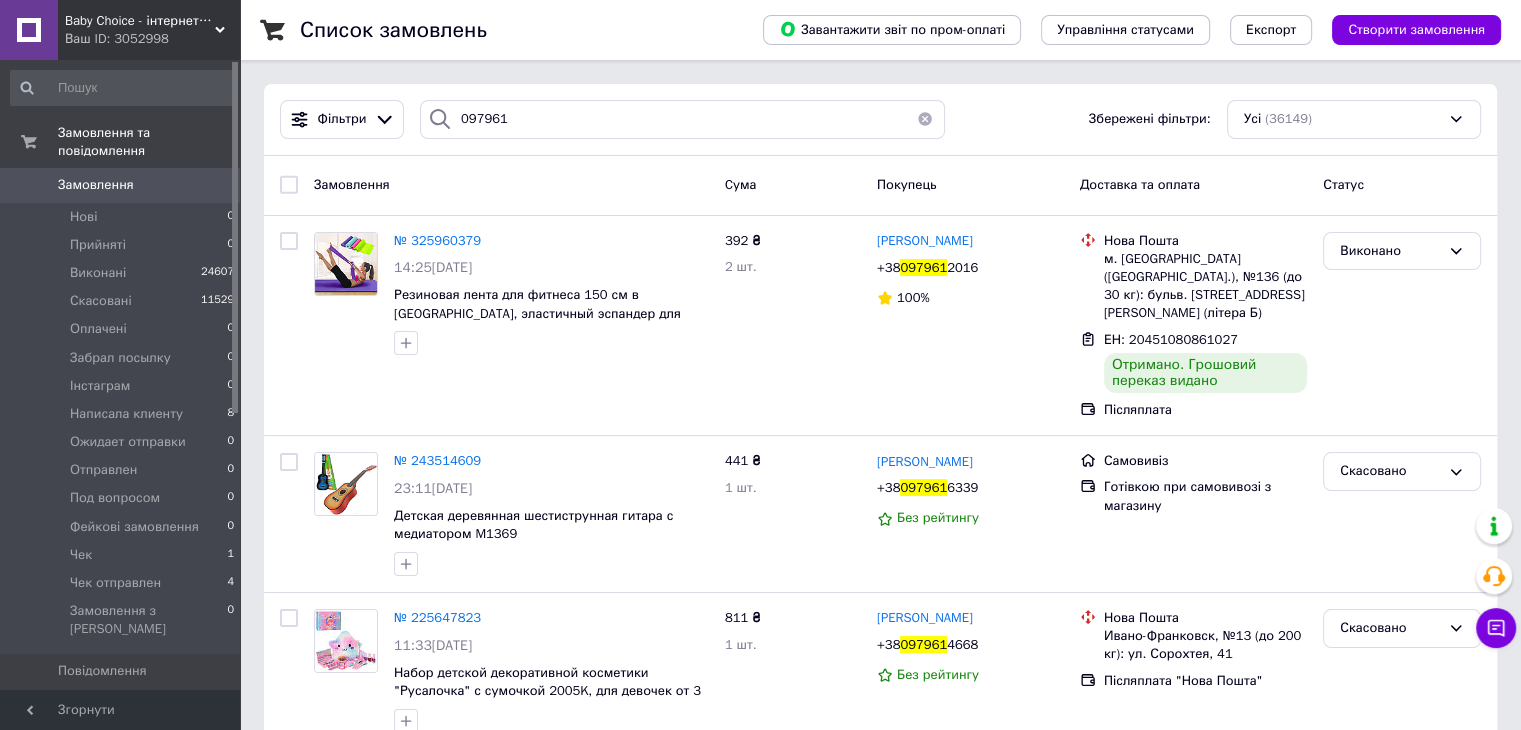 click on "Замовлення" at bounding box center (121, 185) 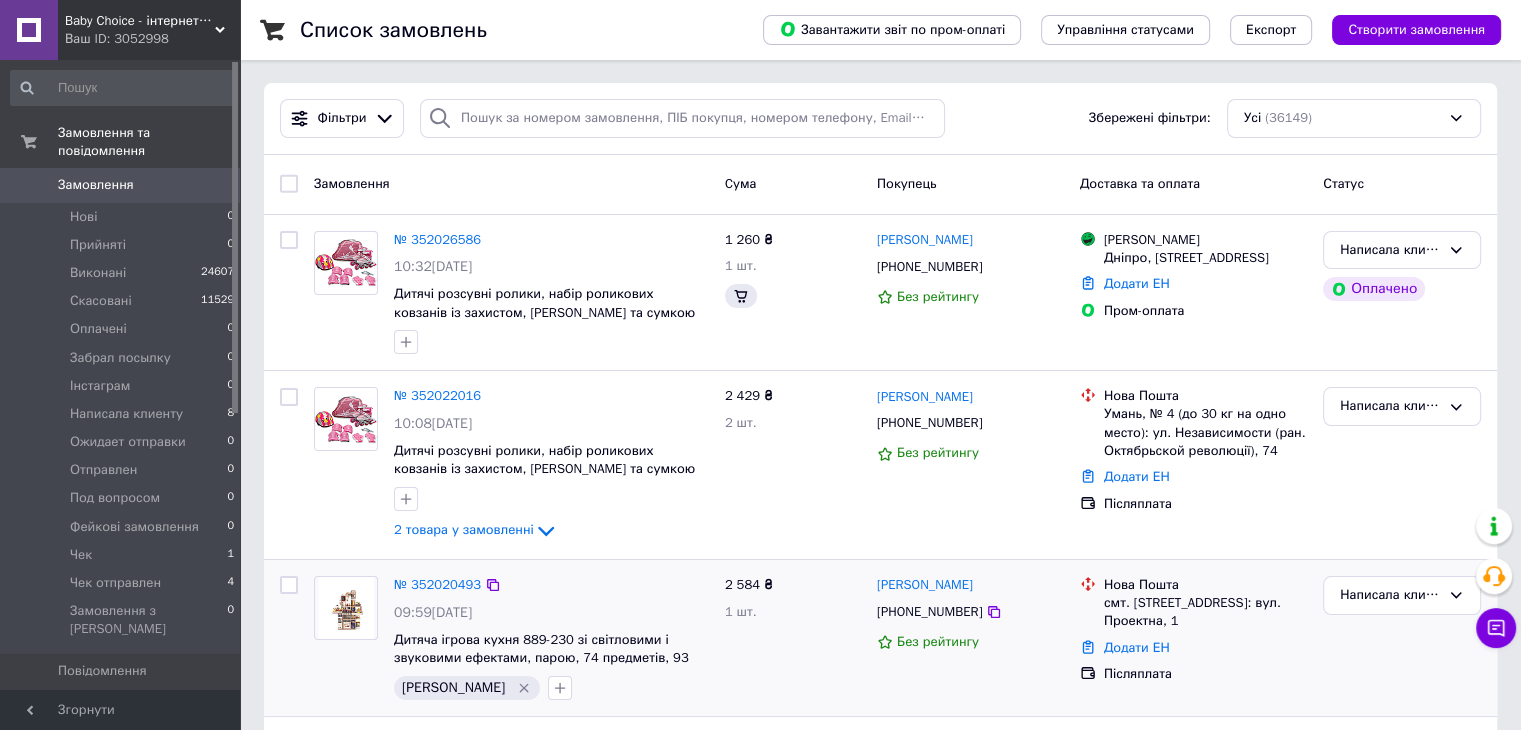 scroll, scrollTop: 300, scrollLeft: 0, axis: vertical 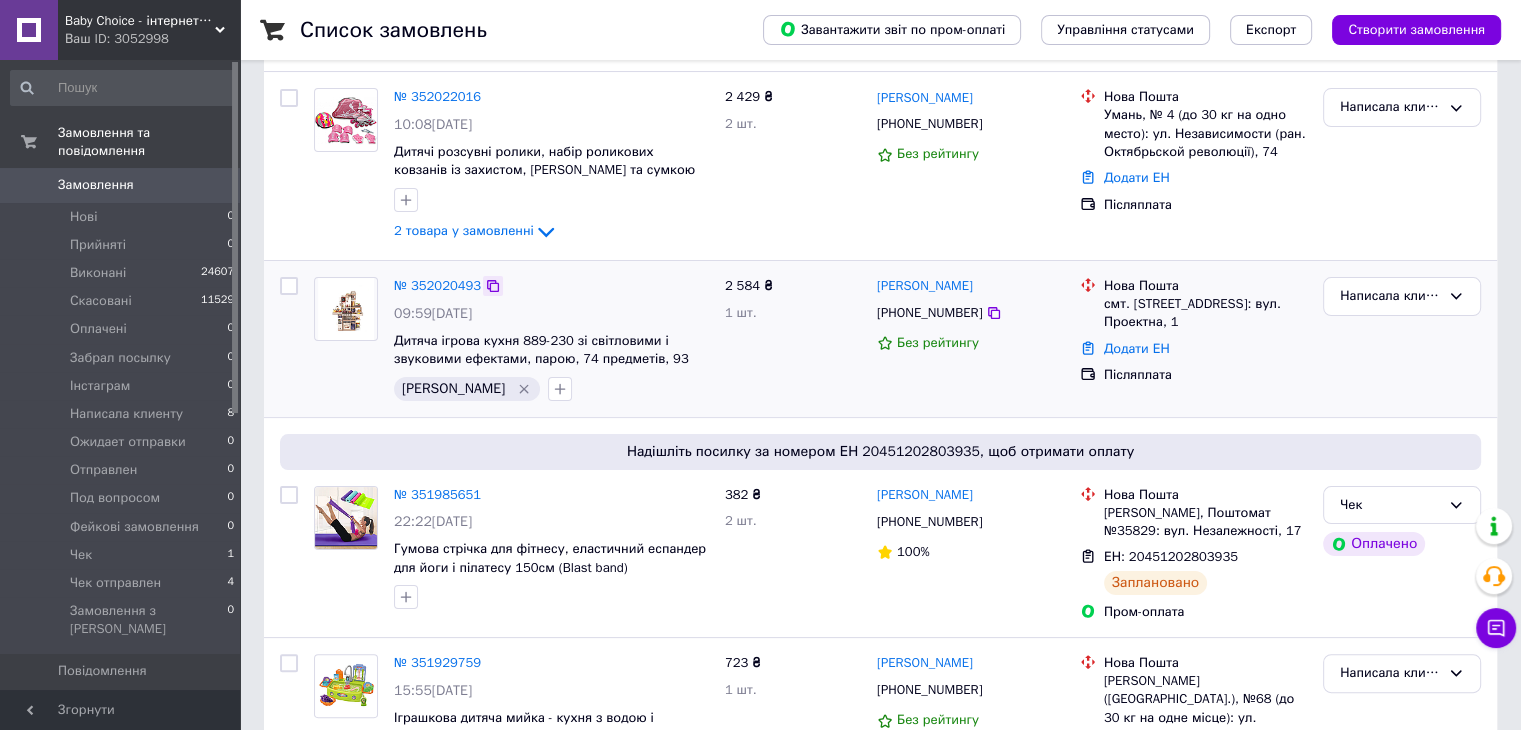 click 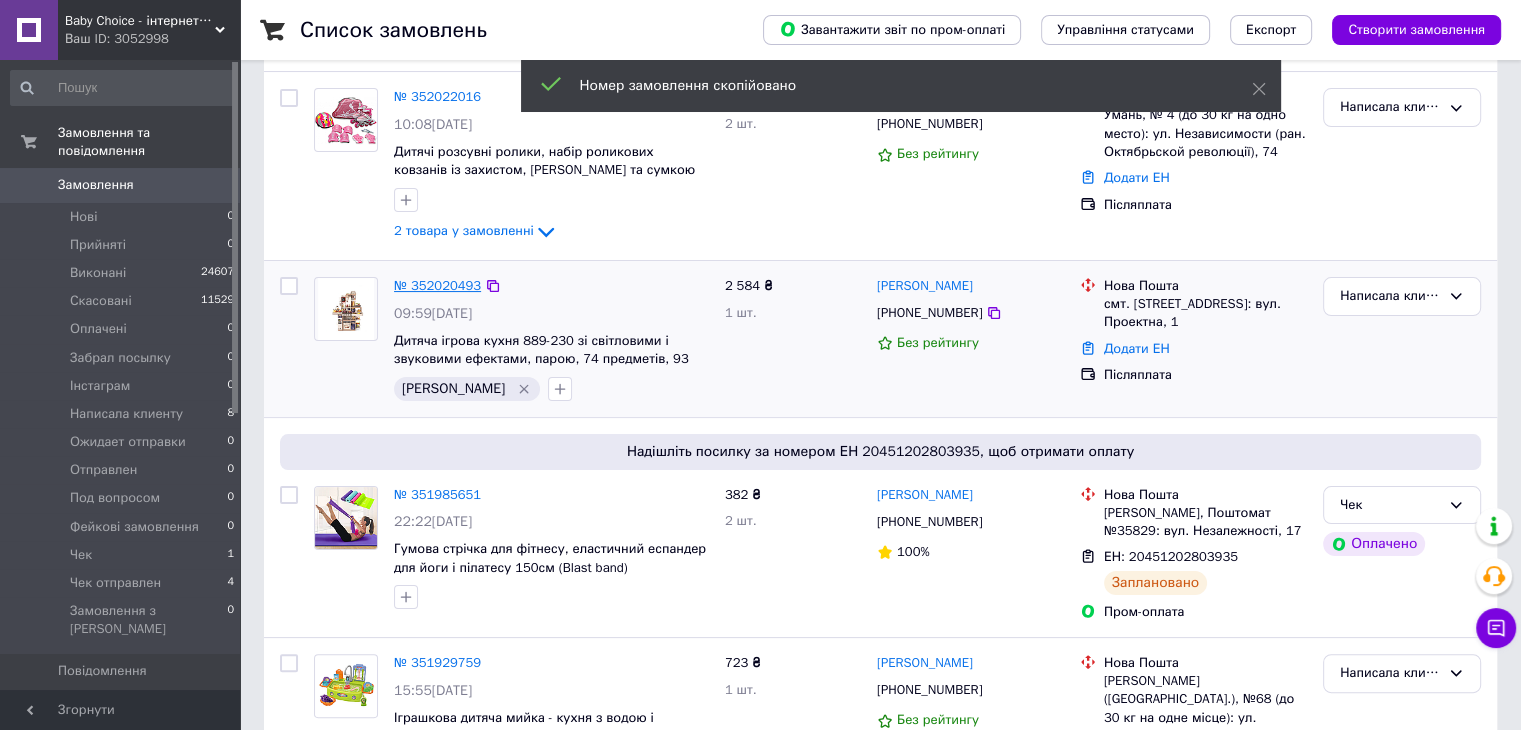 click on "№ 352020493" at bounding box center (437, 285) 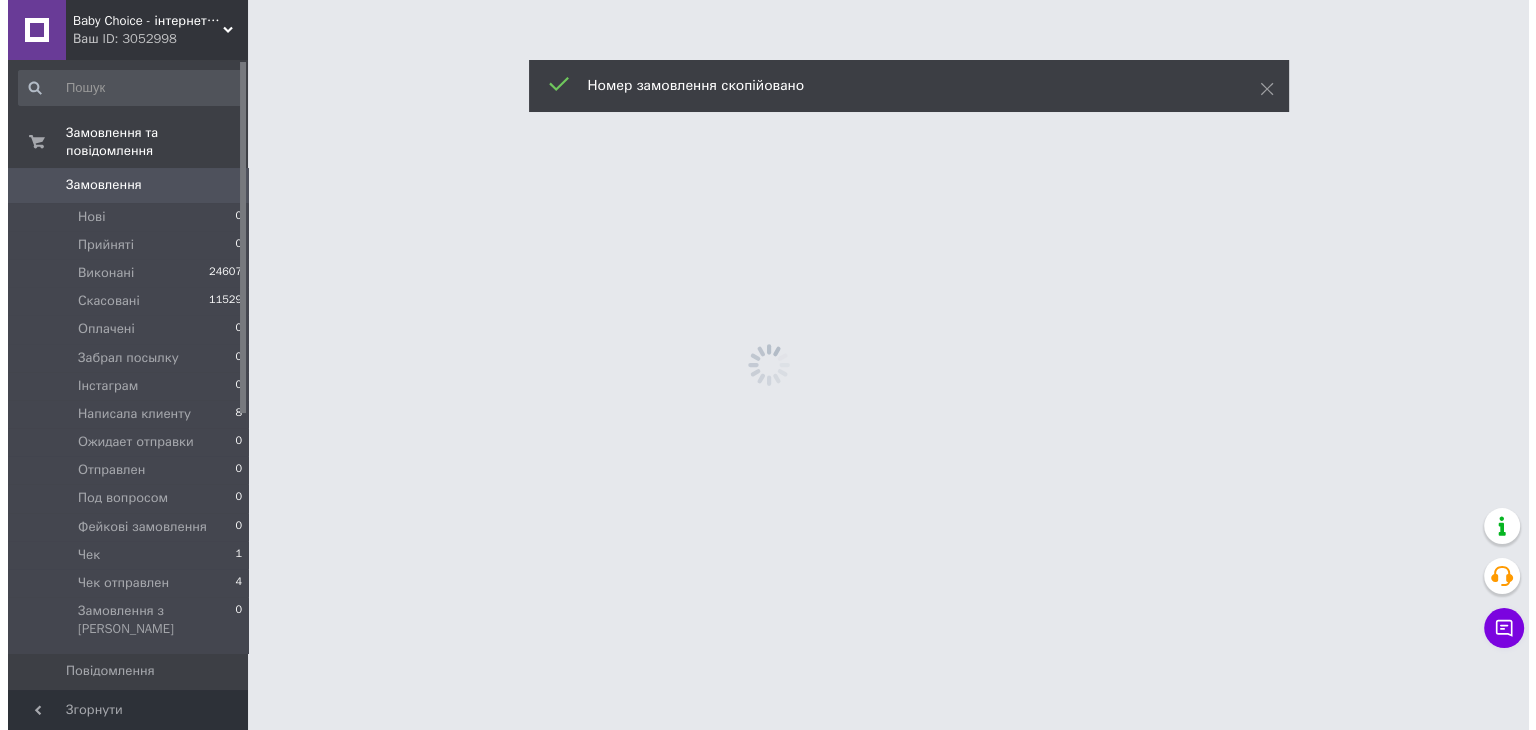 scroll, scrollTop: 0, scrollLeft: 0, axis: both 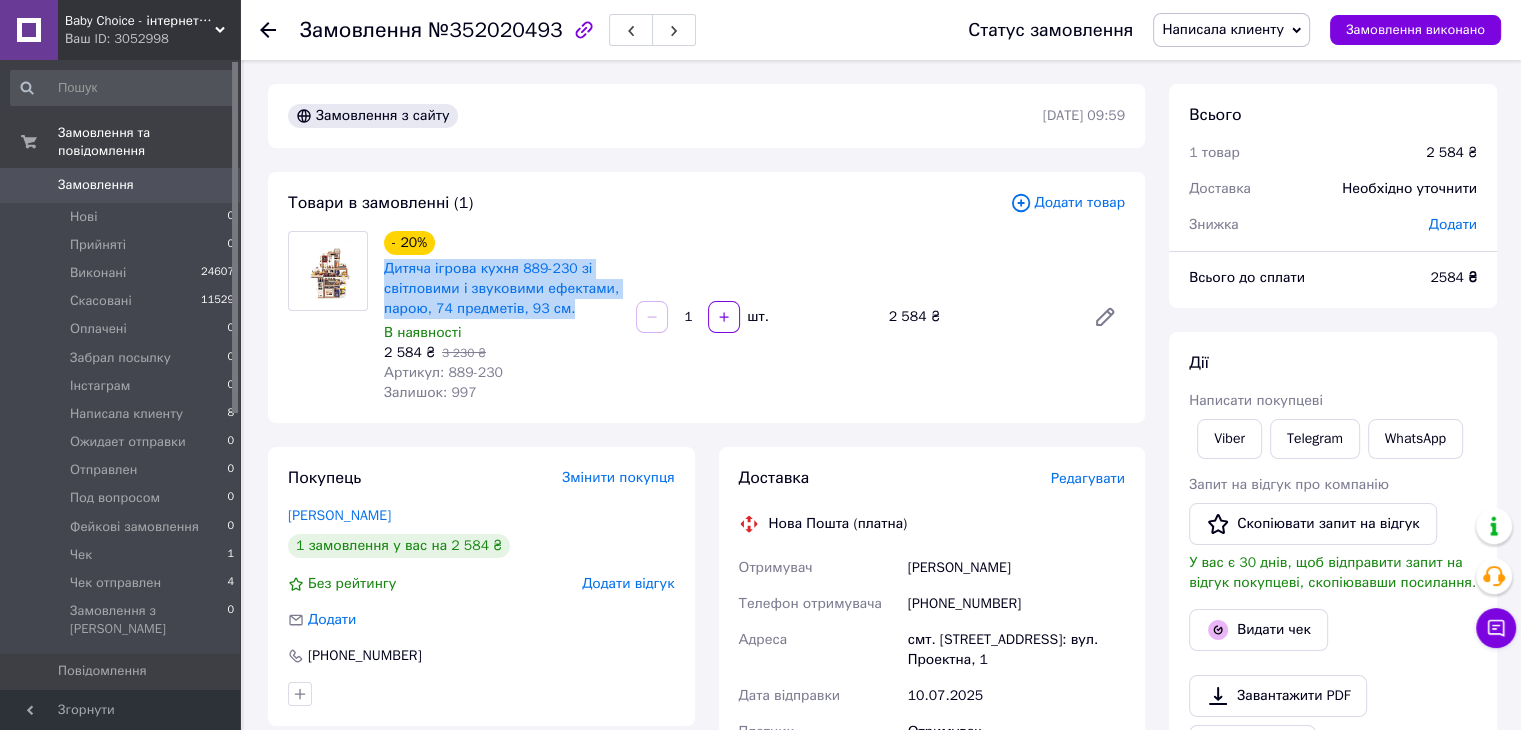 drag, startPoint x: 553, startPoint y: 313, endPoint x: 383, endPoint y: 273, distance: 174.64249 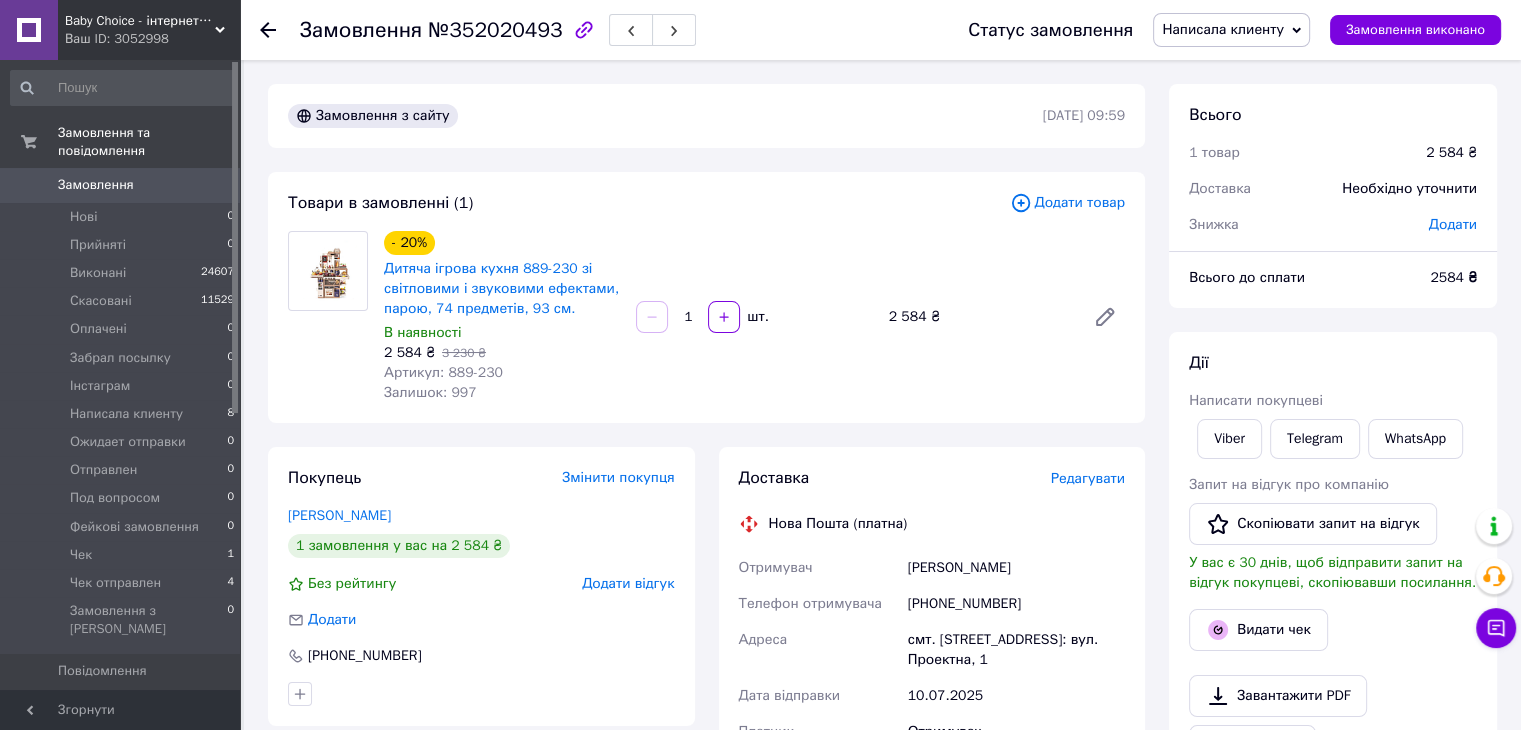 click on "Редагувати" at bounding box center [1088, 478] 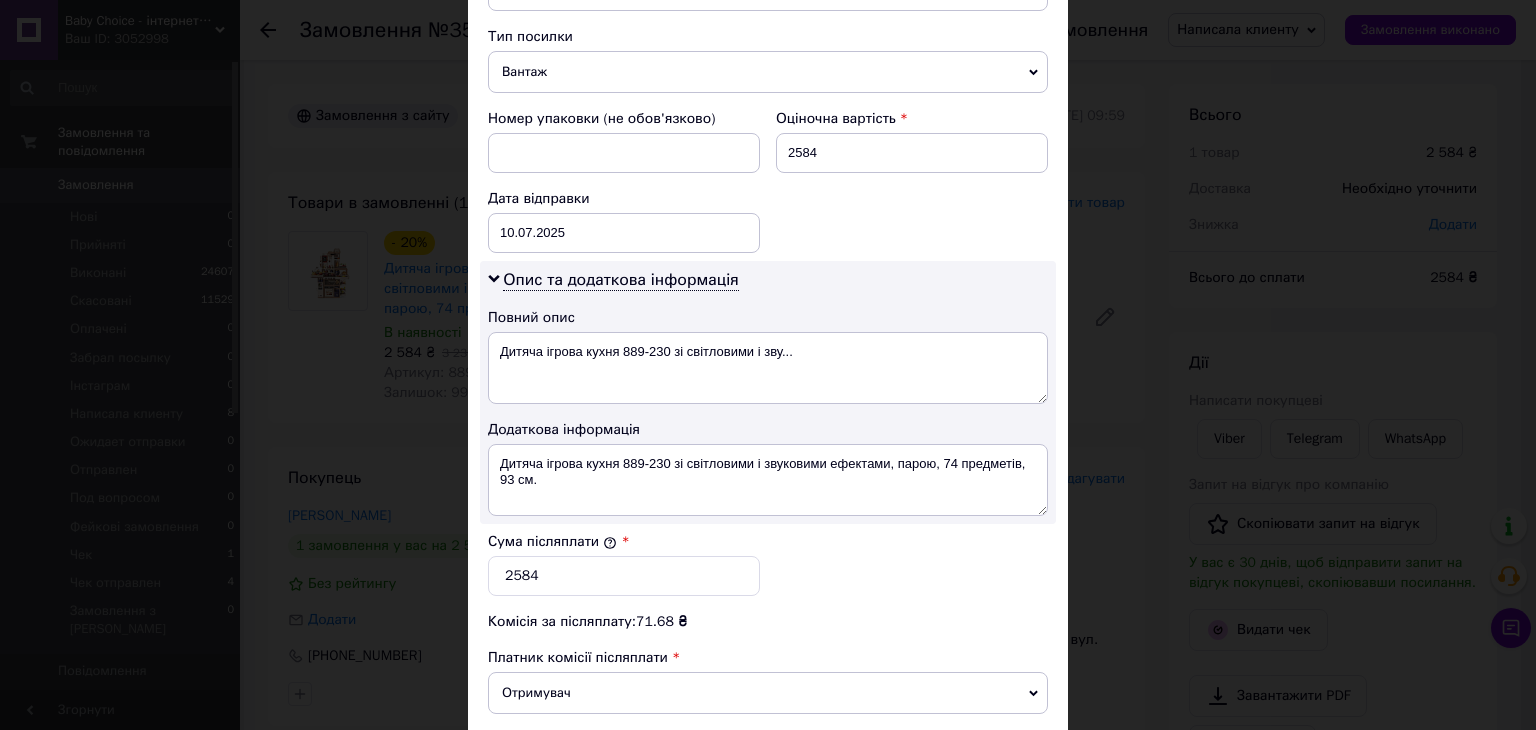 scroll, scrollTop: 900, scrollLeft: 0, axis: vertical 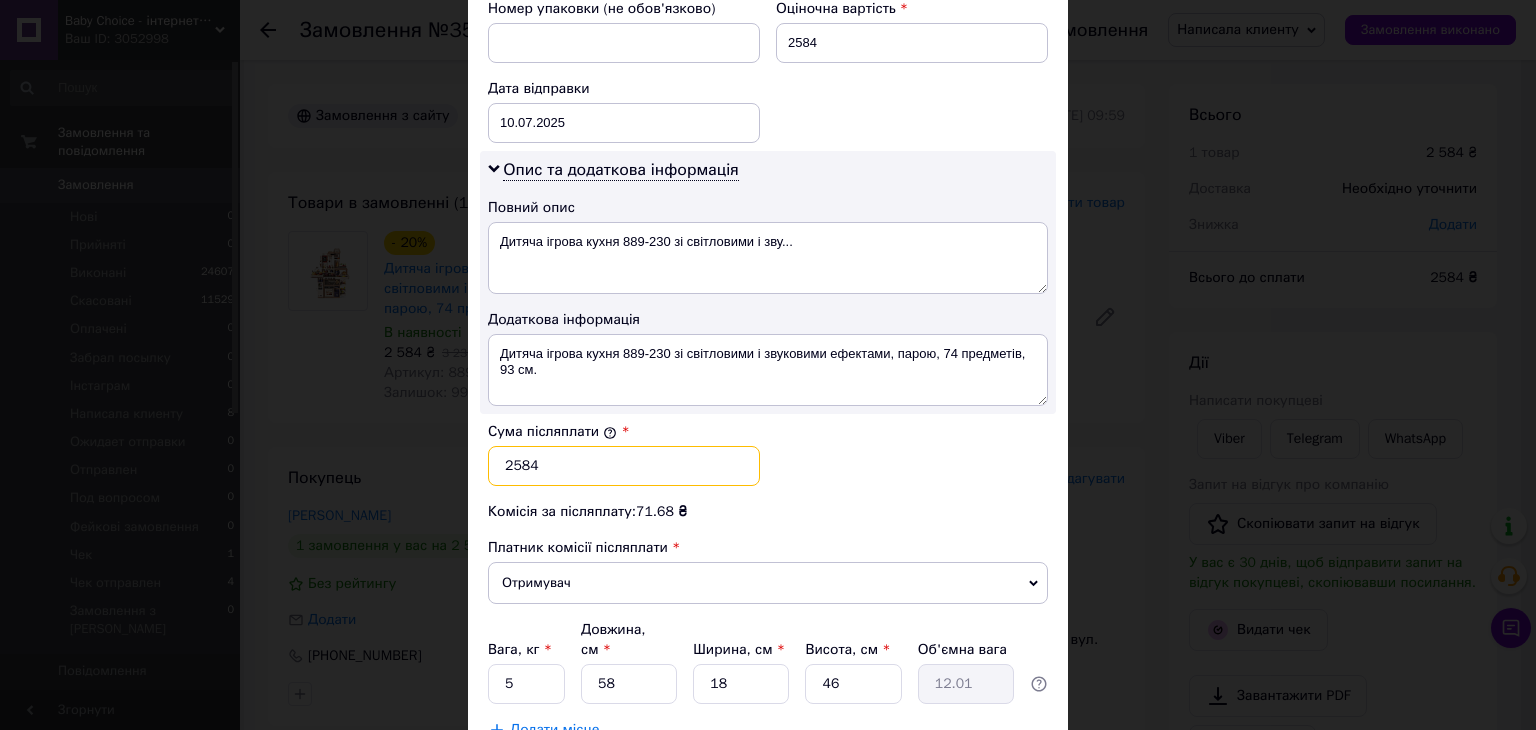 click on "2584" at bounding box center [624, 466] 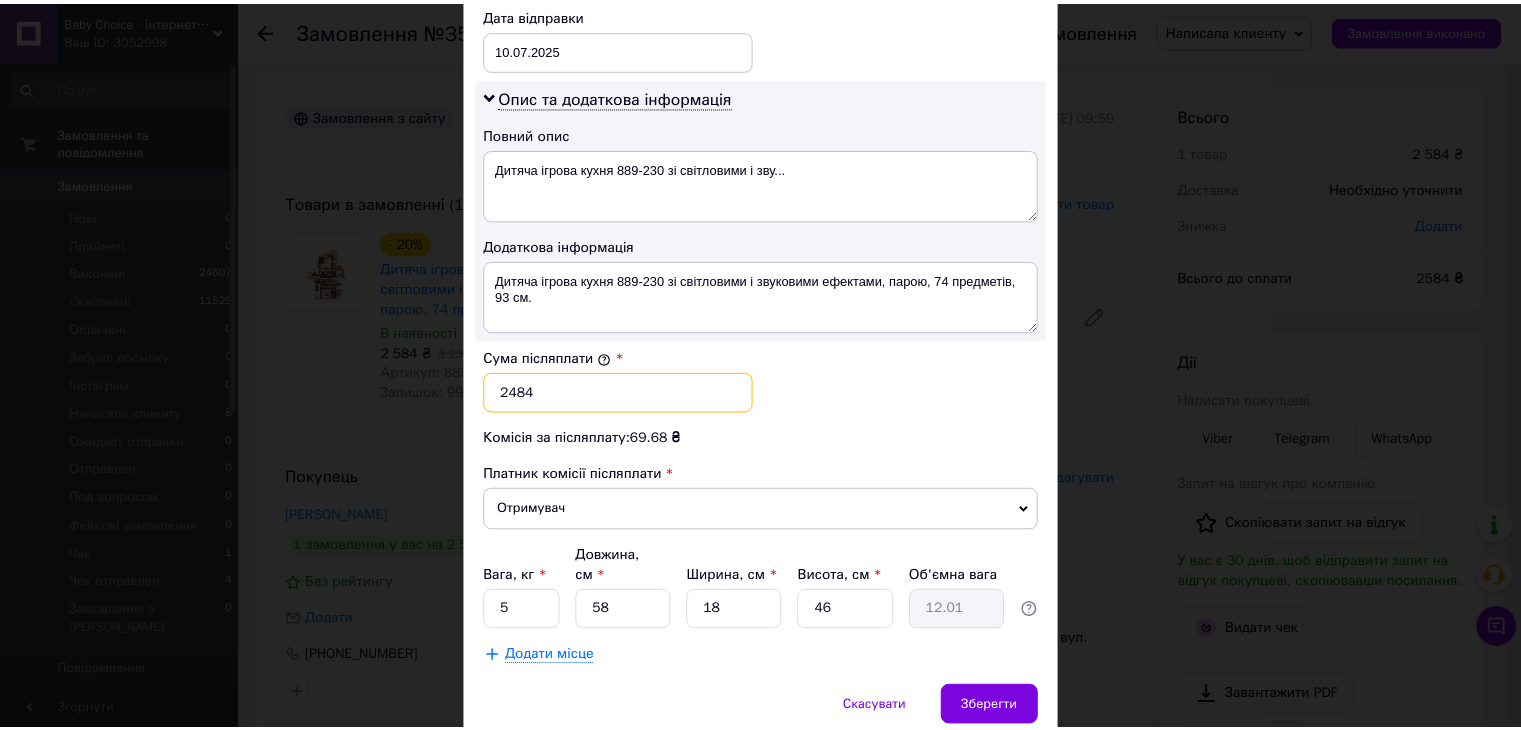 scroll, scrollTop: 1013, scrollLeft: 0, axis: vertical 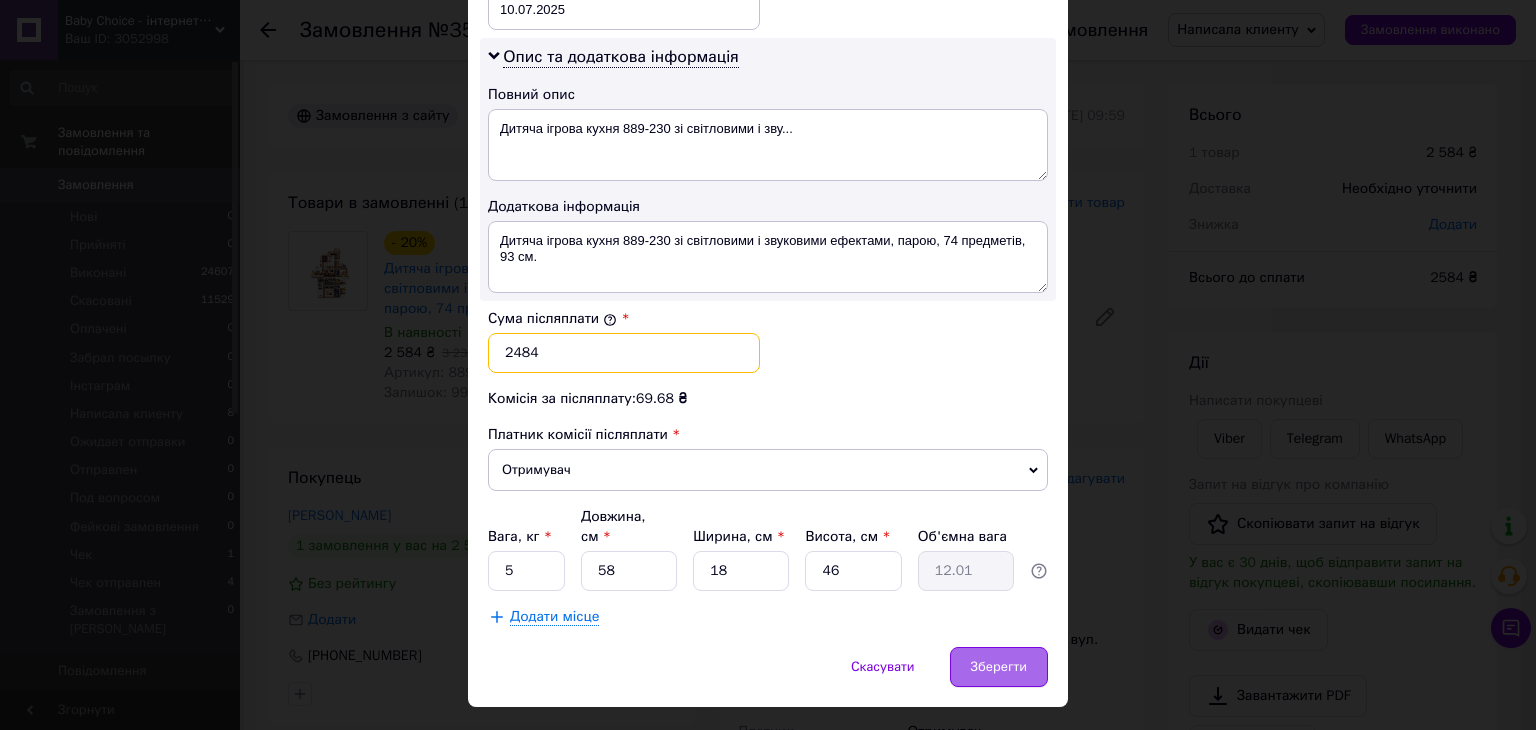 type on "2484" 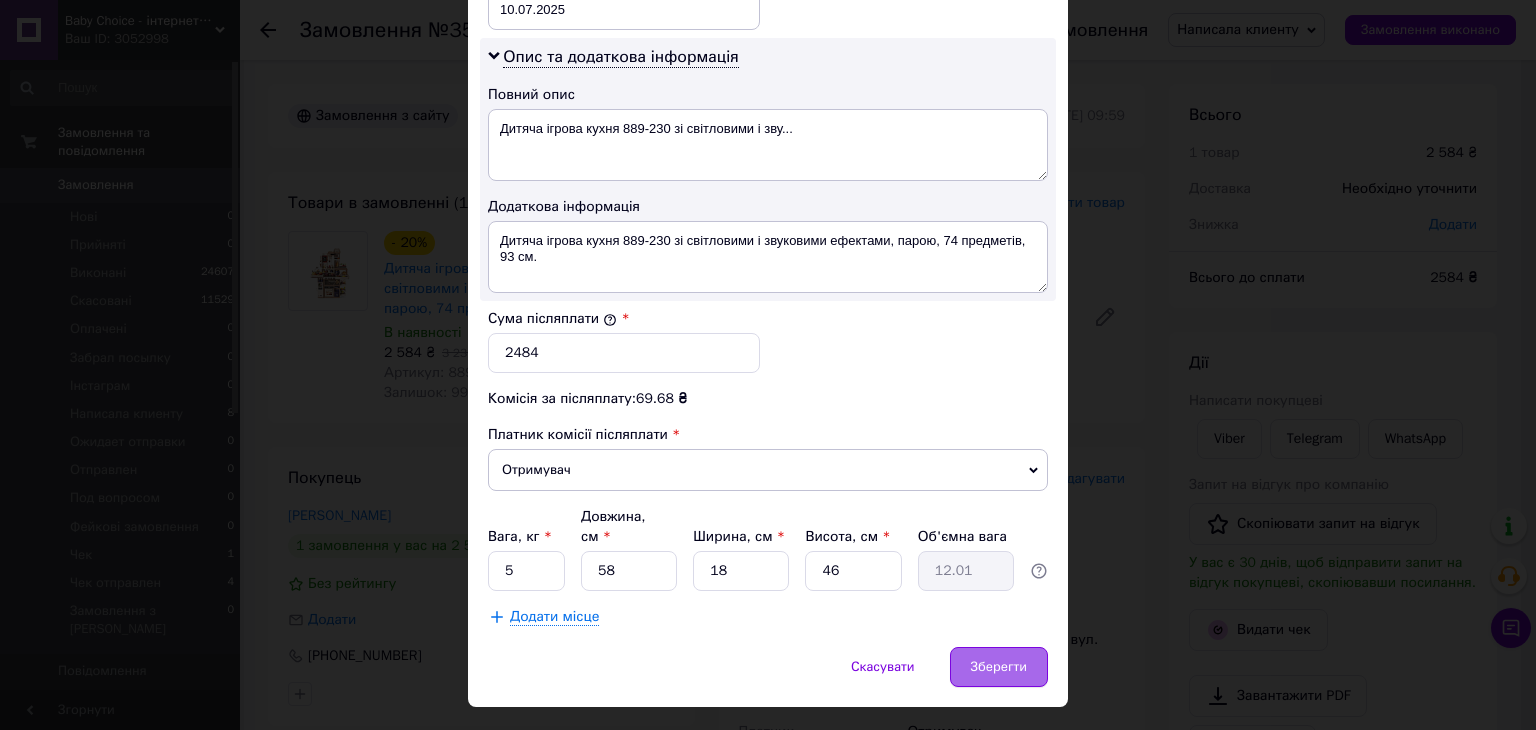 click on "Зберегти" at bounding box center (999, 667) 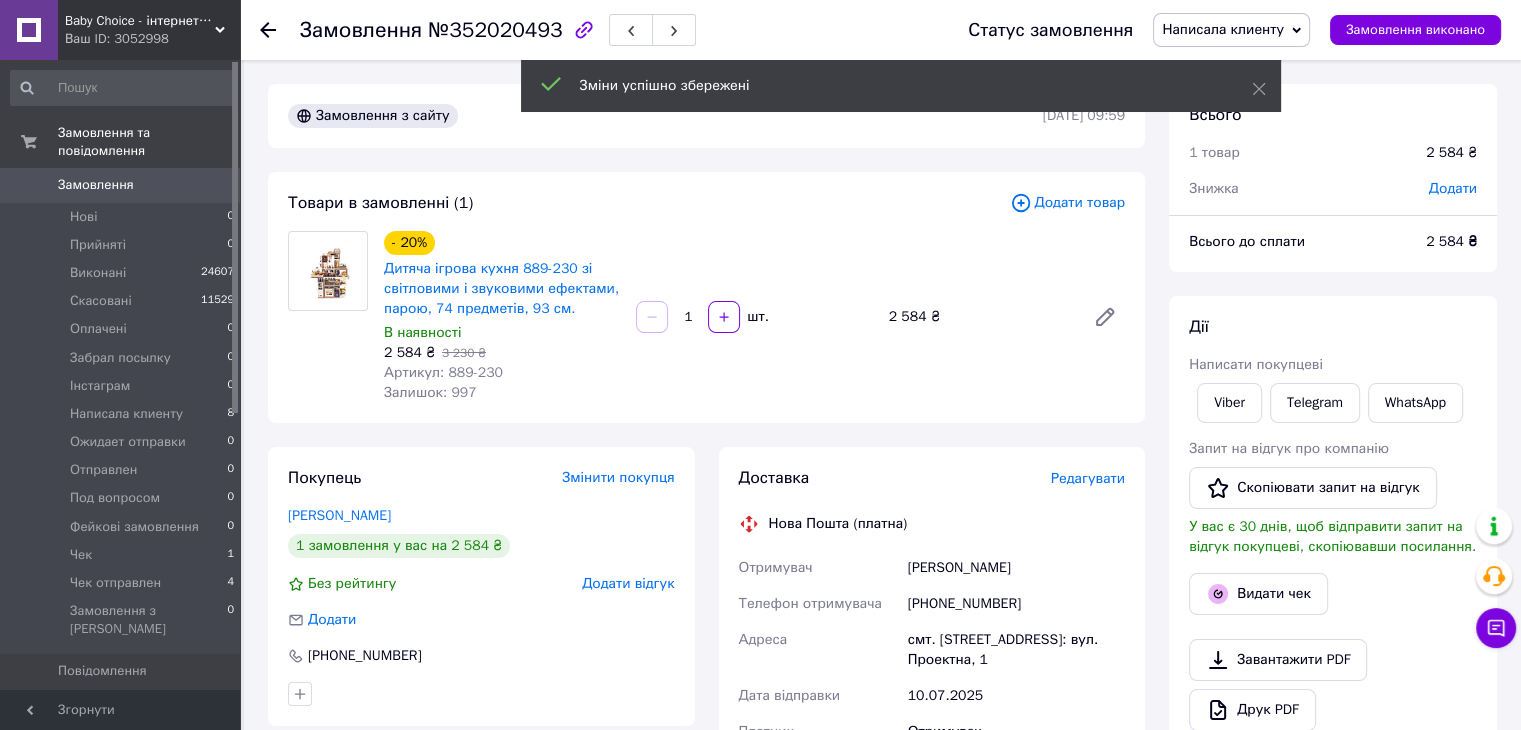 click on "Написала клиенту" at bounding box center [1223, 29] 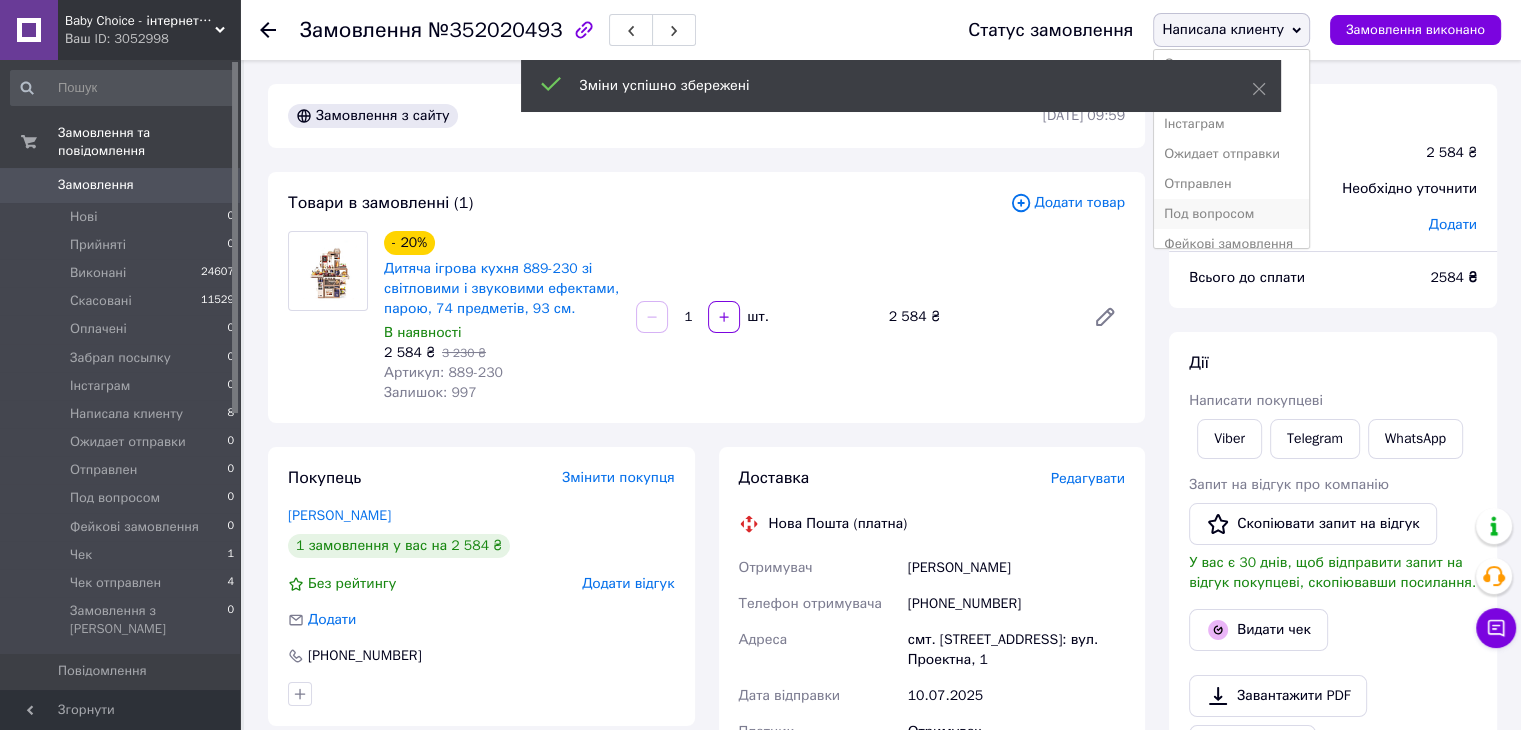 scroll, scrollTop: 172, scrollLeft: 0, axis: vertical 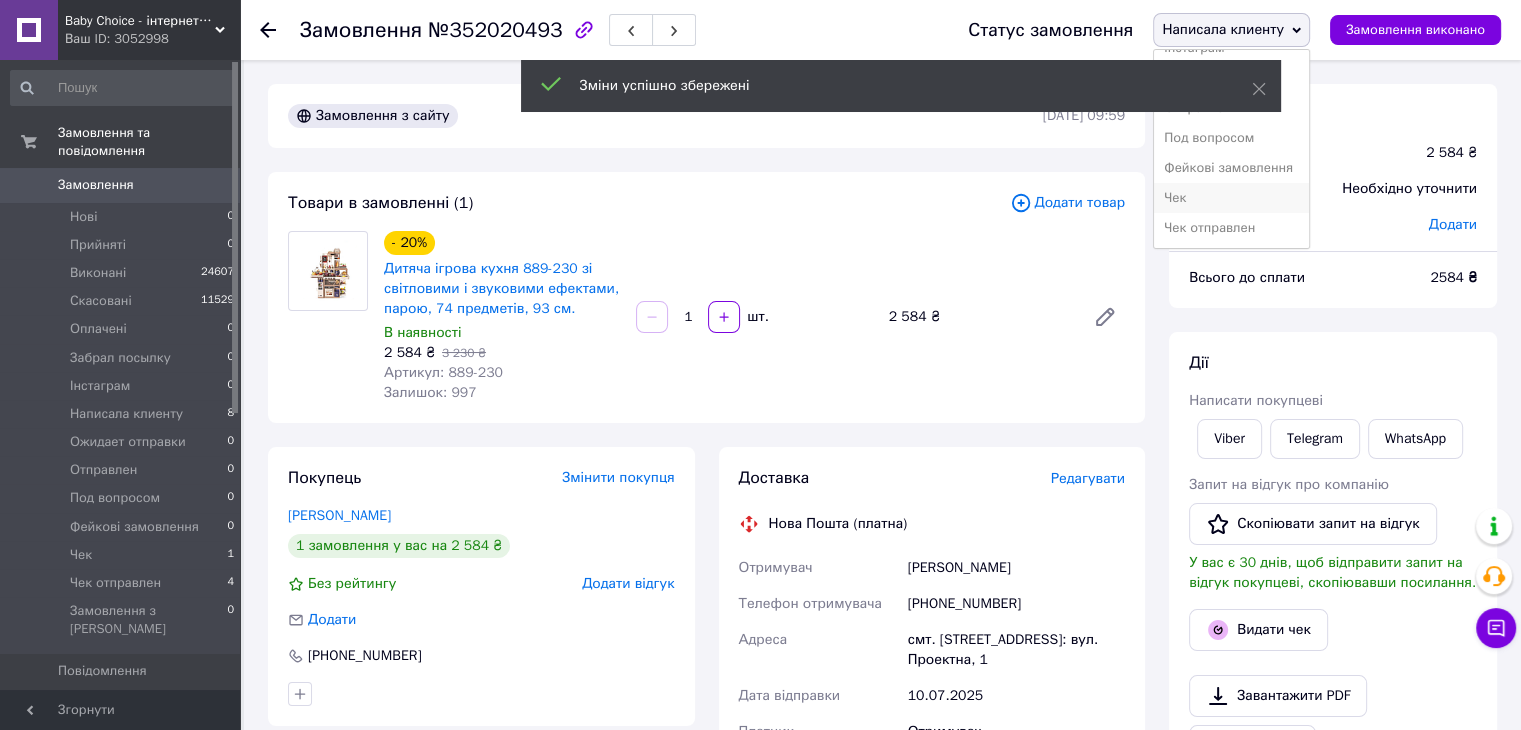 click on "Чек" at bounding box center [1231, 198] 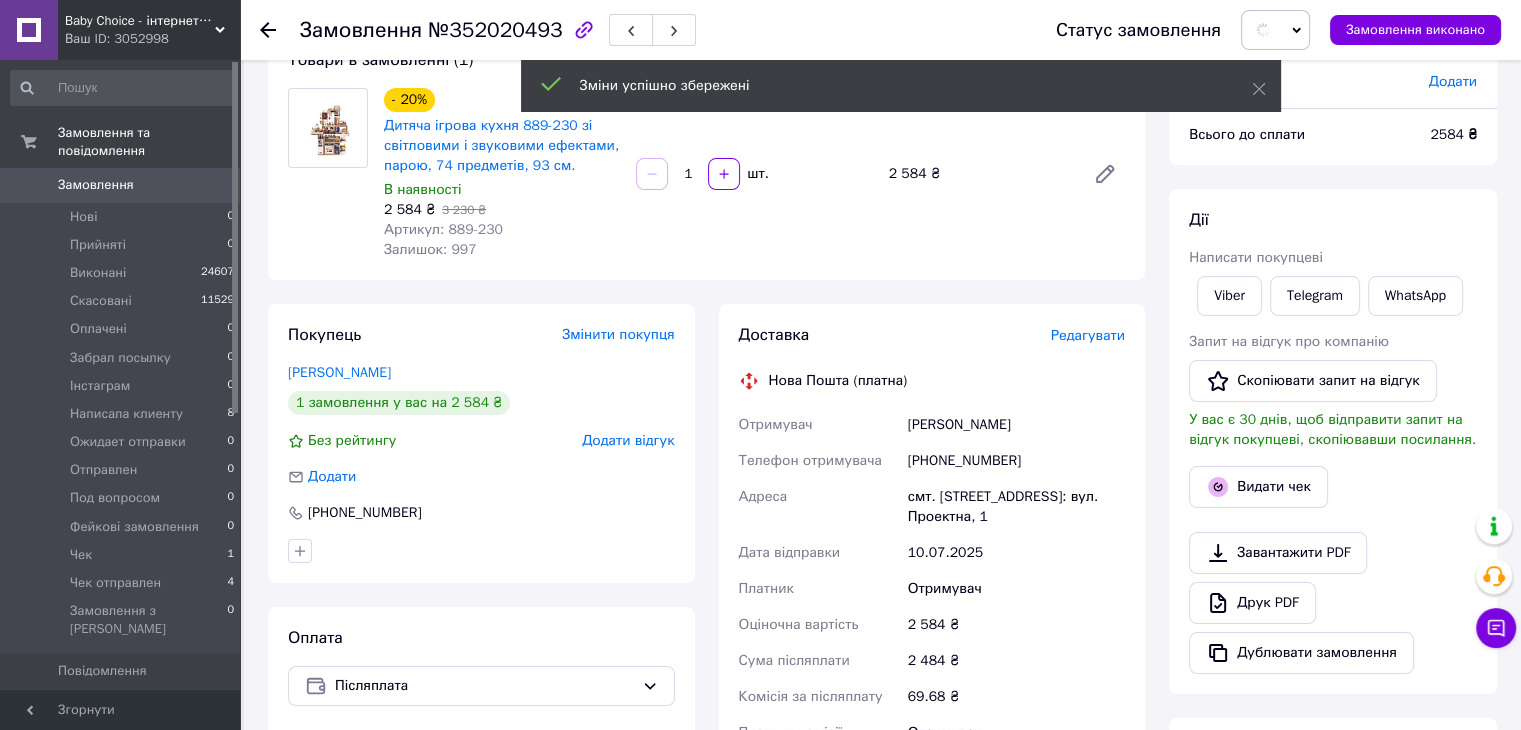 scroll, scrollTop: 500, scrollLeft: 0, axis: vertical 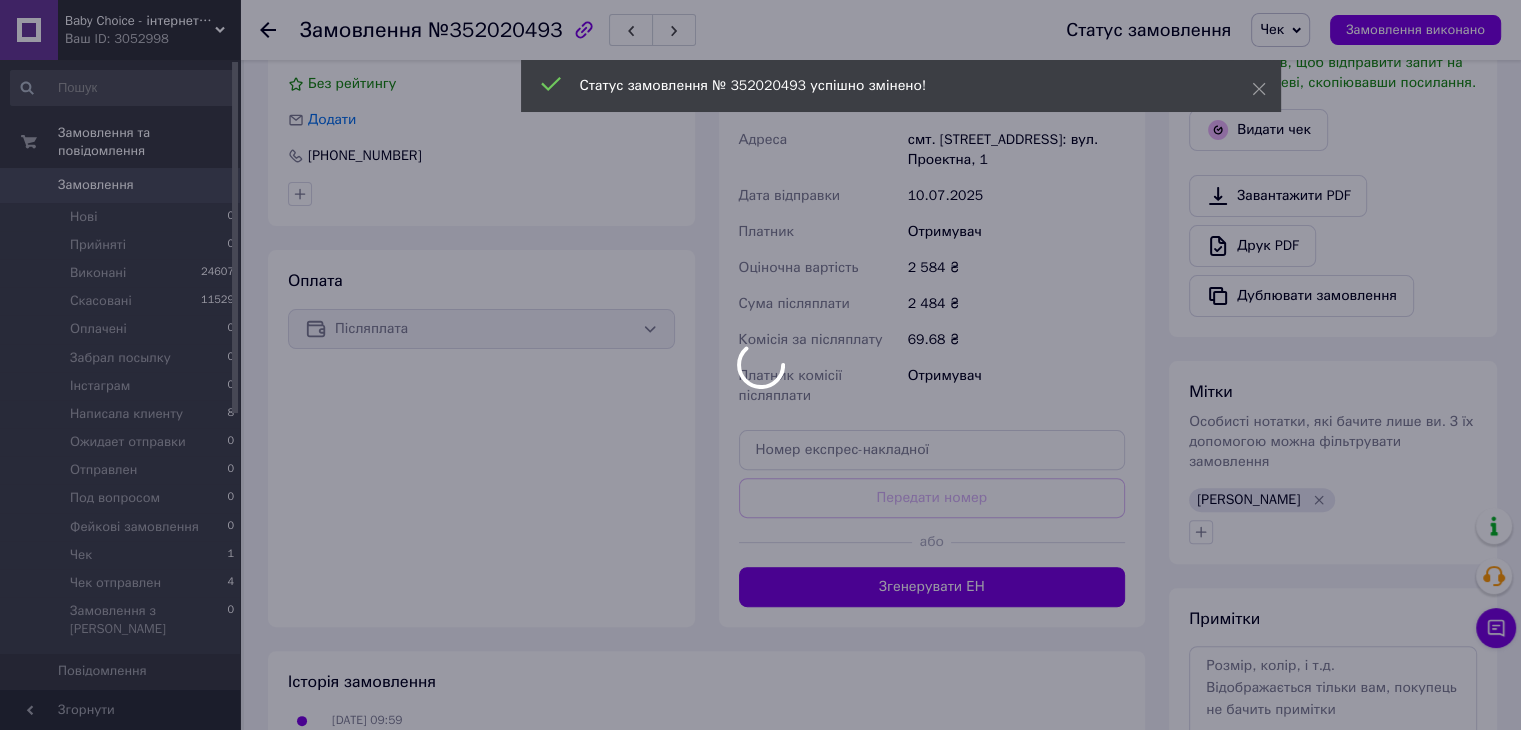click on "Згенерувати ЕН" at bounding box center (932, 587) 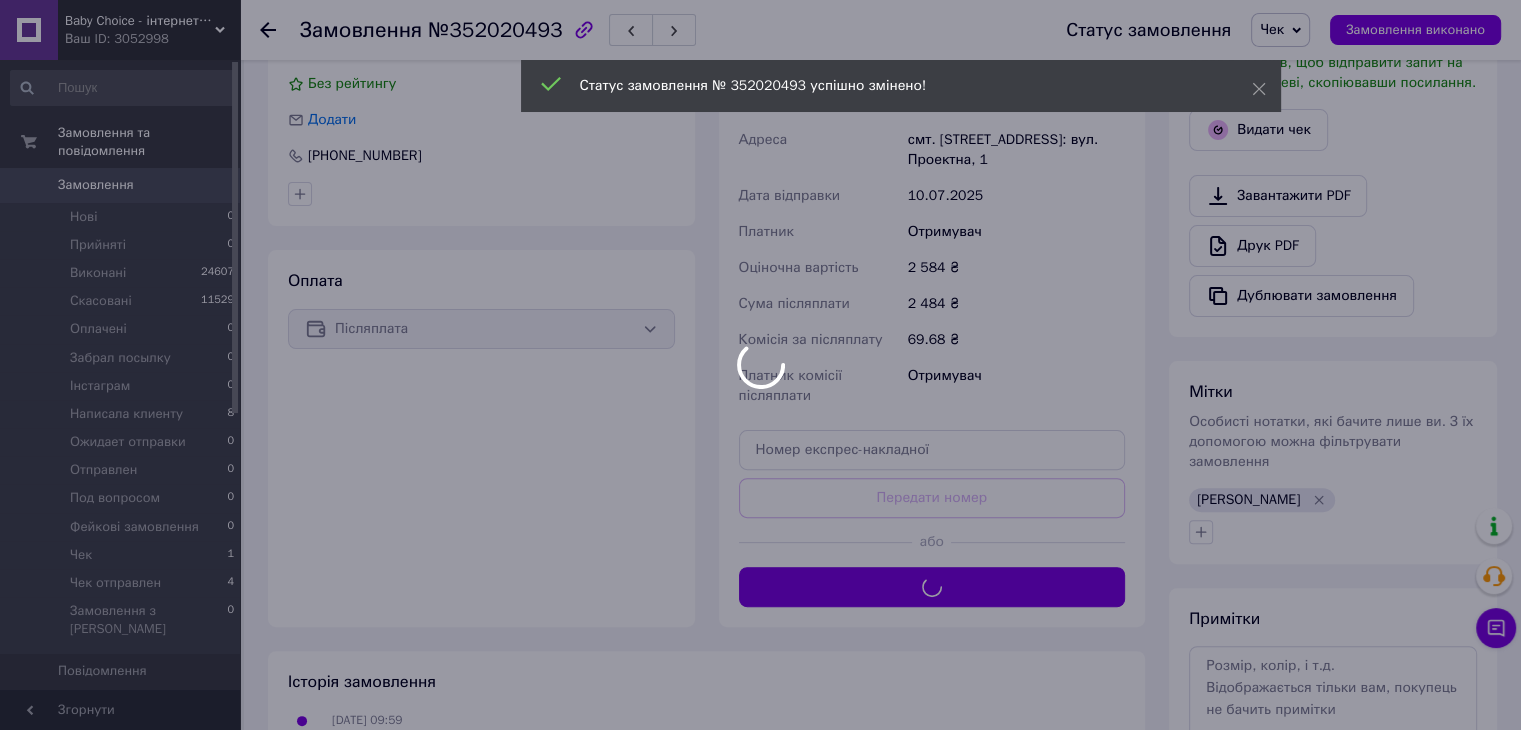 scroll, scrollTop: 200, scrollLeft: 0, axis: vertical 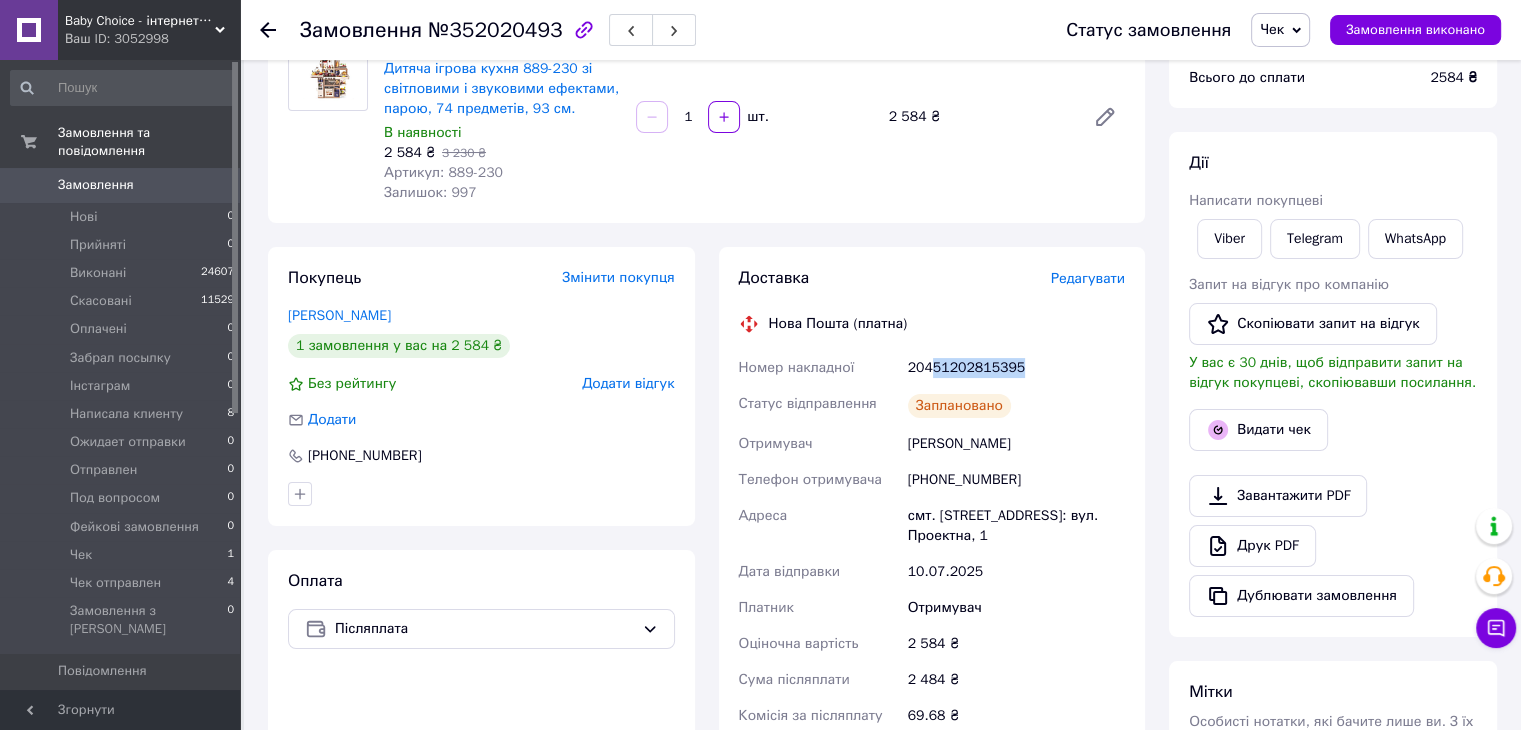 drag, startPoint x: 1039, startPoint y: 373, endPoint x: 897, endPoint y: 373, distance: 142 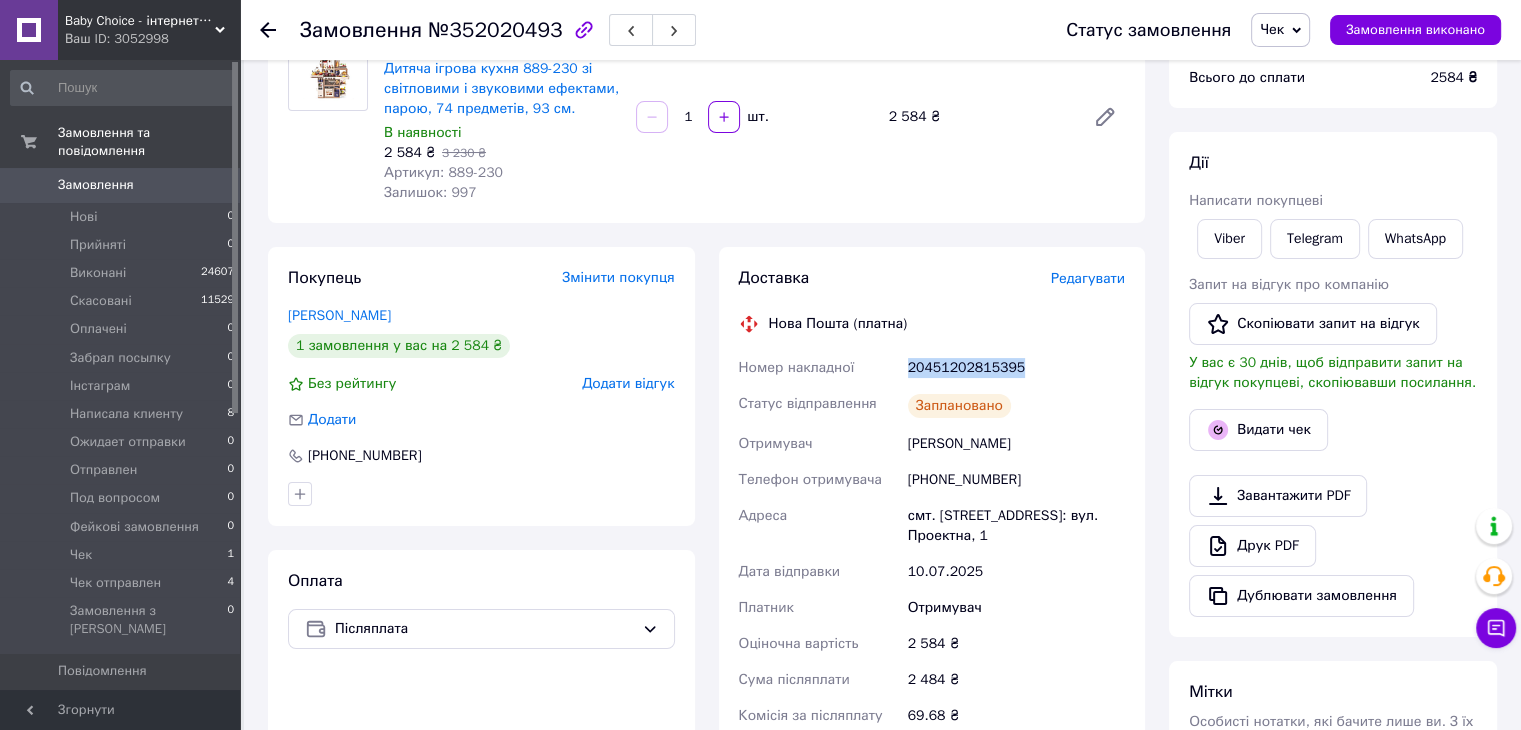 copy on "20451202815395" 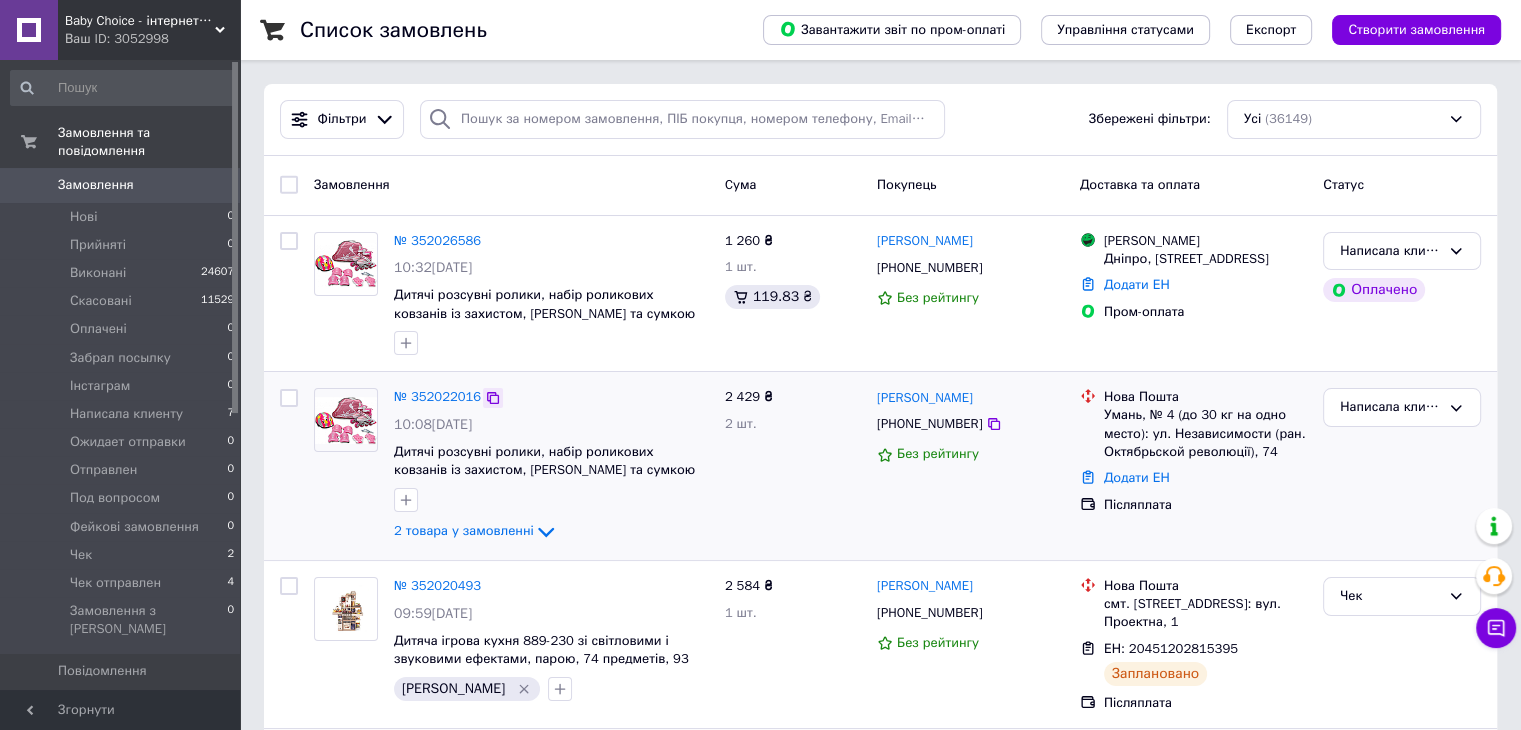 click 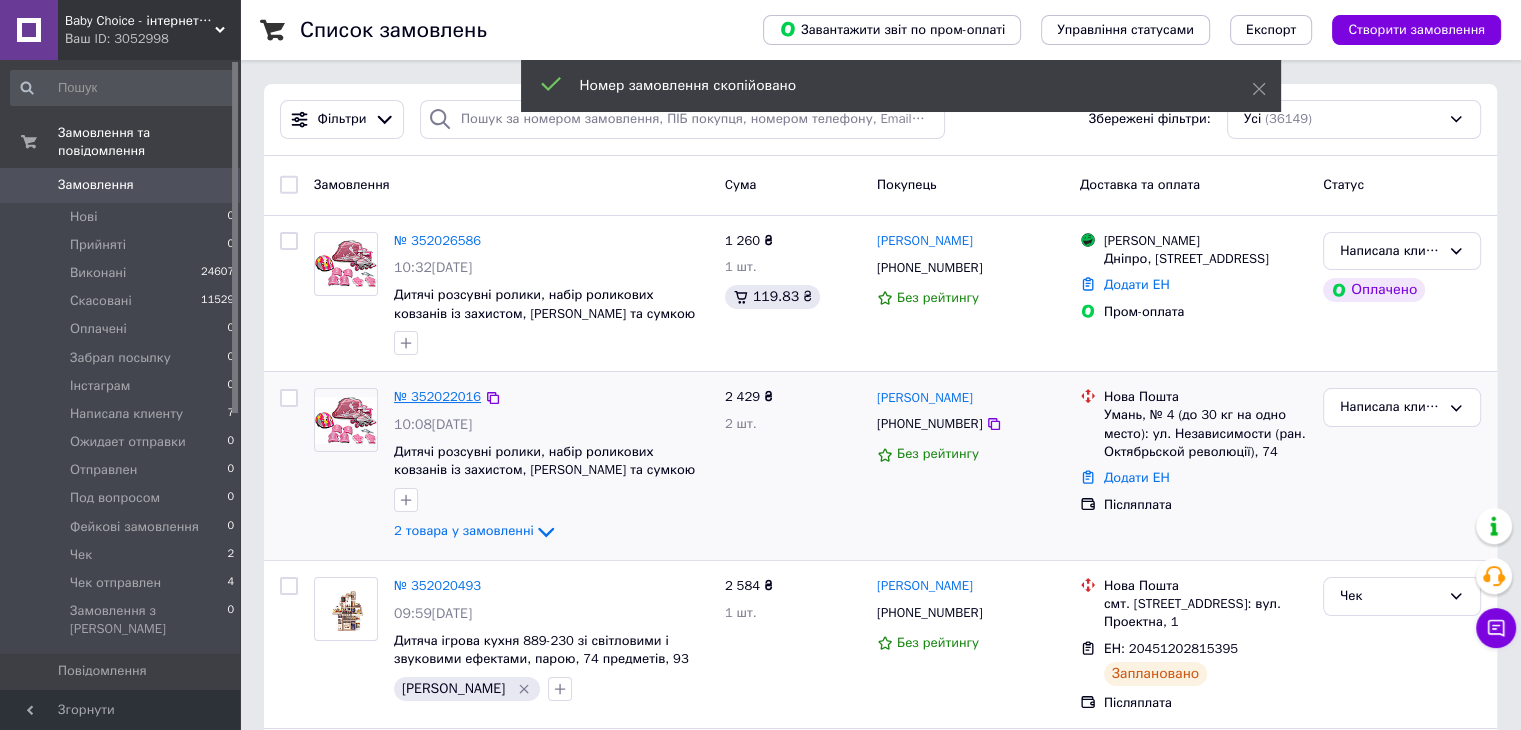 click on "№ 352022016" at bounding box center [437, 396] 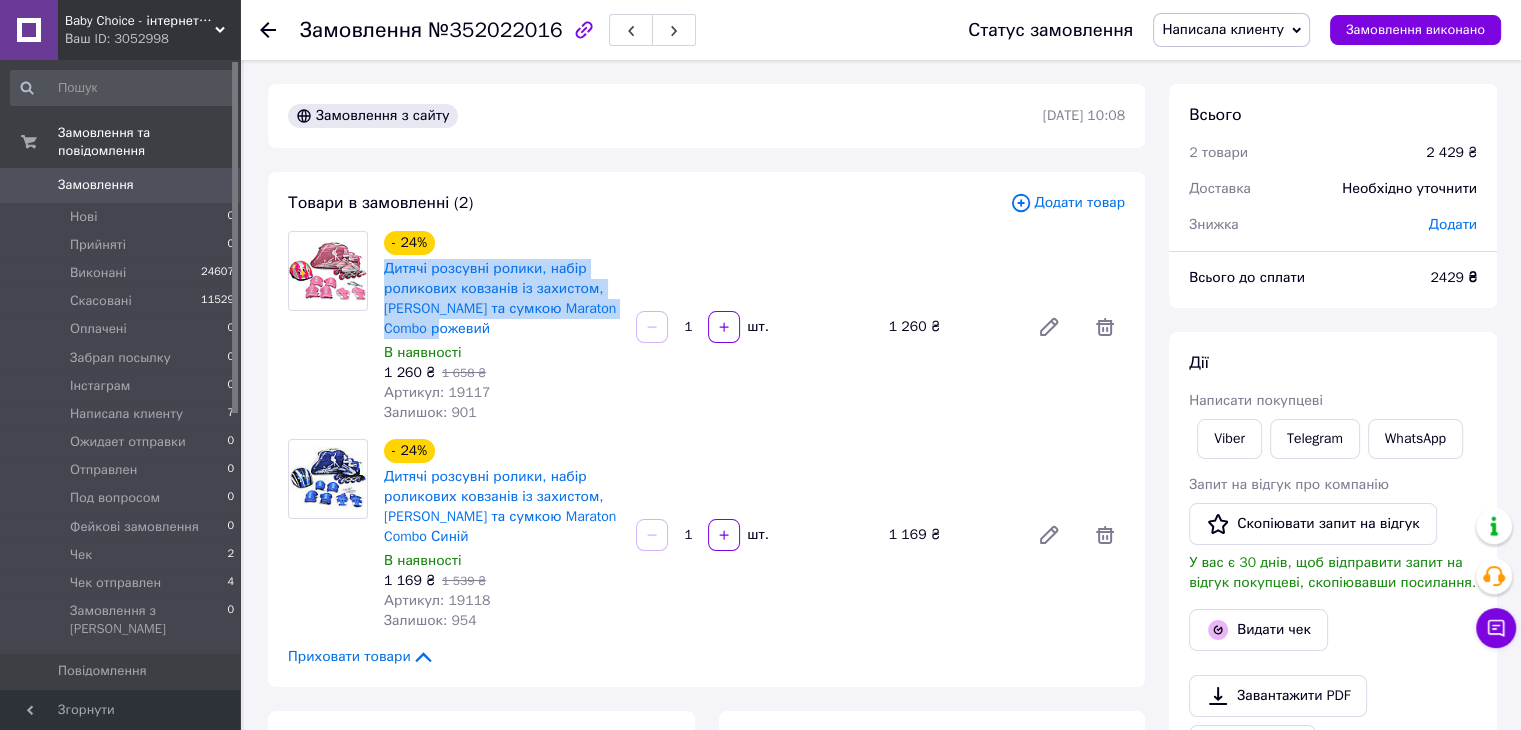 drag, startPoint x: 530, startPoint y: 337, endPoint x: 376, endPoint y: 273, distance: 166.7693 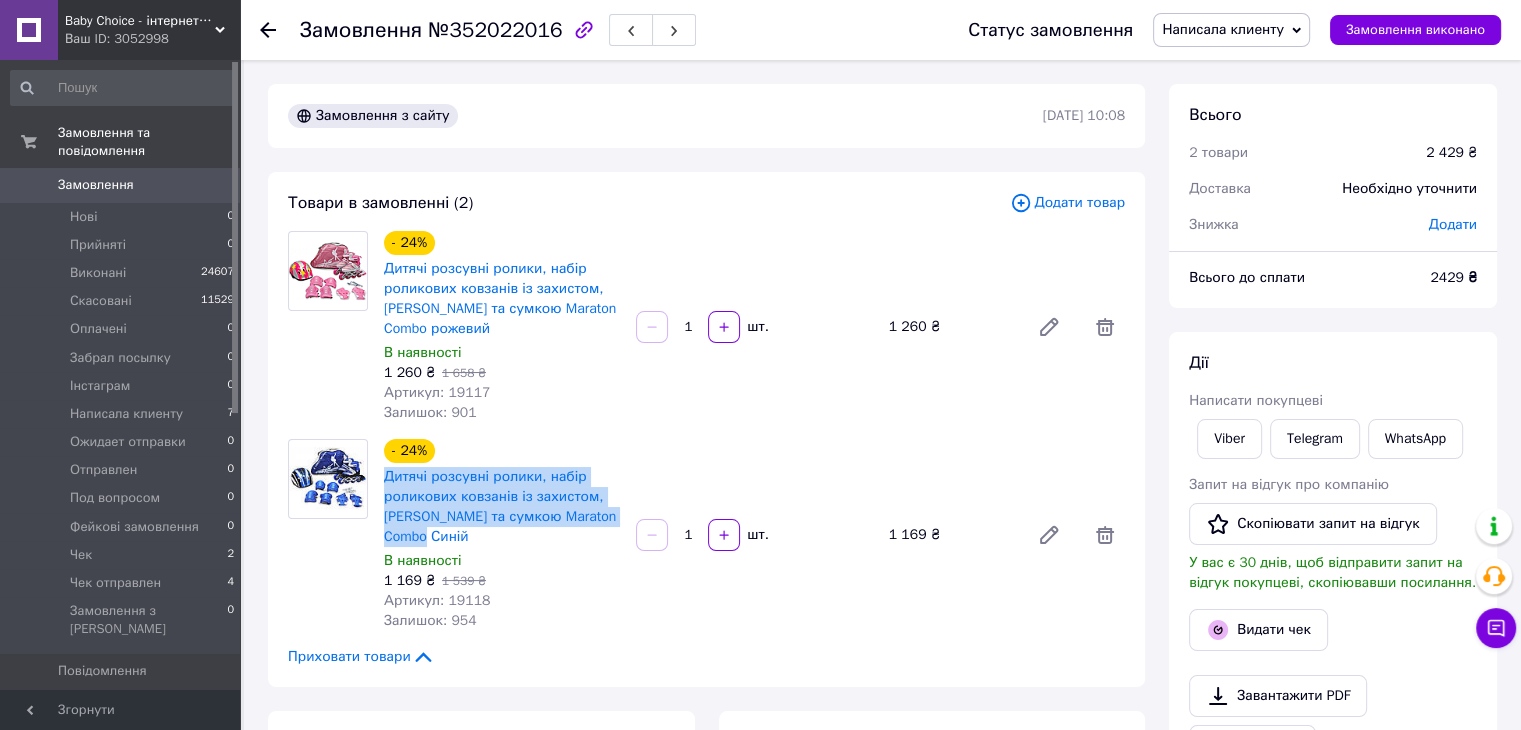 drag, startPoint x: 485, startPoint y: 538, endPoint x: 380, endPoint y: 477, distance: 121.433105 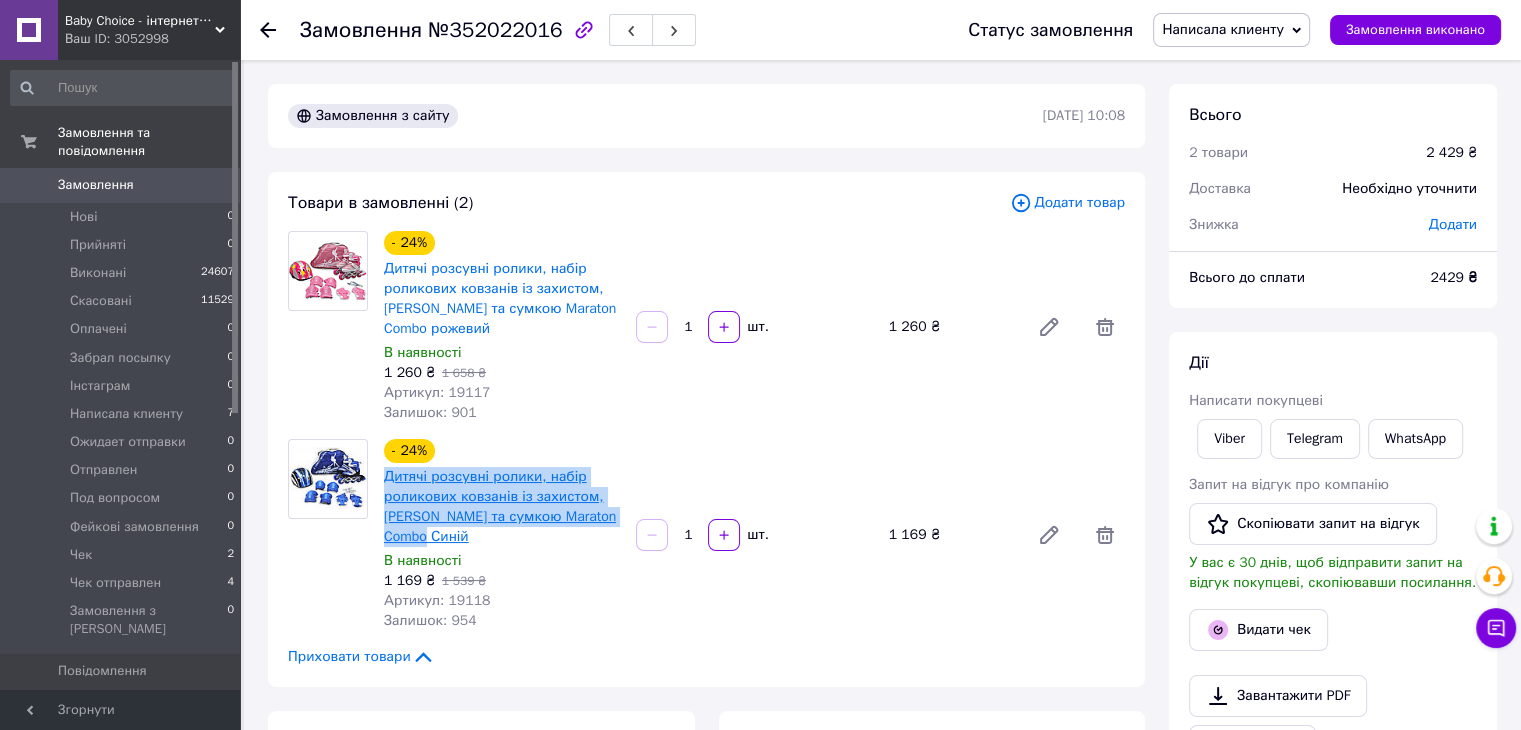 copy on "Дитячі розсувні ролики, набір роликових ковзанів із захистом, [PERSON_NAME] та сумкою Maraton Combo Синій" 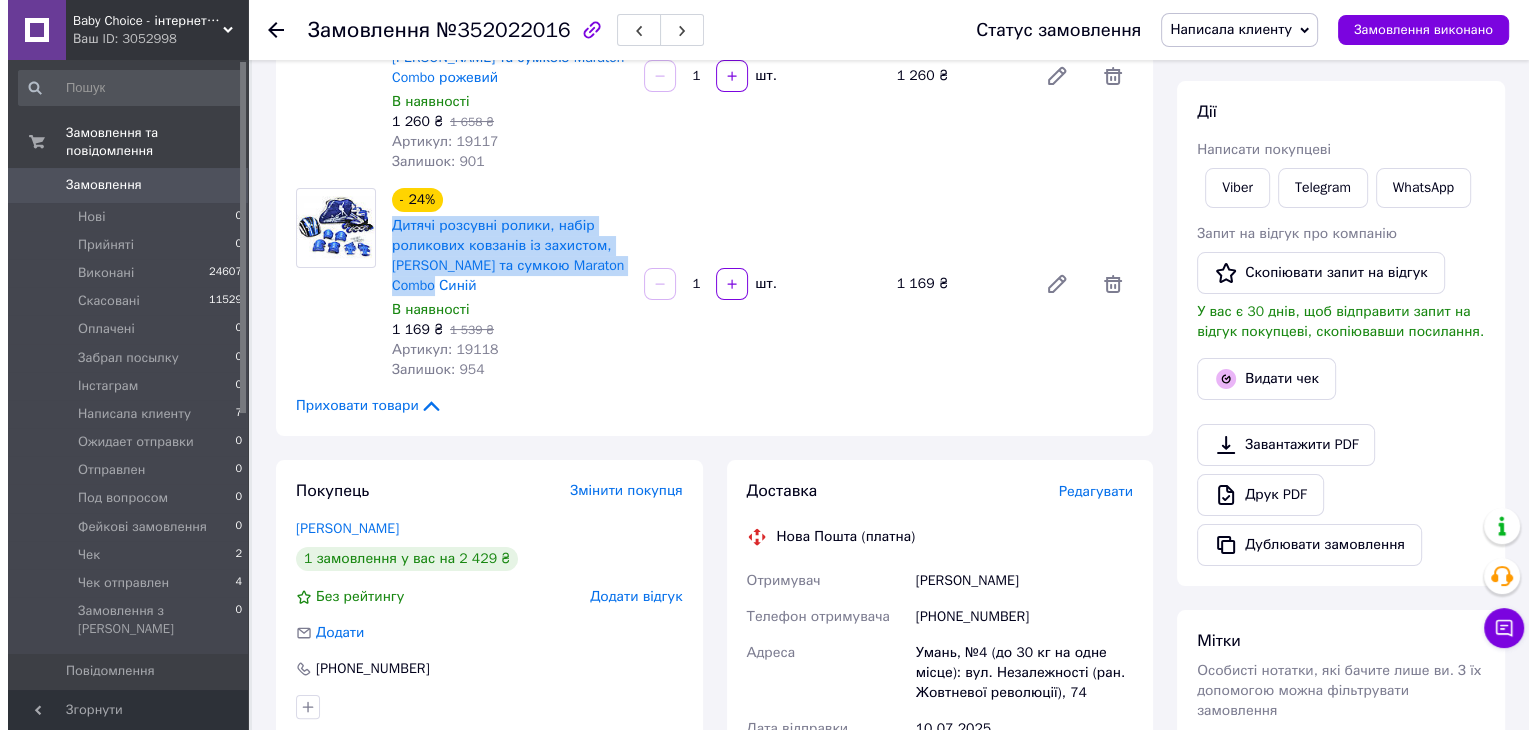 scroll, scrollTop: 500, scrollLeft: 0, axis: vertical 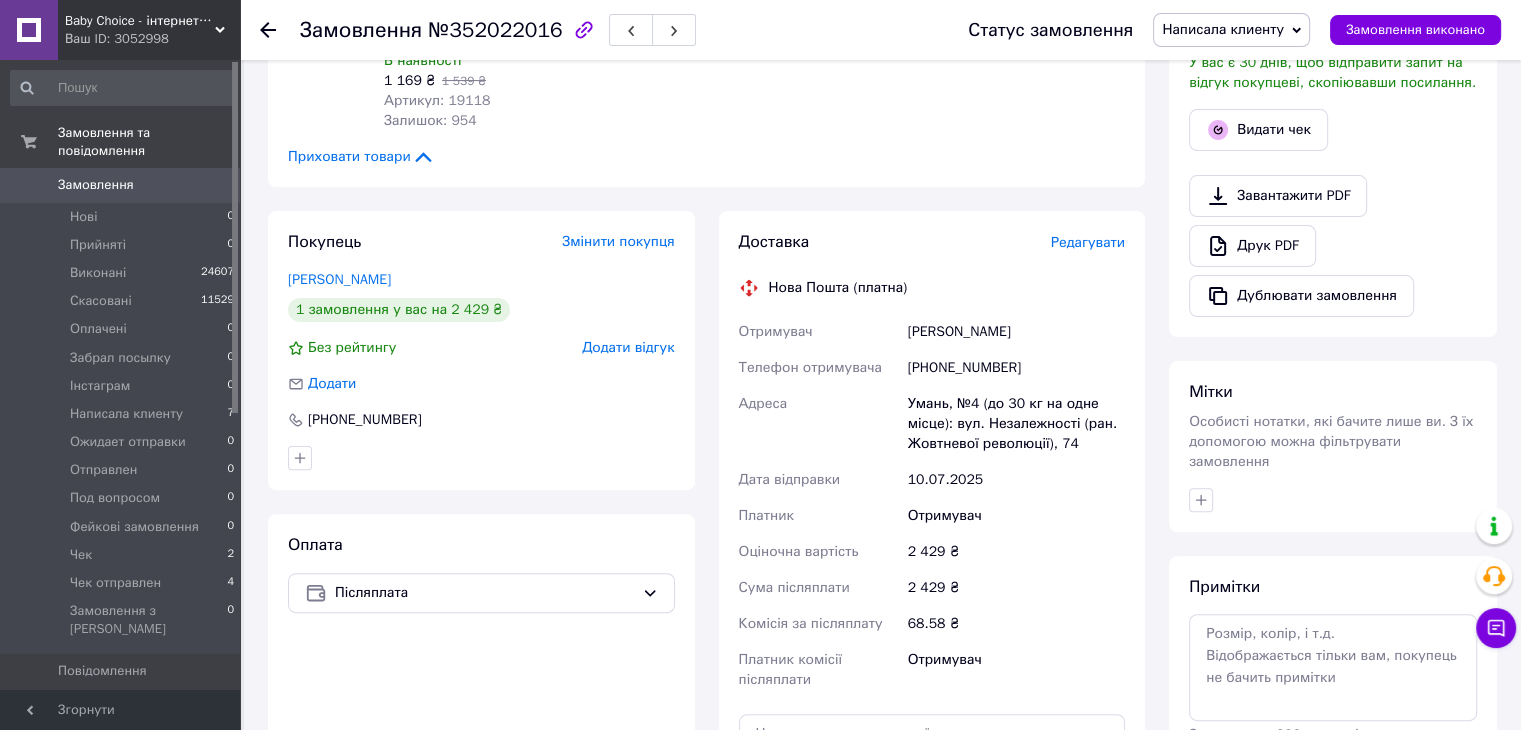 click on "Редагувати" at bounding box center [1088, 242] 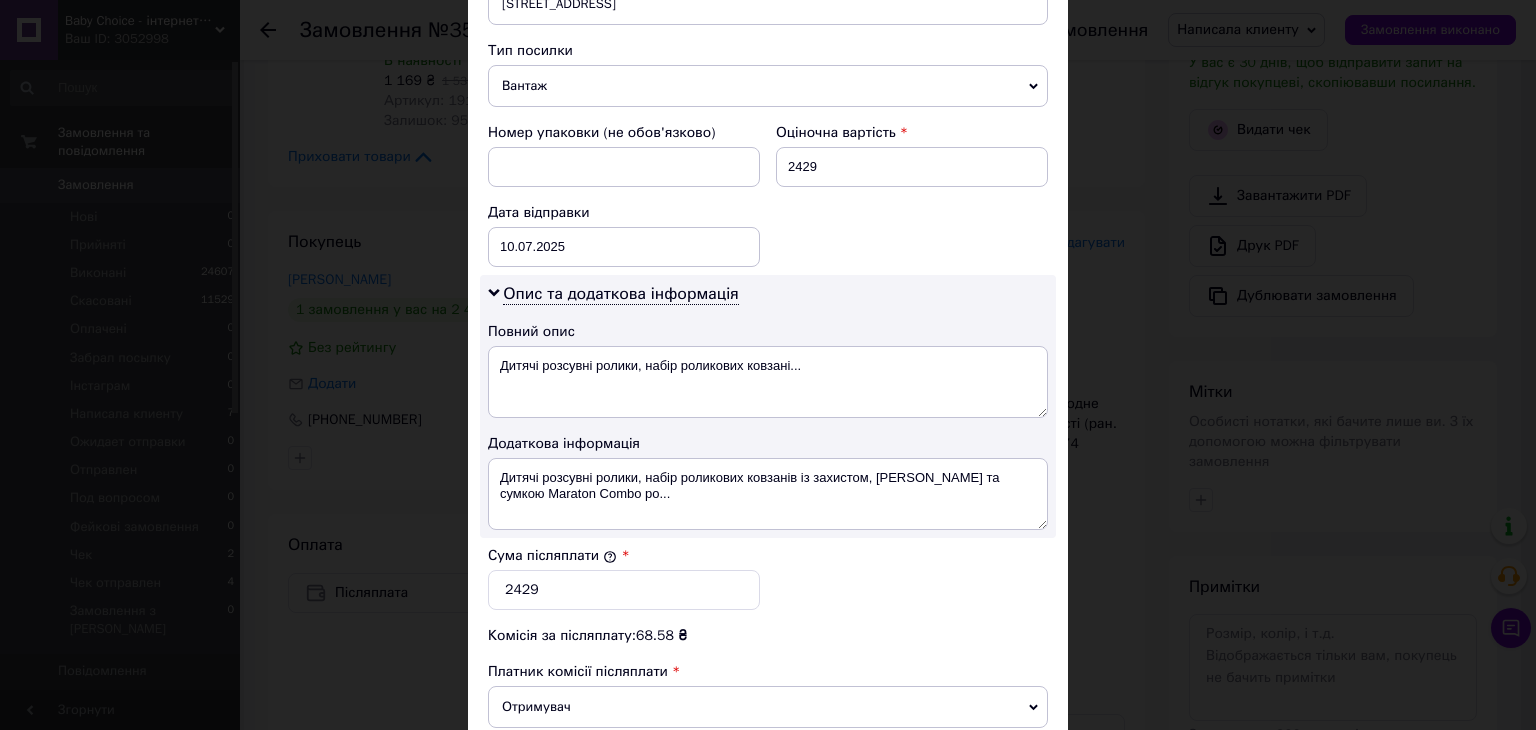 scroll, scrollTop: 800, scrollLeft: 0, axis: vertical 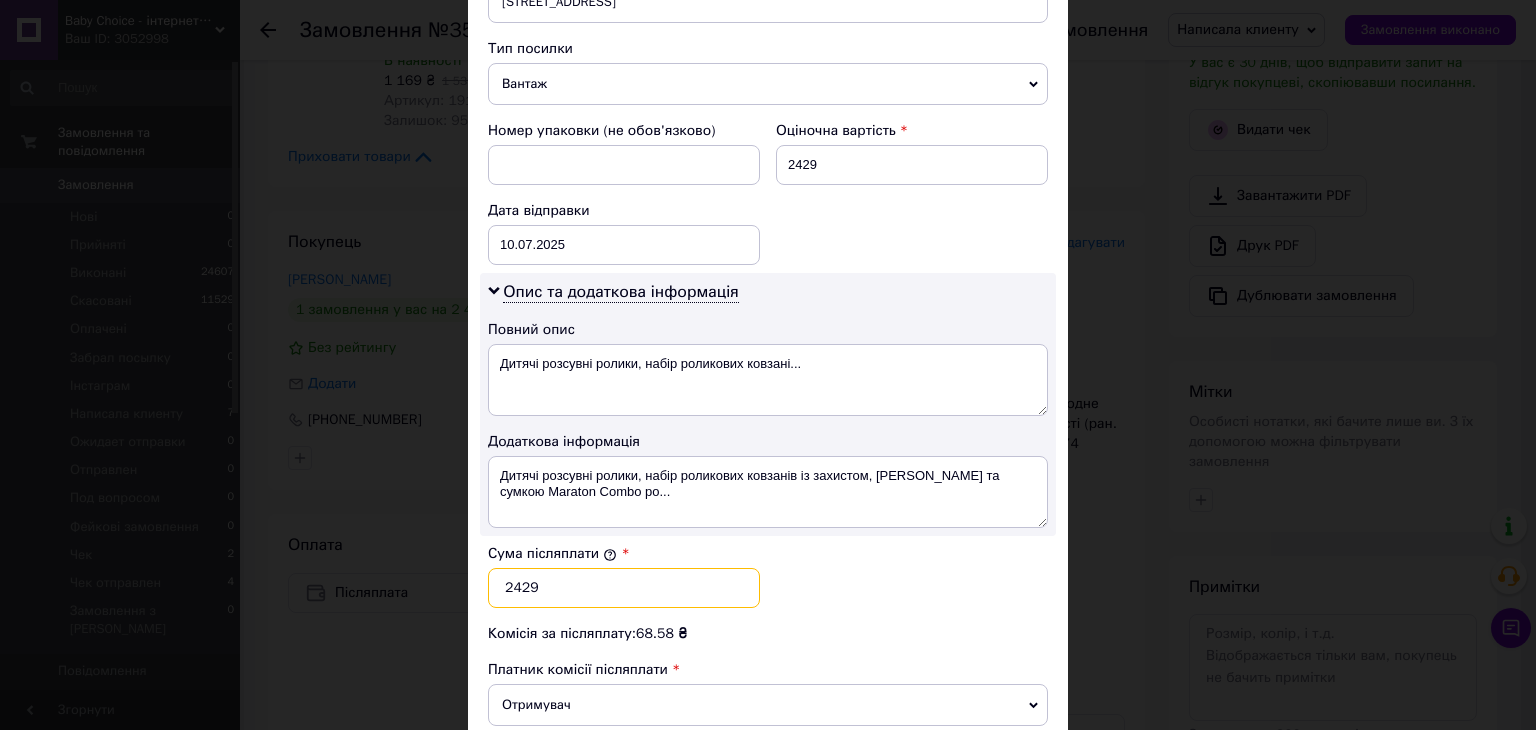 click on "2429" at bounding box center (624, 588) 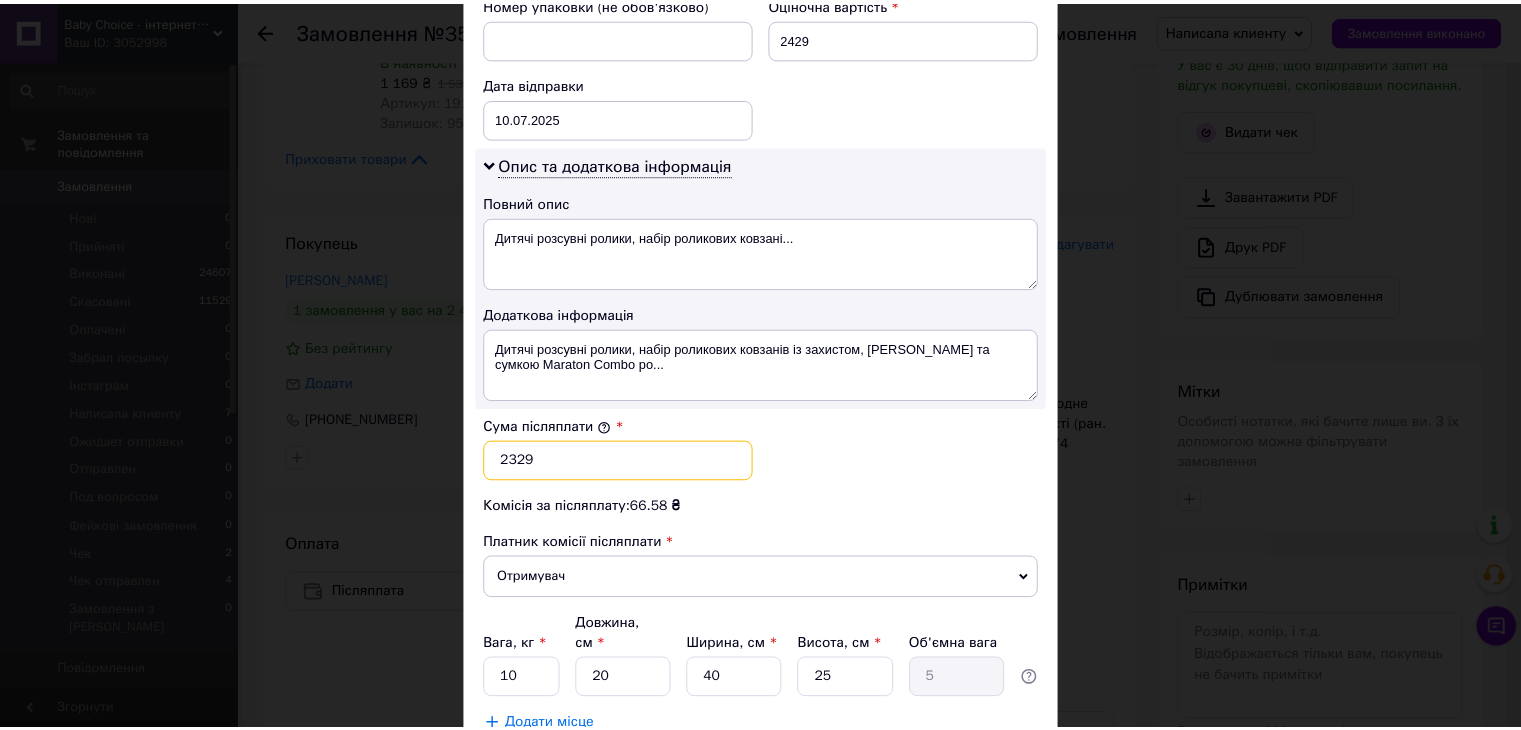 scroll, scrollTop: 1035, scrollLeft: 0, axis: vertical 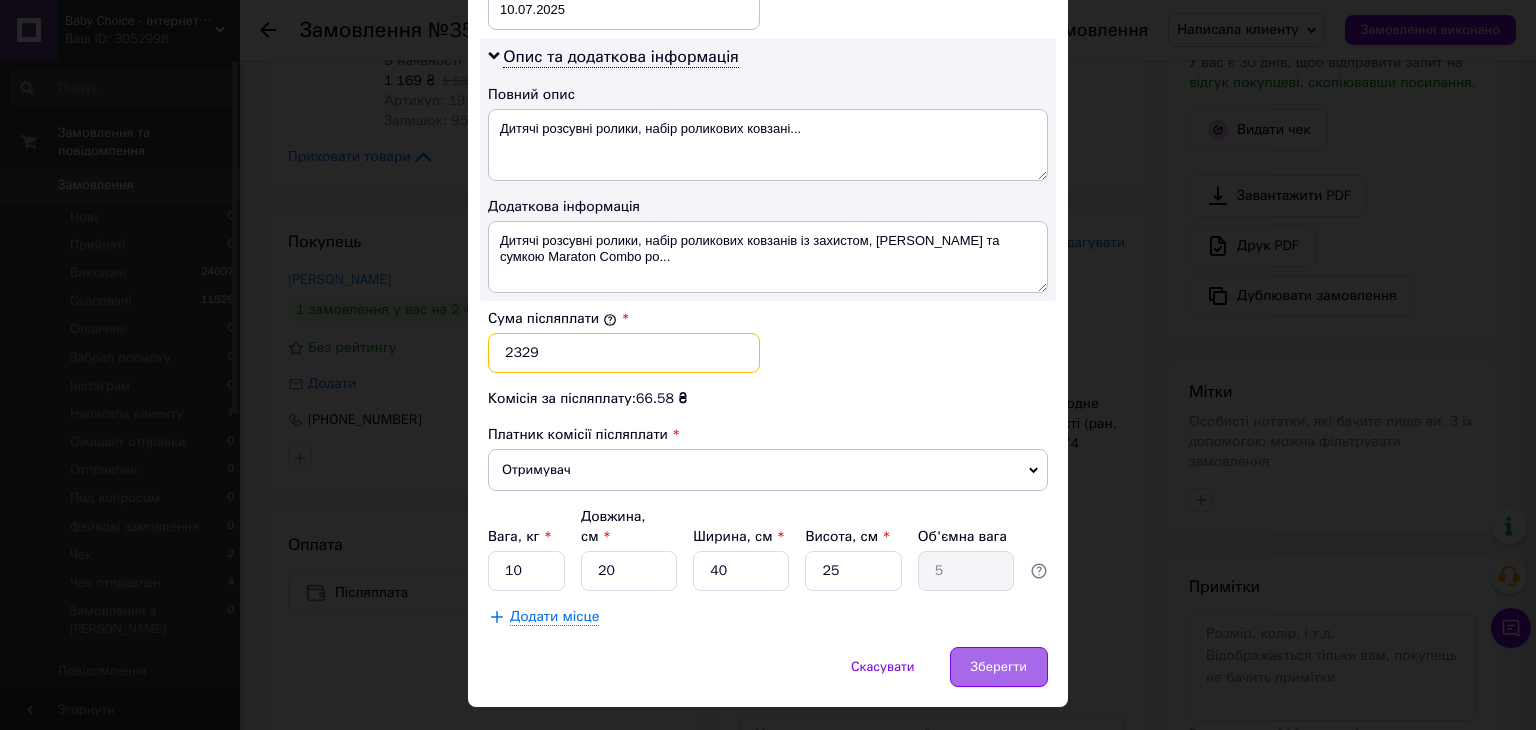 type on "2329" 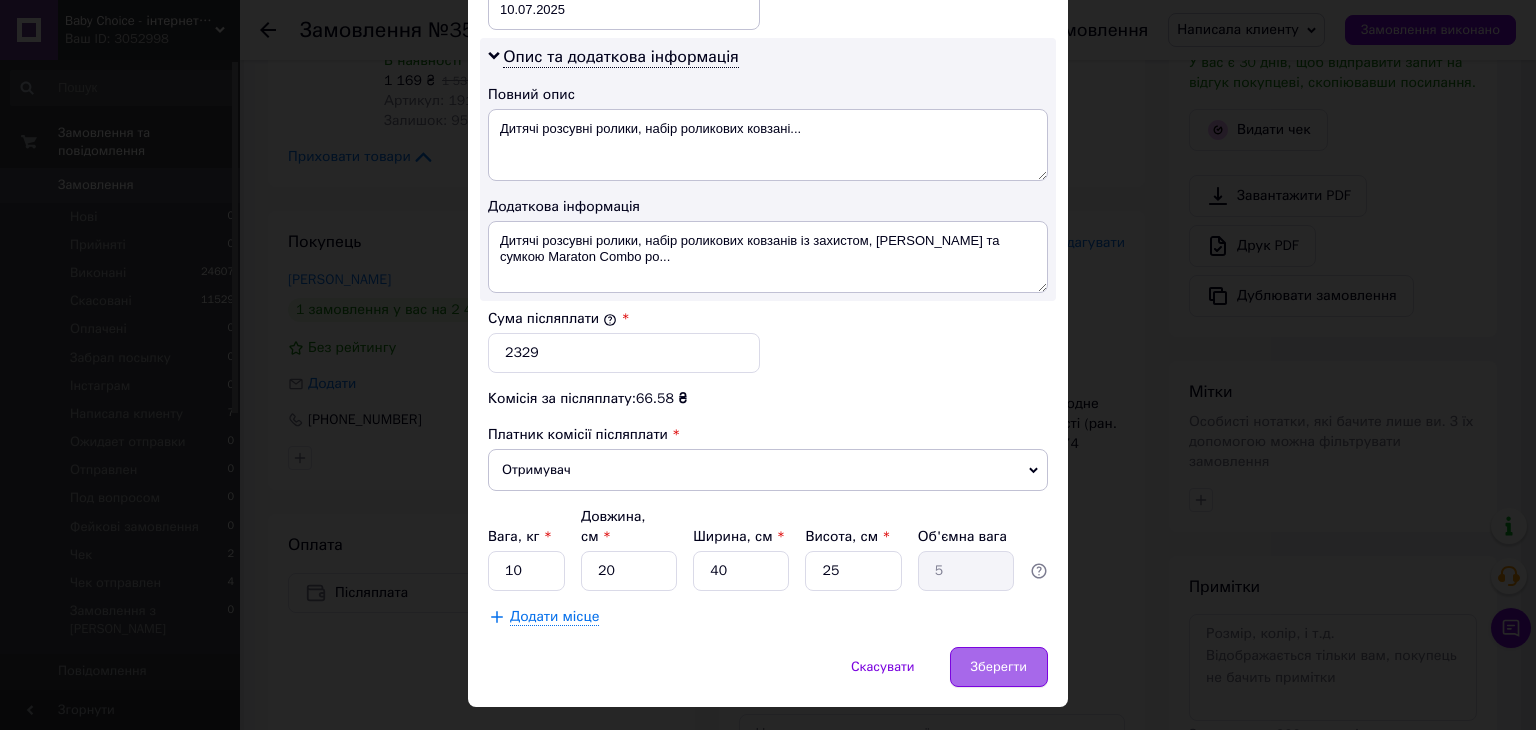 click on "Зберегти" at bounding box center [999, 667] 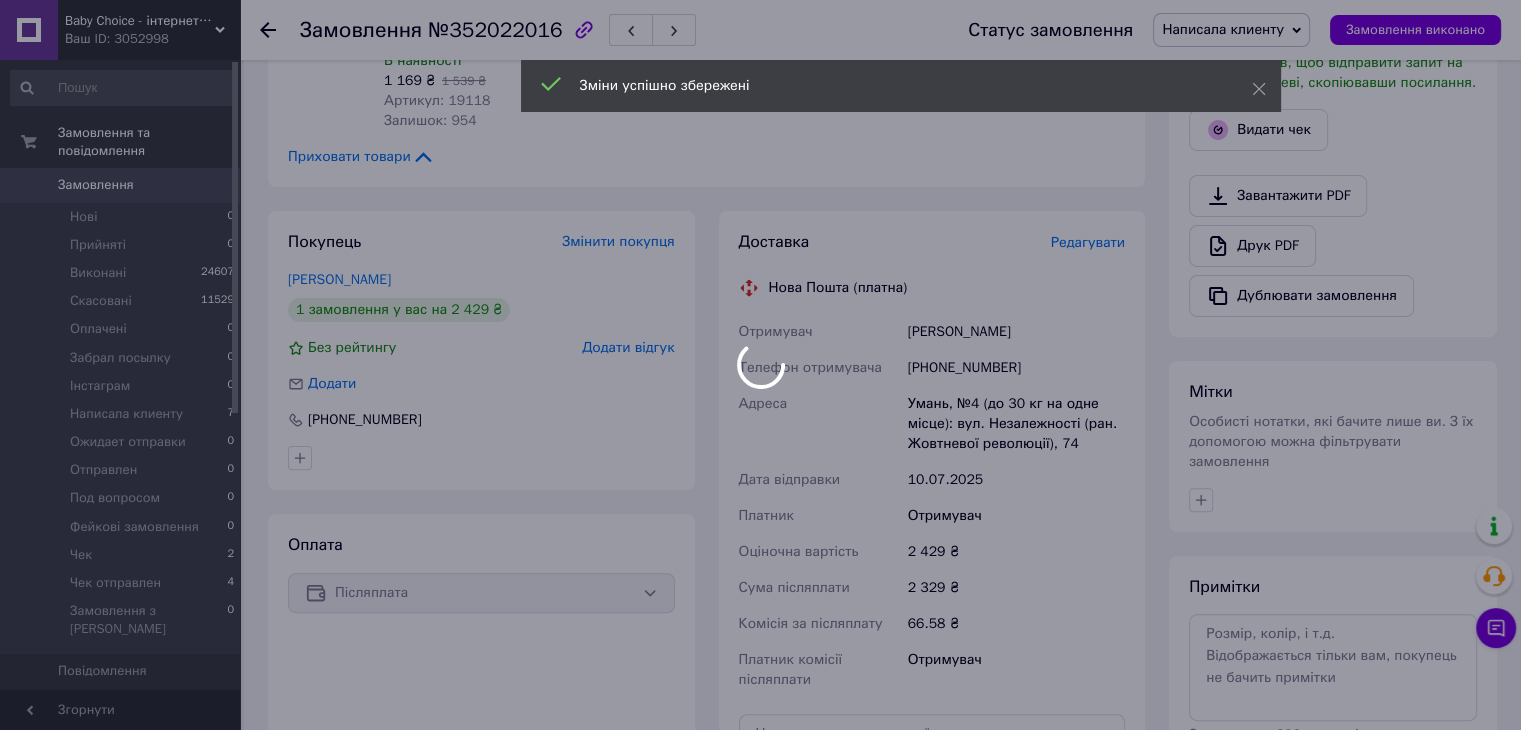 click at bounding box center [760, 365] 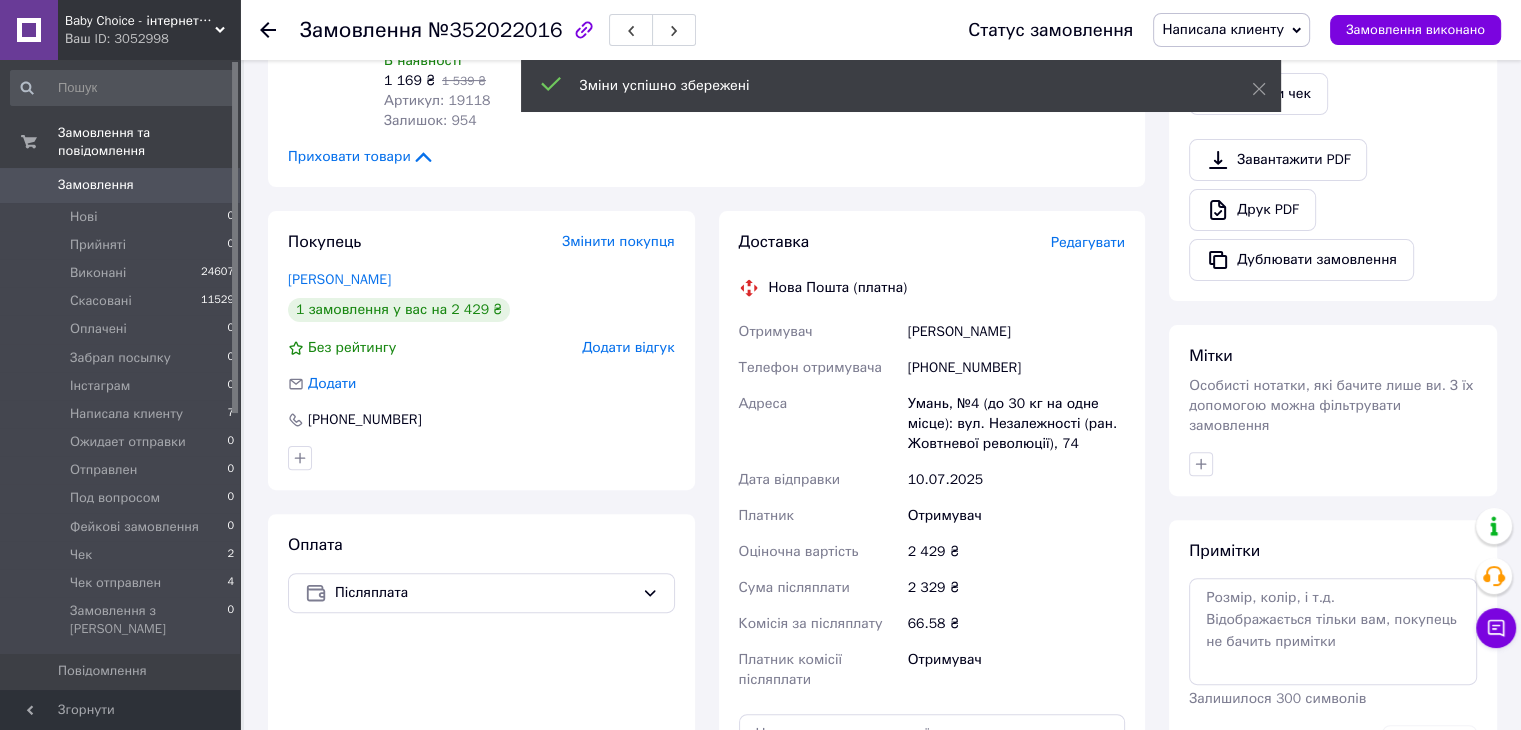 click on "Написала клиенту" at bounding box center [1223, 29] 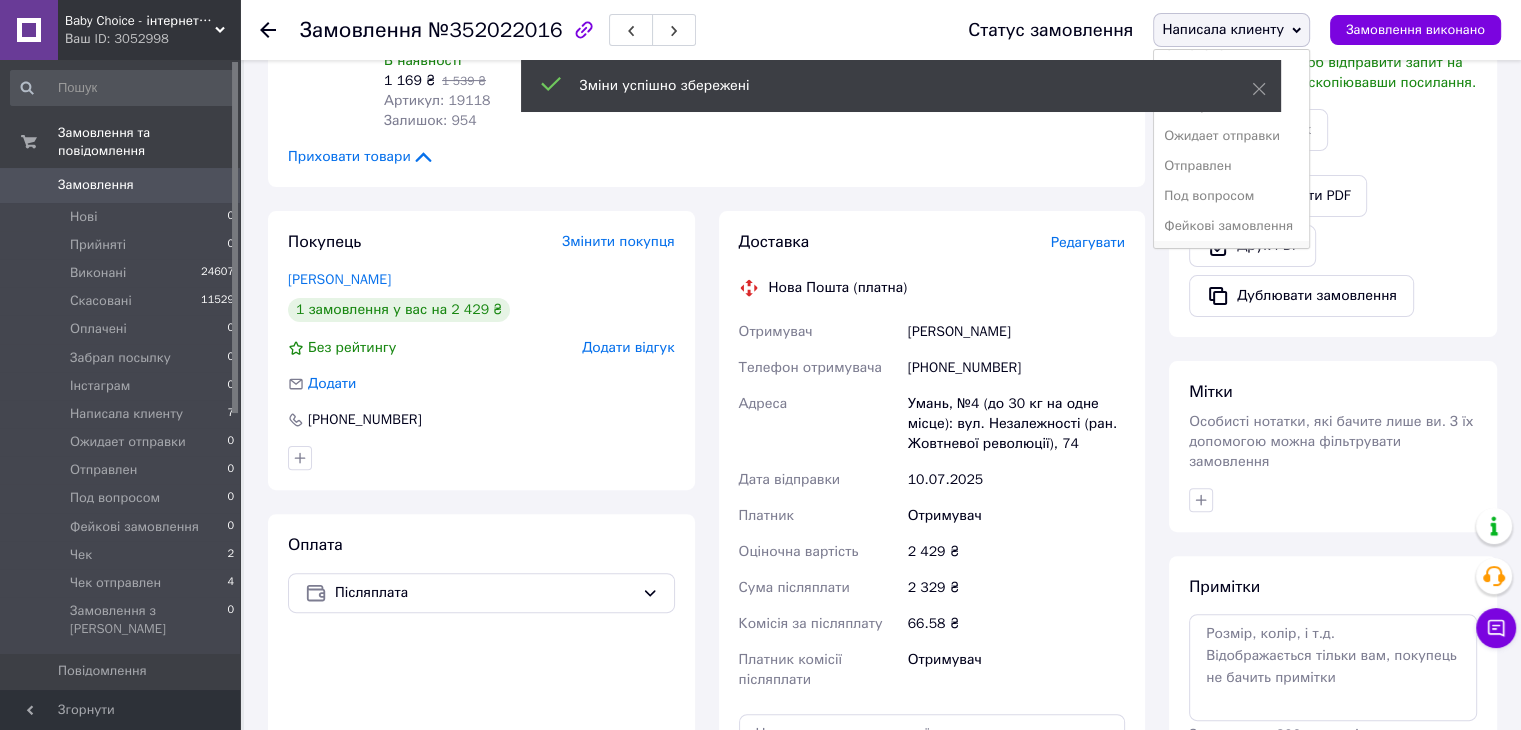 scroll, scrollTop: 172, scrollLeft: 0, axis: vertical 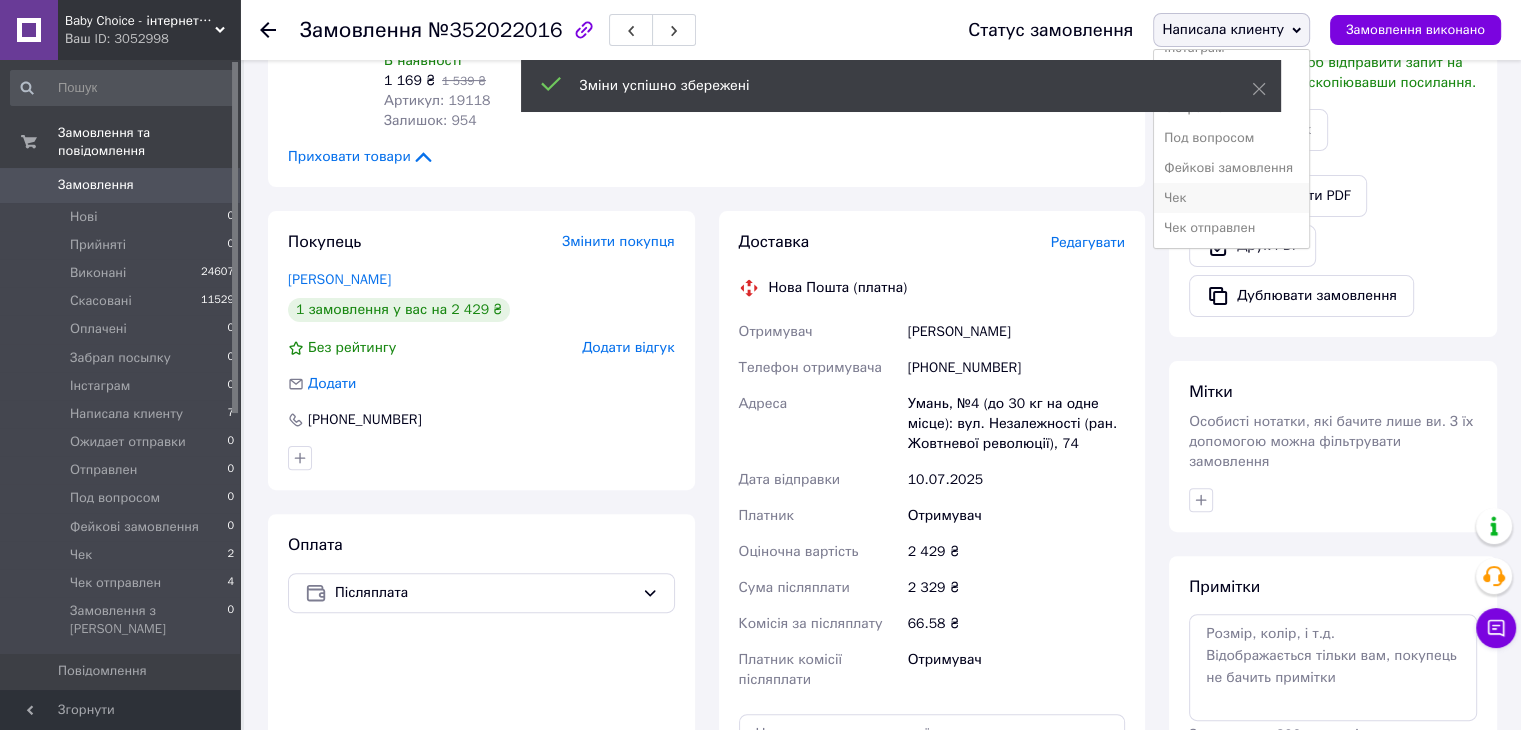 click on "Чек" at bounding box center [1231, 198] 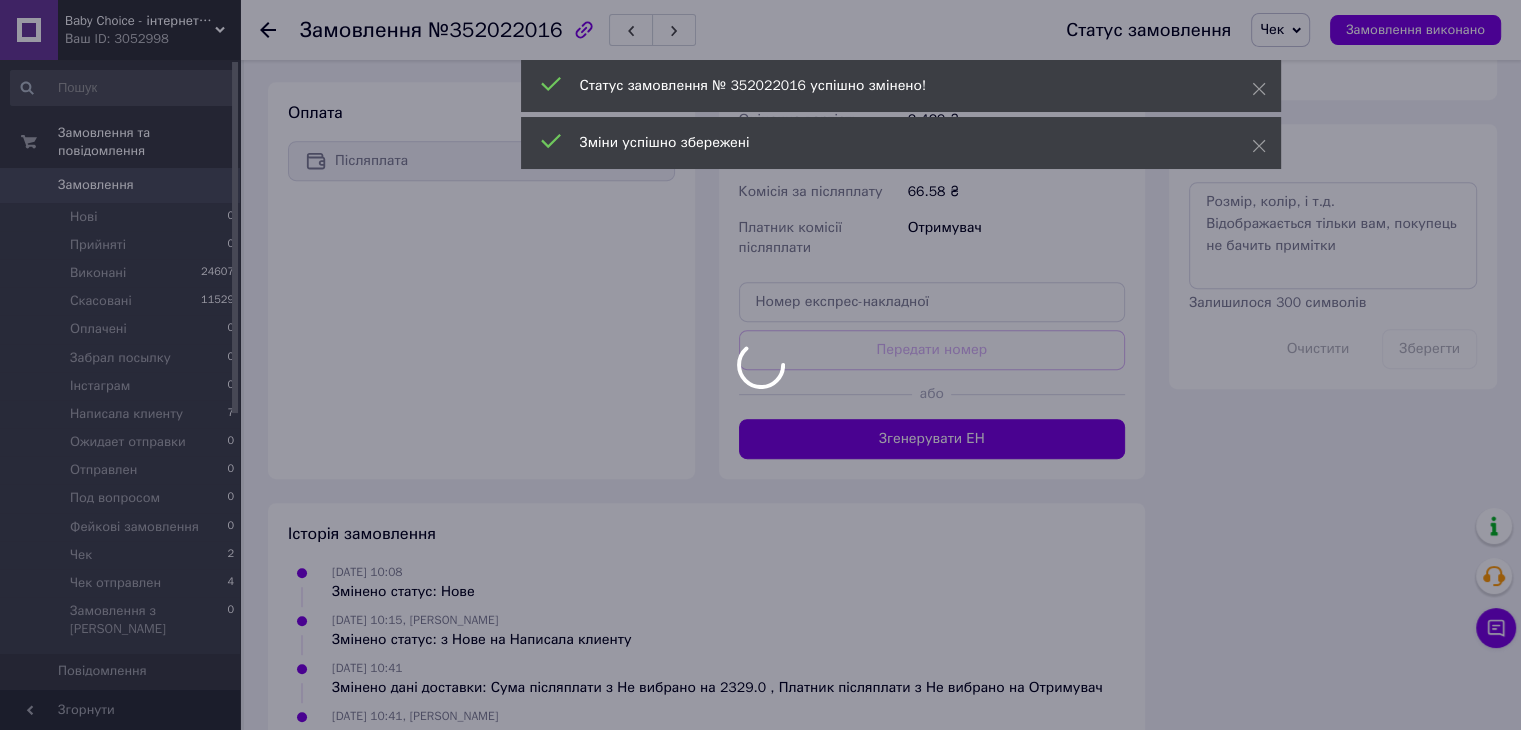 scroll, scrollTop: 1000, scrollLeft: 0, axis: vertical 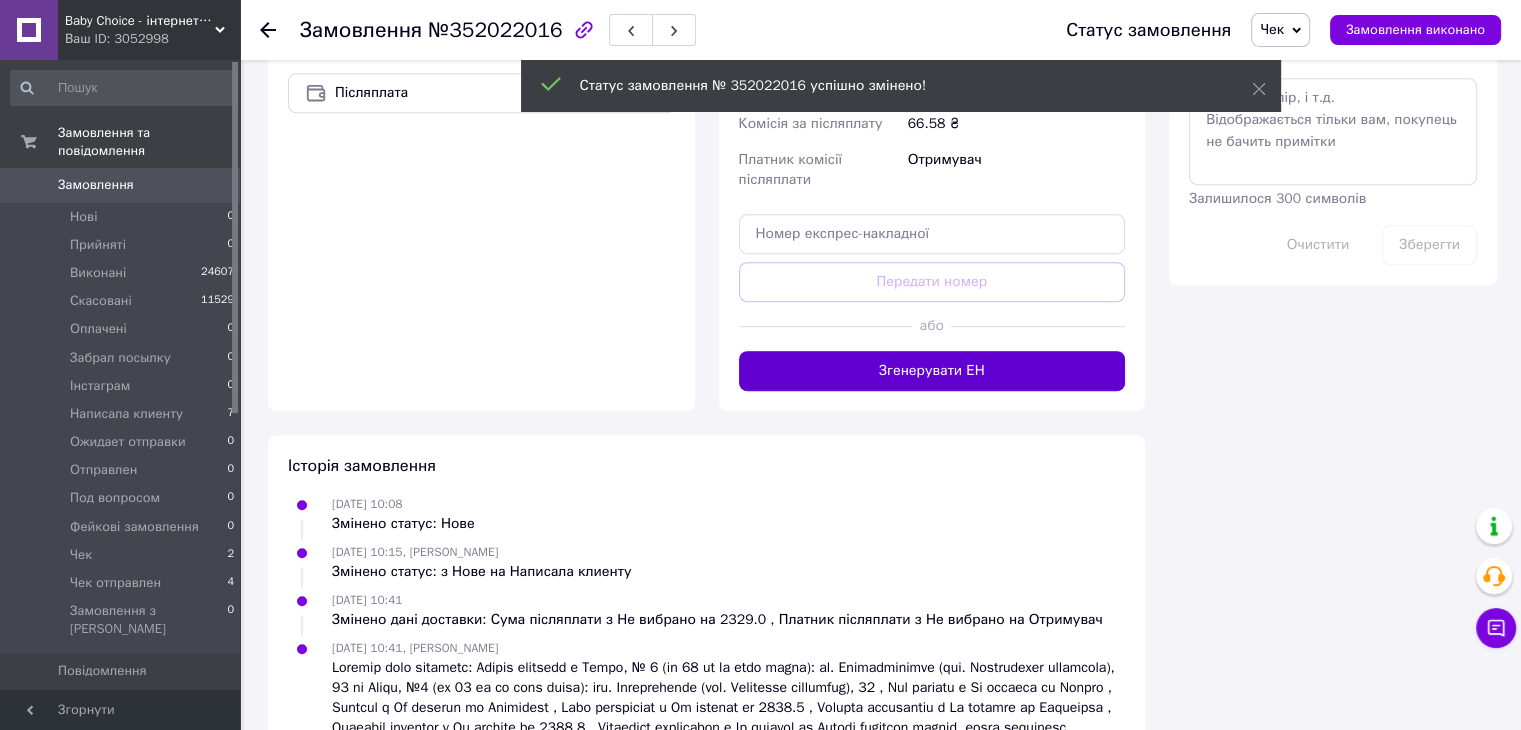 click on "Згенерувати ЕН" at bounding box center (932, 371) 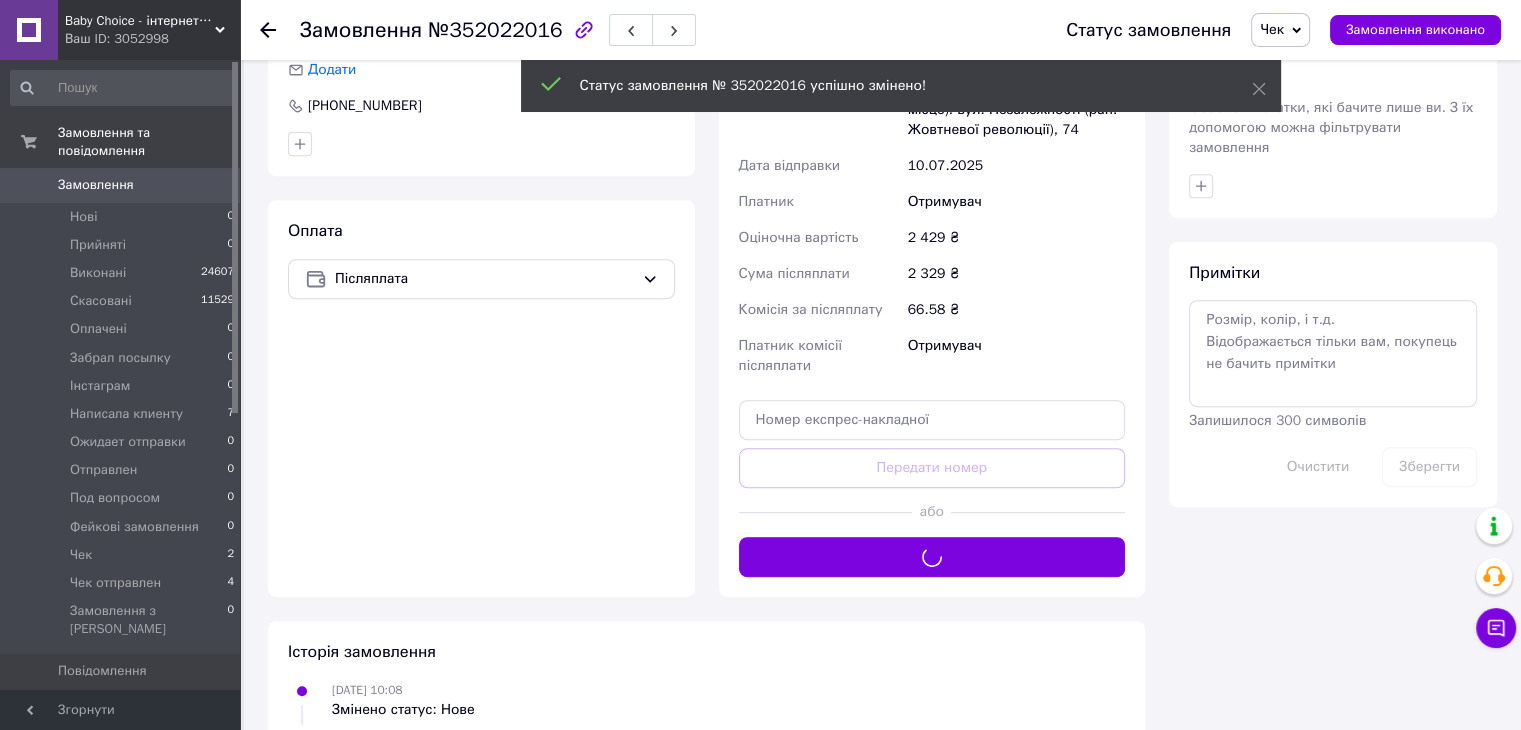 scroll, scrollTop: 600, scrollLeft: 0, axis: vertical 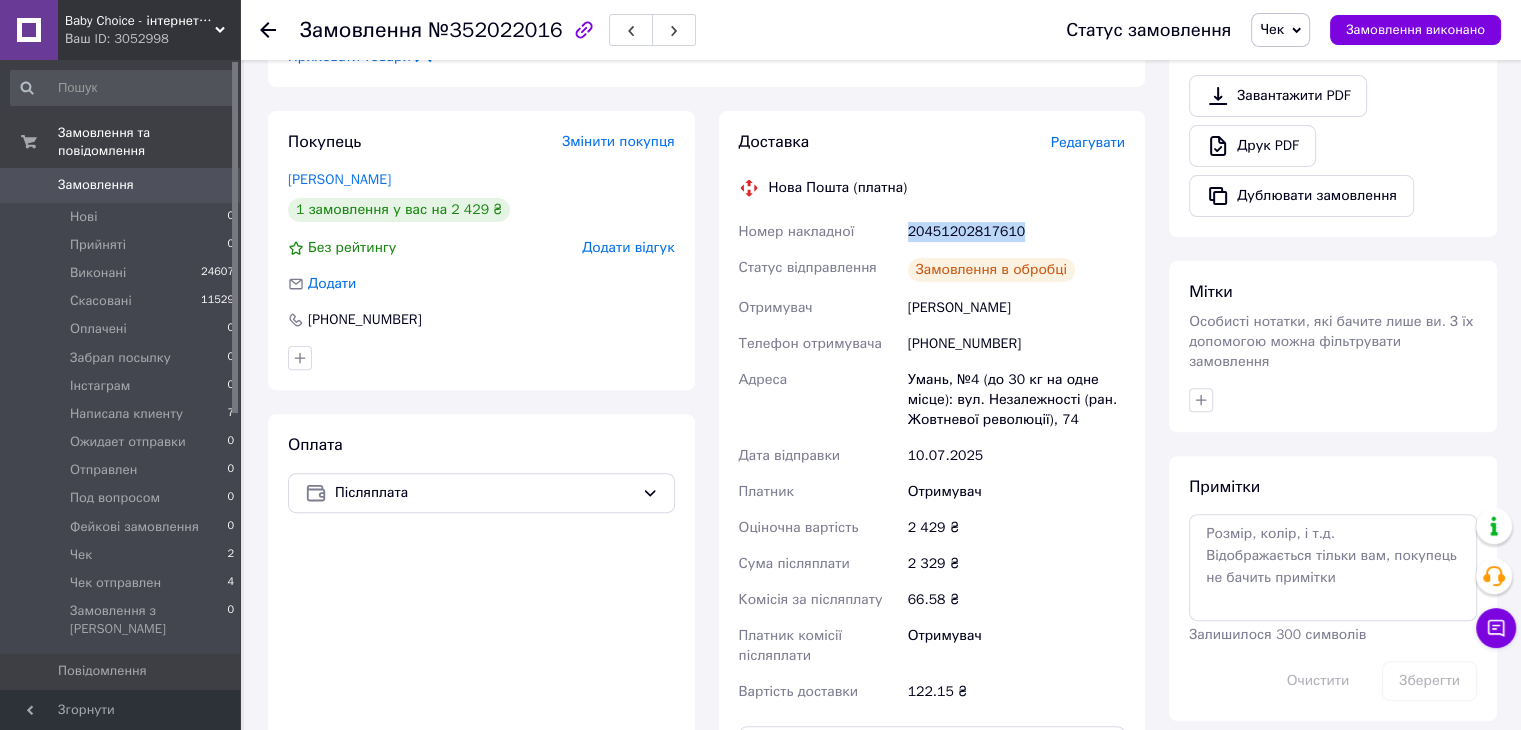 drag, startPoint x: 1024, startPoint y: 232, endPoint x: 899, endPoint y: 233, distance: 125.004 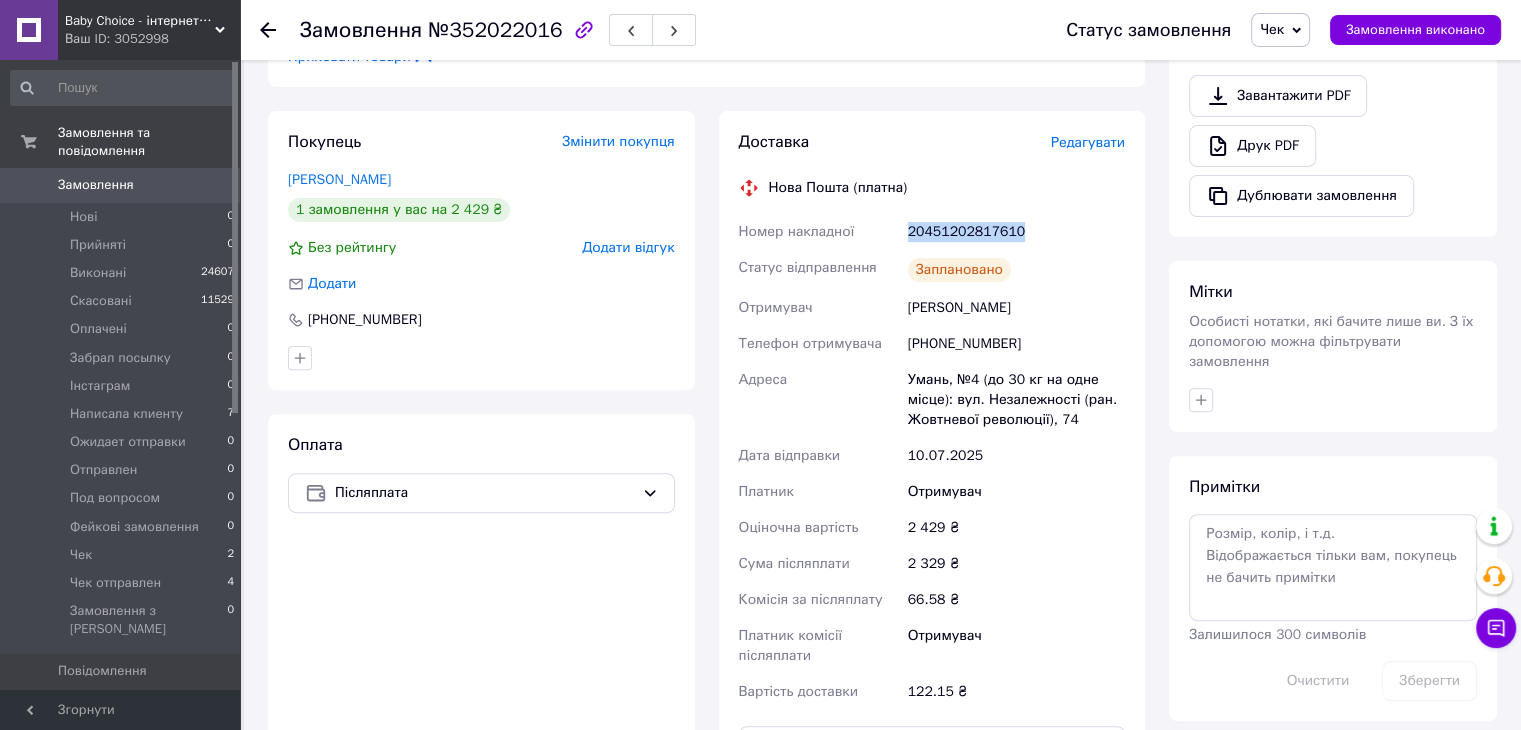click on "Замовлення 0" at bounding box center [123, 185] 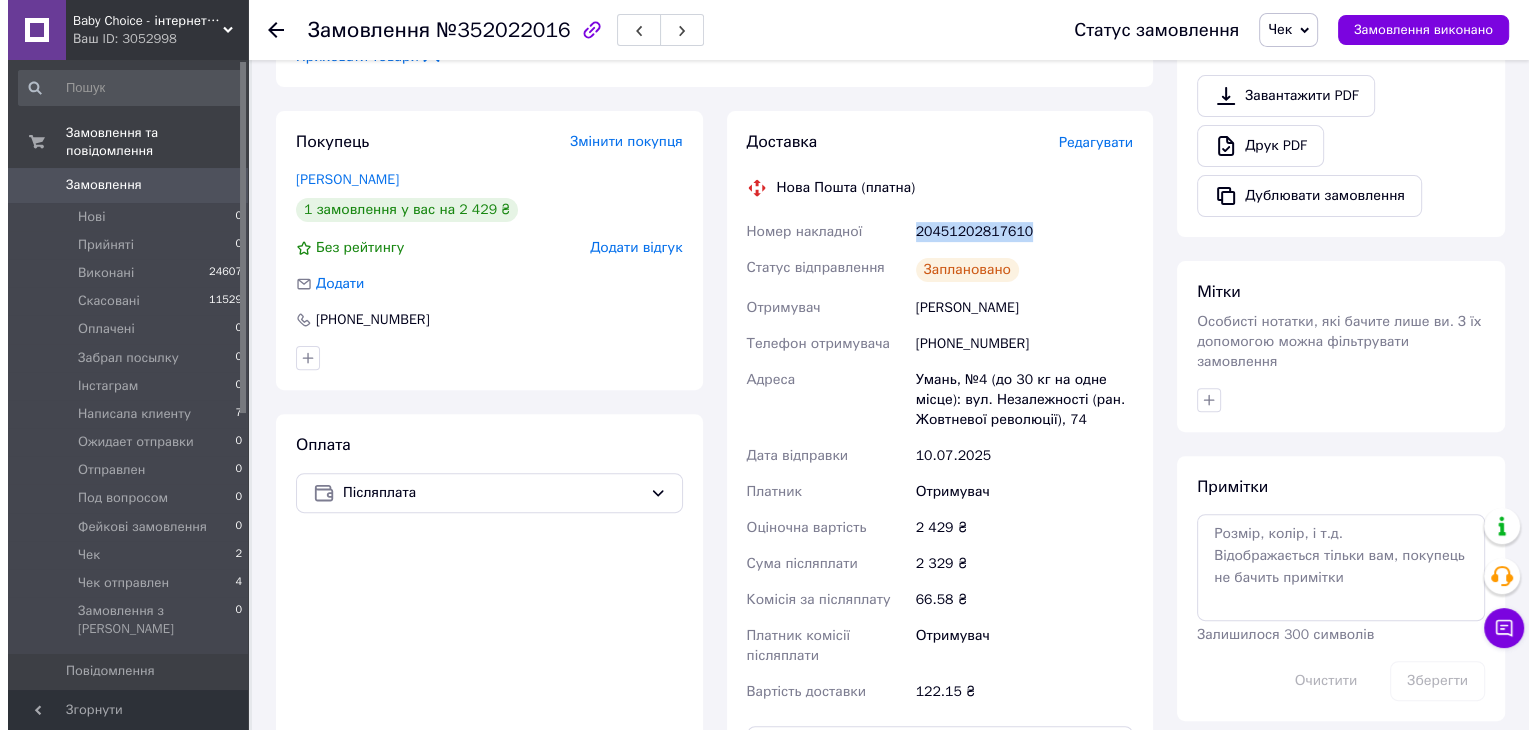 scroll, scrollTop: 0, scrollLeft: 0, axis: both 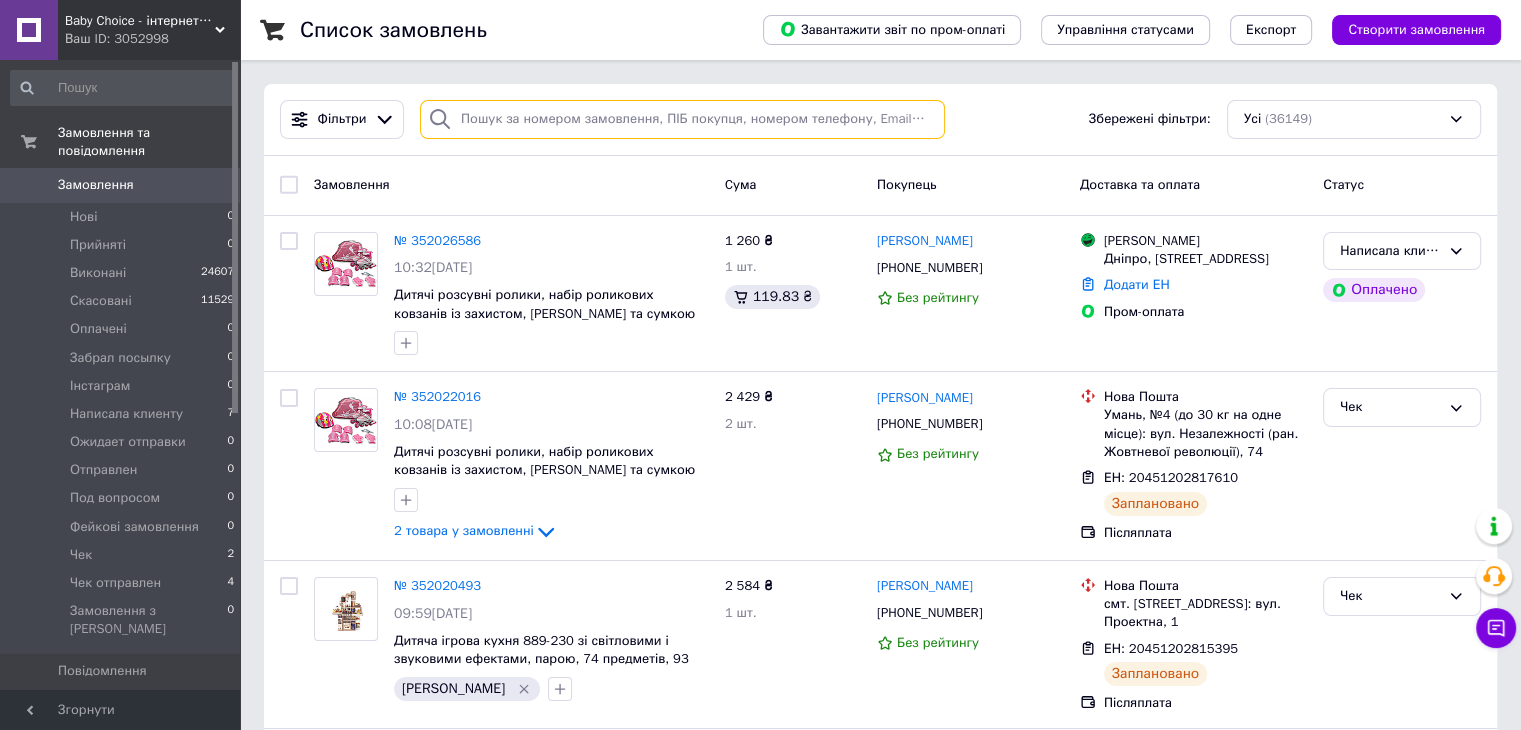 click at bounding box center (682, 119) 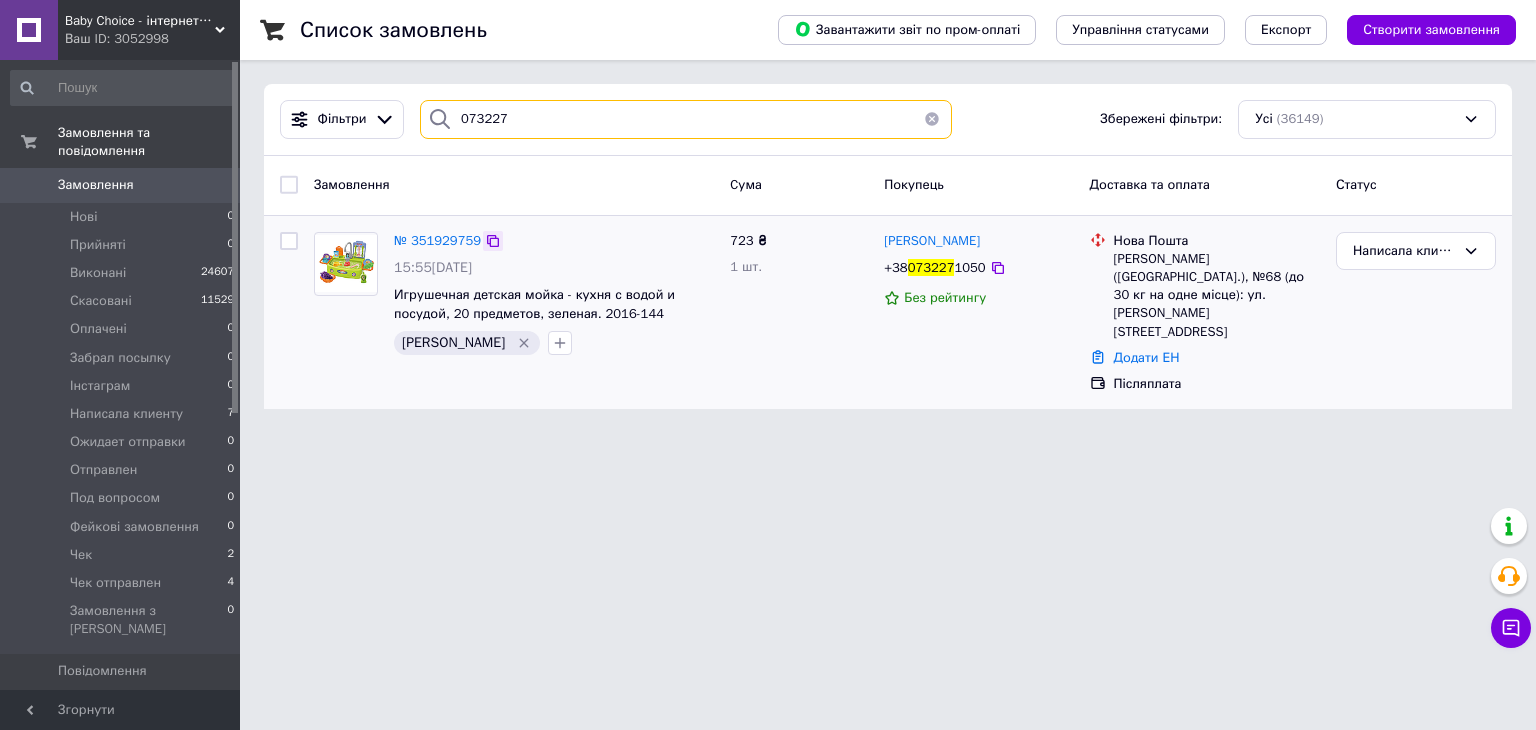 type on "073227" 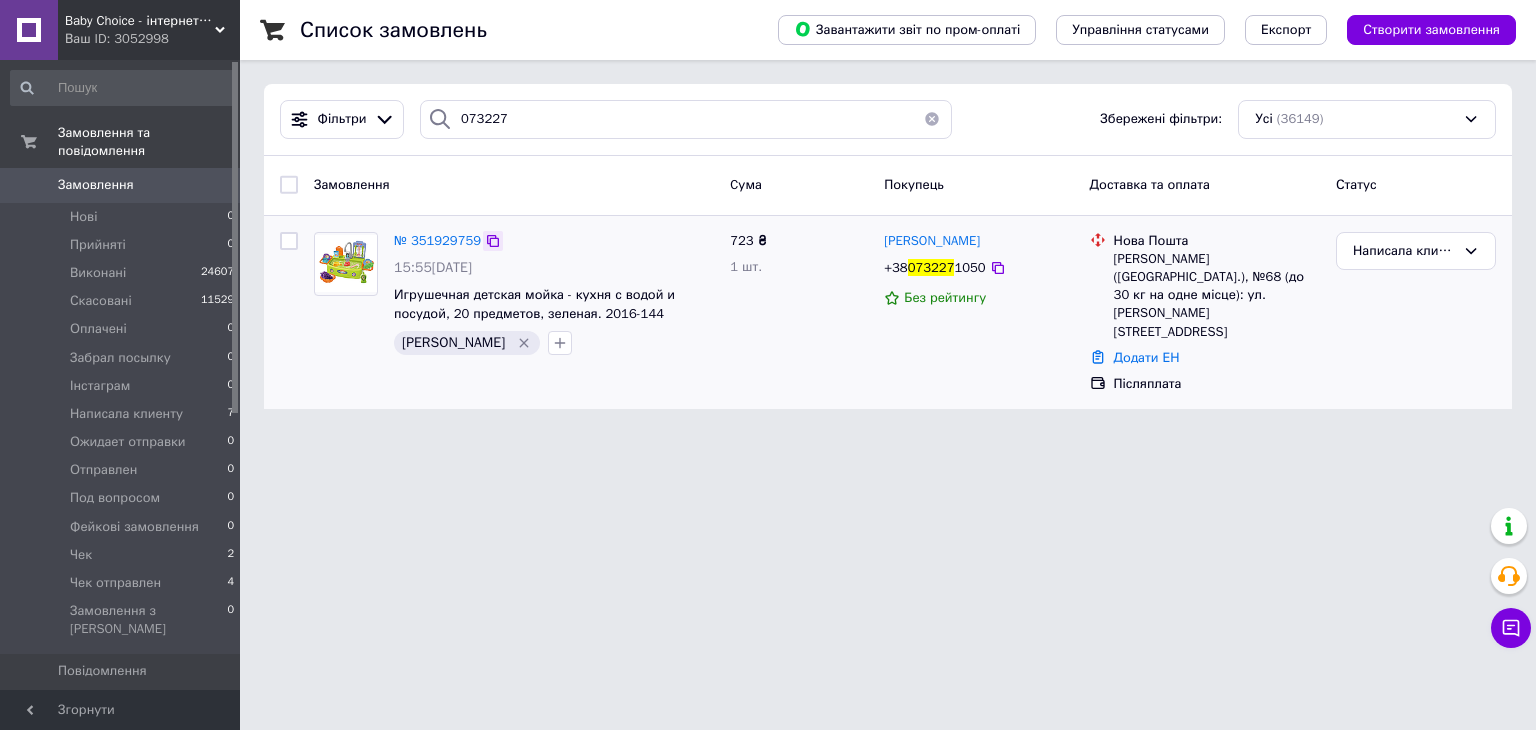 click 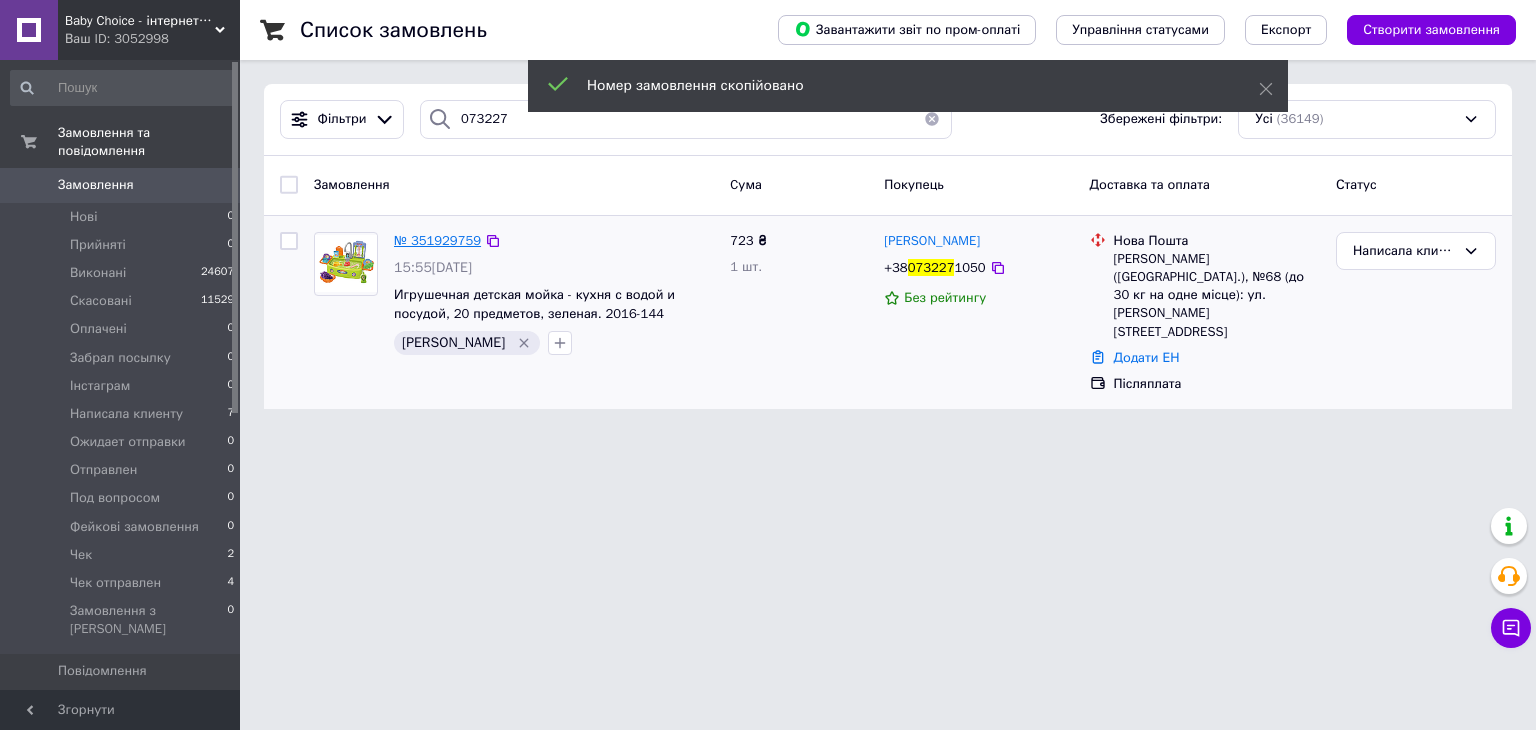 click on "№ 351929759" at bounding box center (437, 240) 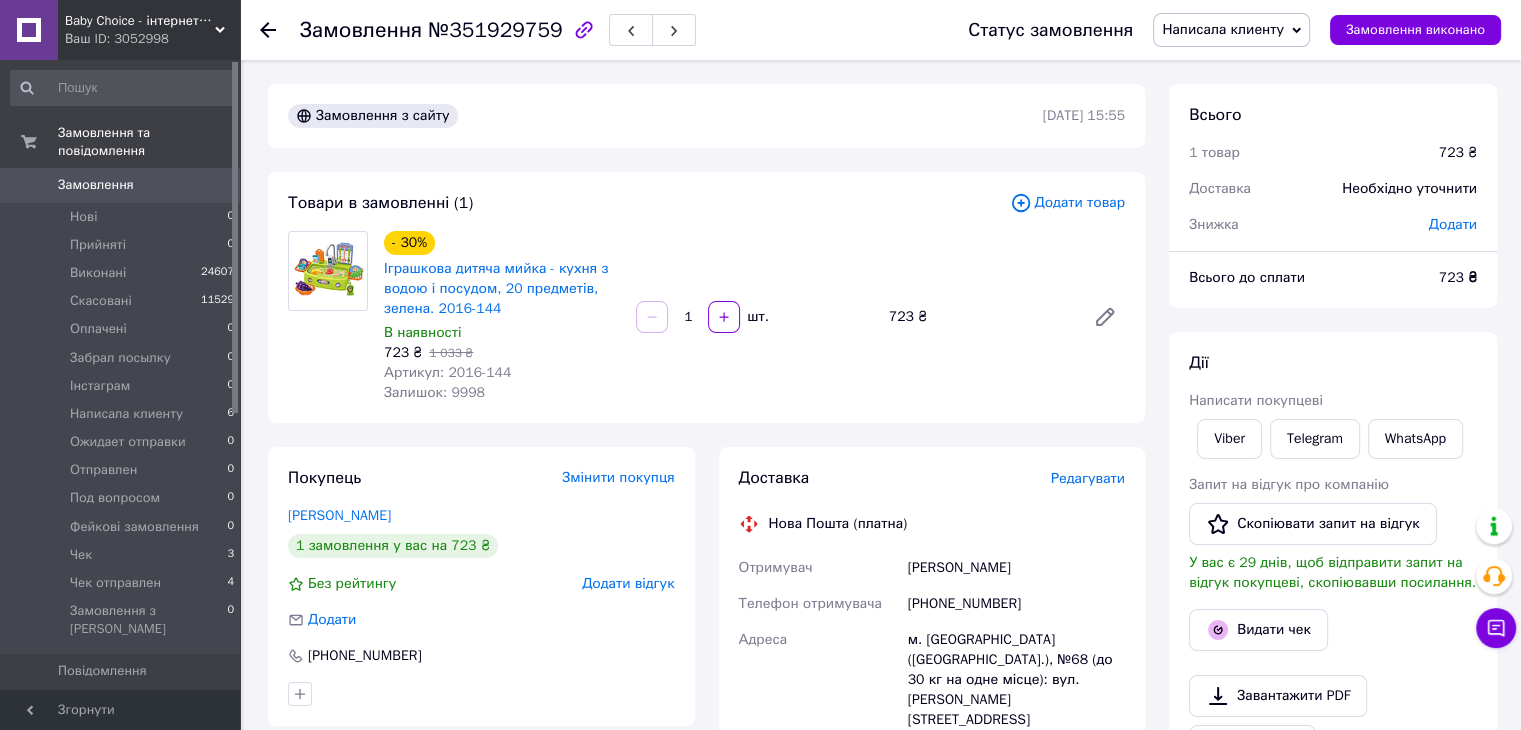 click on "Редагувати" at bounding box center [1088, 478] 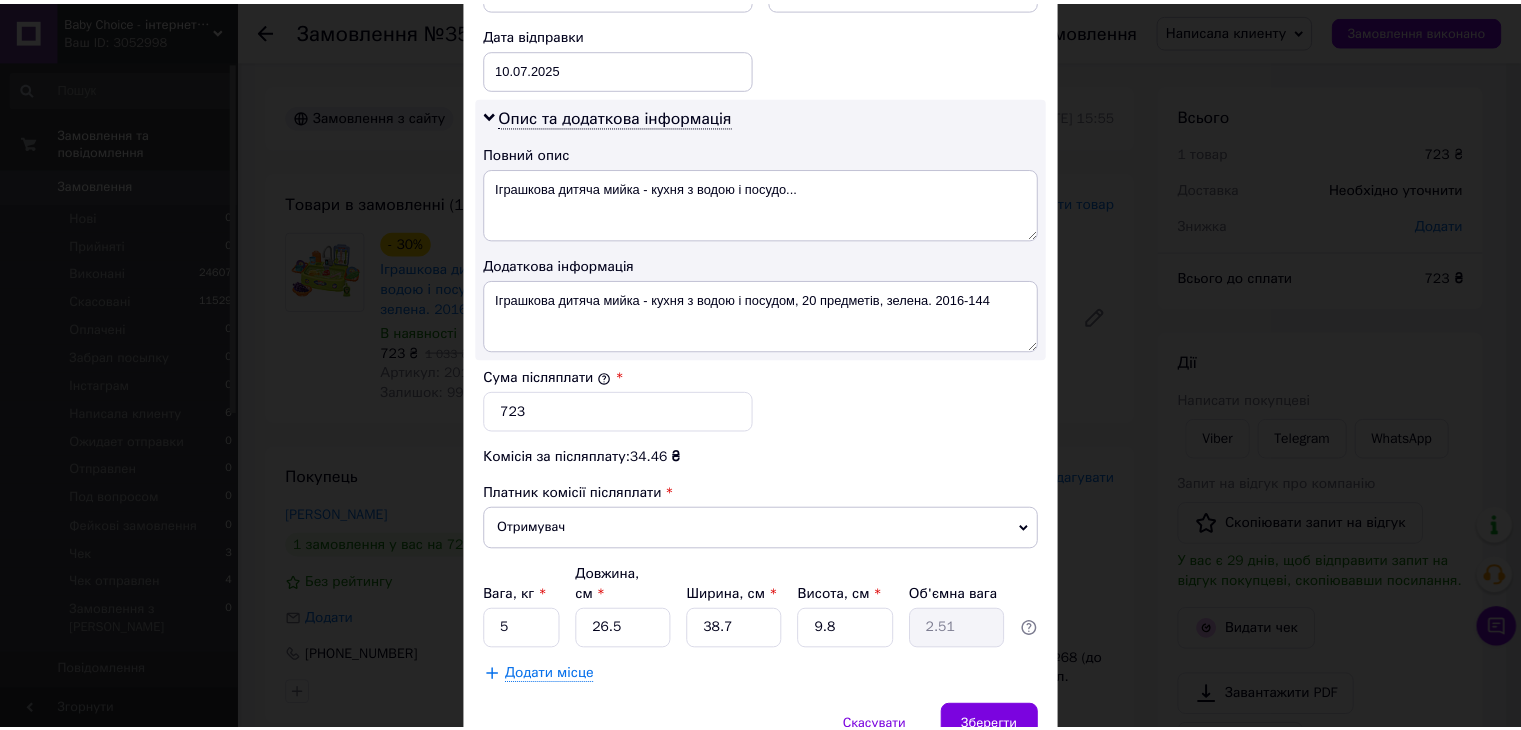 scroll, scrollTop: 1000, scrollLeft: 0, axis: vertical 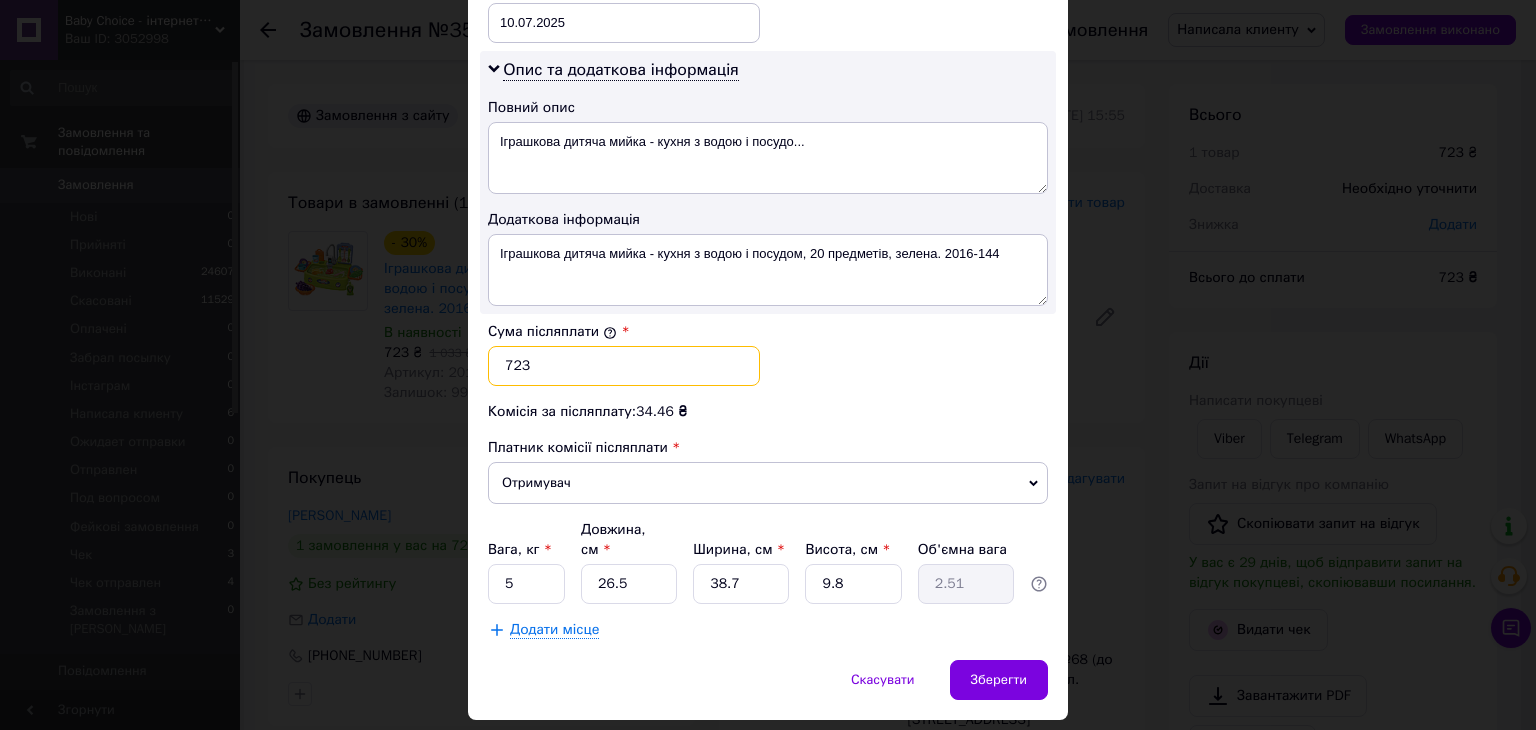 click on "723" at bounding box center (624, 366) 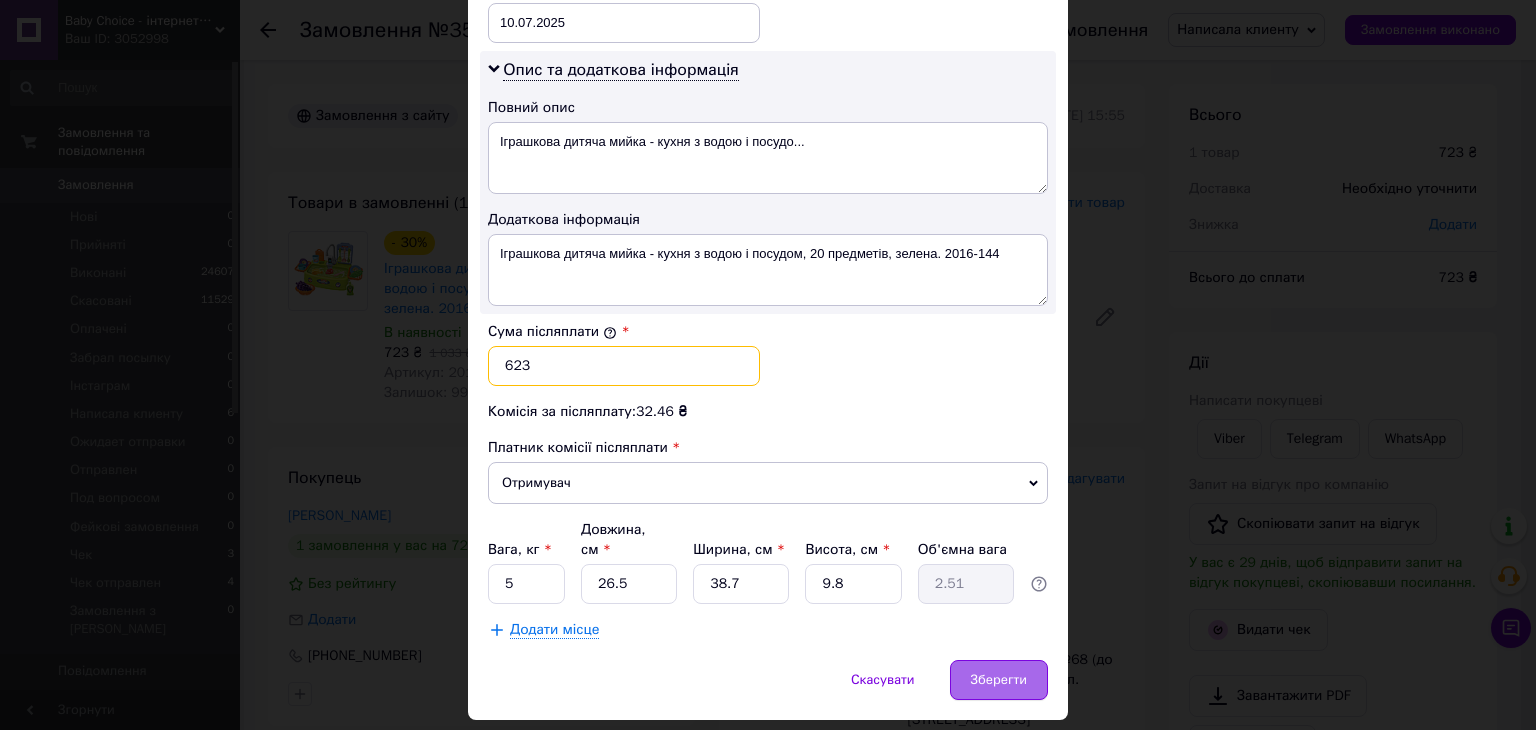 type on "623" 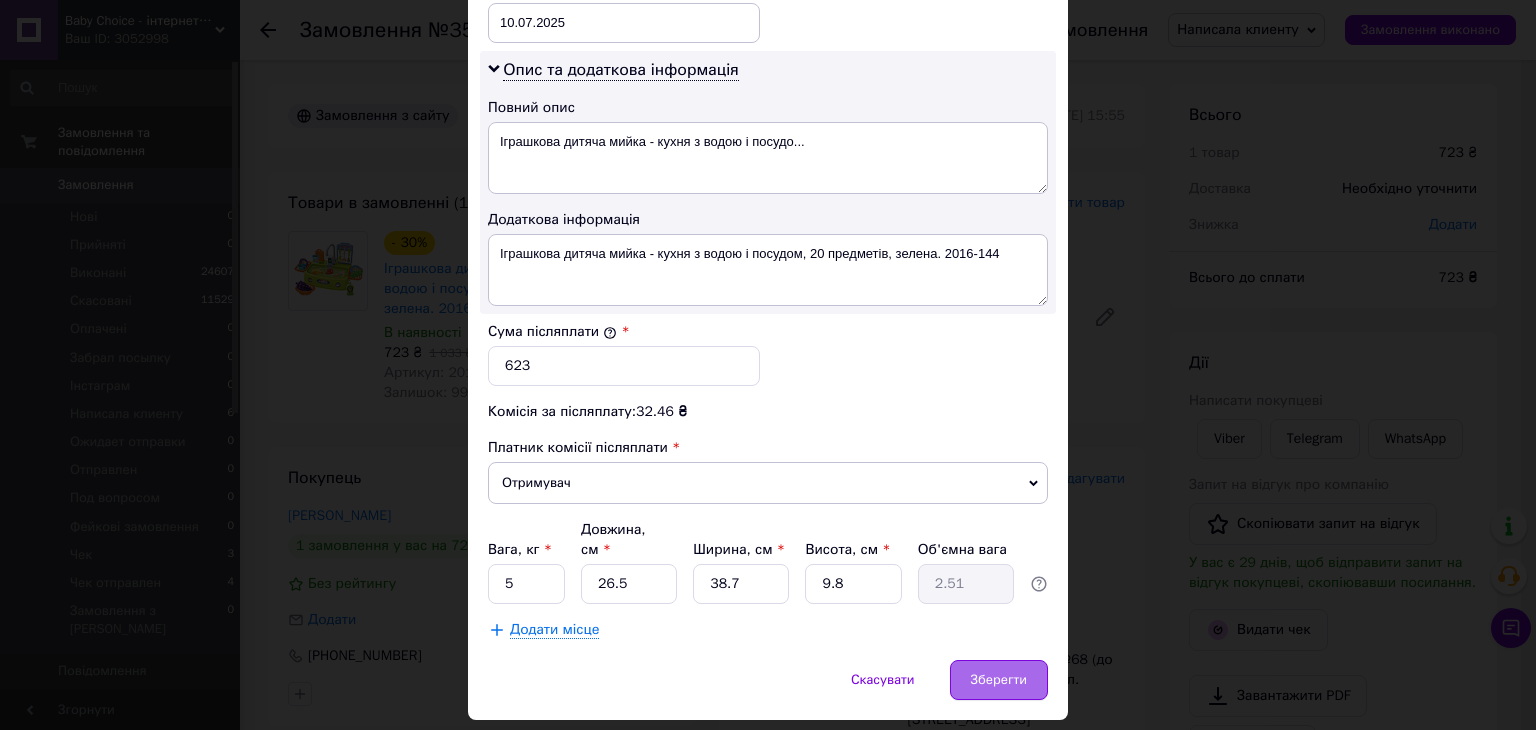 click on "Зберегти" at bounding box center (999, 680) 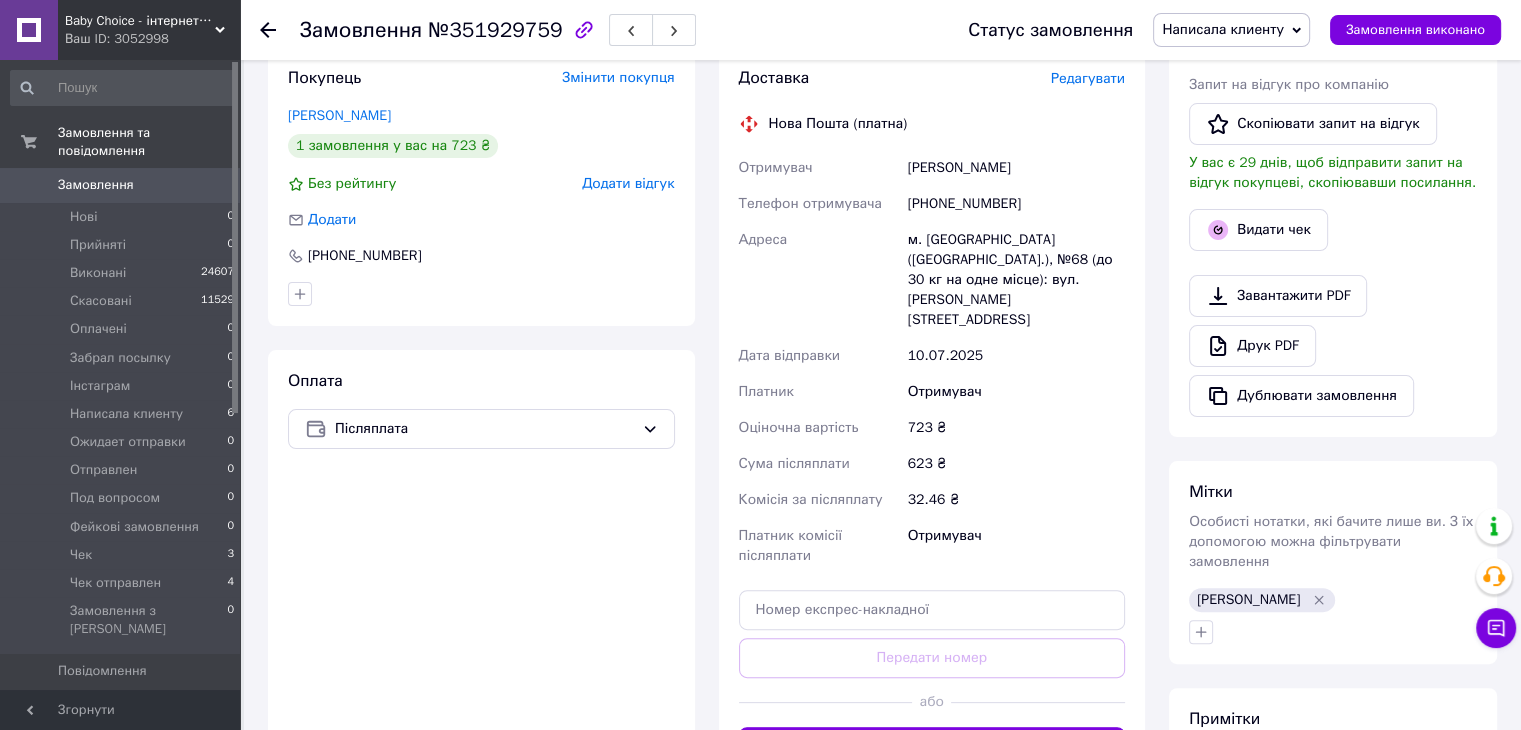 scroll, scrollTop: 500, scrollLeft: 0, axis: vertical 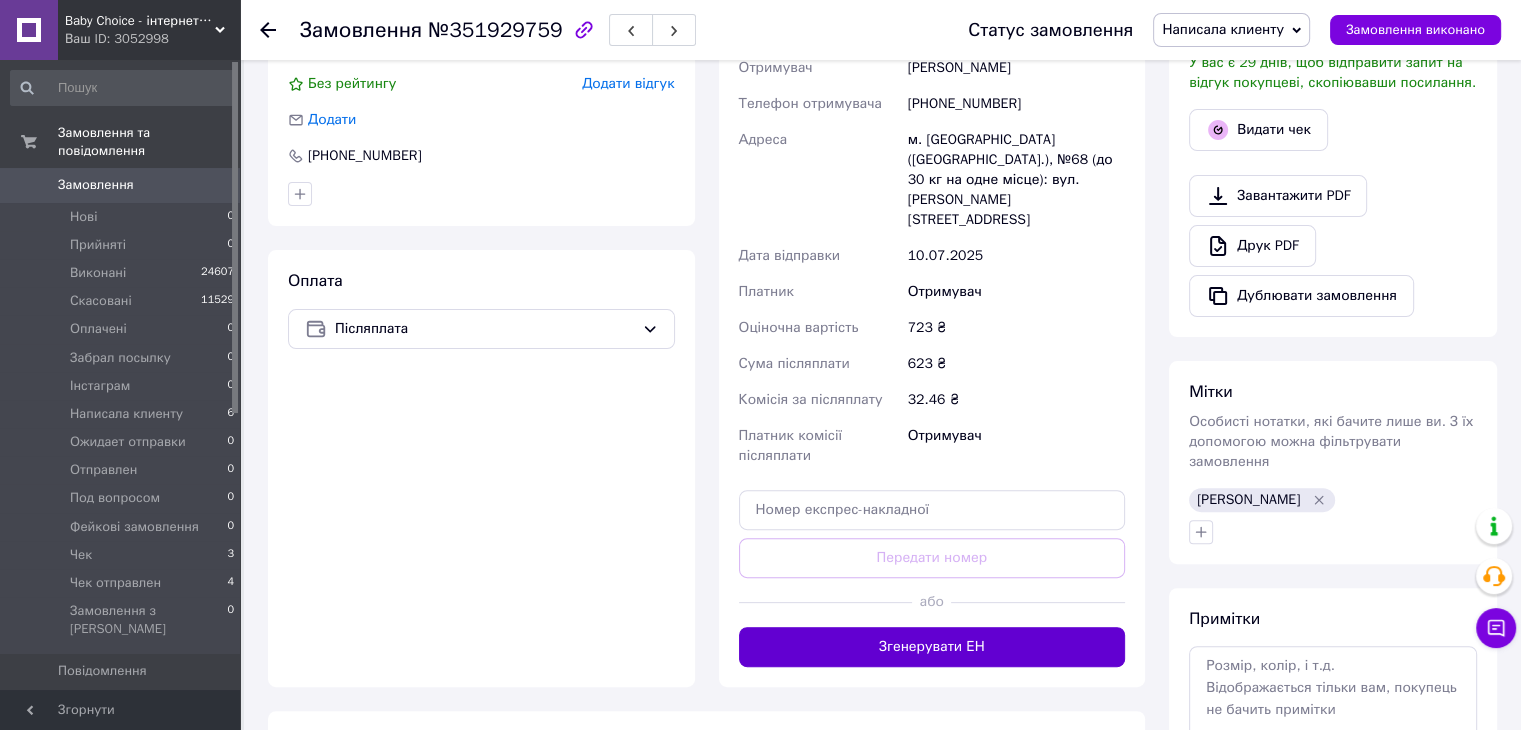 click on "Згенерувати ЕН" at bounding box center (932, 647) 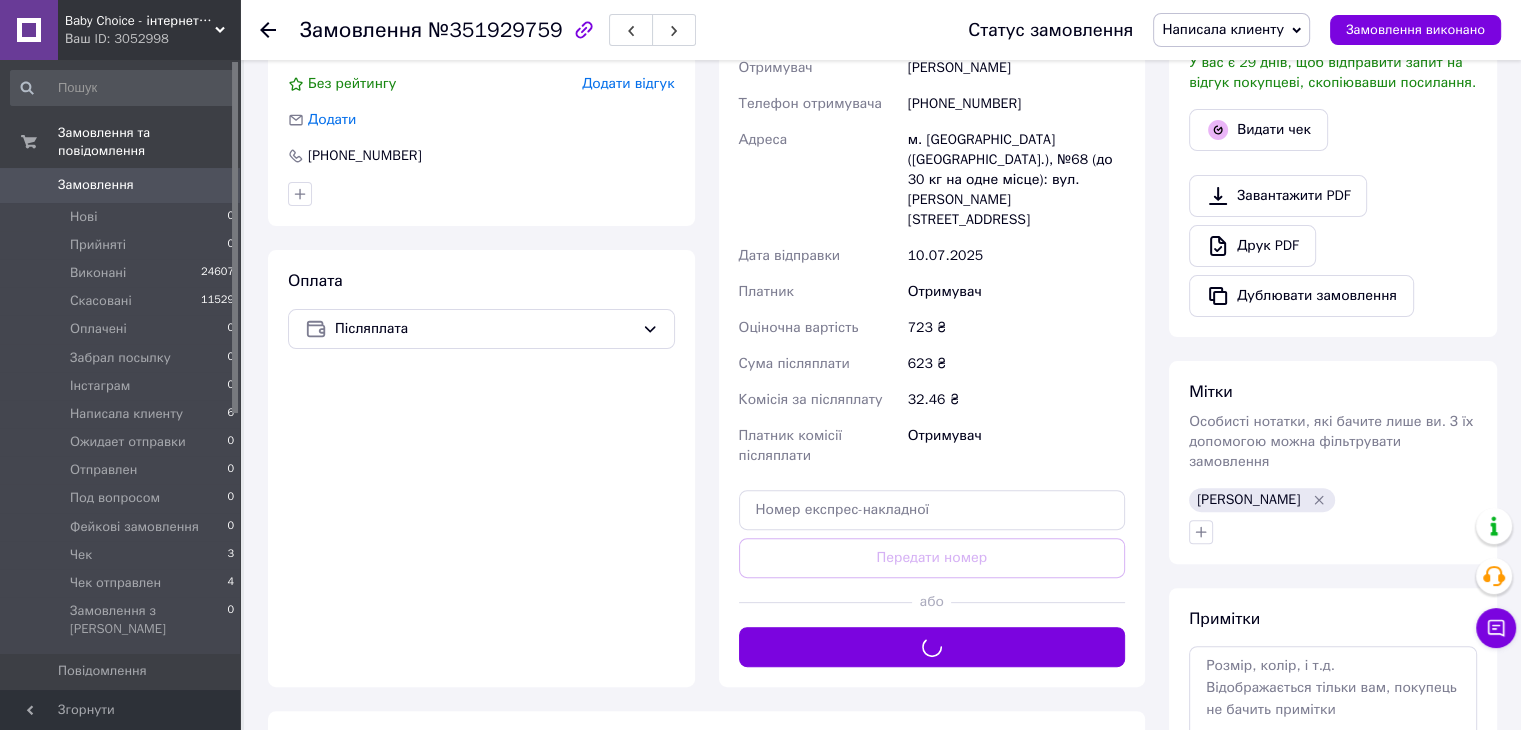 click on "Написала клиенту" at bounding box center (1223, 29) 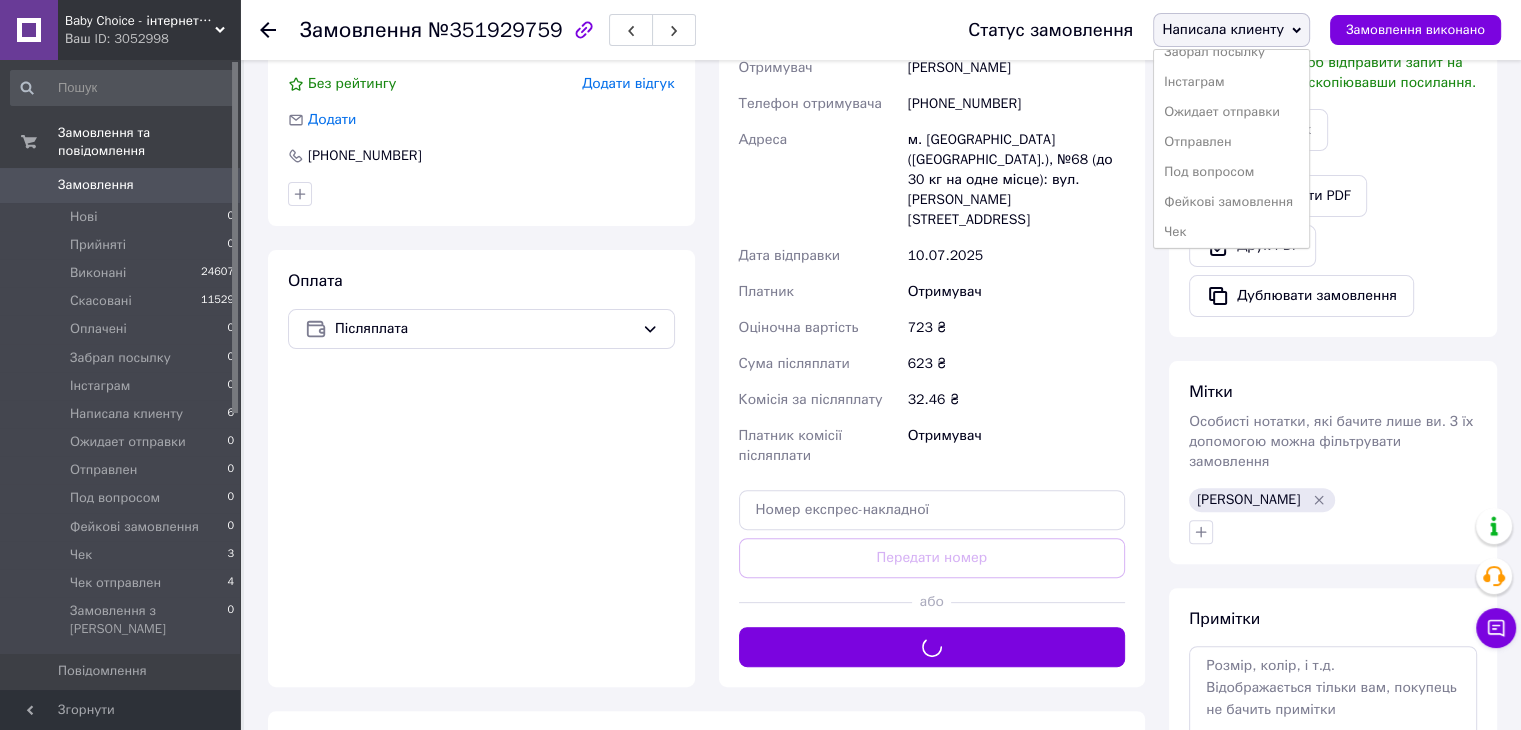 scroll, scrollTop: 172, scrollLeft: 0, axis: vertical 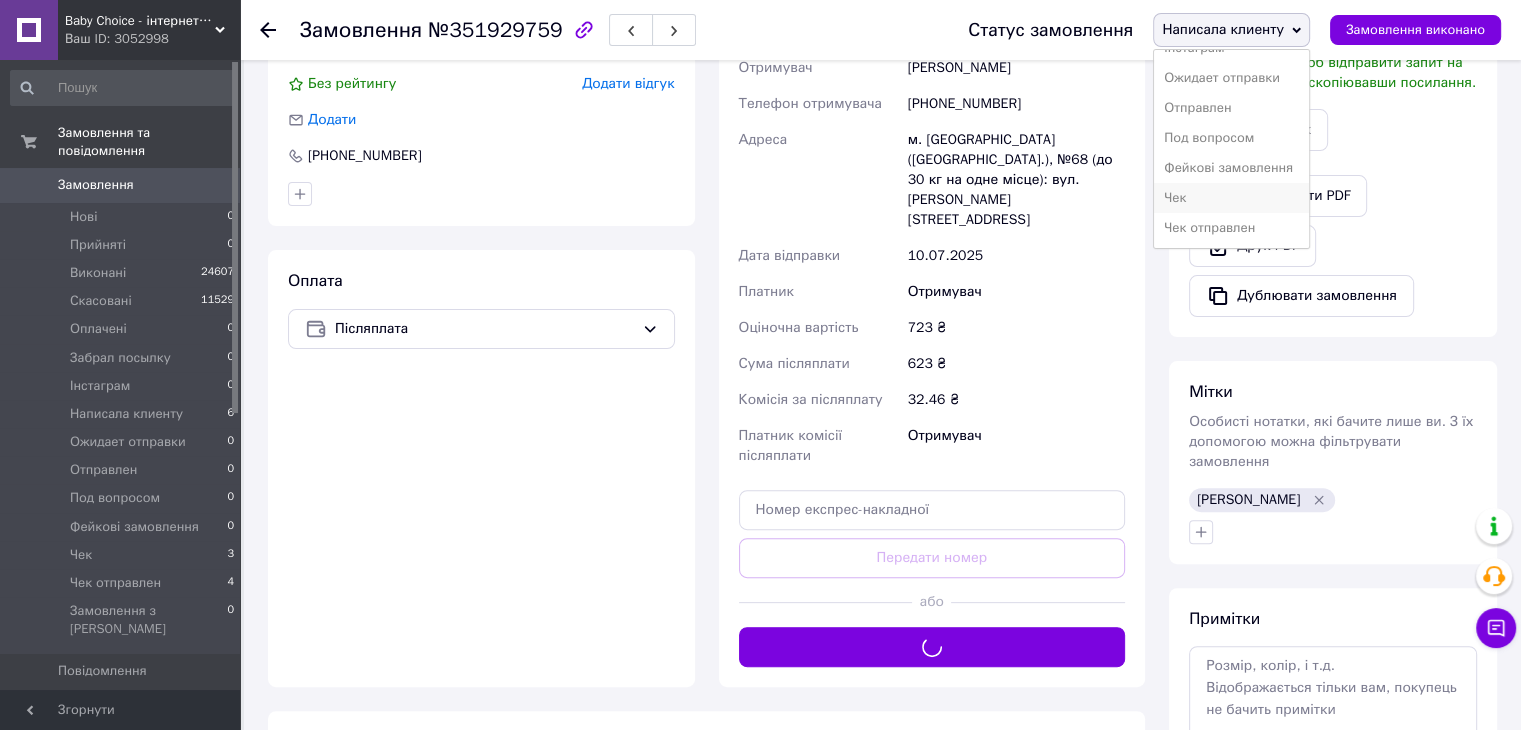 click on "Чек" at bounding box center [1231, 198] 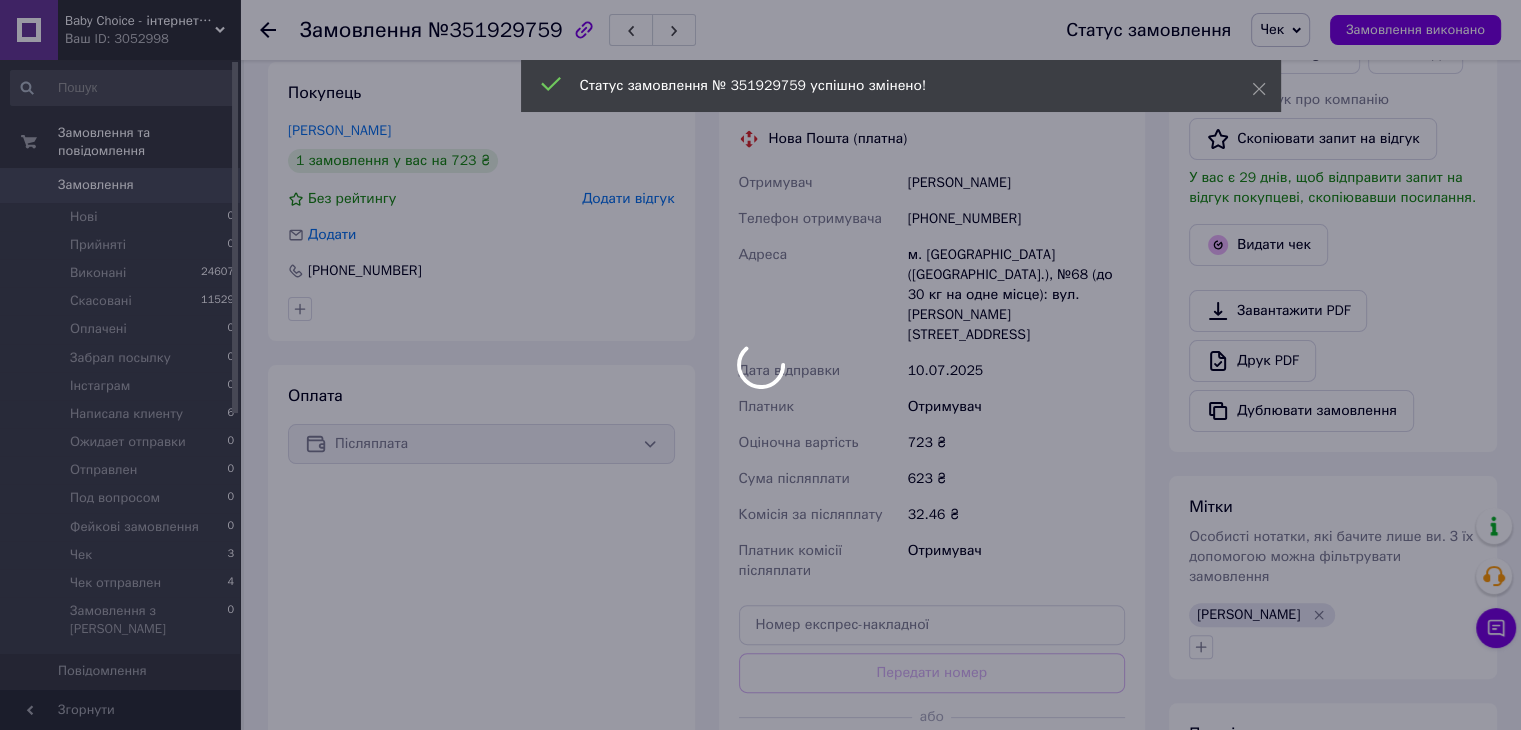 scroll, scrollTop: 300, scrollLeft: 0, axis: vertical 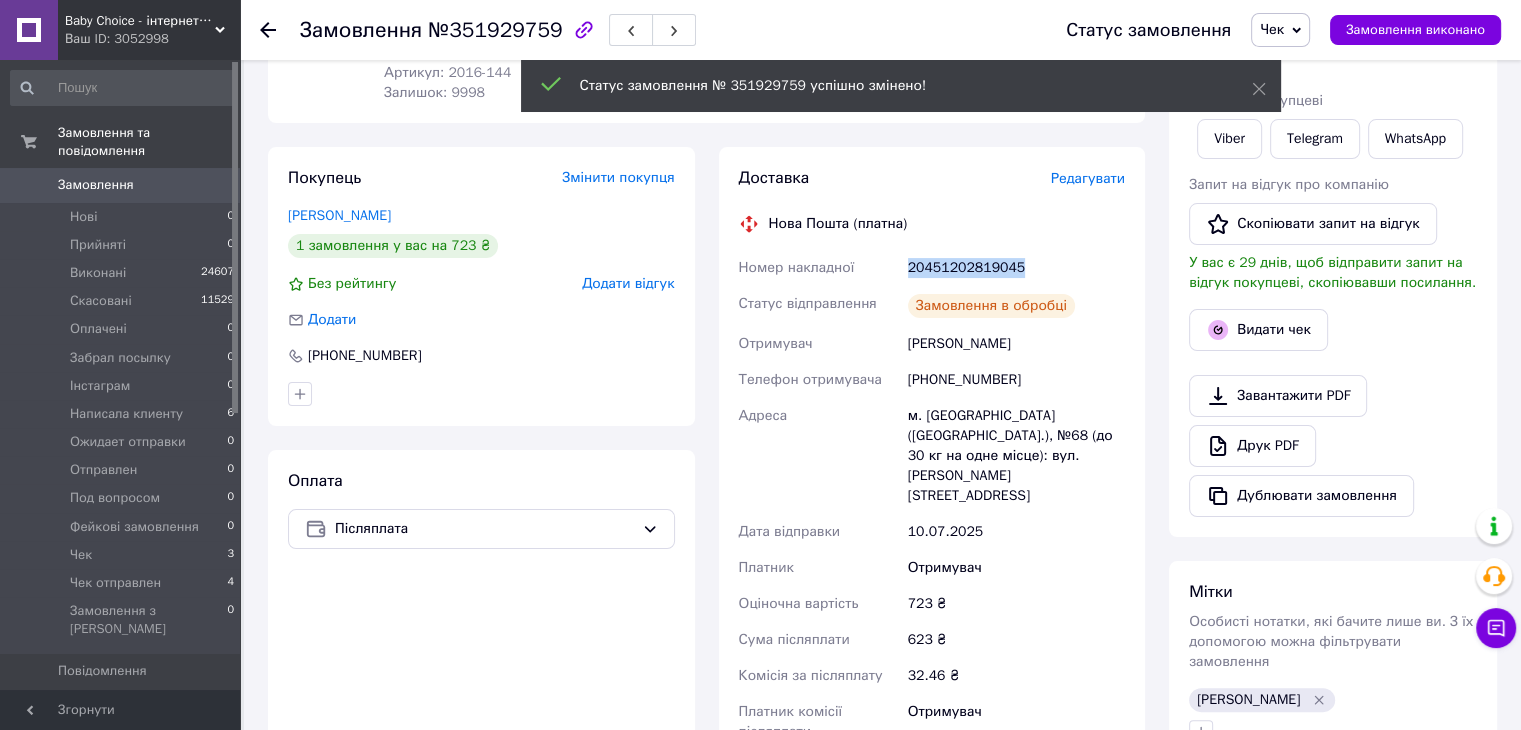 drag, startPoint x: 1024, startPoint y: 265, endPoint x: 904, endPoint y: 266, distance: 120.004166 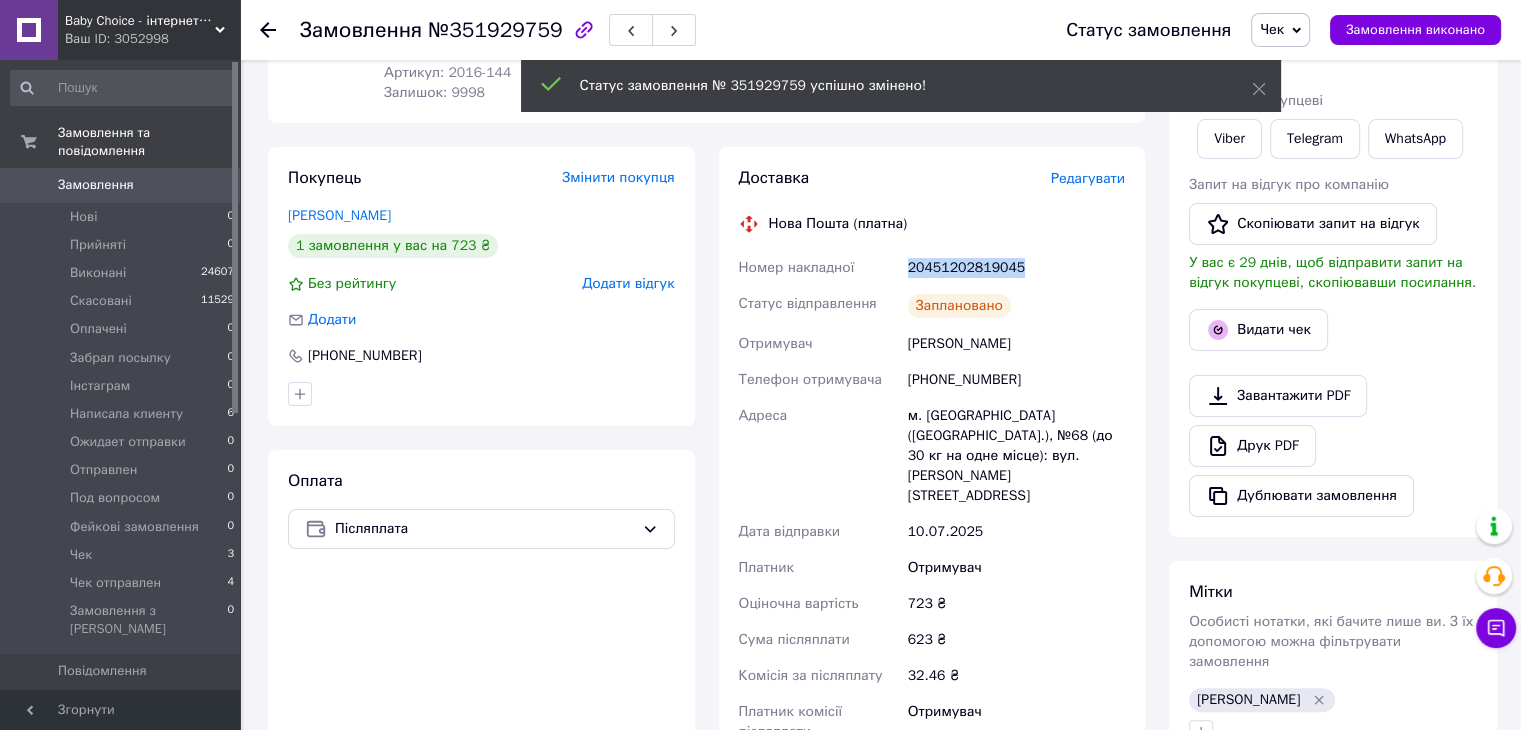 copy on "20451202819045" 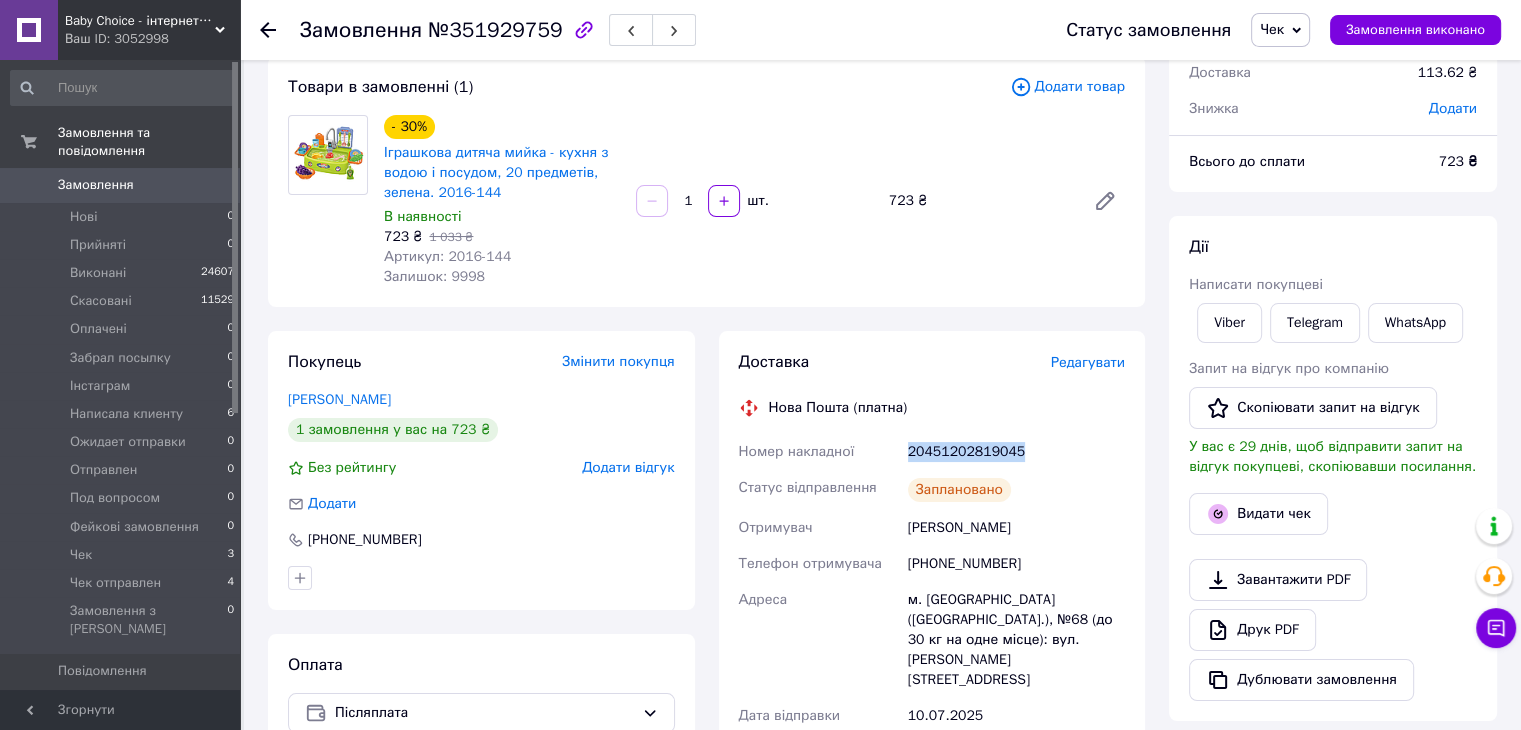 scroll, scrollTop: 0, scrollLeft: 0, axis: both 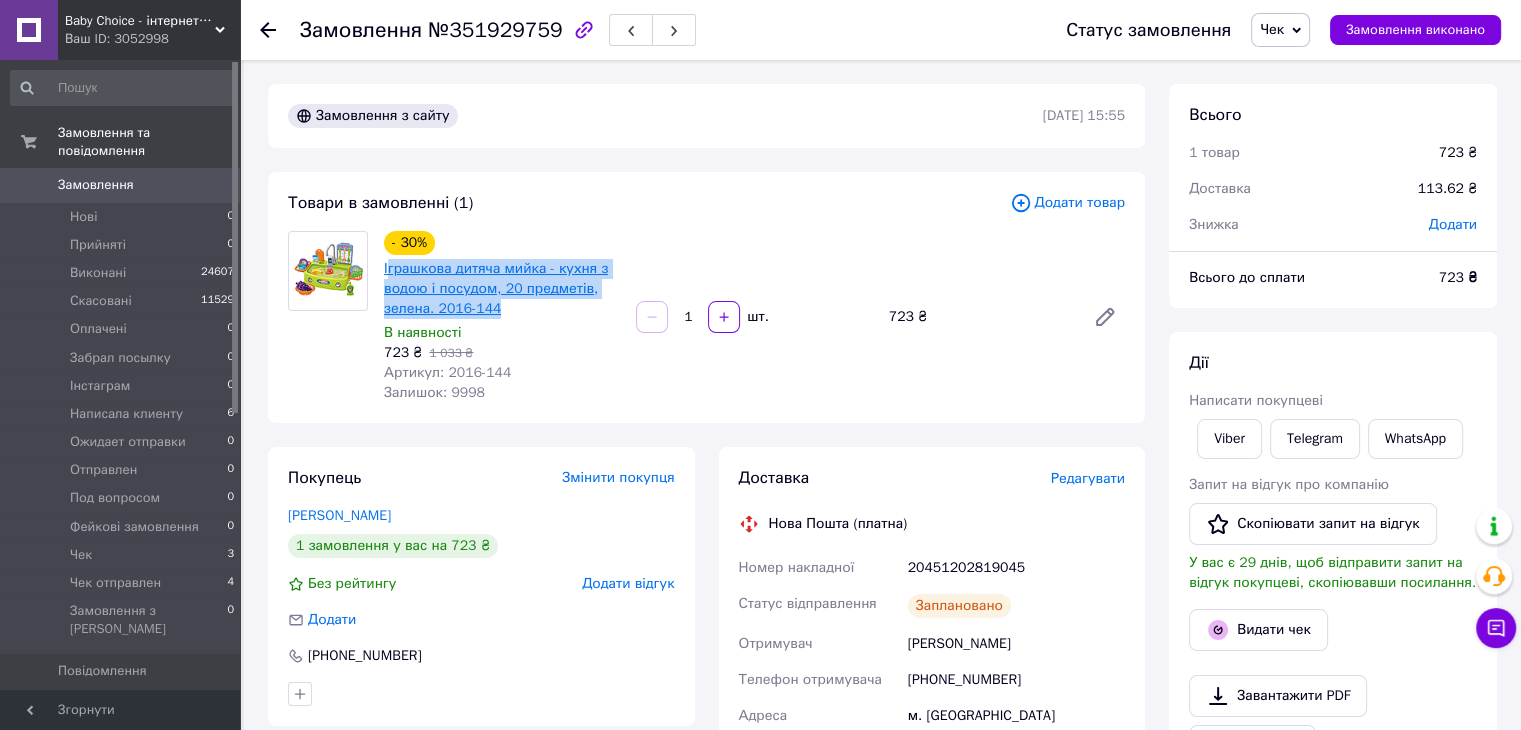 drag, startPoint x: 500, startPoint y: 315, endPoint x: 388, endPoint y: 277, distance: 118.270874 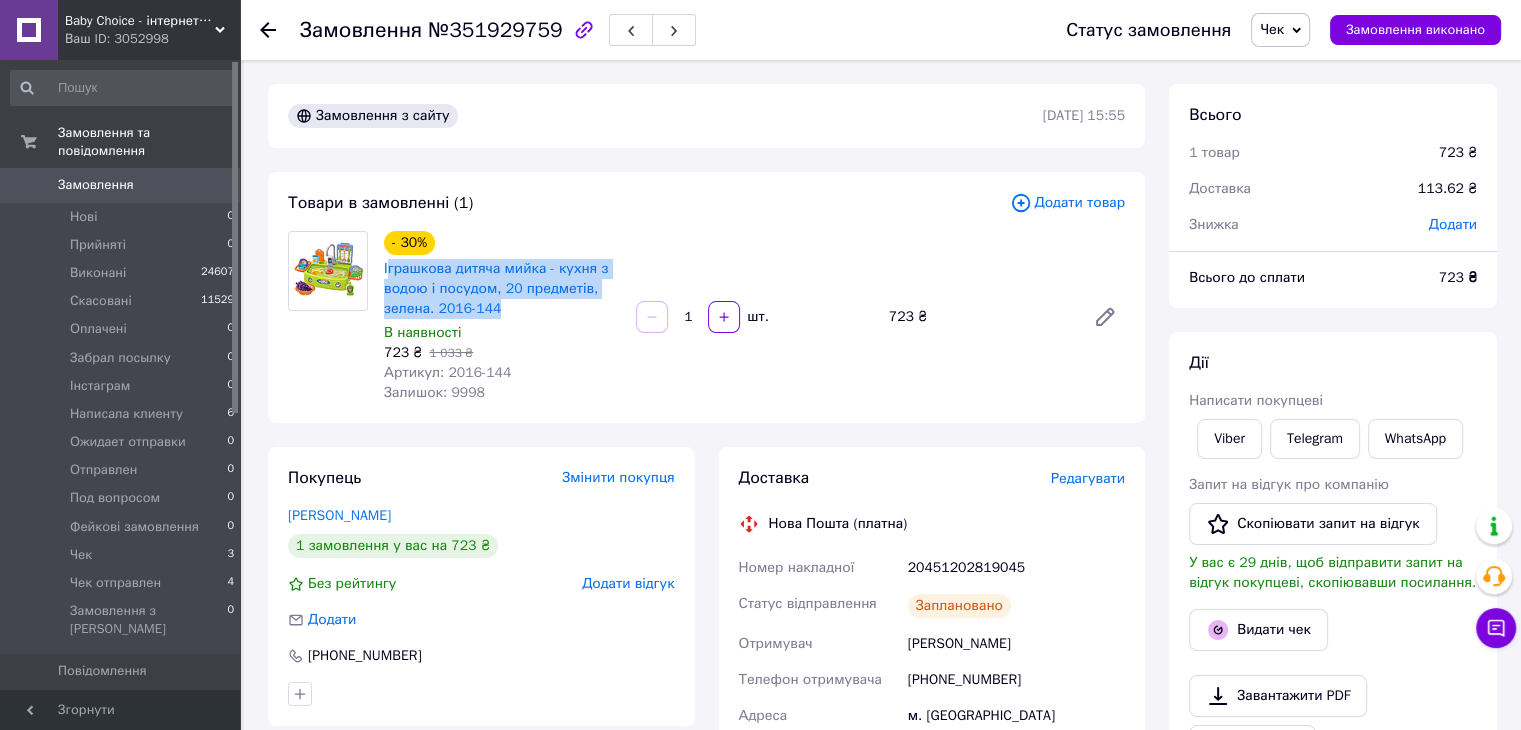 click on "Іграшкова дитяча мийка - кухня з водою і посудом, 20 предметів, зелена. 2016-144" at bounding box center [502, 289] 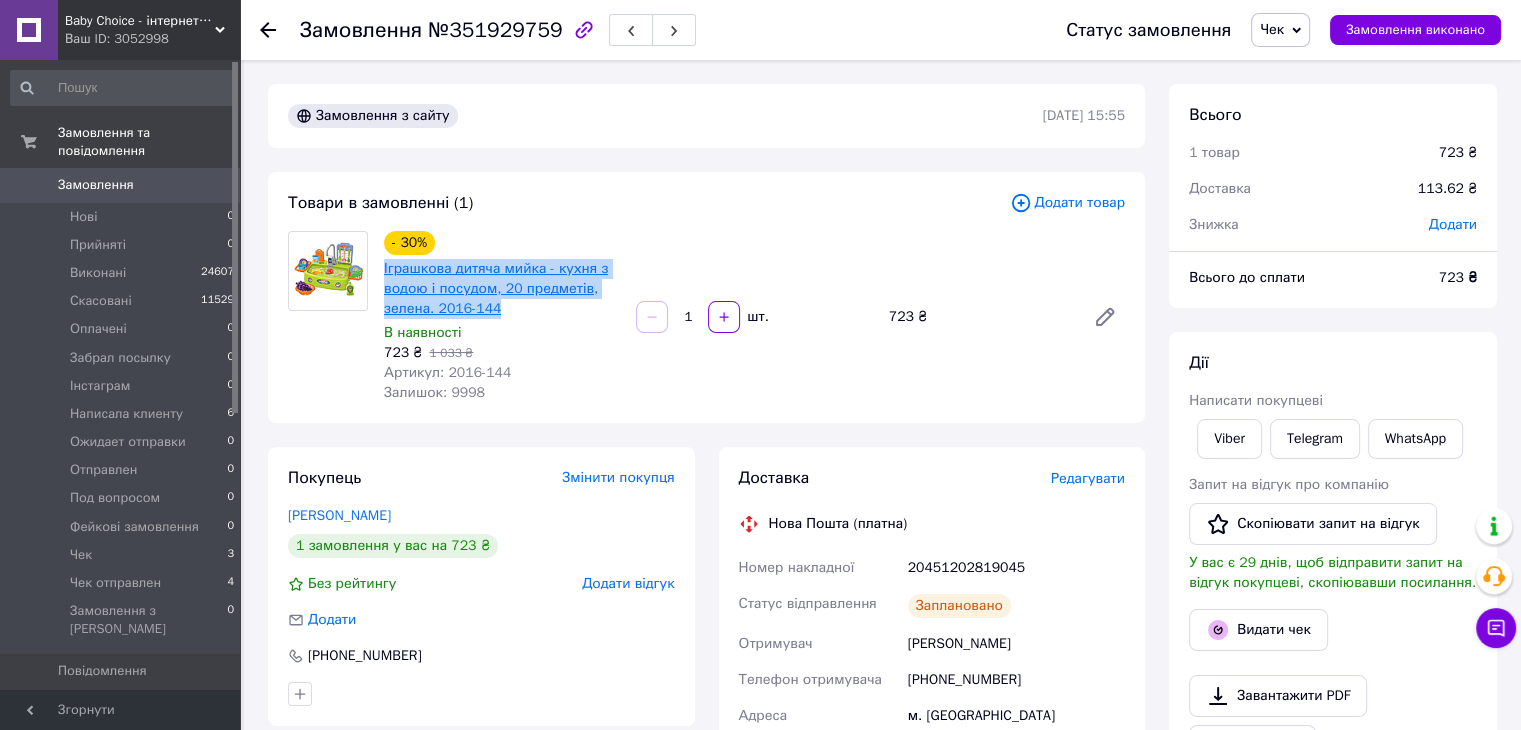 drag, startPoint x: 500, startPoint y: 312, endPoint x: 384, endPoint y: 274, distance: 122.06556 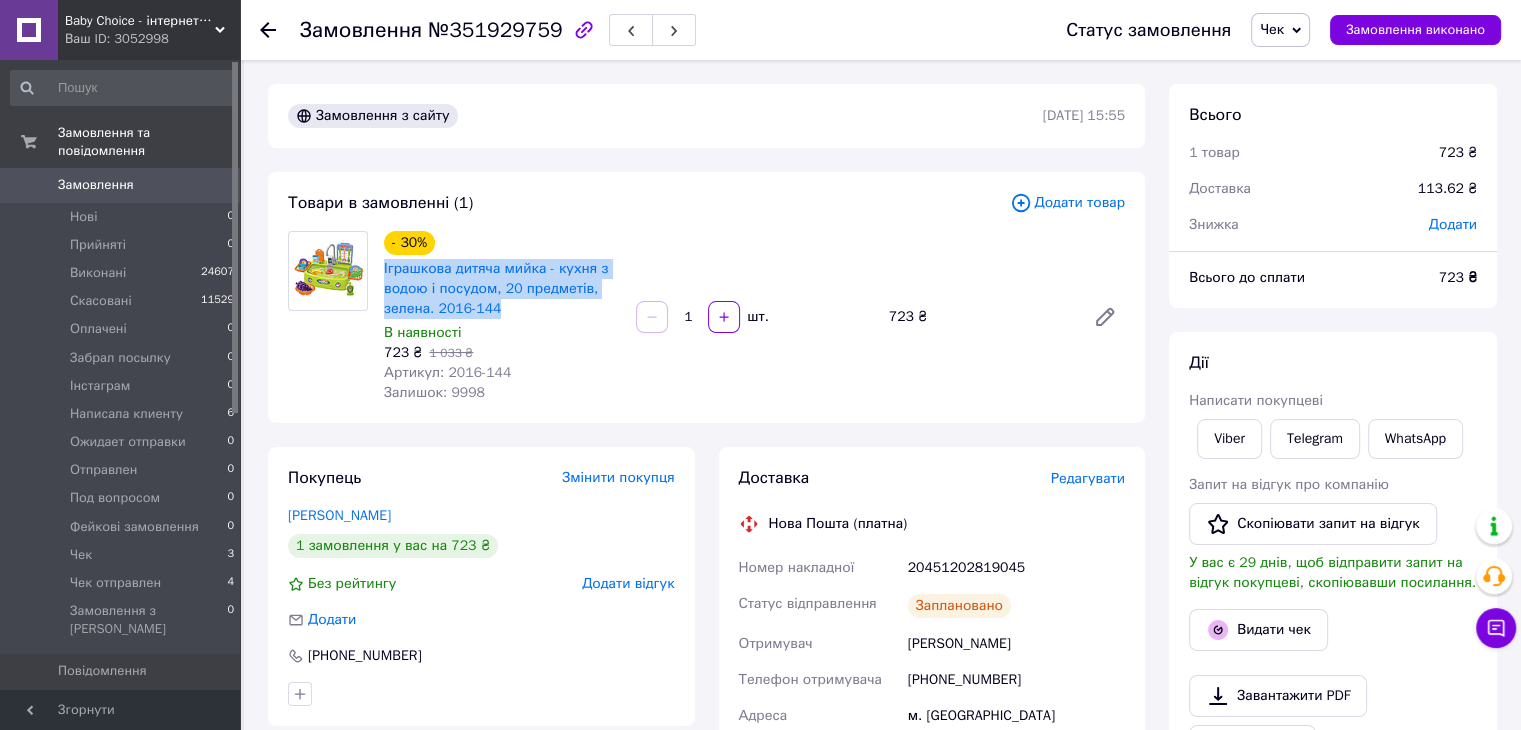 click on "Замовлення" at bounding box center (121, 185) 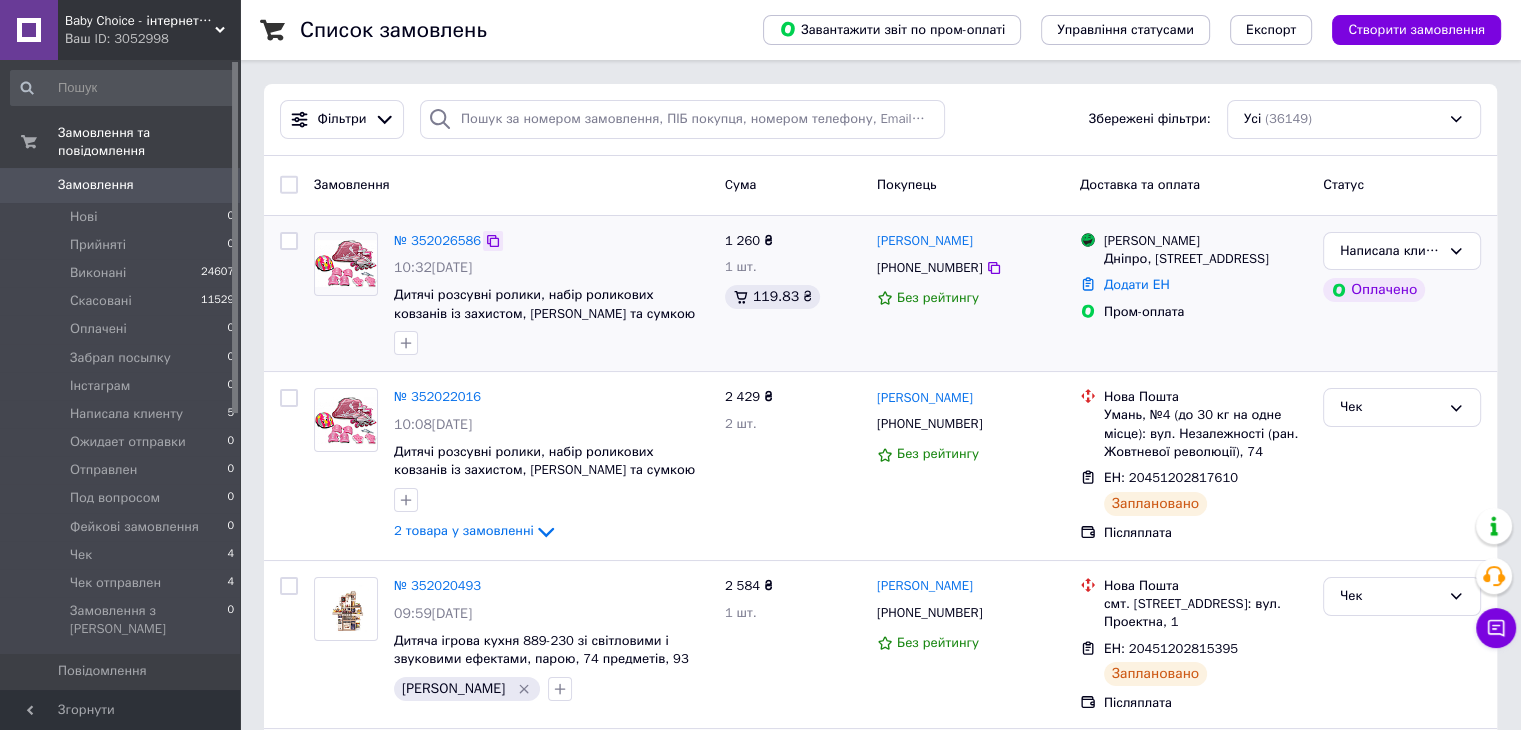 click 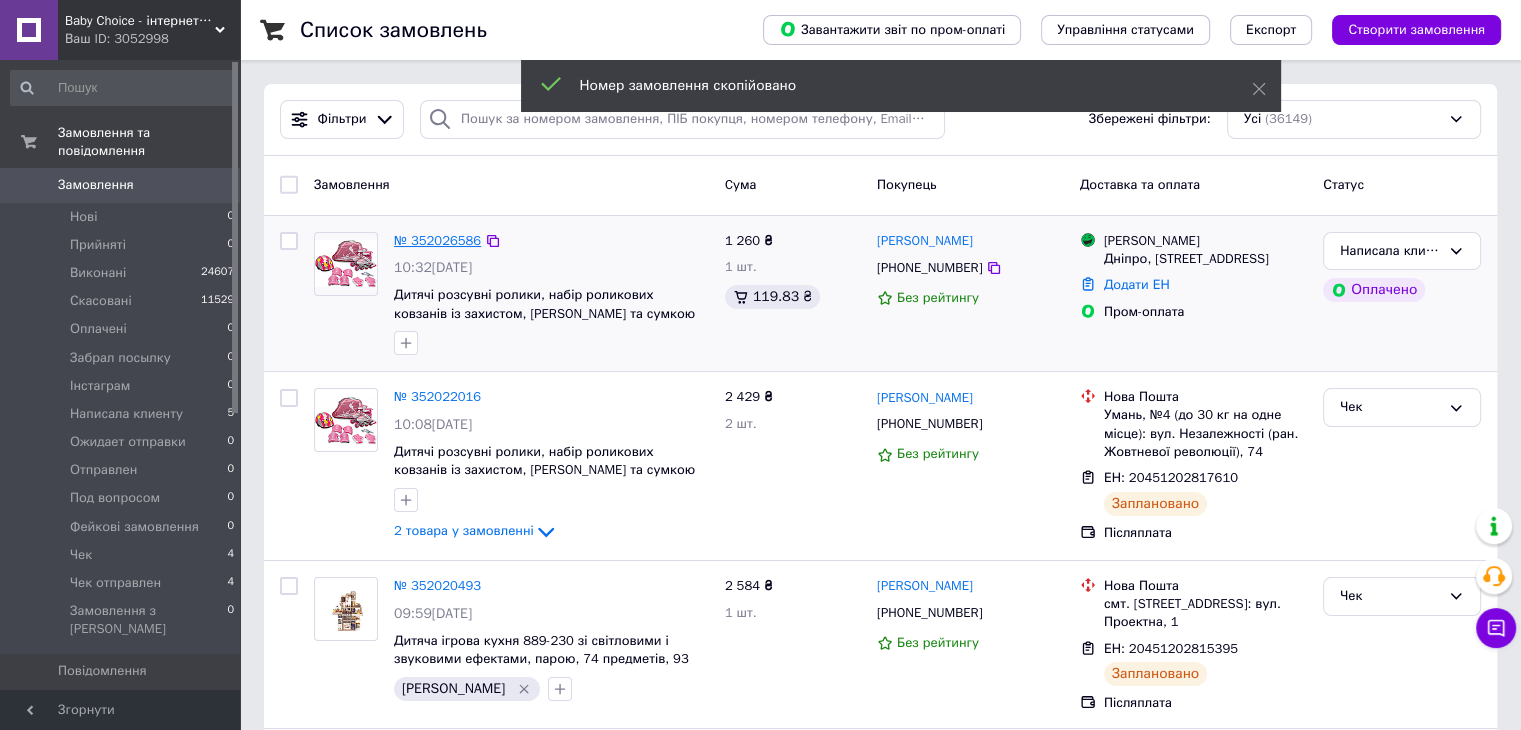 click on "№ 352026586" at bounding box center (437, 240) 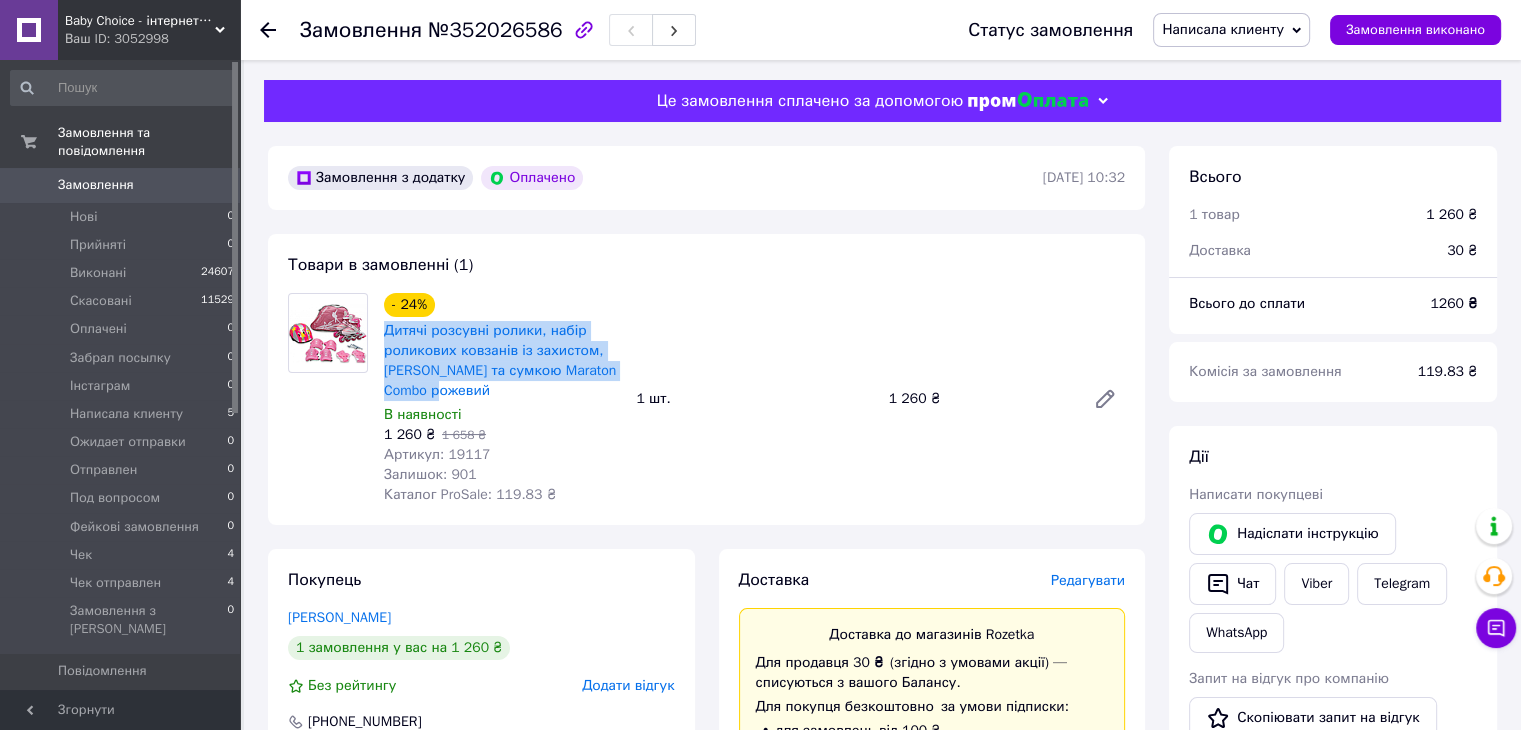 drag, startPoint x: 417, startPoint y: 359, endPoint x: 380, endPoint y: 337, distance: 43.046486 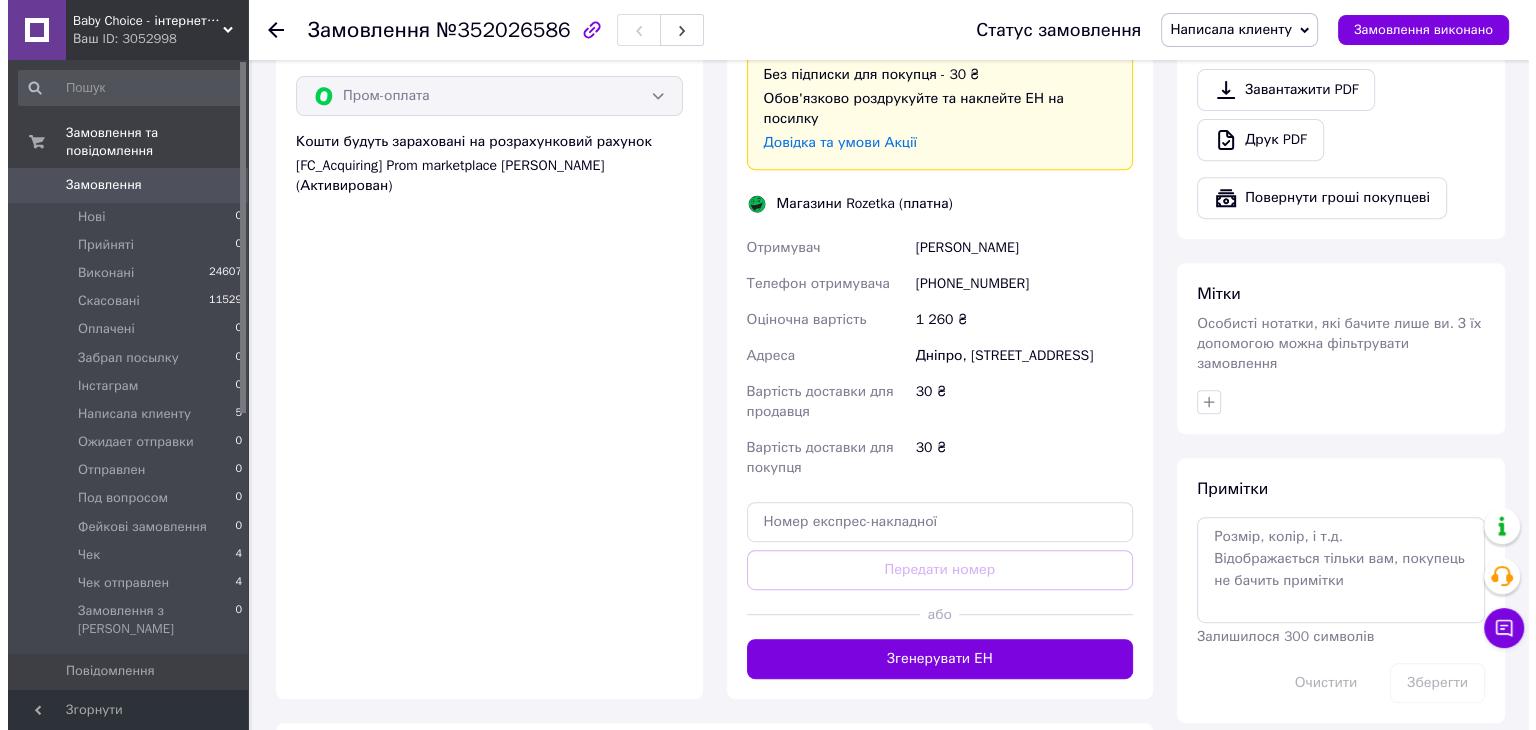 scroll, scrollTop: 900, scrollLeft: 0, axis: vertical 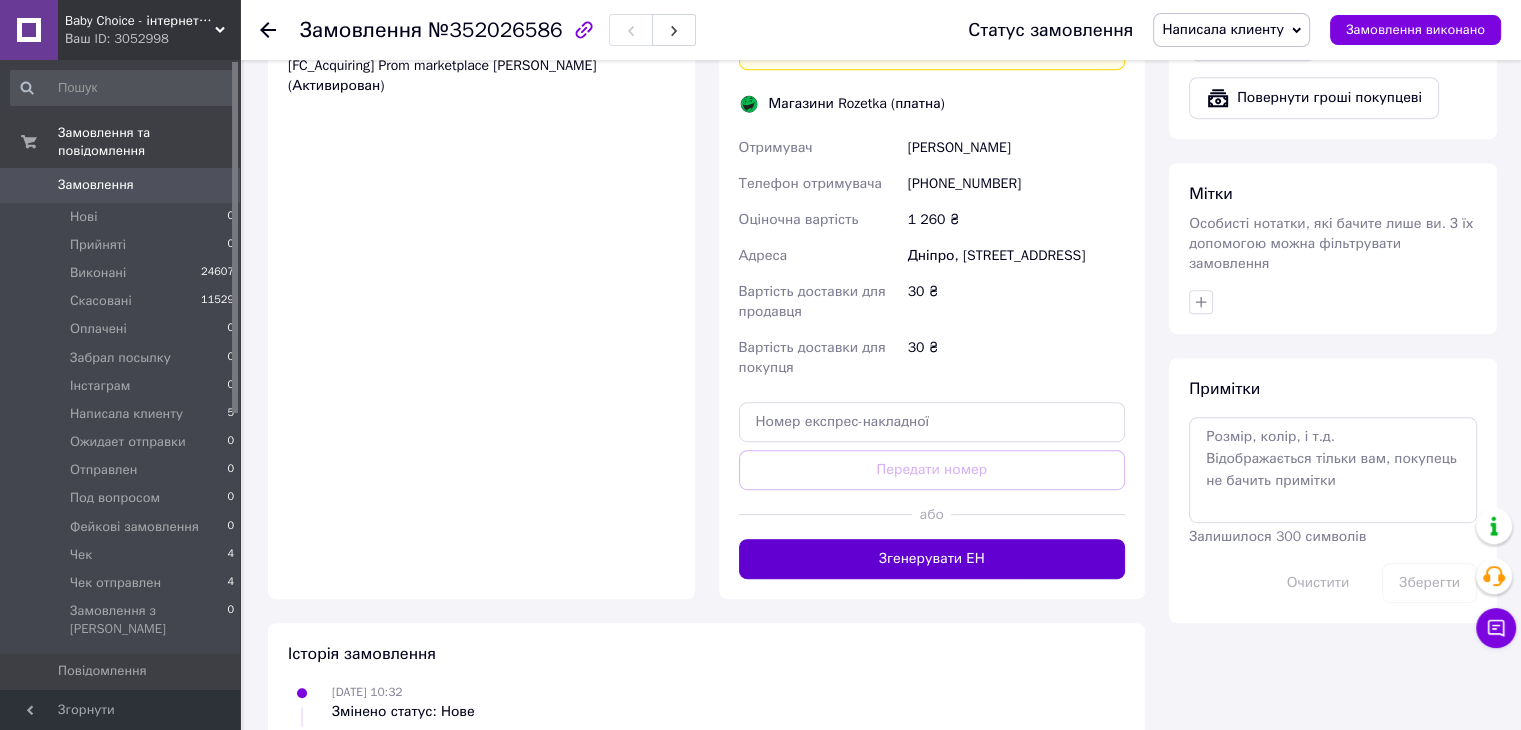 click on "Згенерувати ЕН" at bounding box center [932, 559] 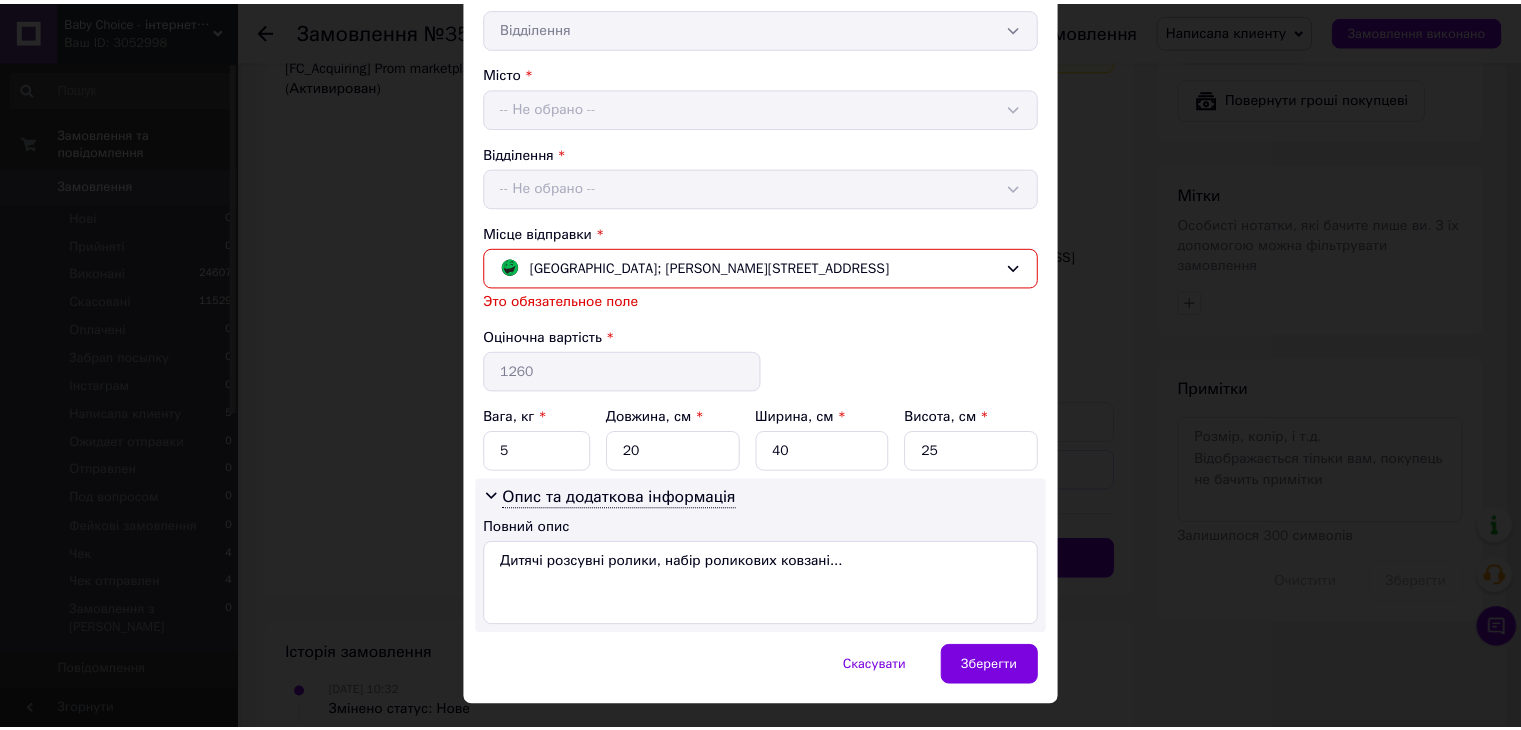 scroll, scrollTop: 500, scrollLeft: 0, axis: vertical 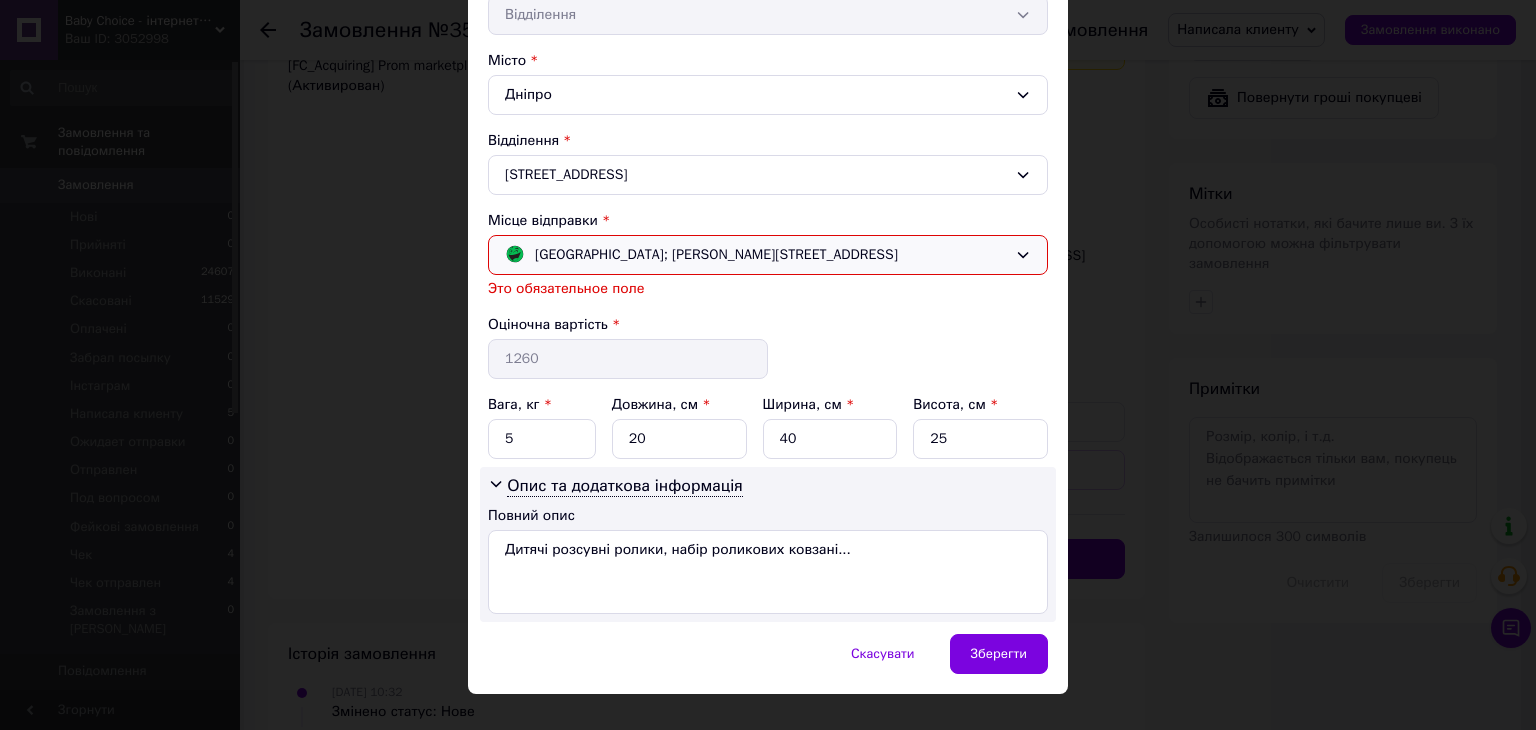 click on "[GEOGRAPHIC_DATA]; [PERSON_NAME][STREET_ADDRESS]" at bounding box center (716, 255) 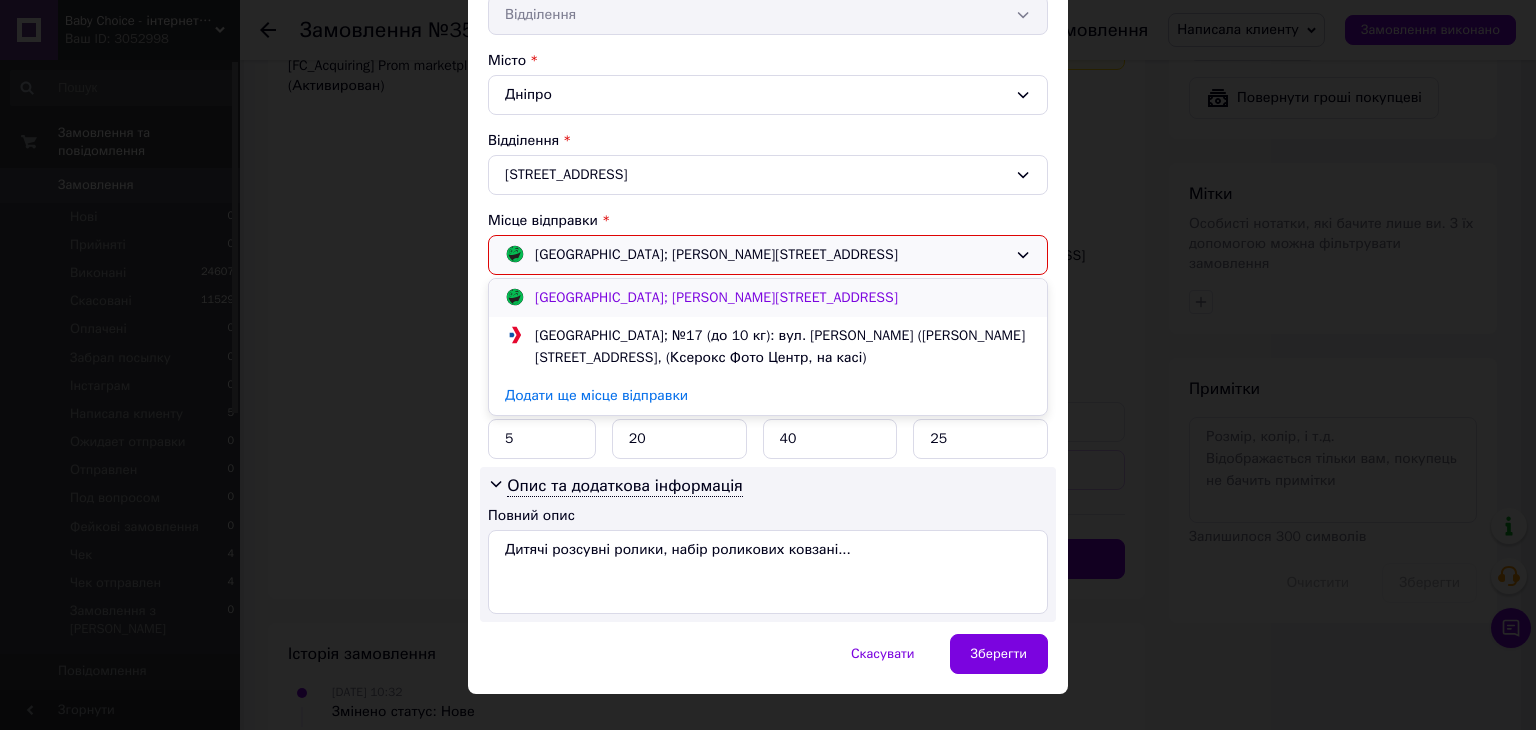 click on "[GEOGRAPHIC_DATA]; [PERSON_NAME][STREET_ADDRESS]" at bounding box center [716, 298] 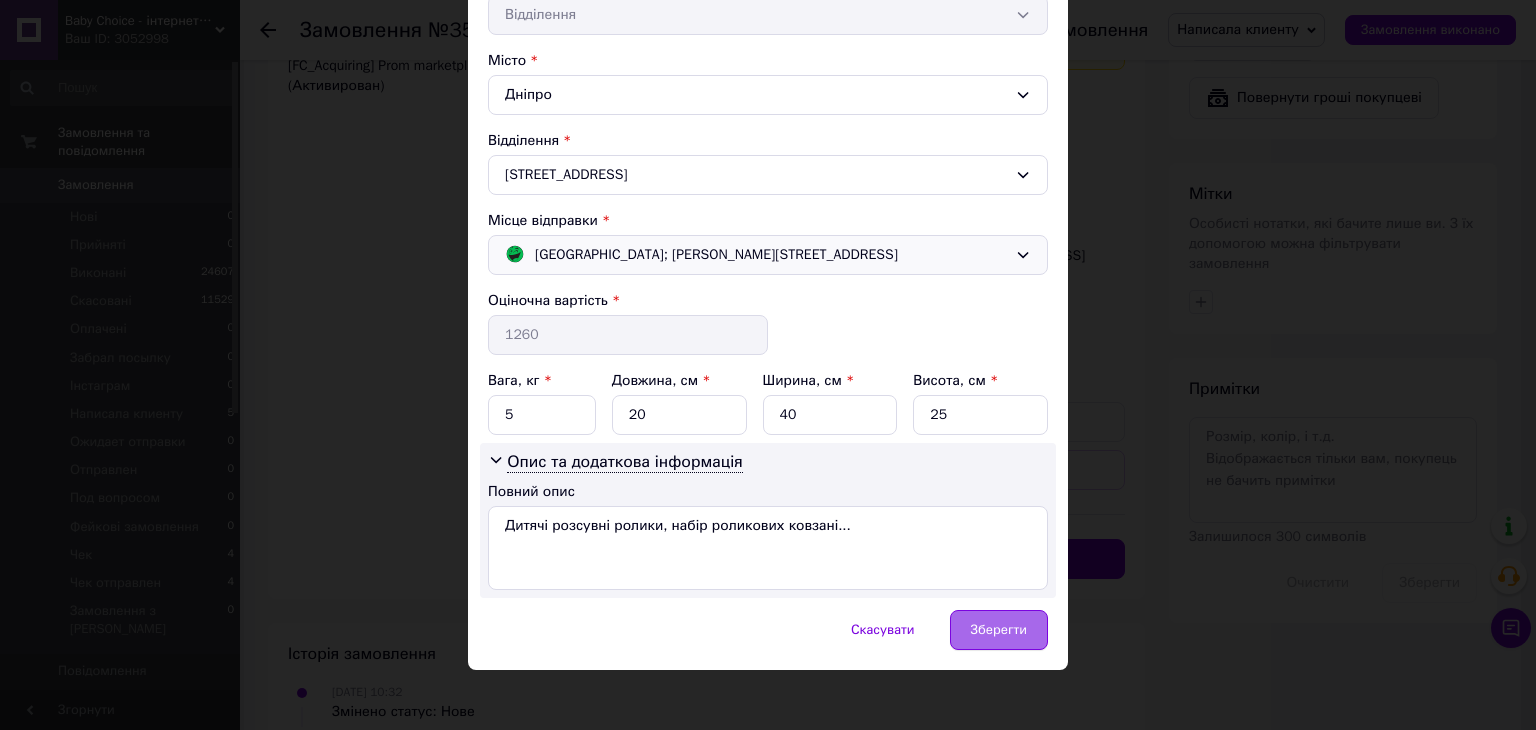 click on "Зберегти" at bounding box center [999, 630] 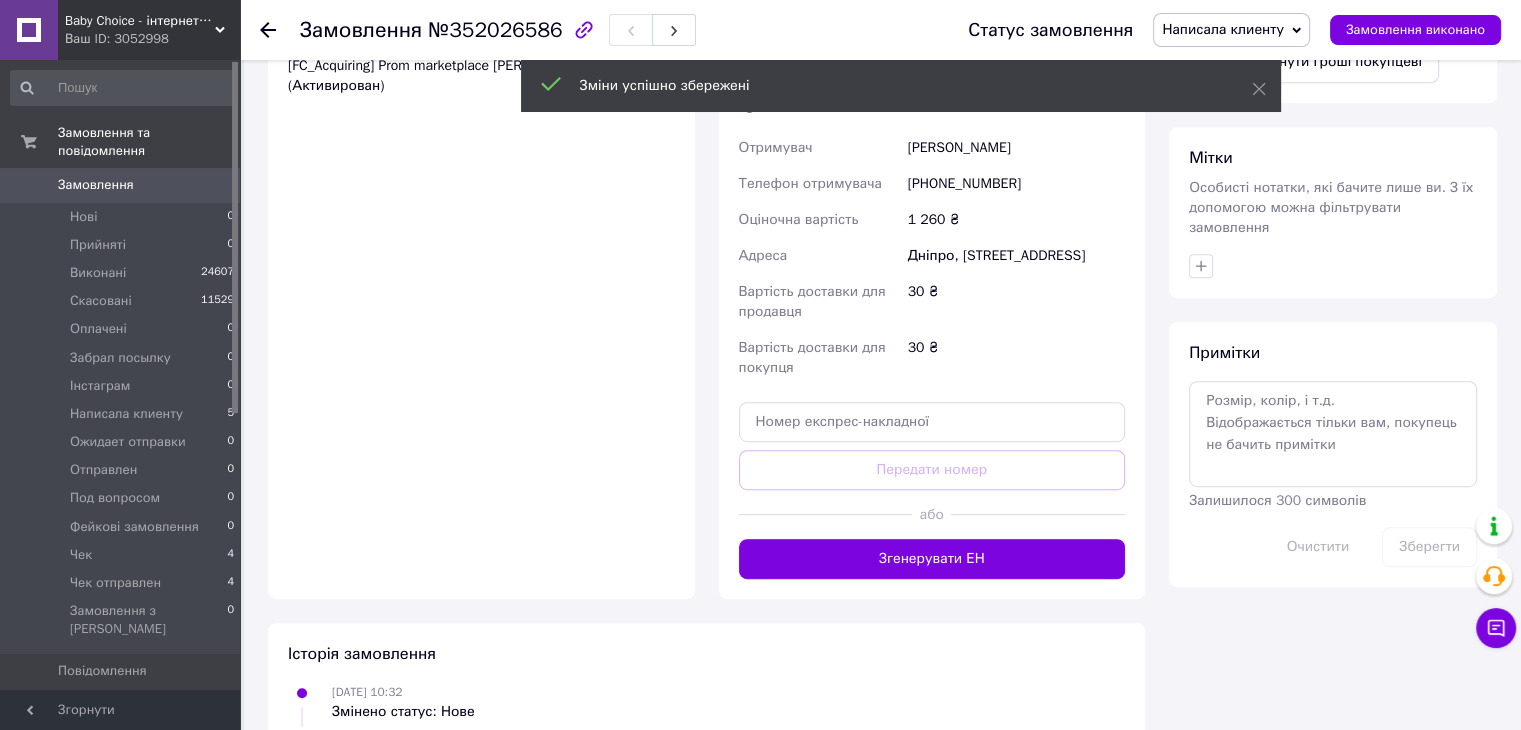 click on "Написала клиенту" at bounding box center (1223, 29) 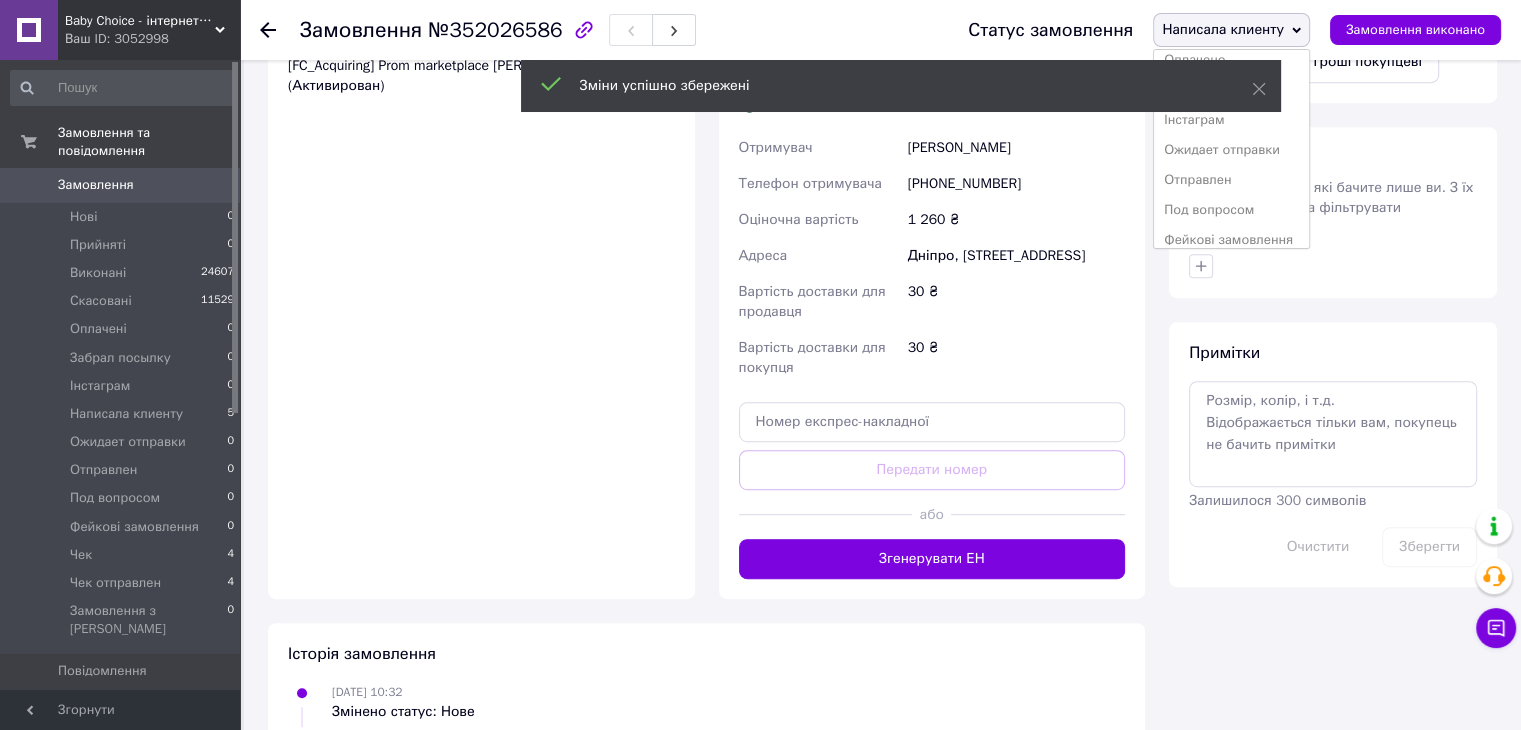 scroll, scrollTop: 172, scrollLeft: 0, axis: vertical 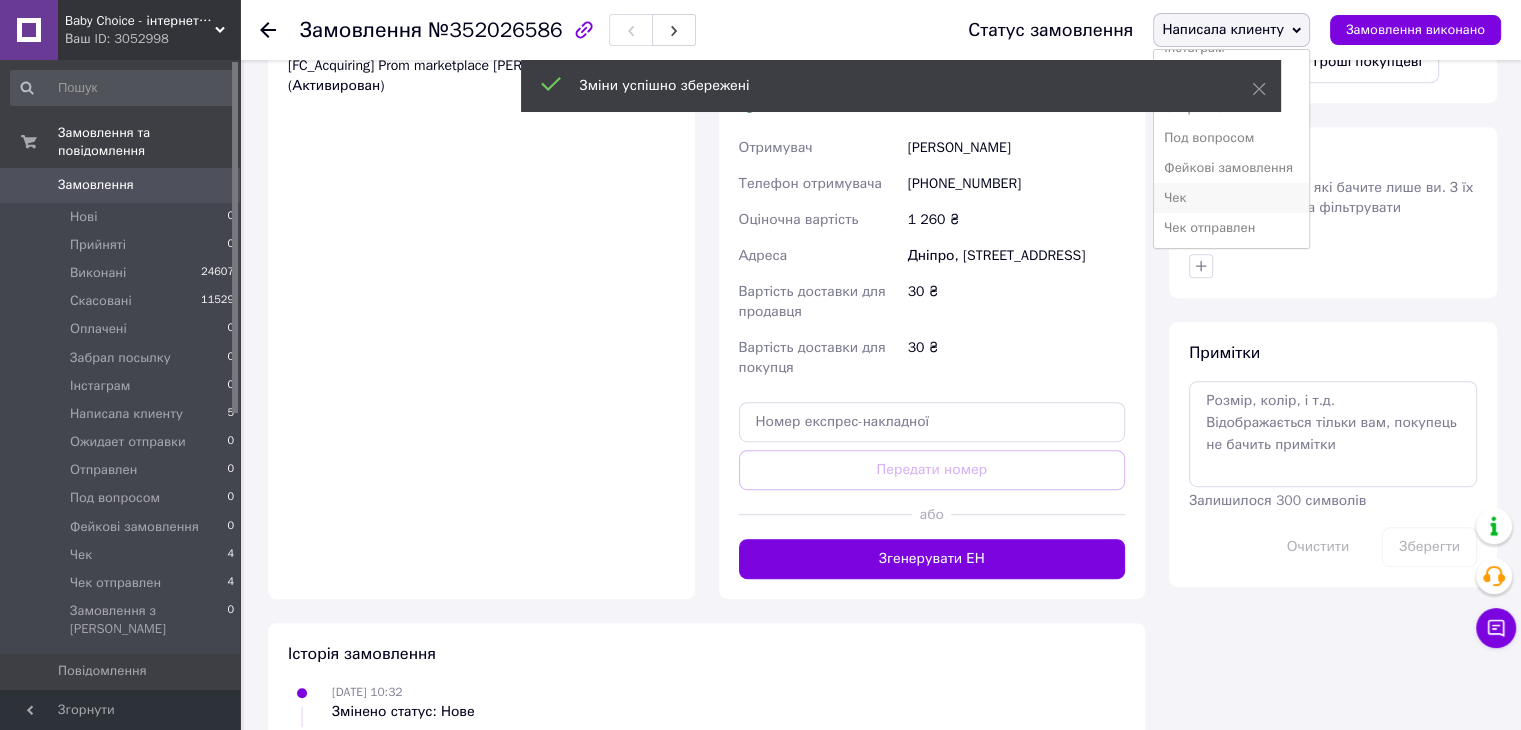 click on "Чек" at bounding box center (1231, 198) 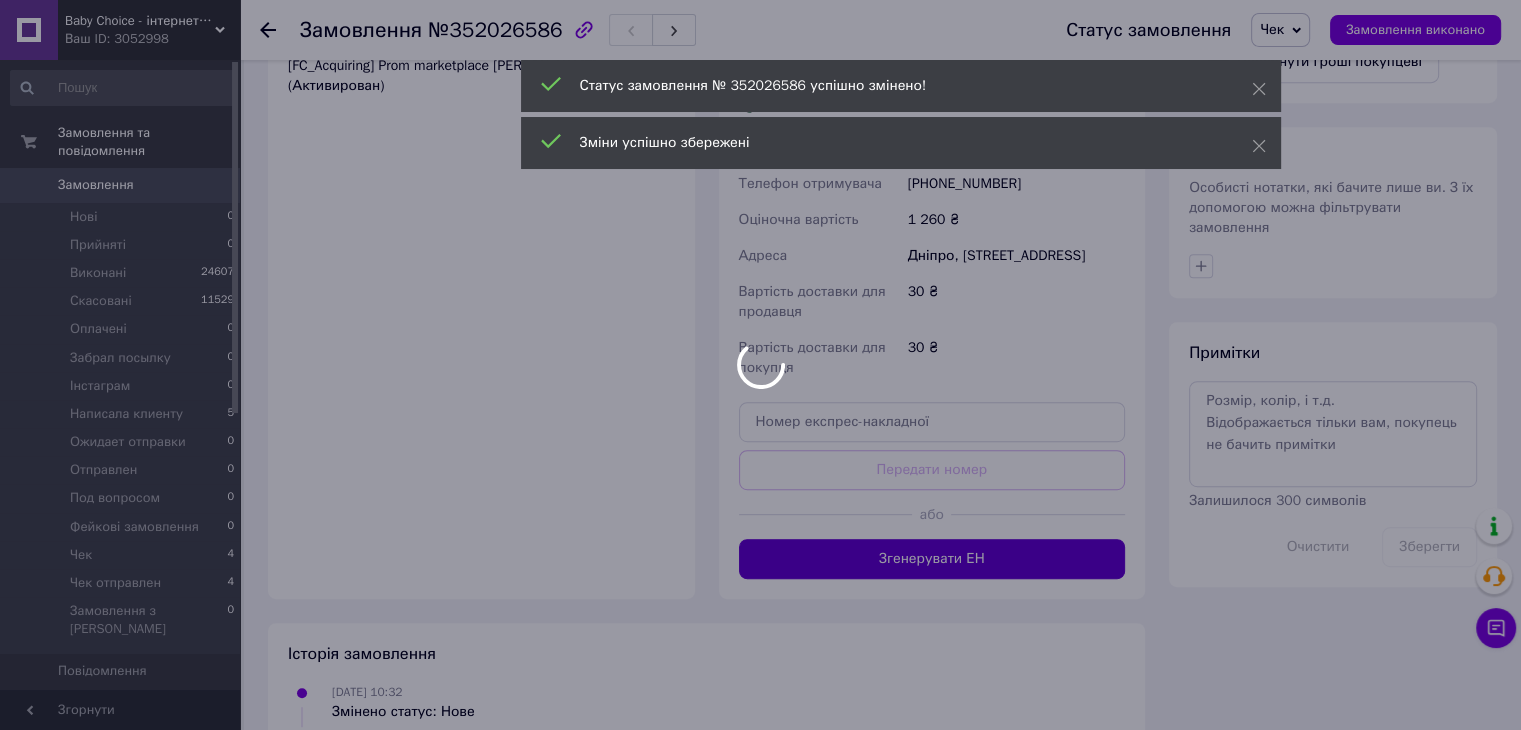 click on "Згенерувати ЕН" at bounding box center [932, 559] 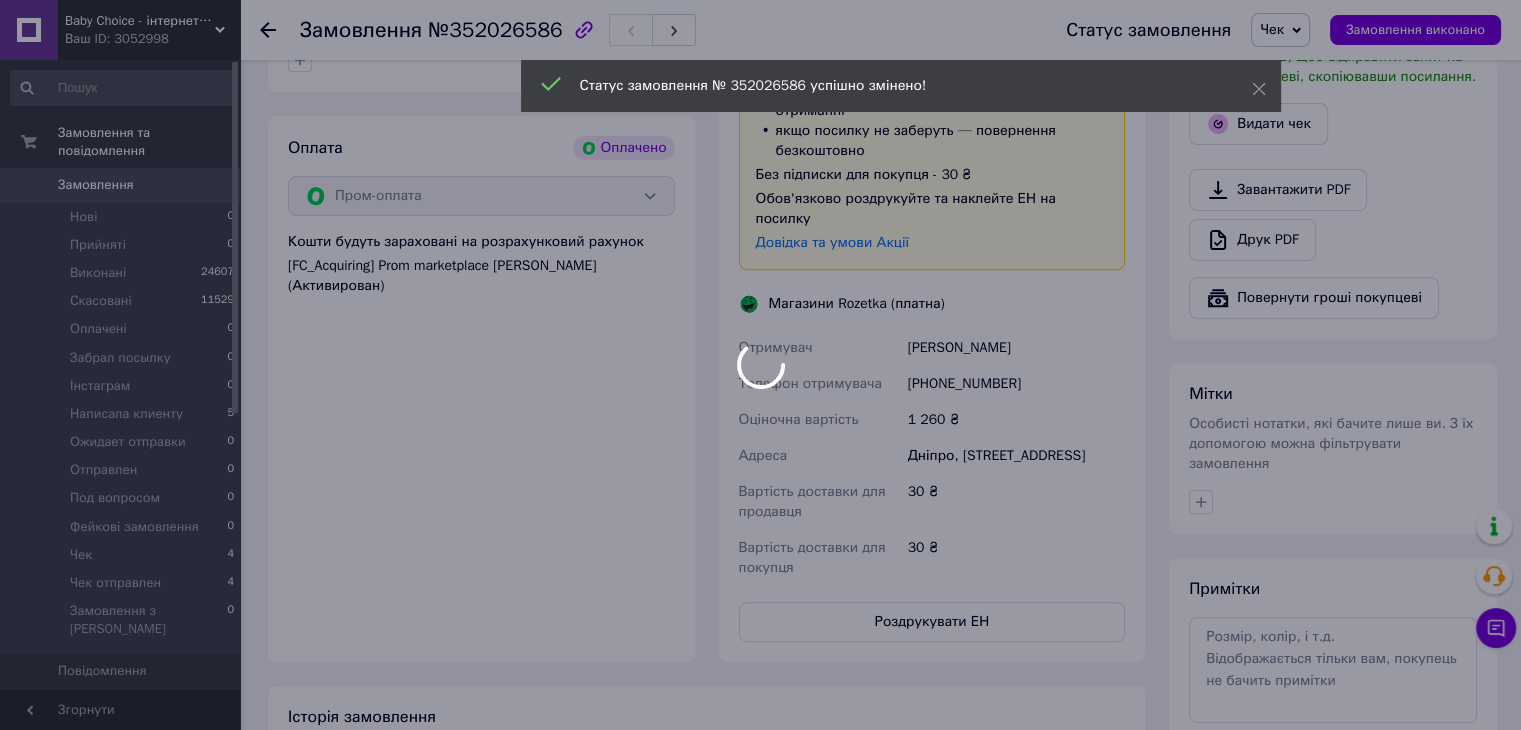 scroll, scrollTop: 700, scrollLeft: 0, axis: vertical 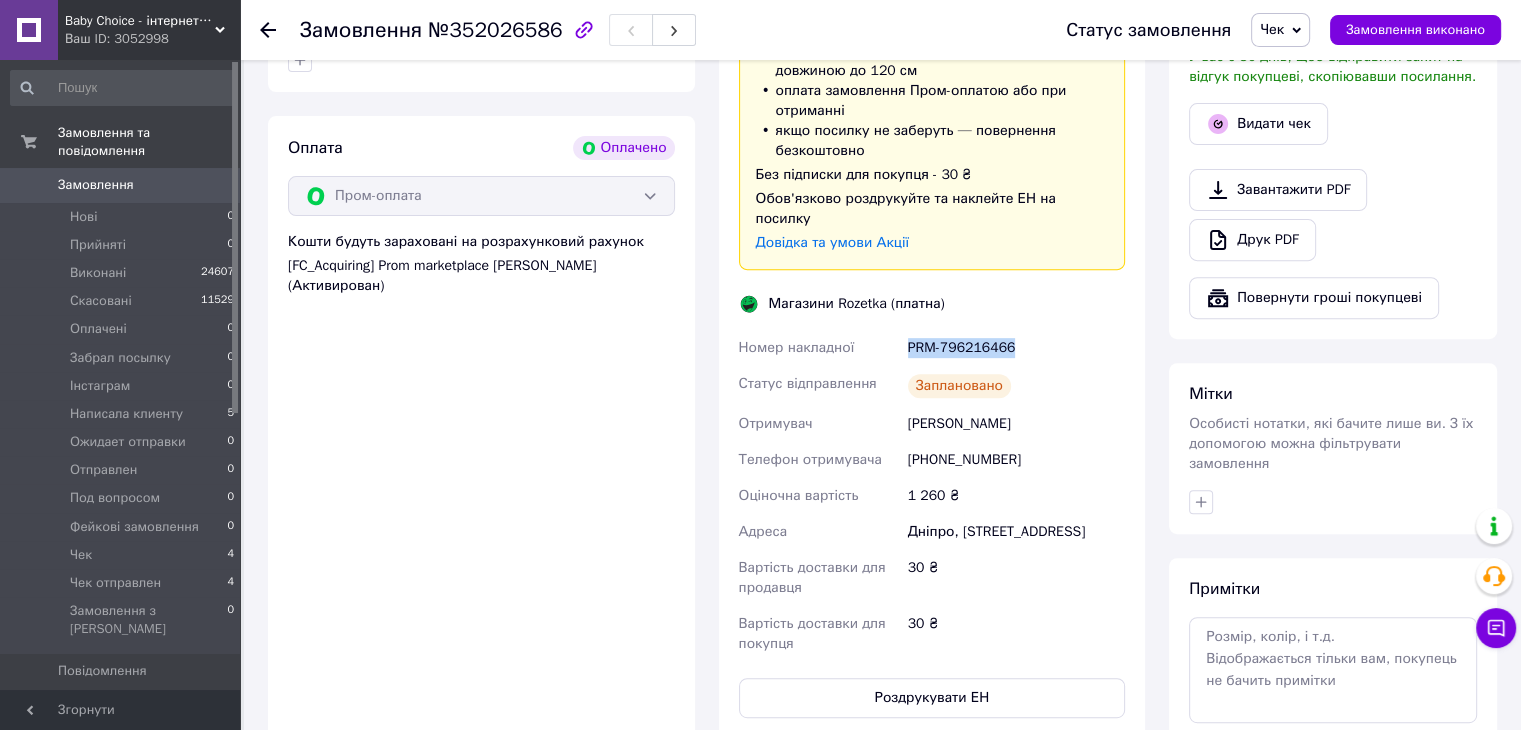 drag, startPoint x: 1020, startPoint y: 325, endPoint x: 887, endPoint y: 321, distance: 133.06013 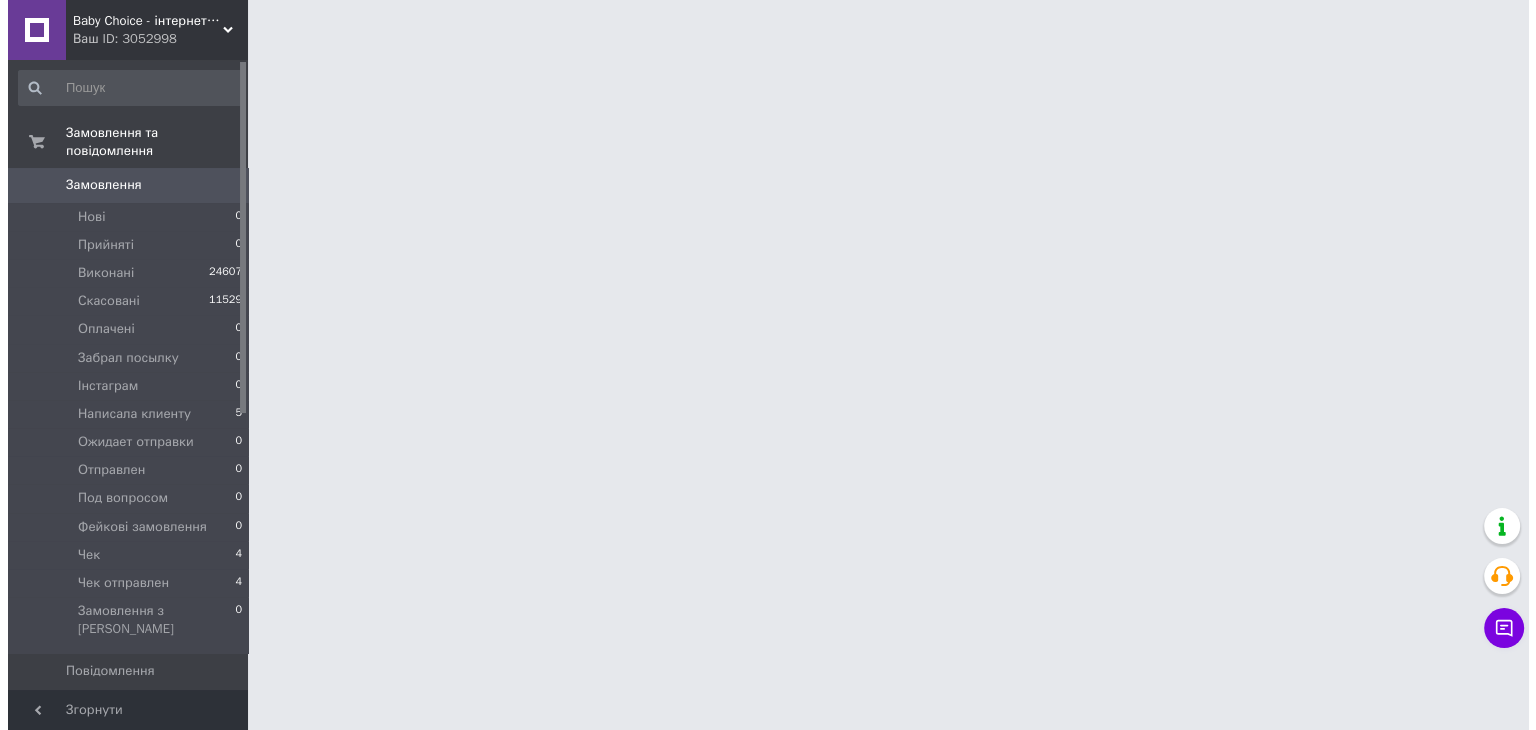 scroll, scrollTop: 0, scrollLeft: 0, axis: both 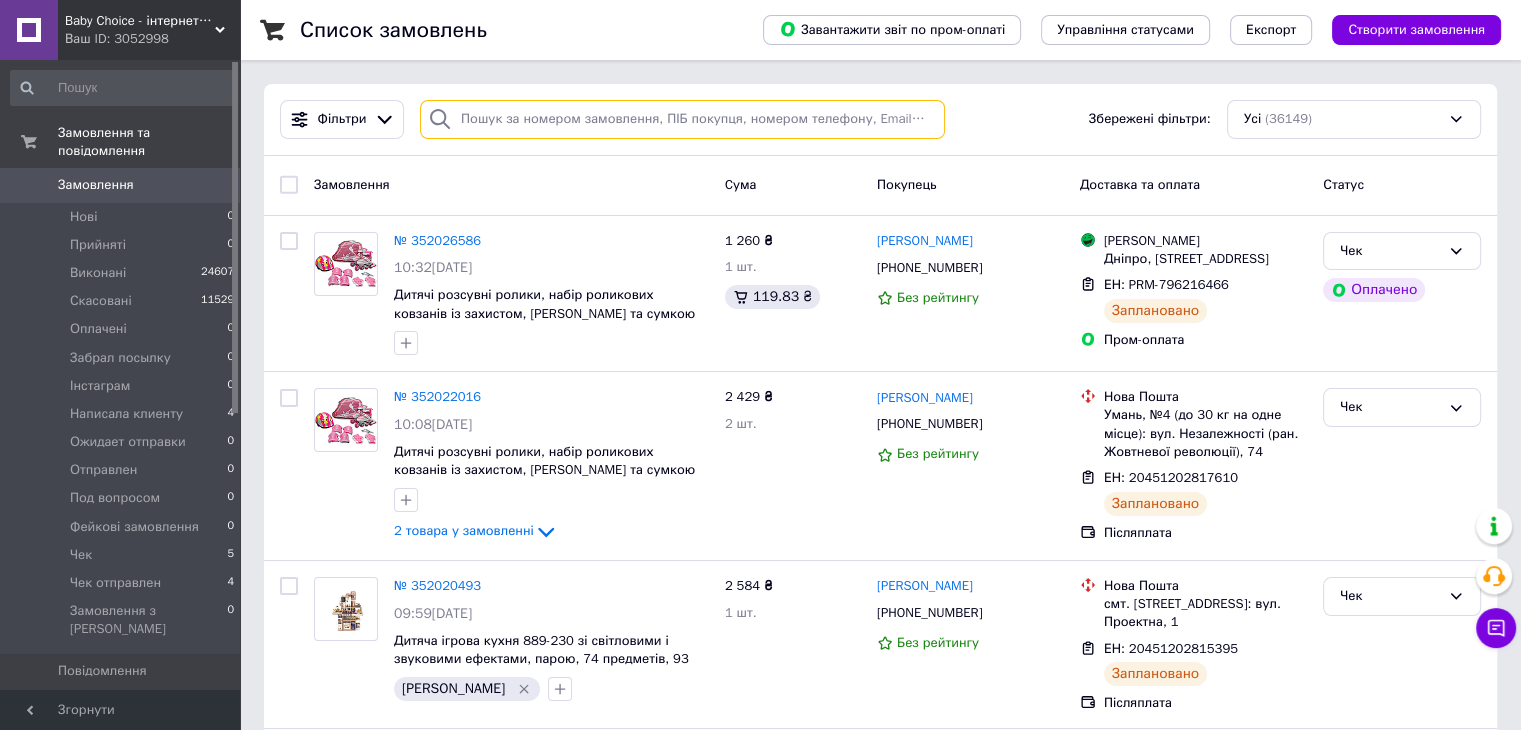 click at bounding box center [682, 119] 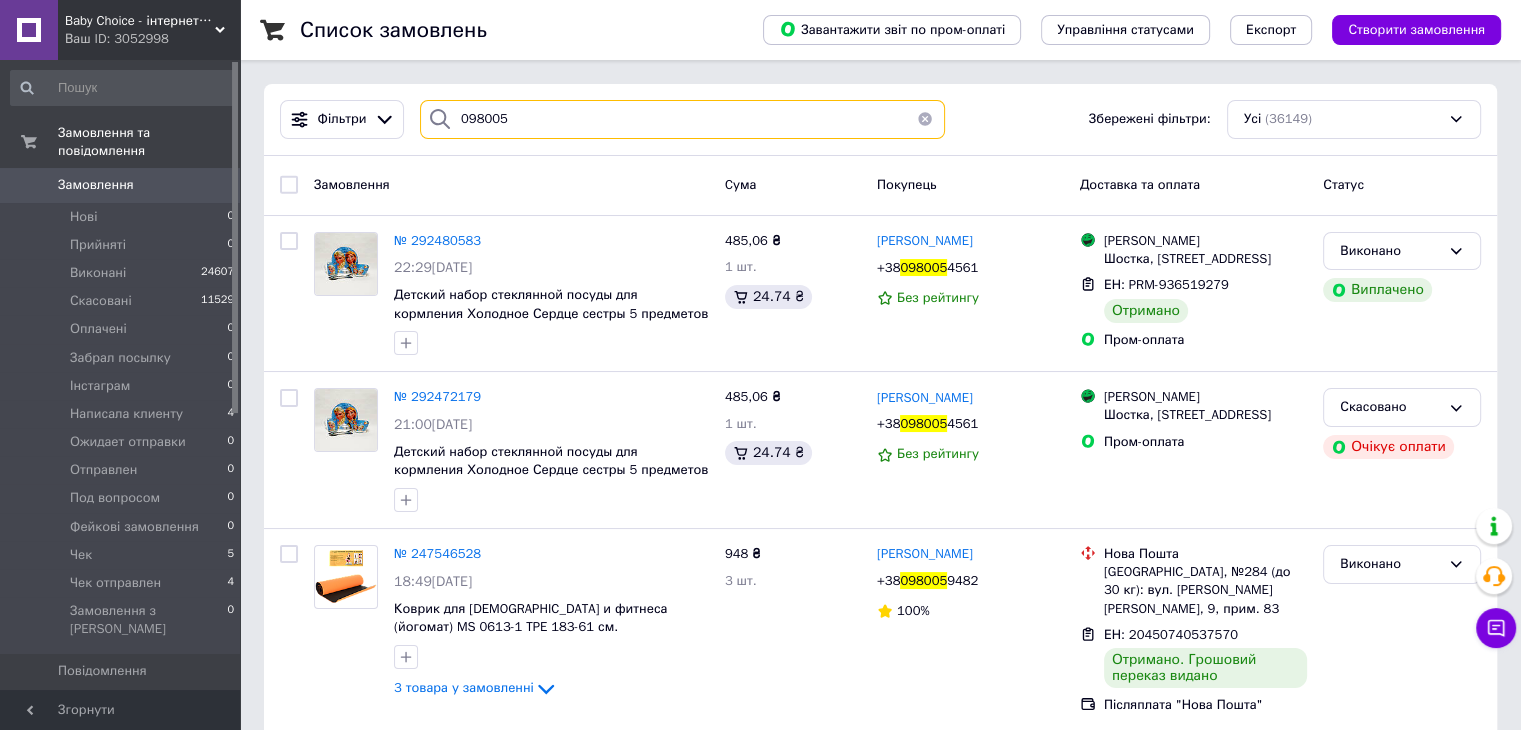 type on "098005" 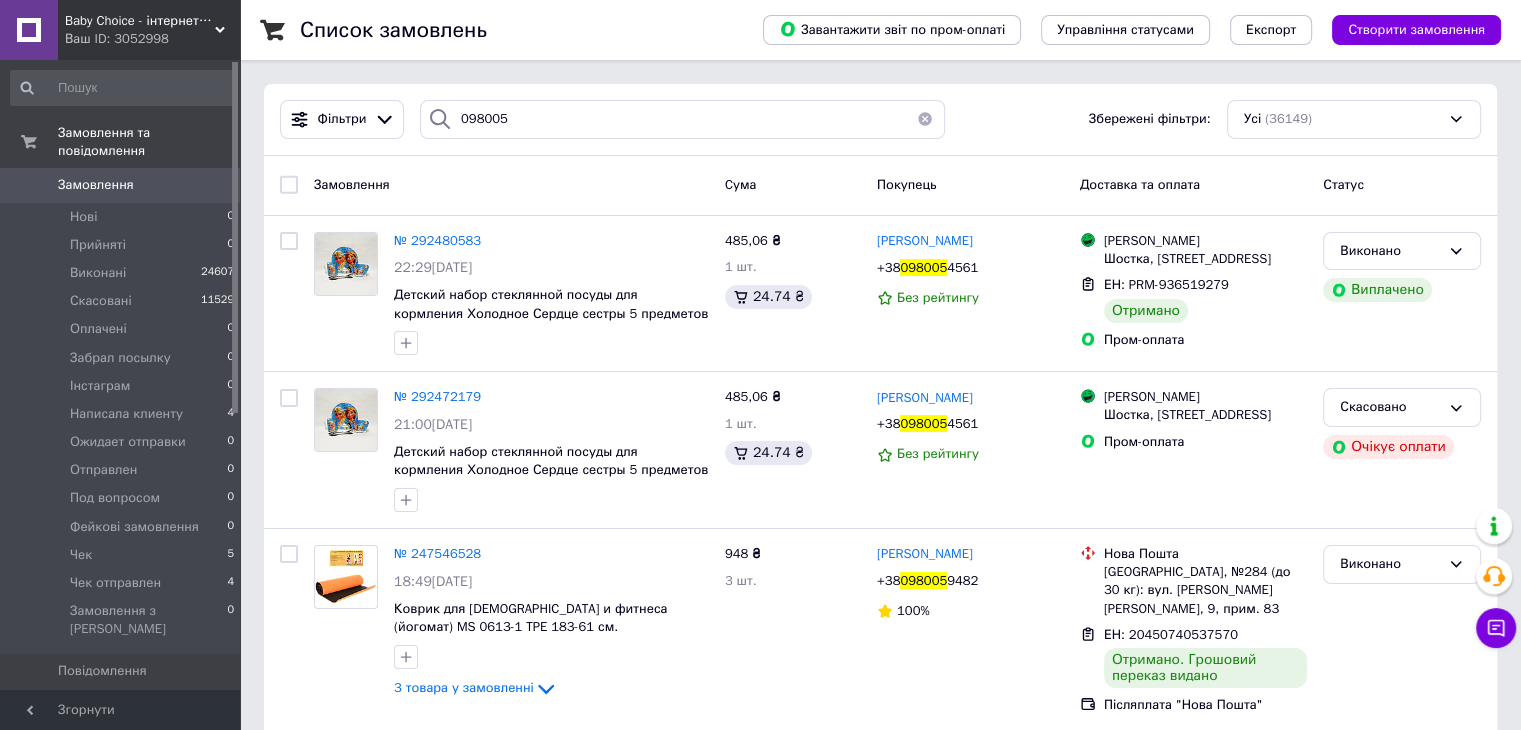 click on "Товари та послуги" at bounding box center [115, 705] 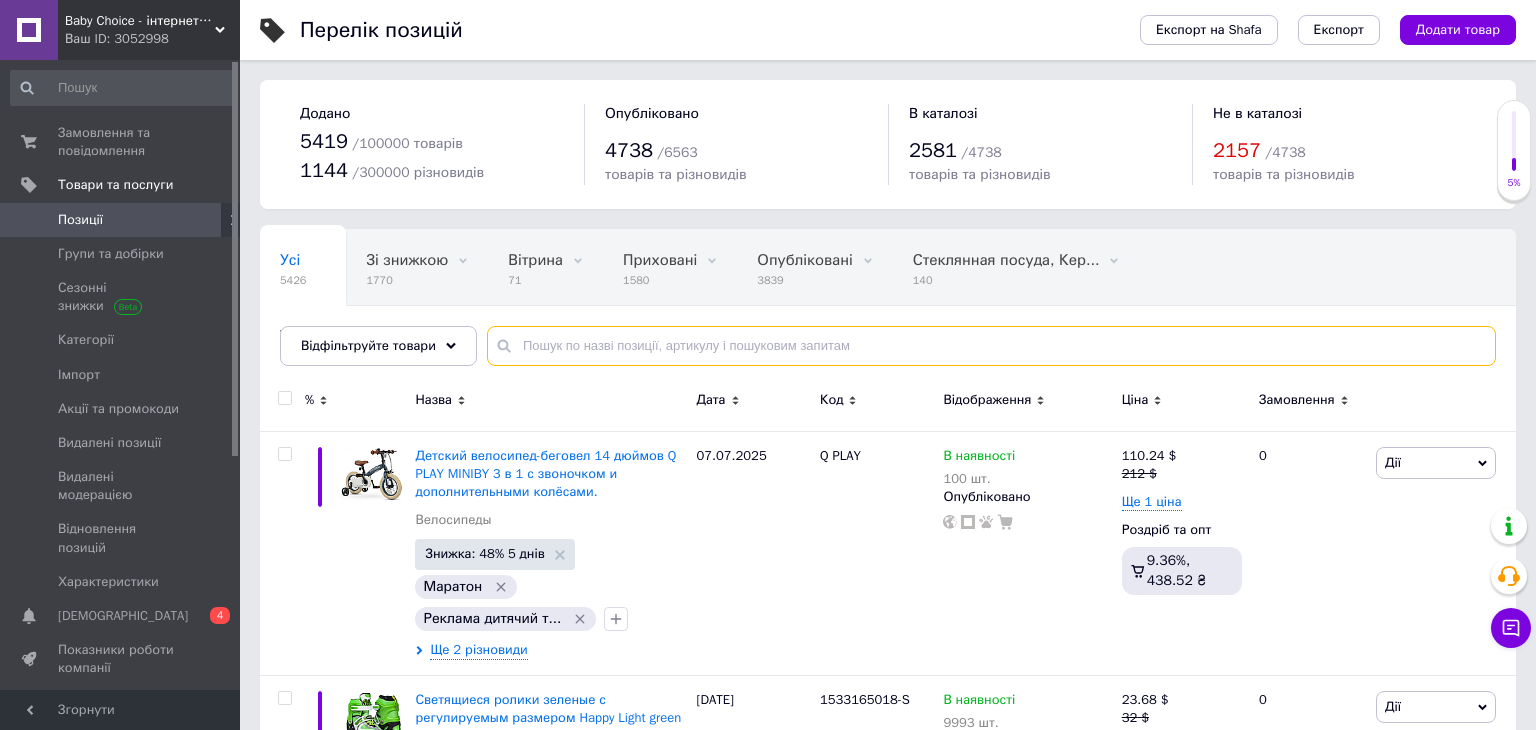 click at bounding box center [991, 346] 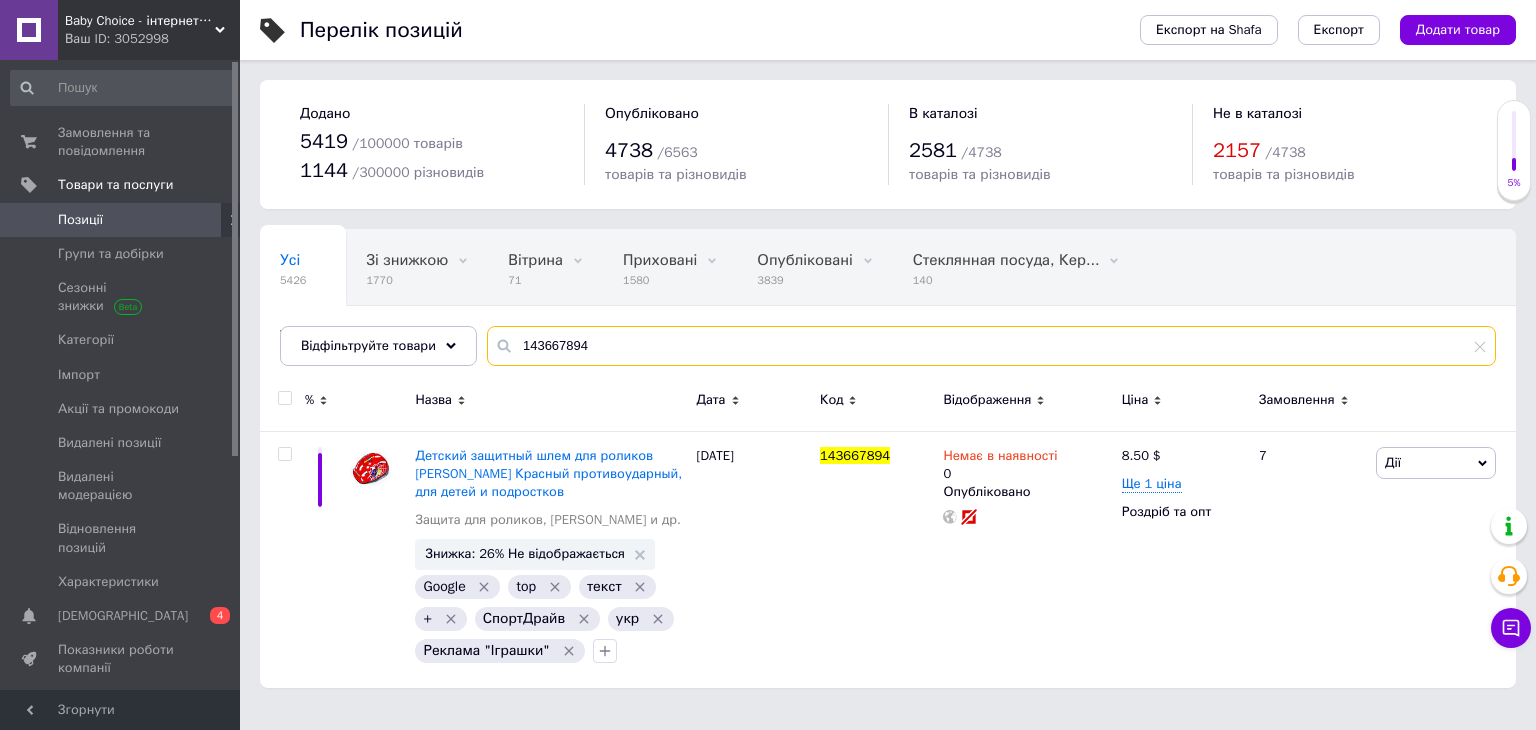 type on "143667894" 